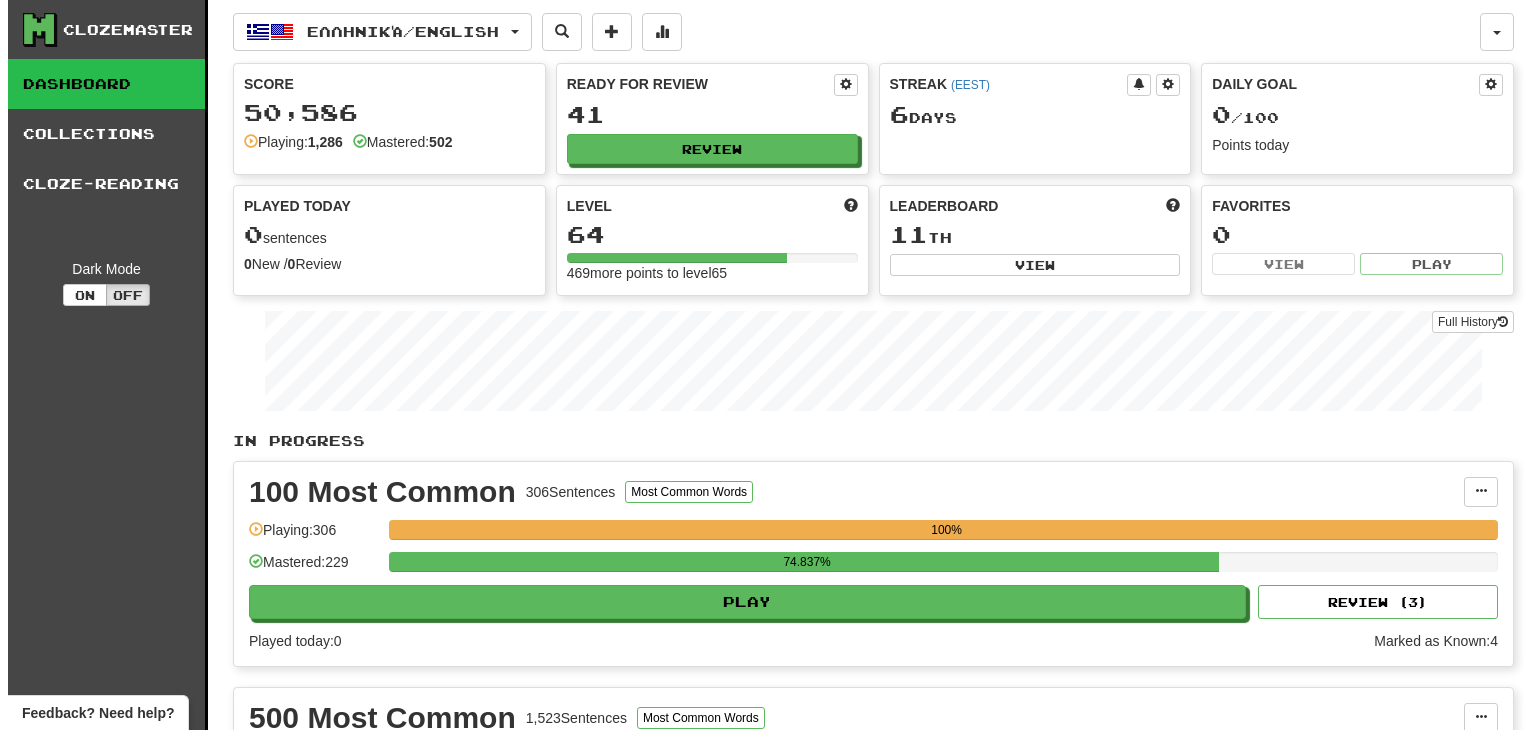 scroll, scrollTop: 0, scrollLeft: 0, axis: both 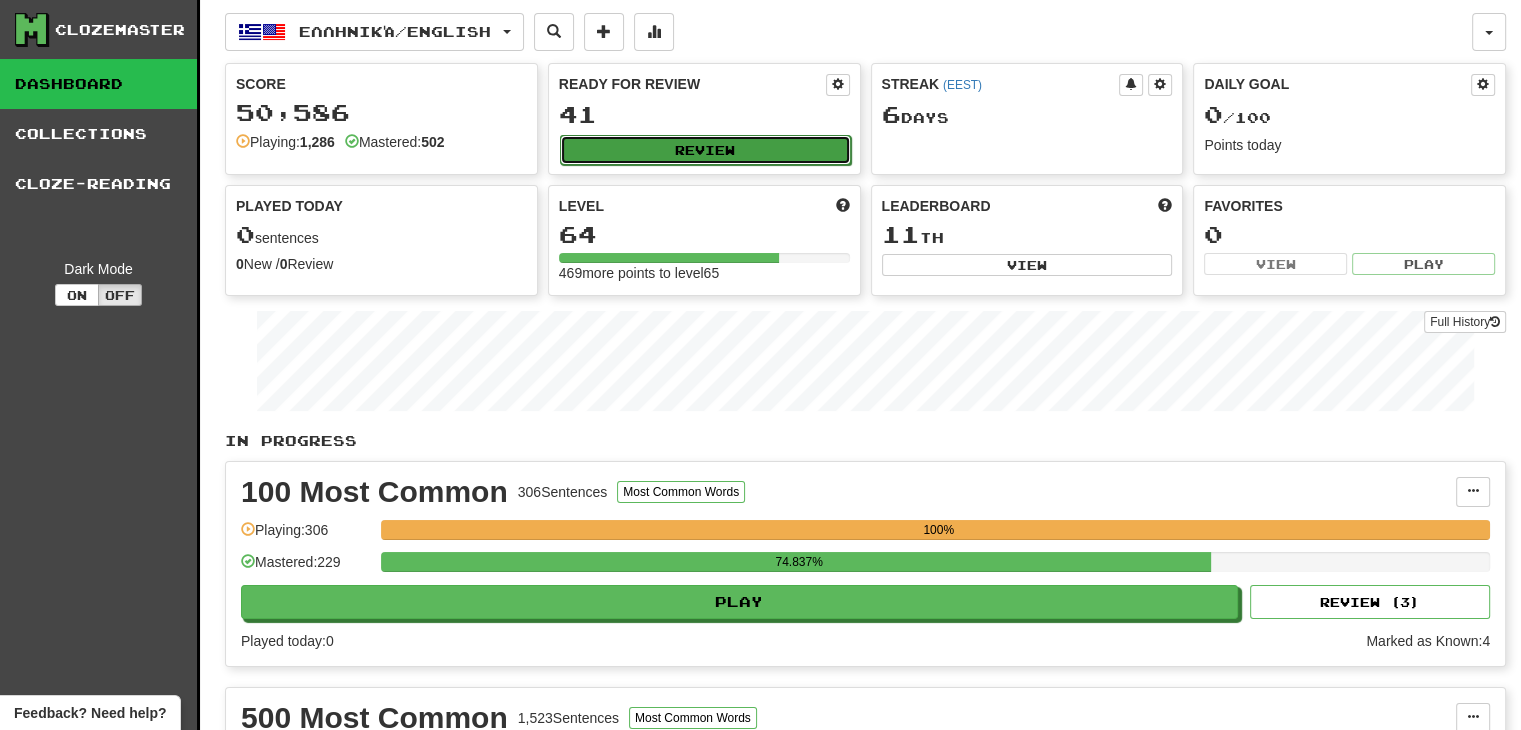 click on "Review" at bounding box center [705, 150] 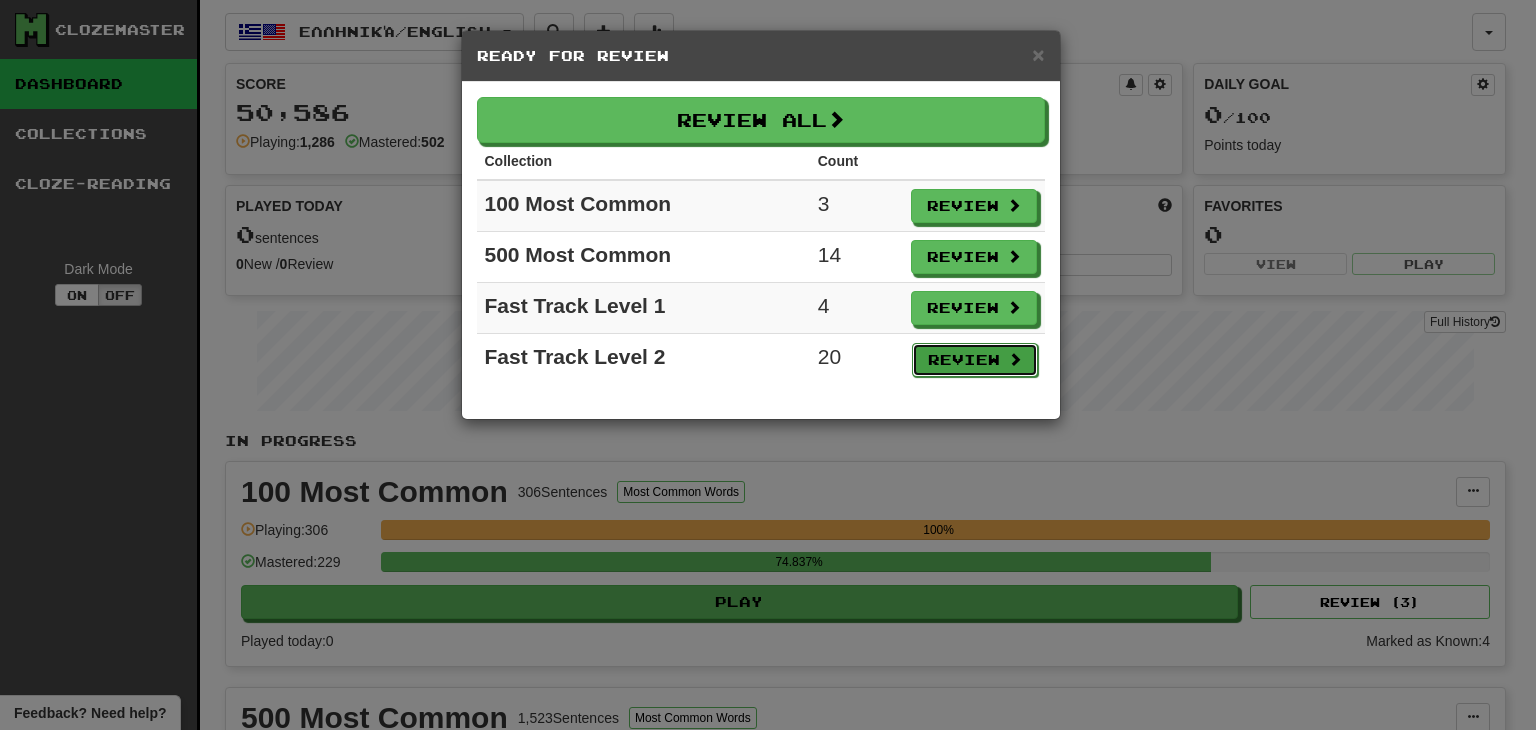 click on "Review" at bounding box center (975, 360) 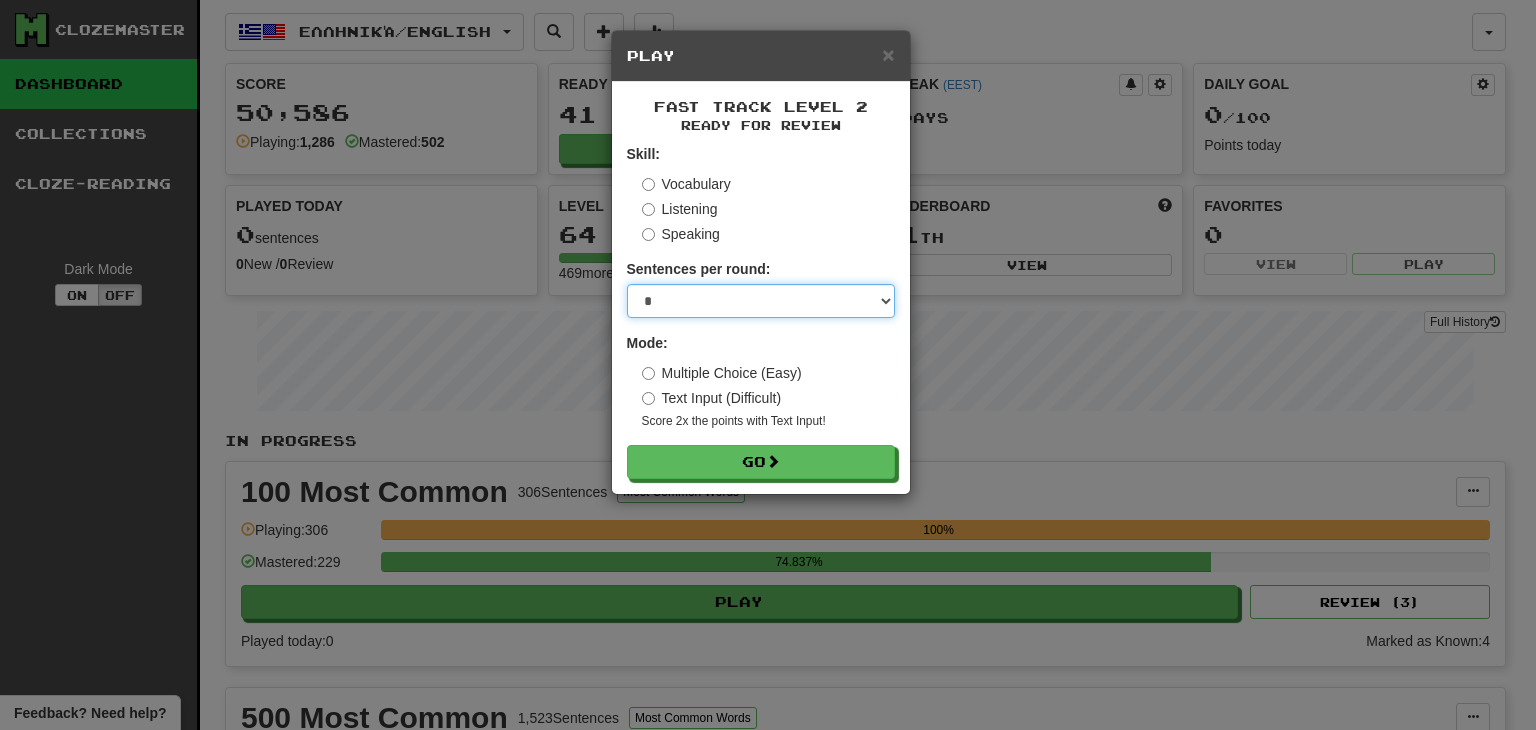 click on "* ** ** ** ** ** *** ********" at bounding box center (761, 301) 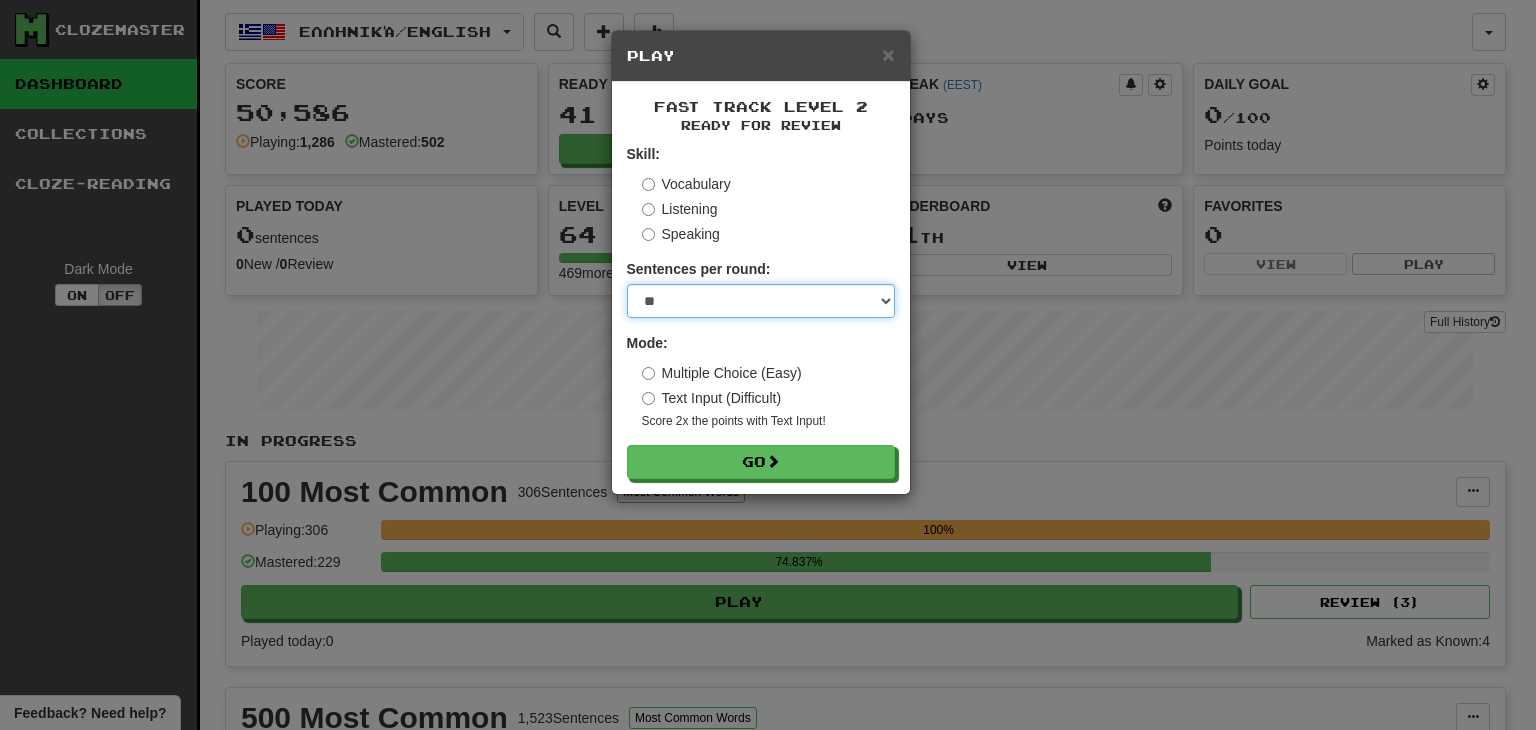 click on "* ** ** ** ** ** *** ********" at bounding box center [761, 301] 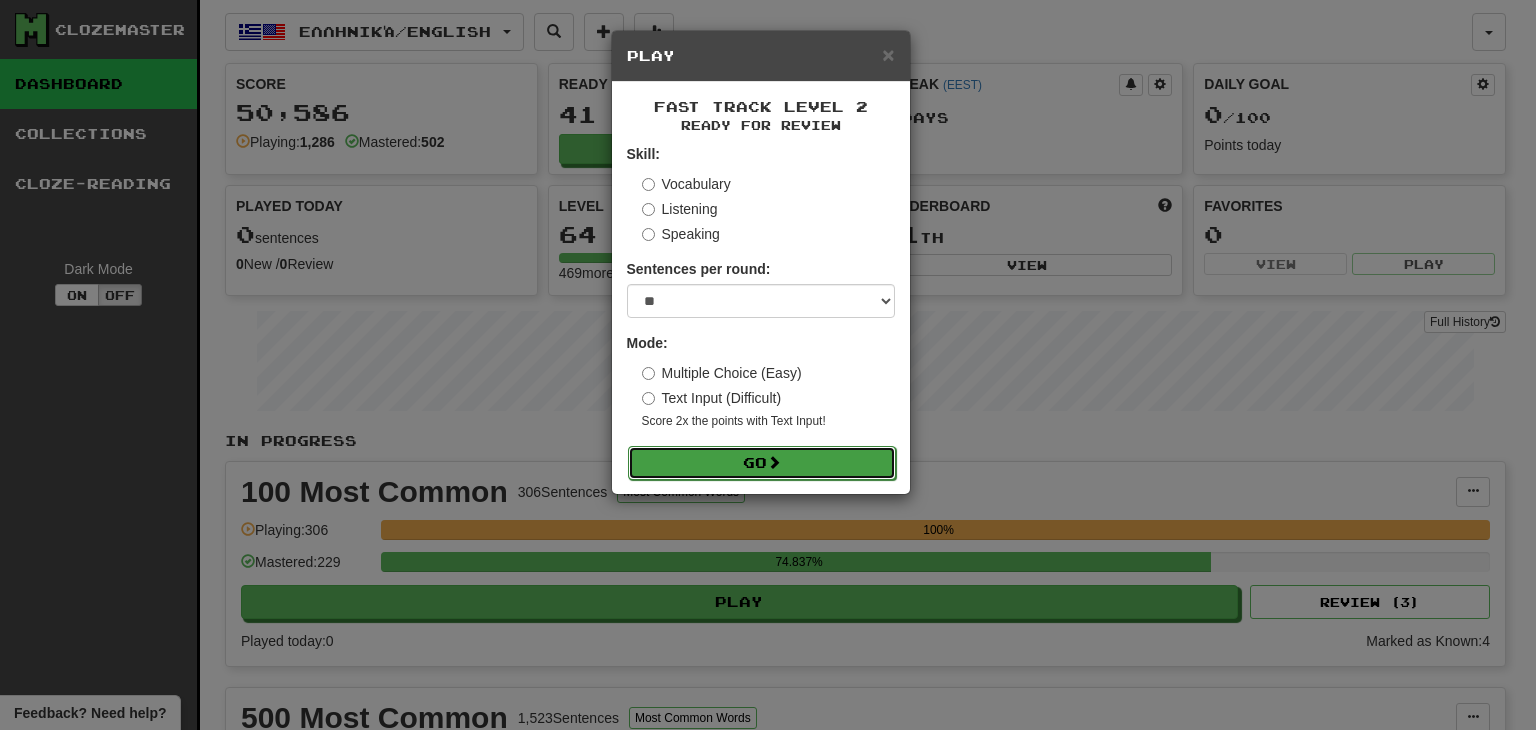 click at bounding box center [774, 462] 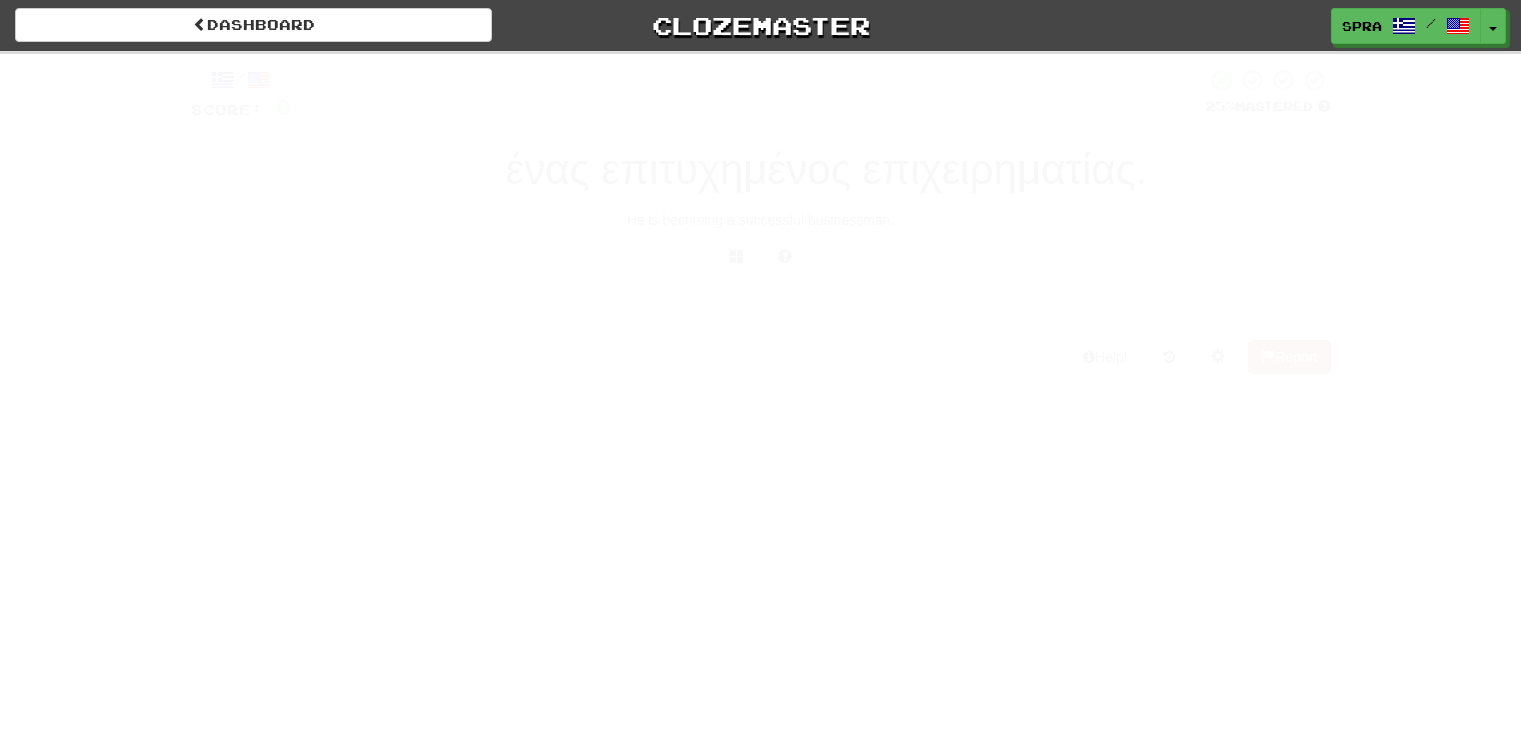 scroll, scrollTop: 0, scrollLeft: 0, axis: both 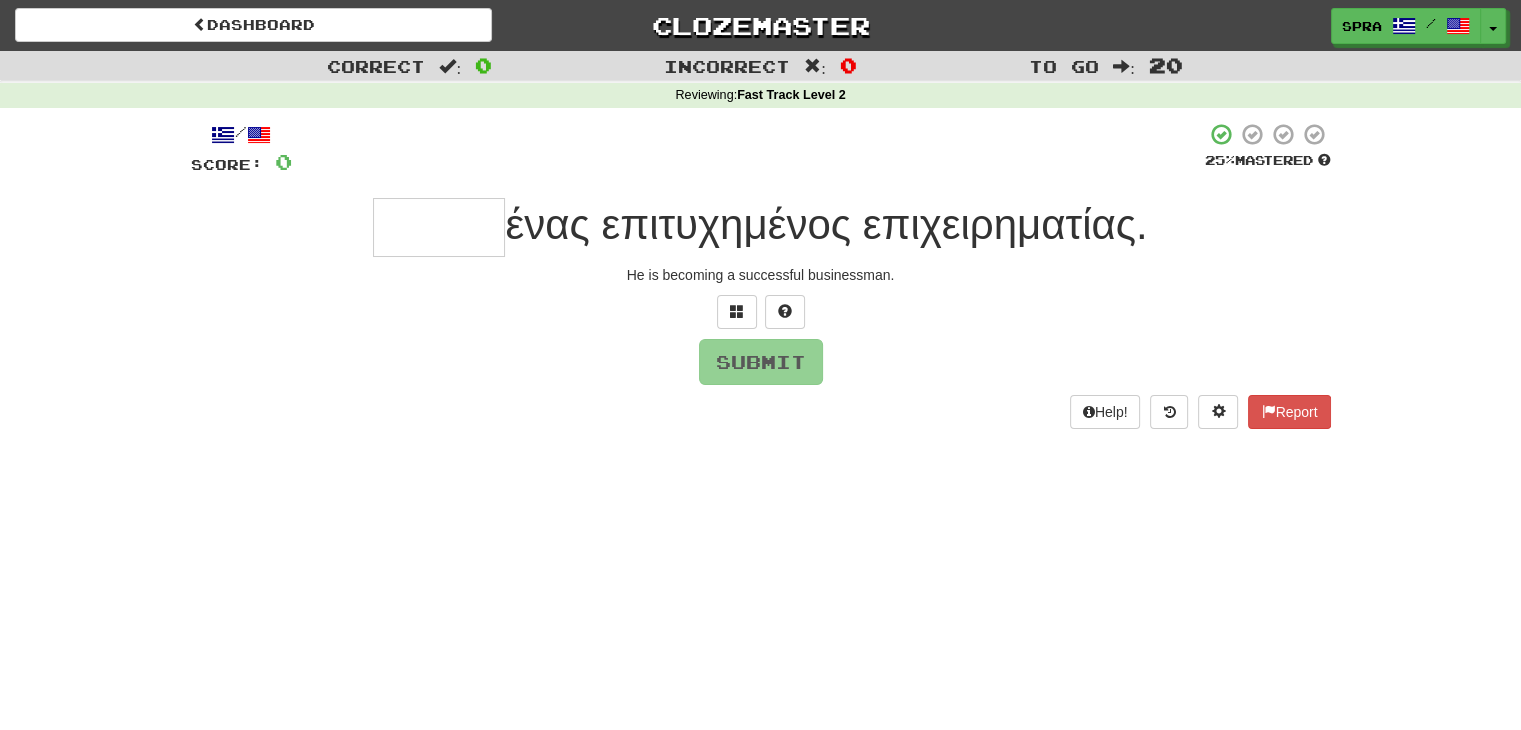type on "*" 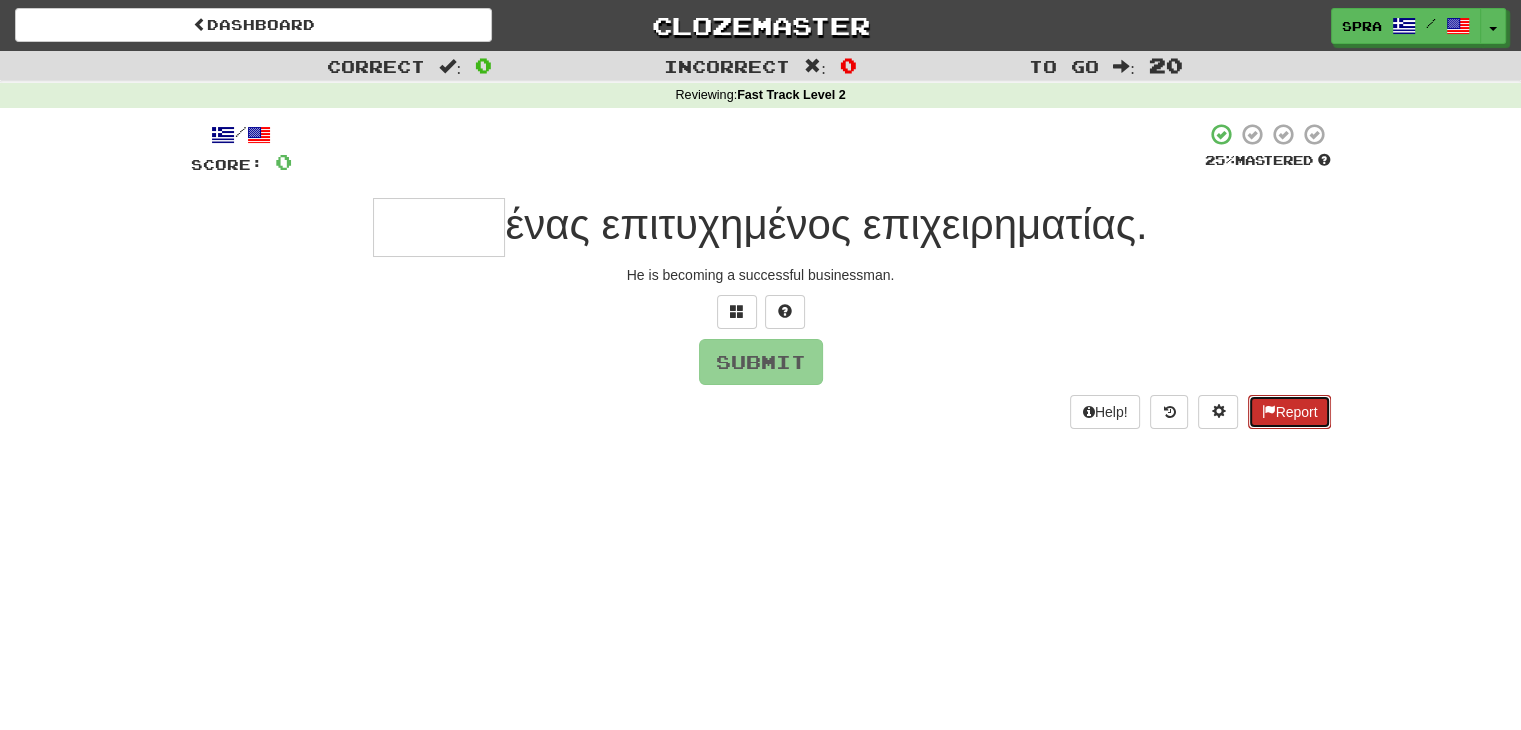 click on "Report" at bounding box center [1289, 412] 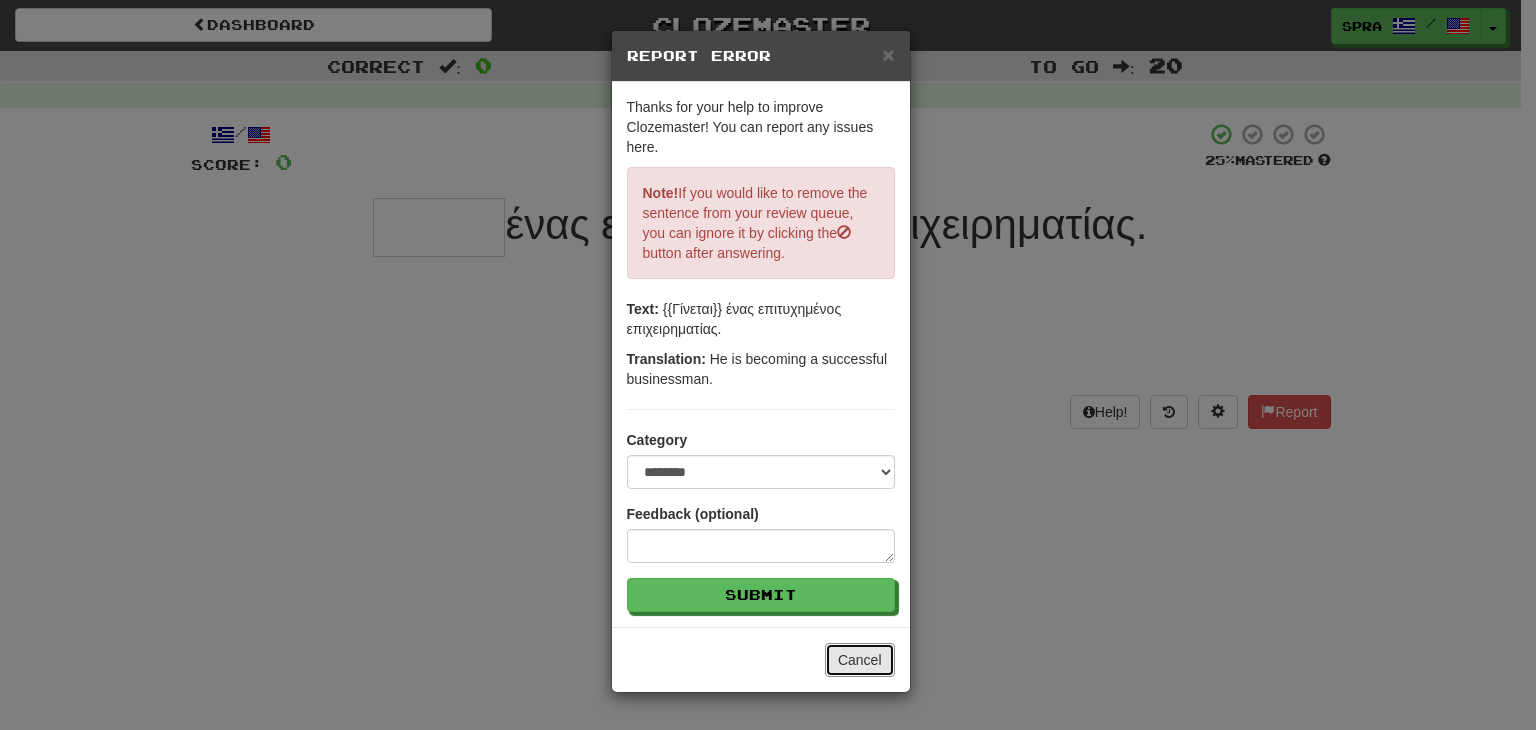 drag, startPoint x: 884, startPoint y: 661, endPoint x: 881, endPoint y: 648, distance: 13.341664 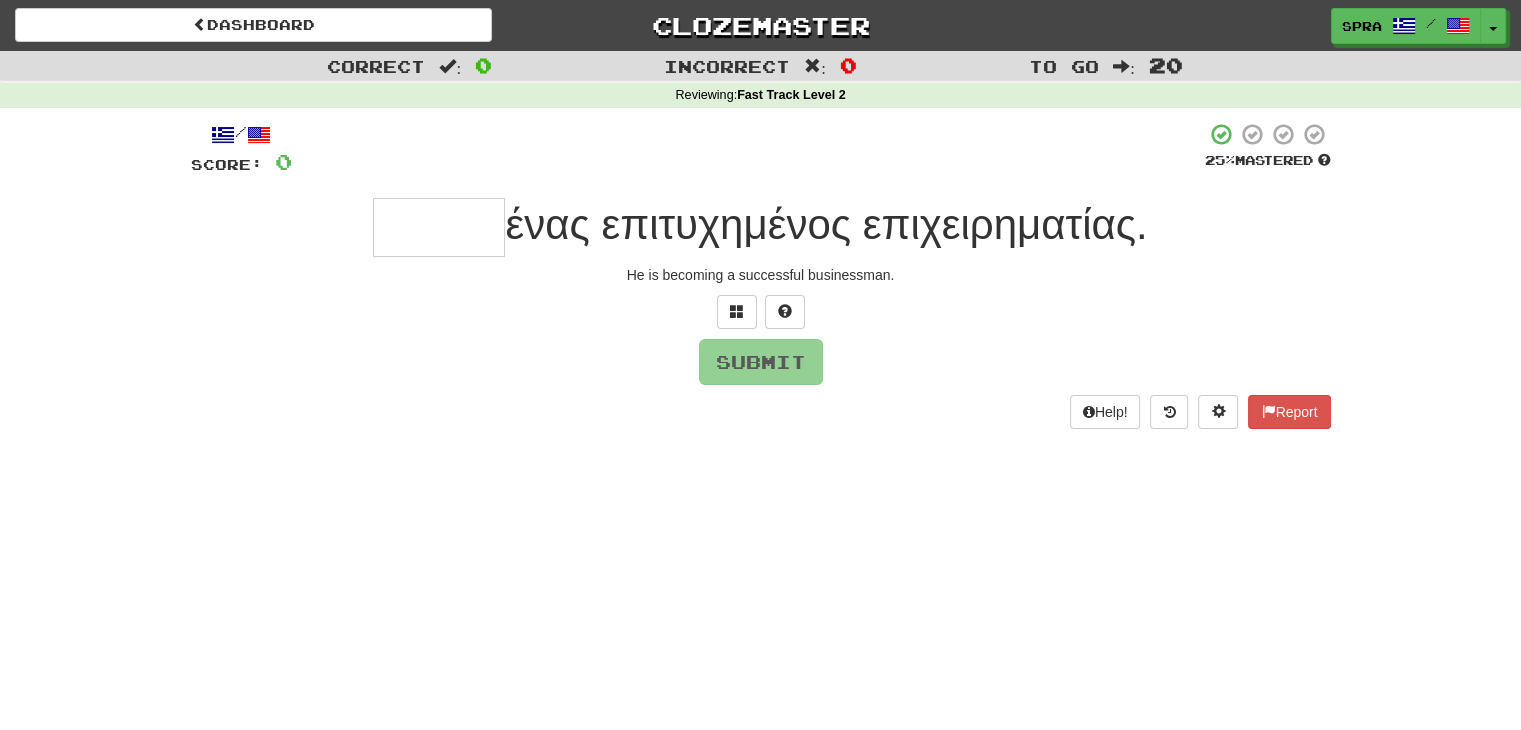 click at bounding box center [439, 227] 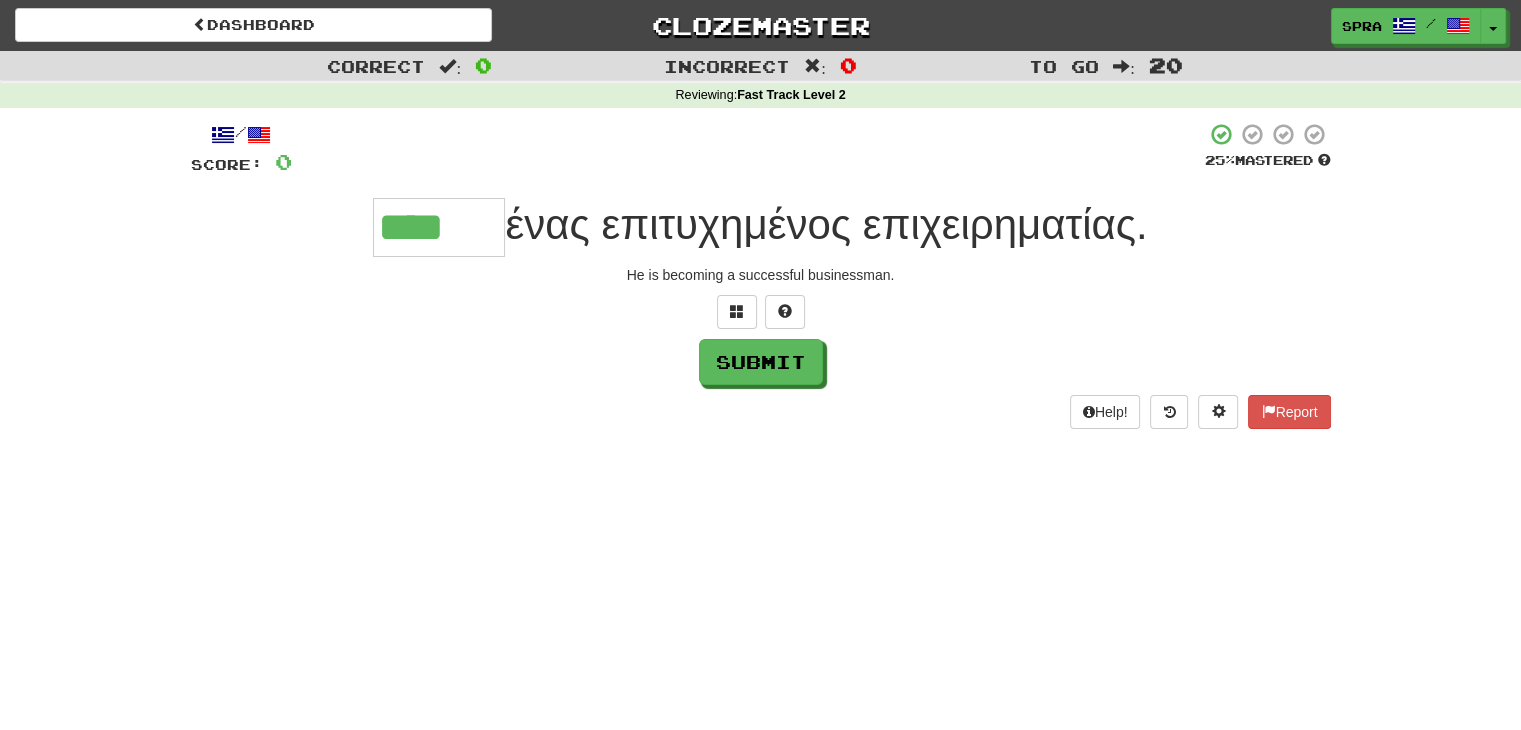 click on "****" at bounding box center [439, 227] 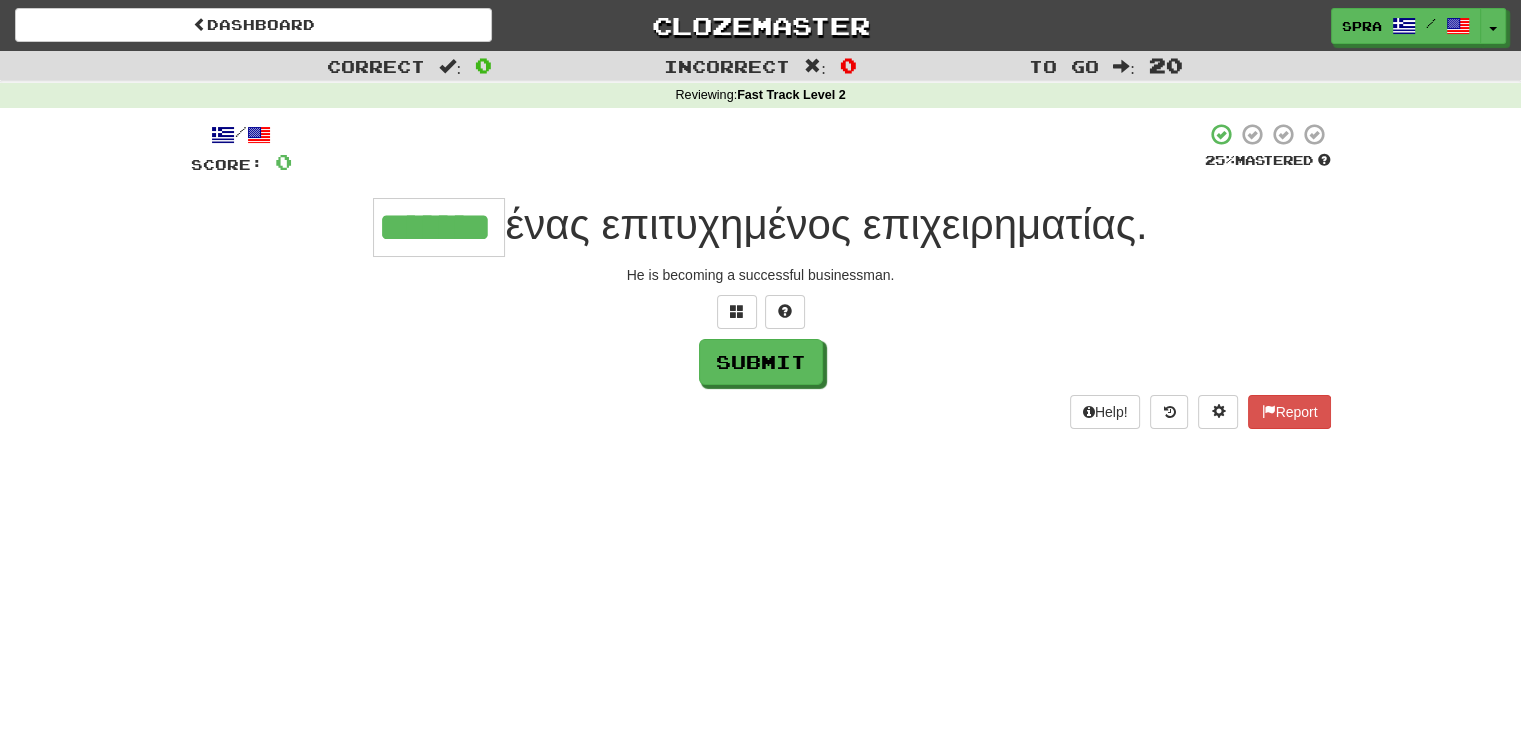 type on "*******" 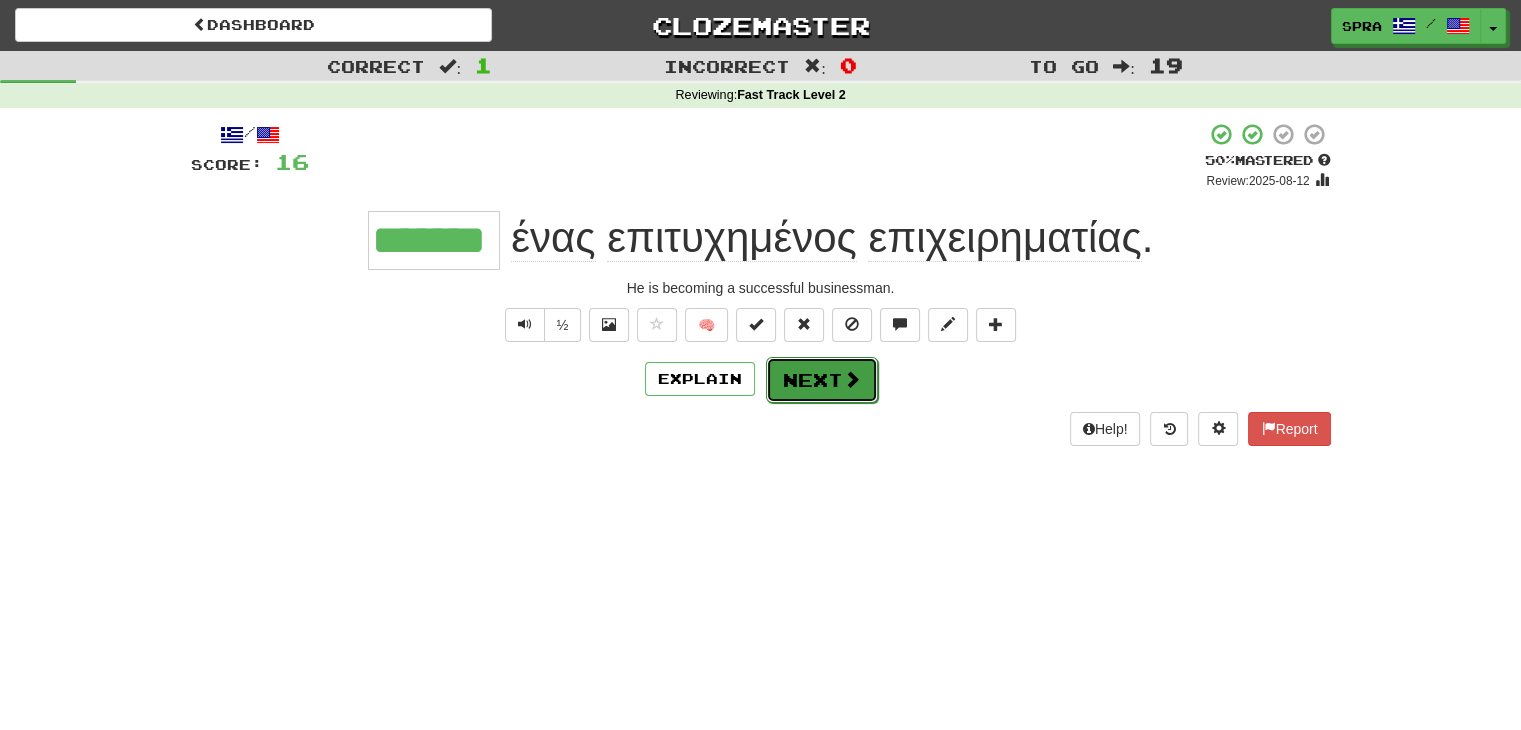 click on "Next" at bounding box center [822, 380] 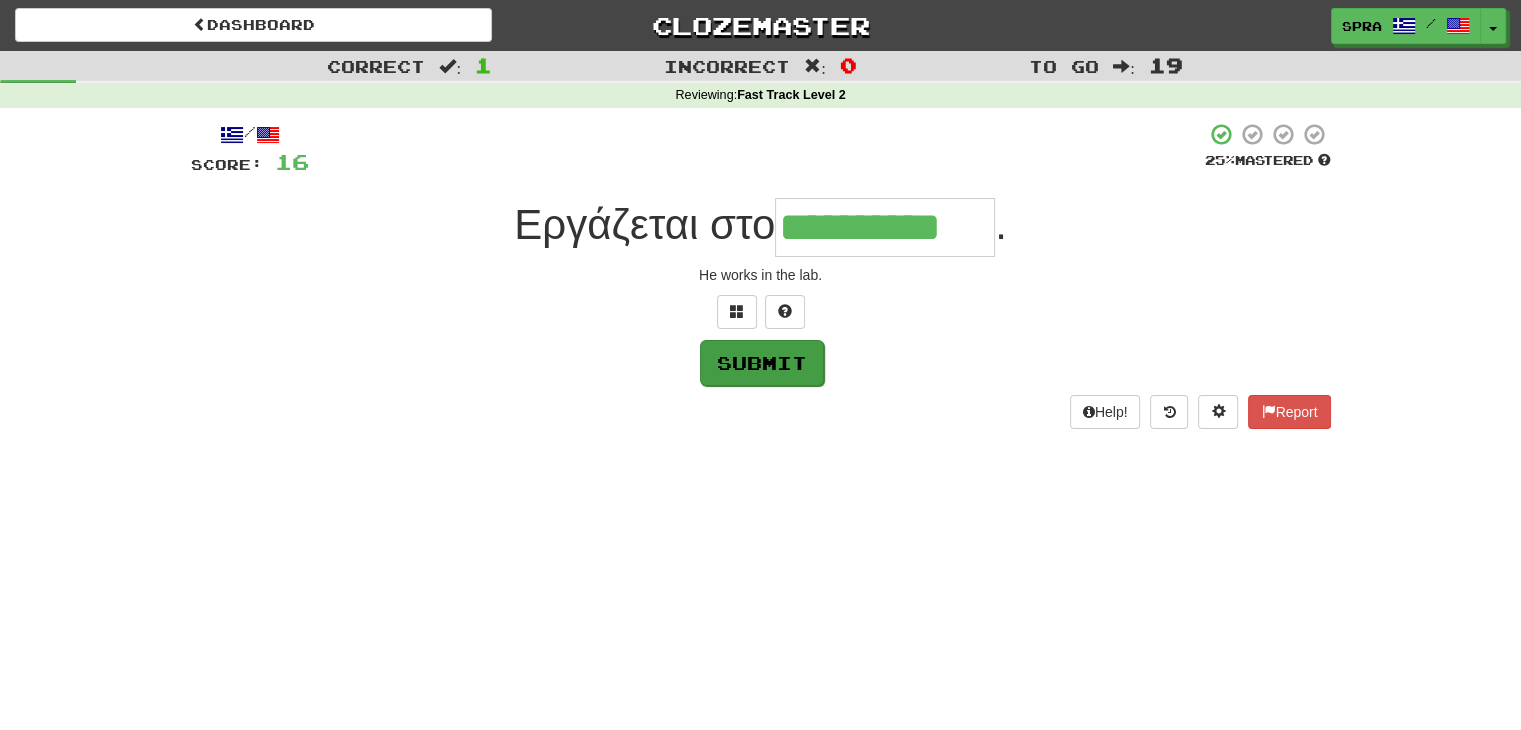 type on "**********" 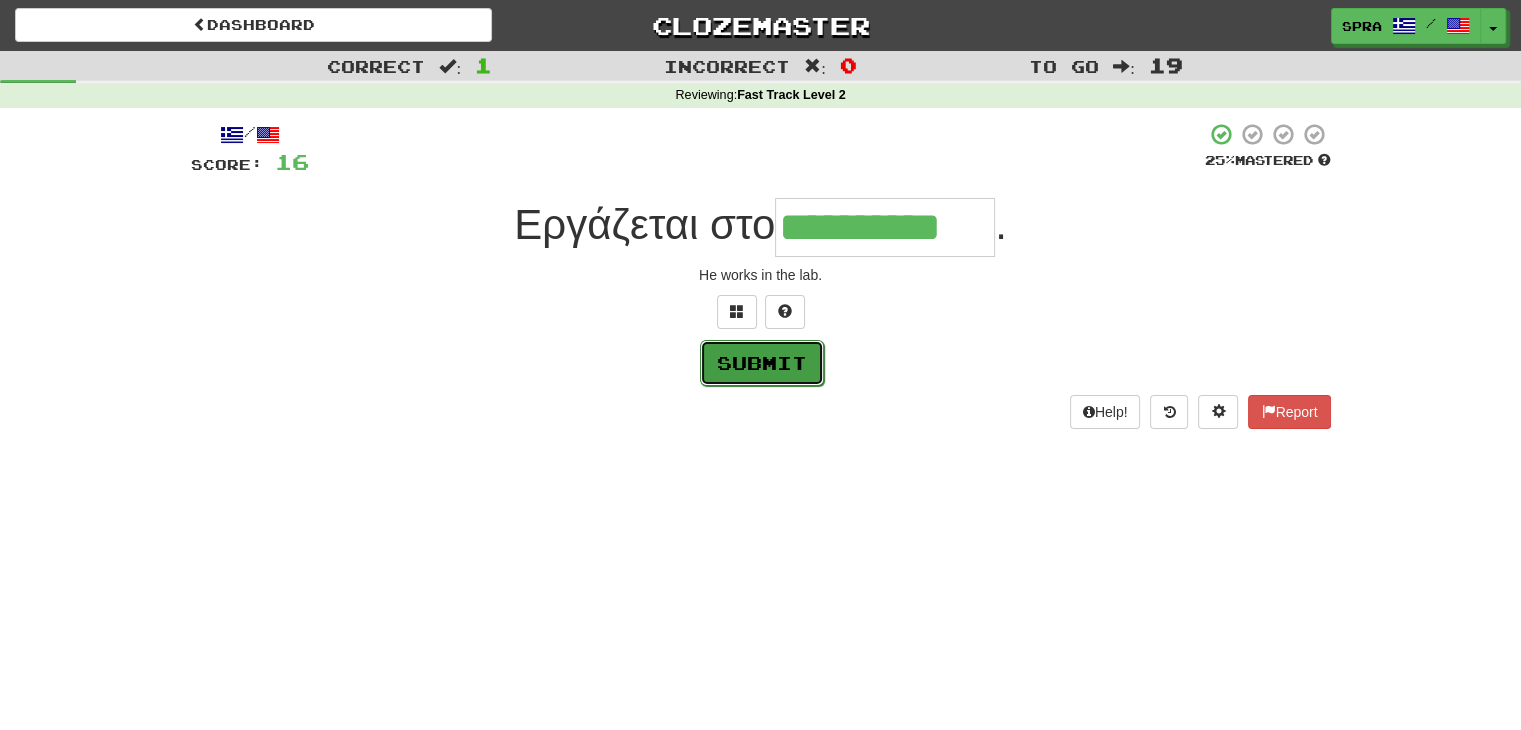click on "Submit" at bounding box center [762, 363] 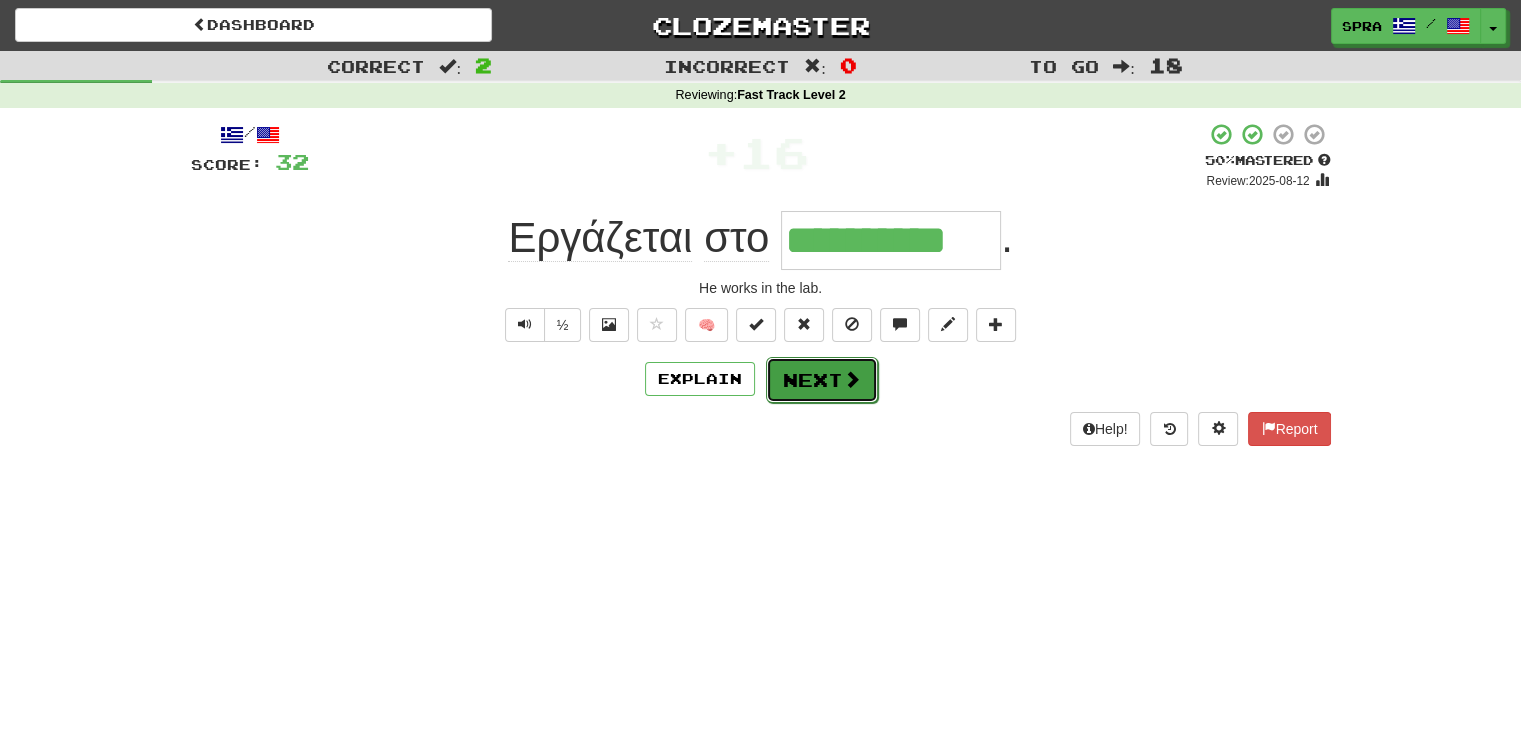 click on "Next" at bounding box center (822, 380) 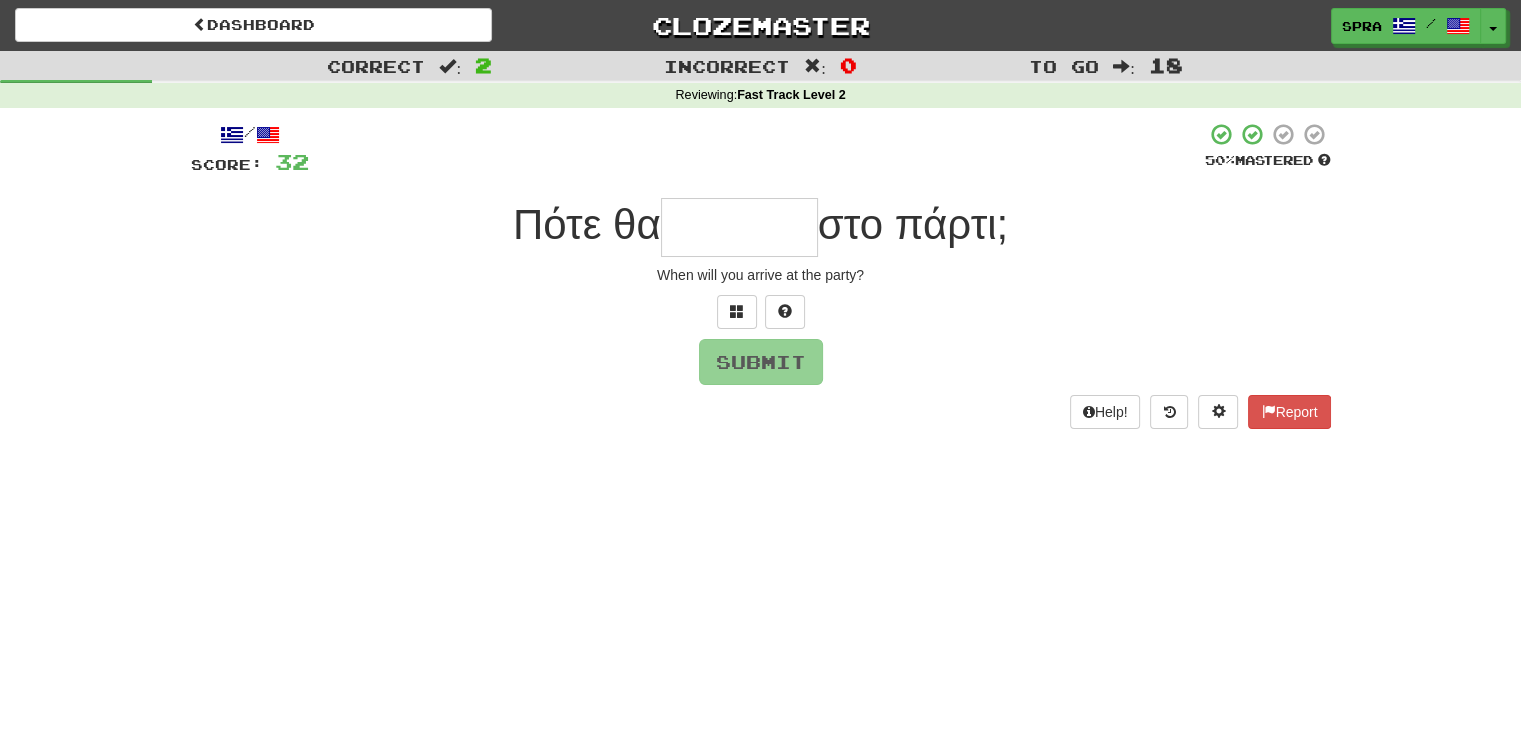type on "*" 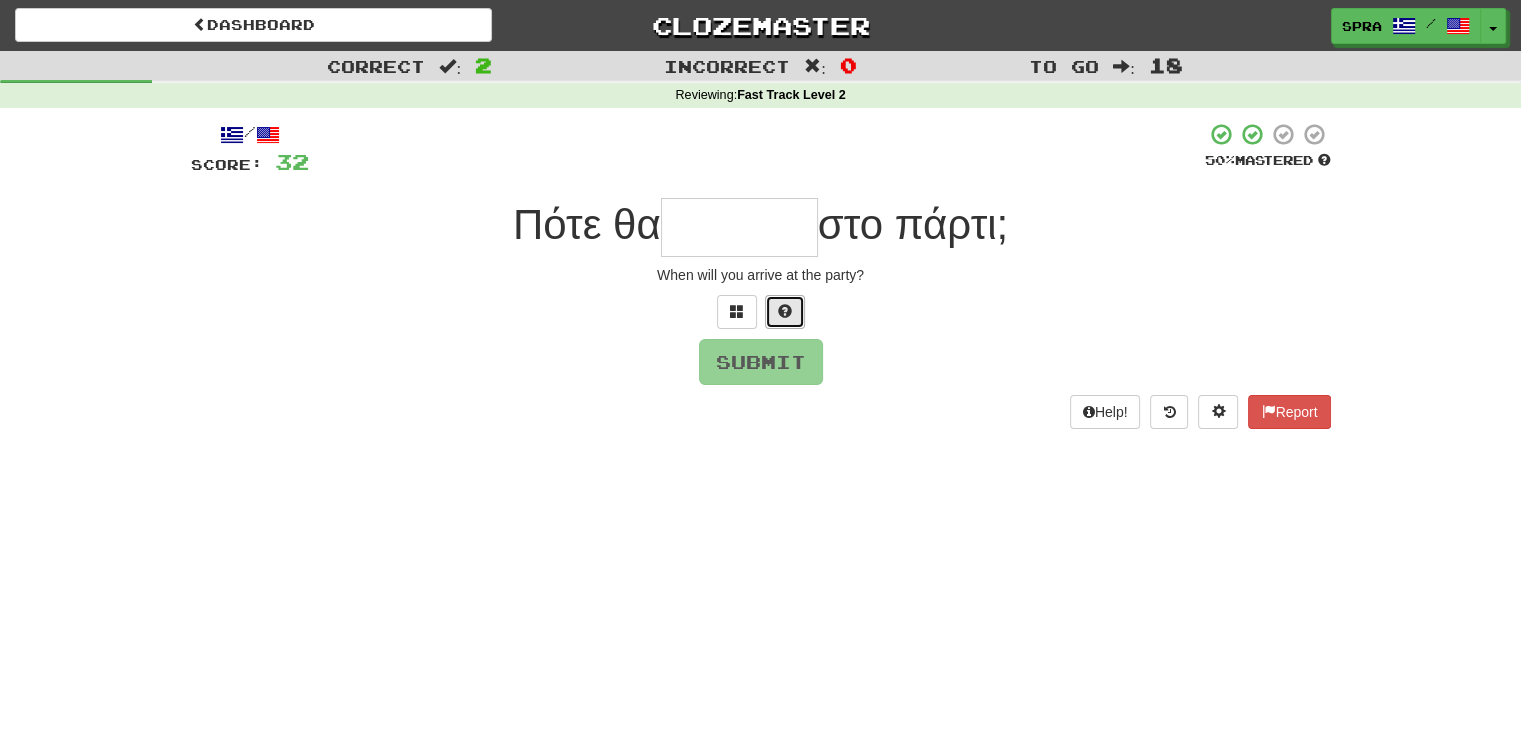 click at bounding box center (785, 311) 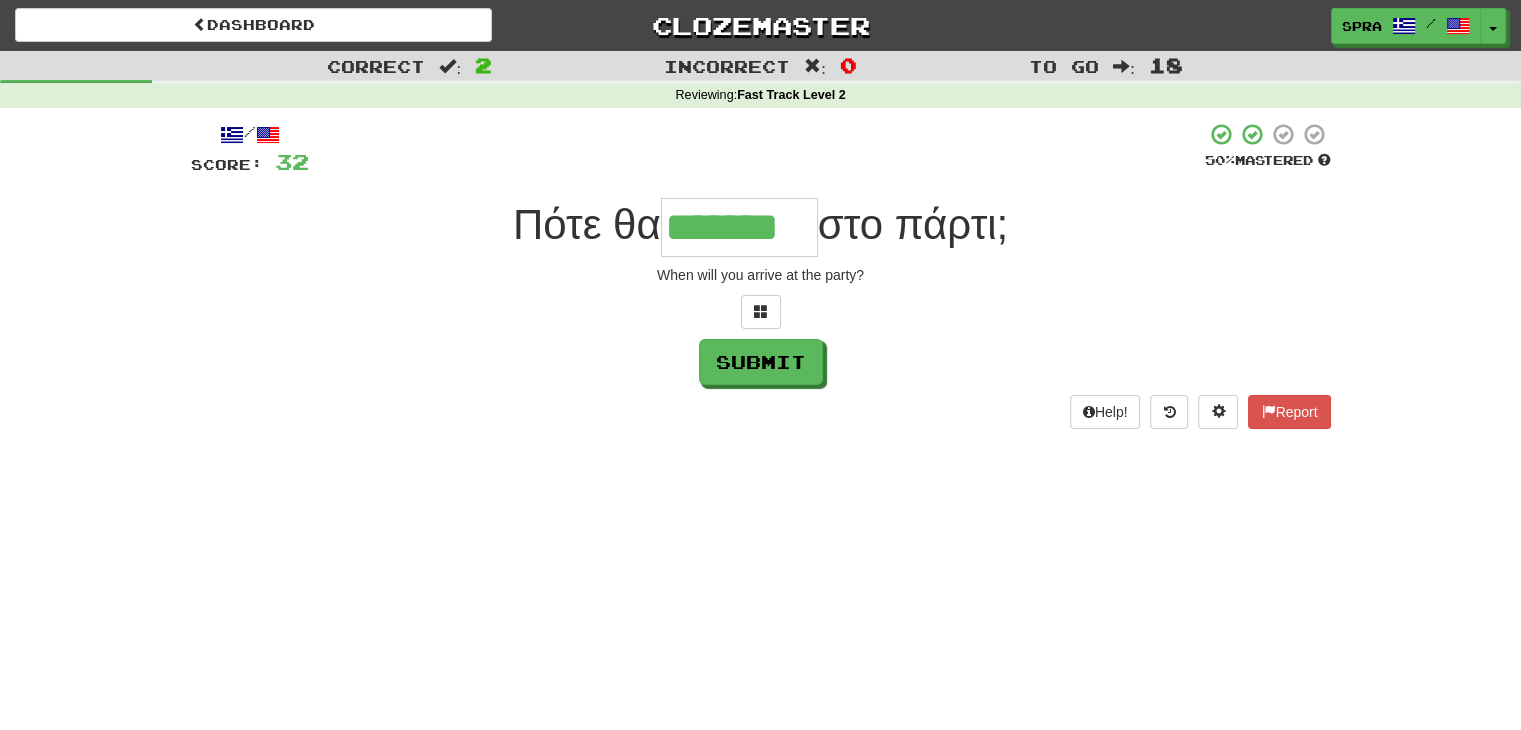 type on "*******" 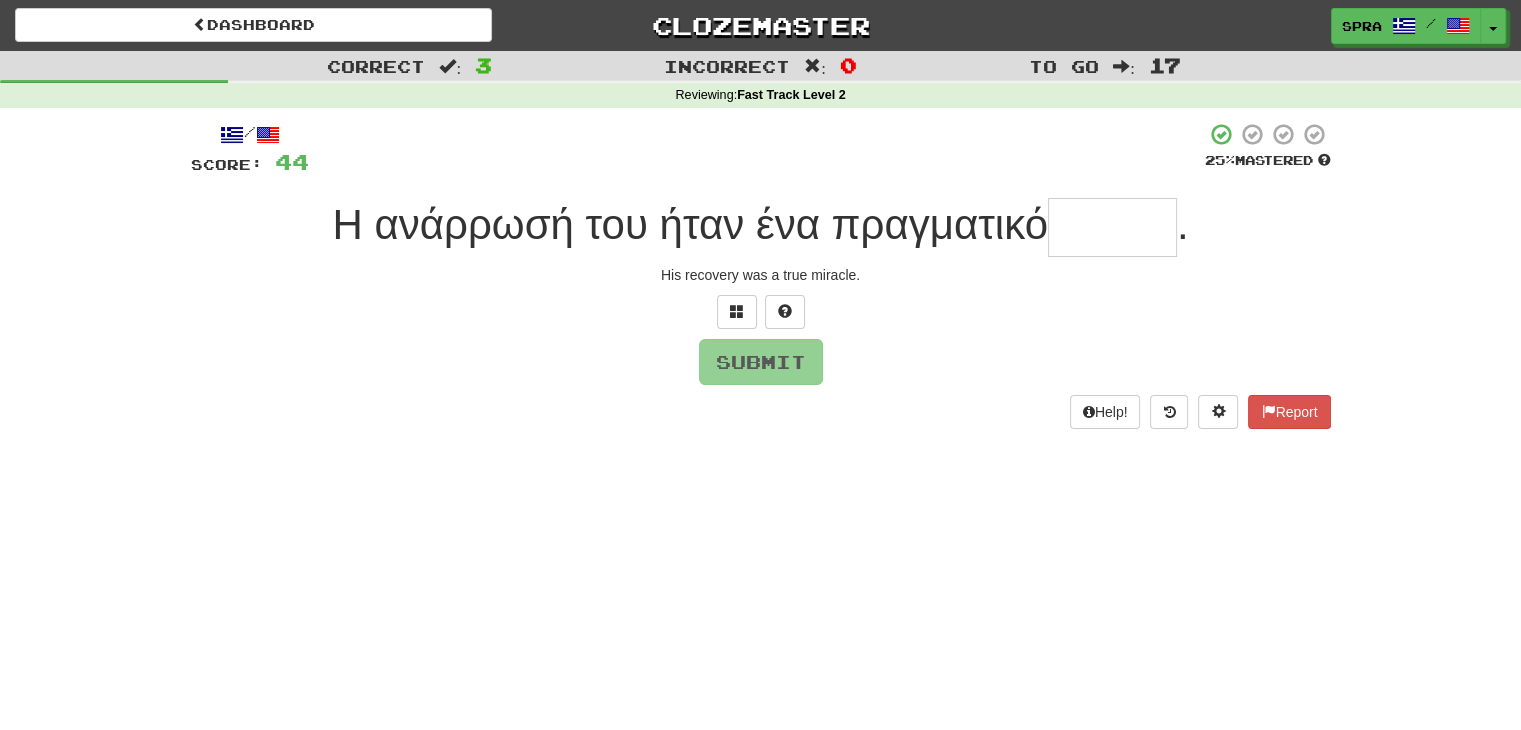 type on "*" 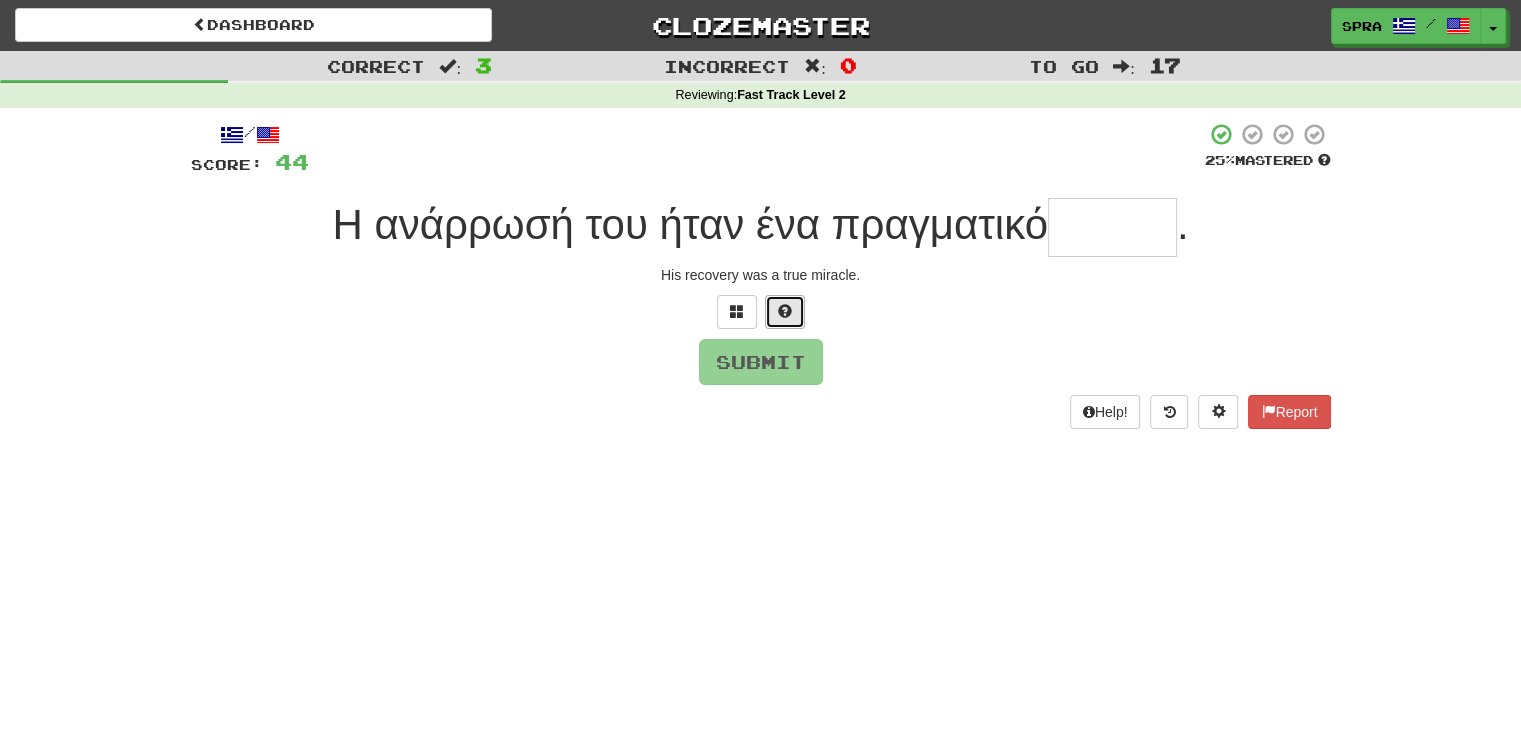 click at bounding box center [785, 312] 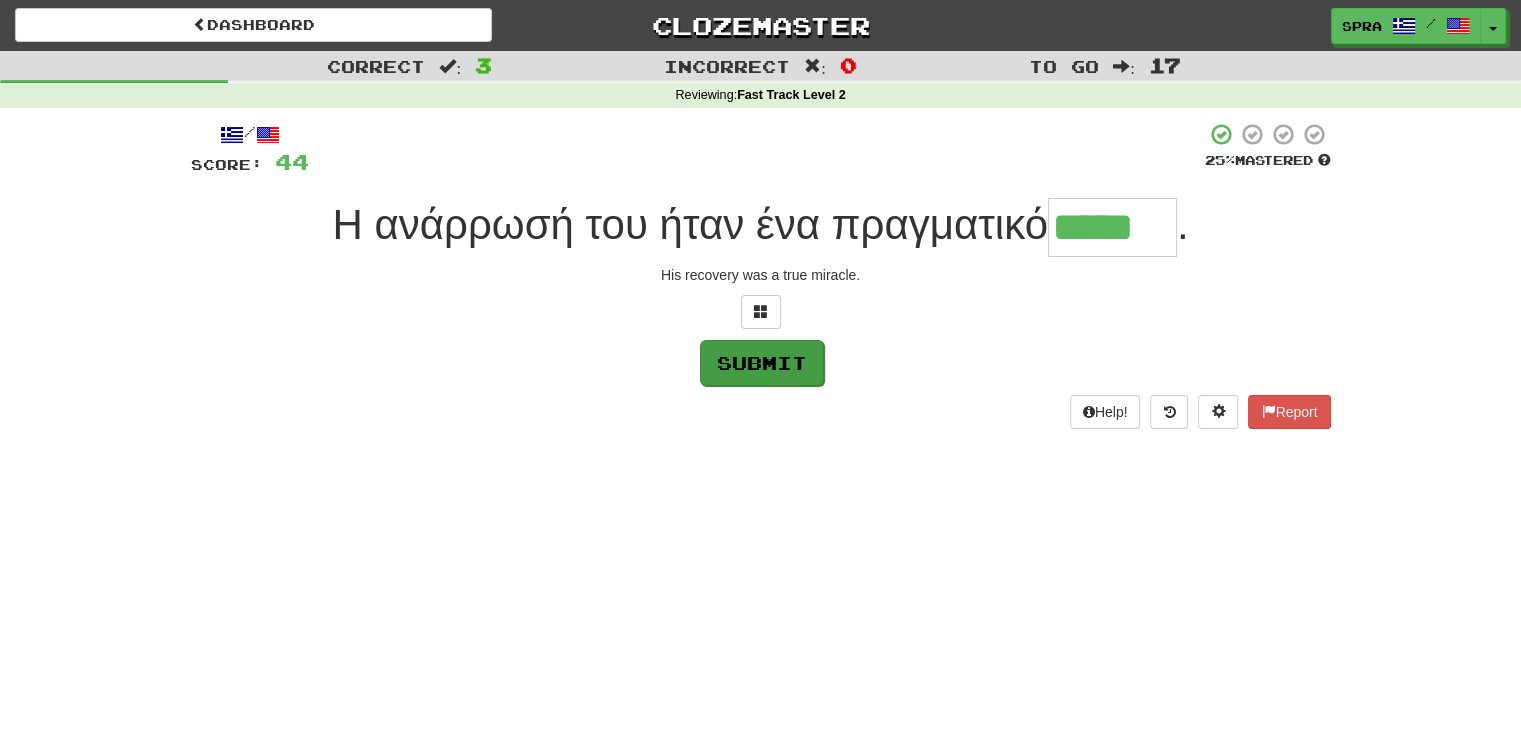 type on "*****" 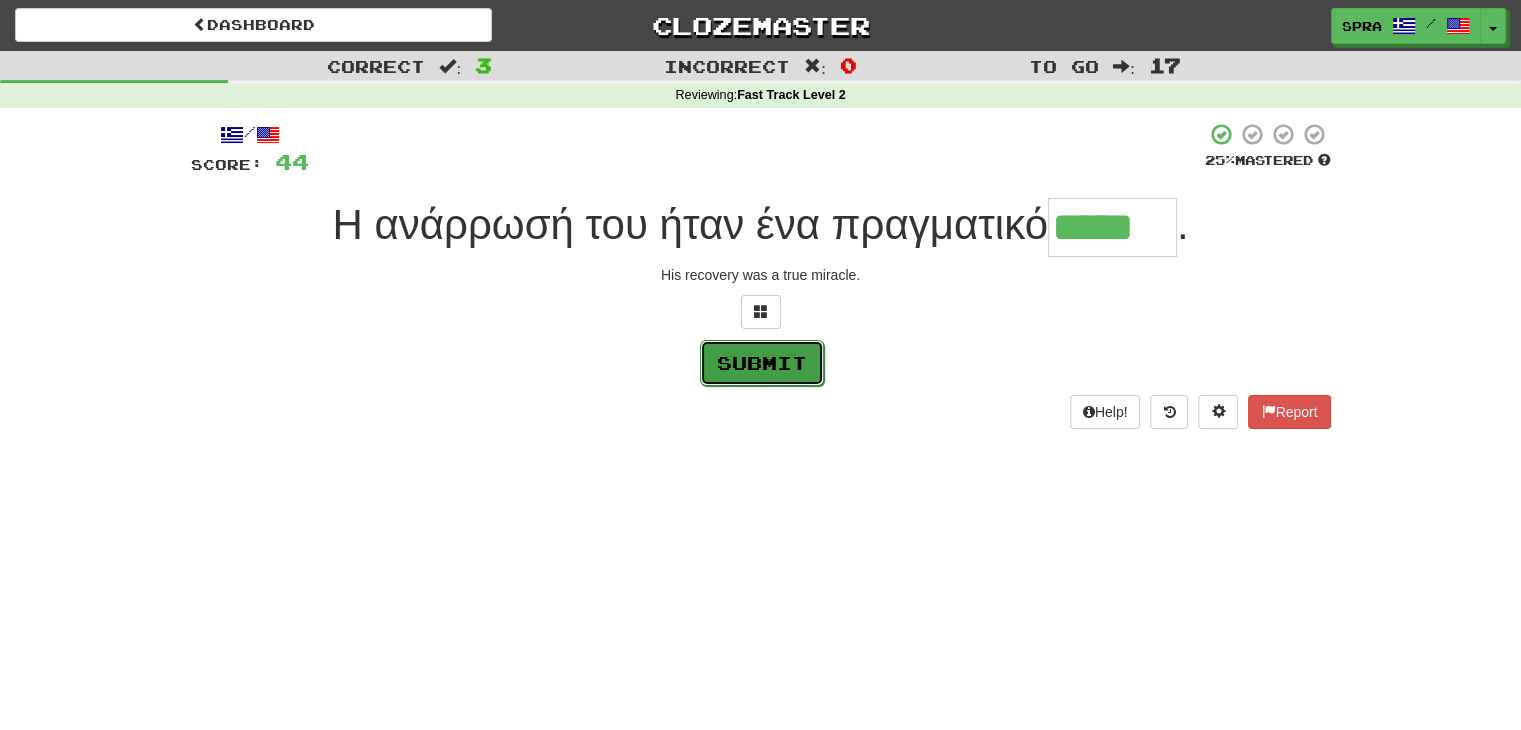 click on "Submit" at bounding box center [762, 363] 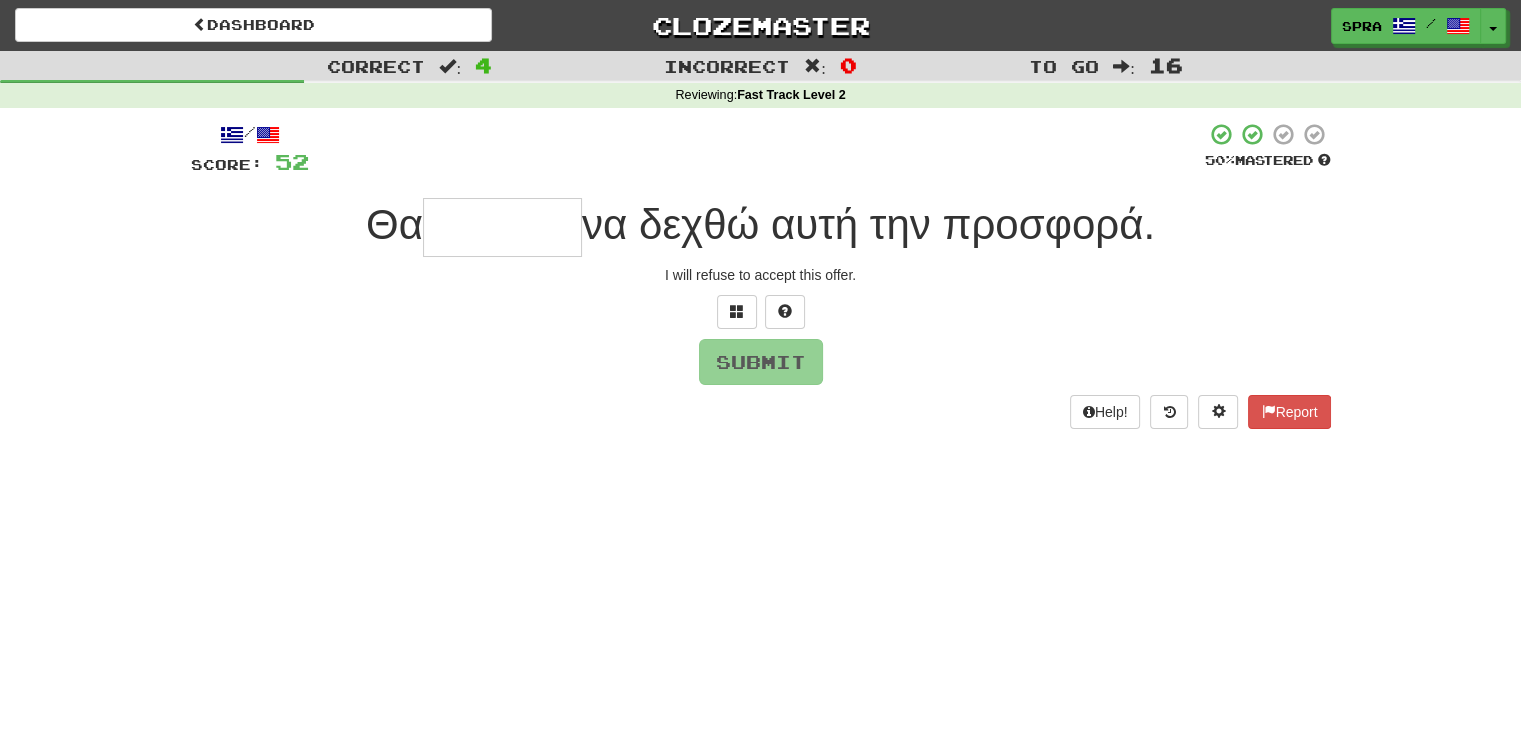 type on "*" 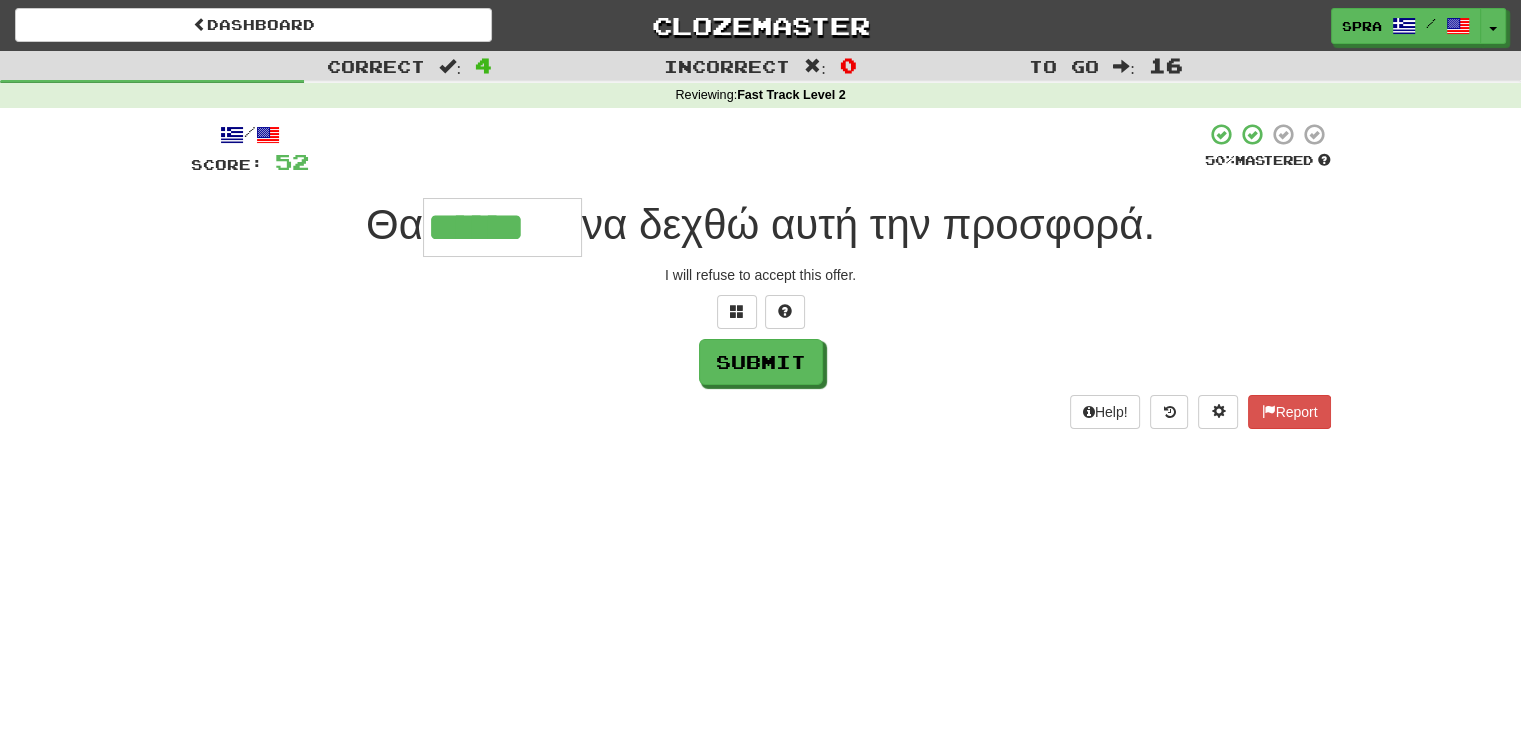 type on "******" 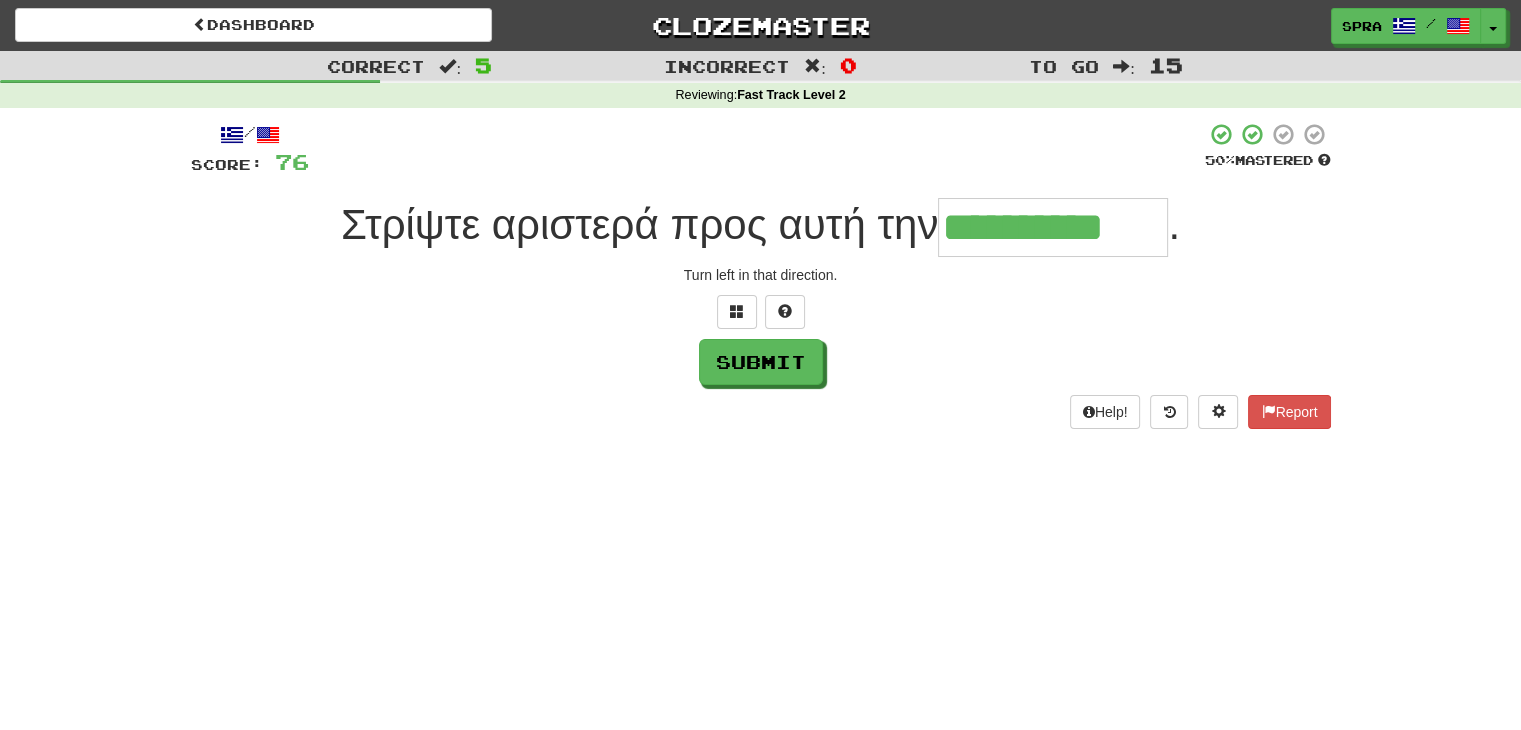 type on "**********" 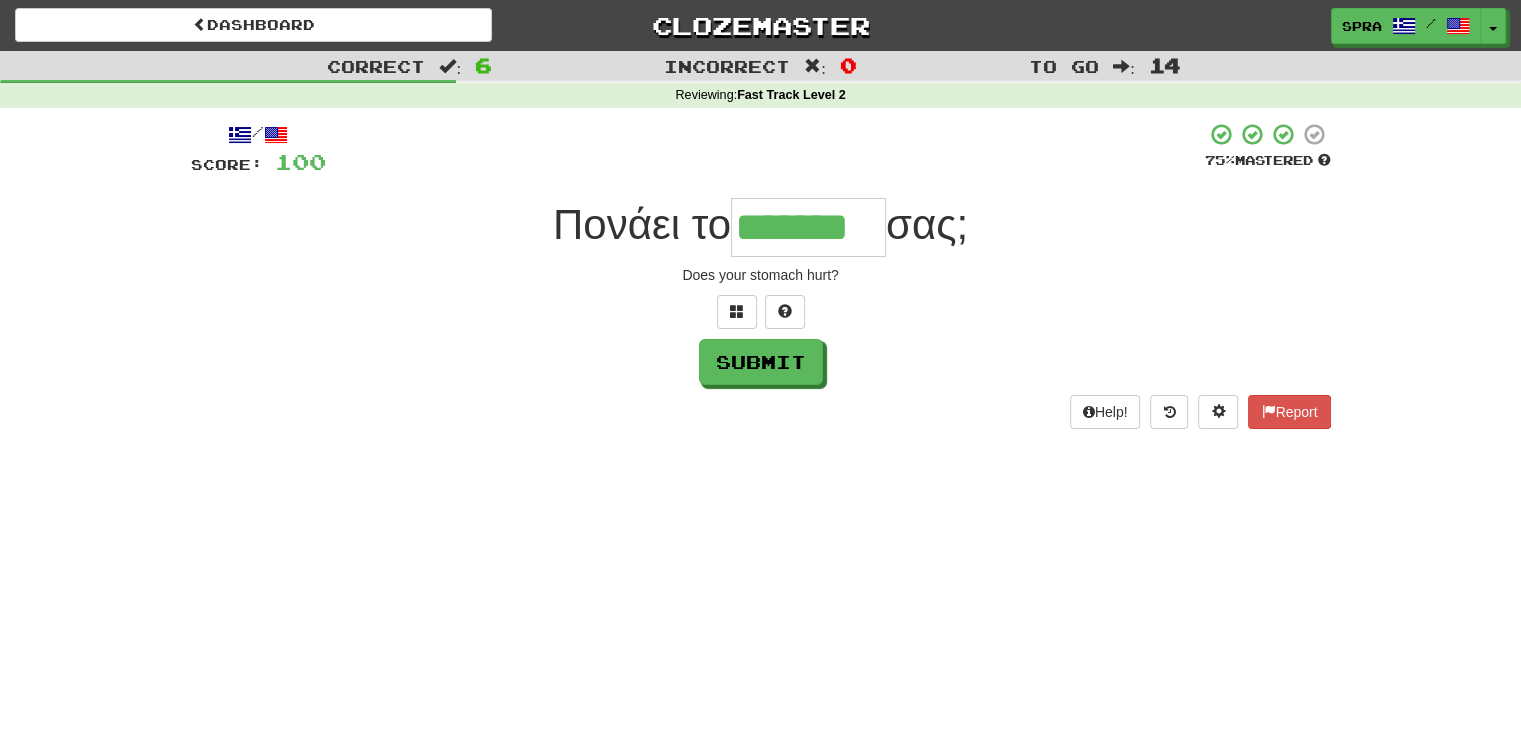 type on "*******" 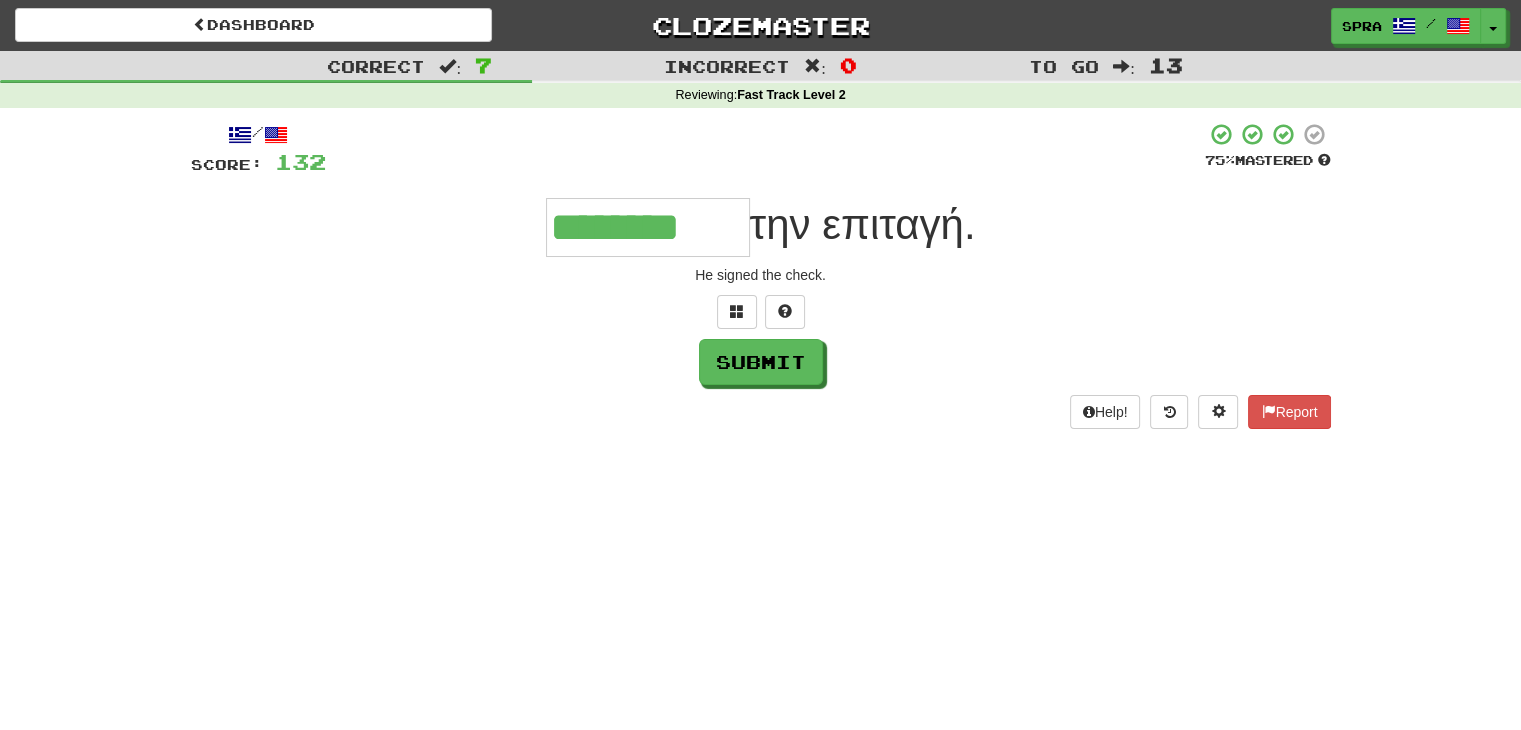 type on "********" 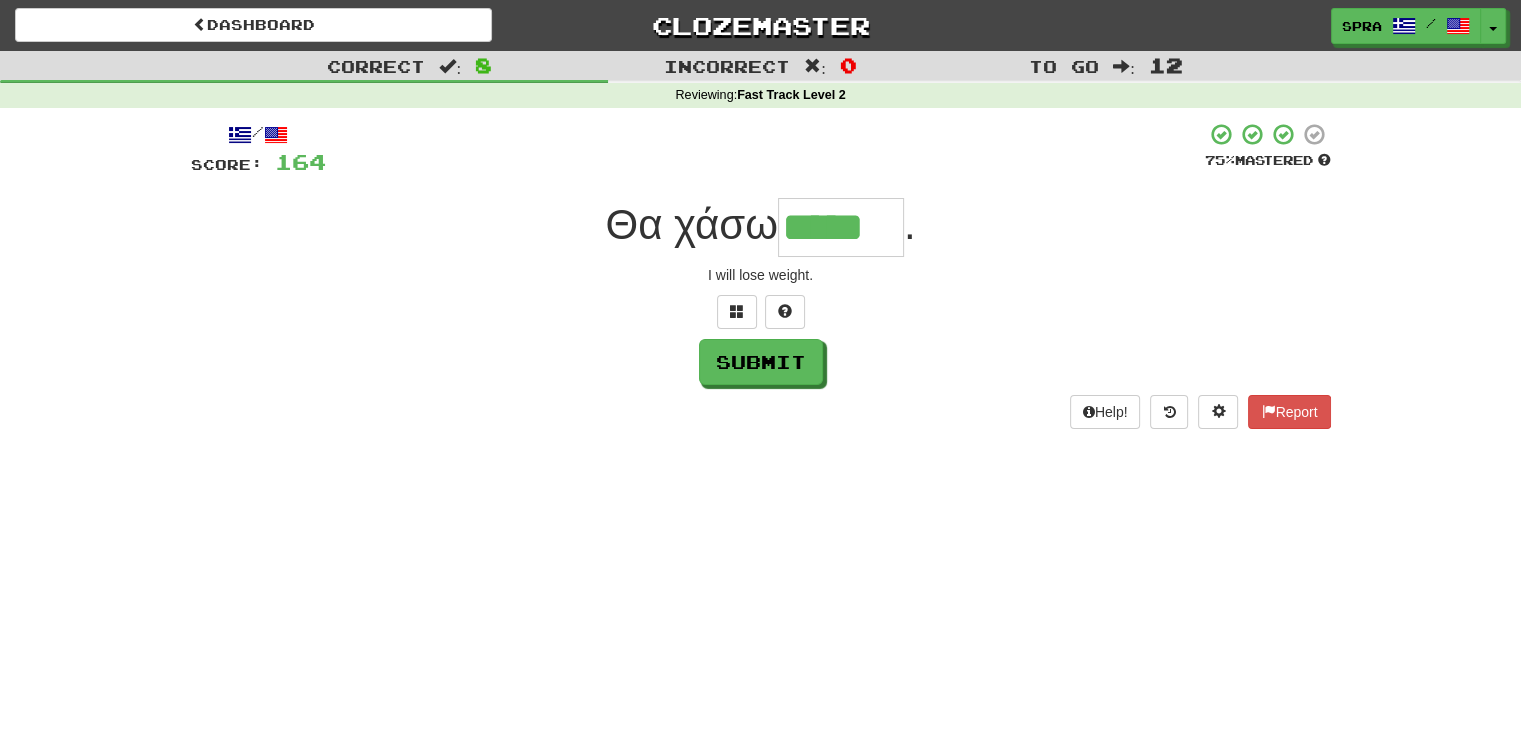 type on "*****" 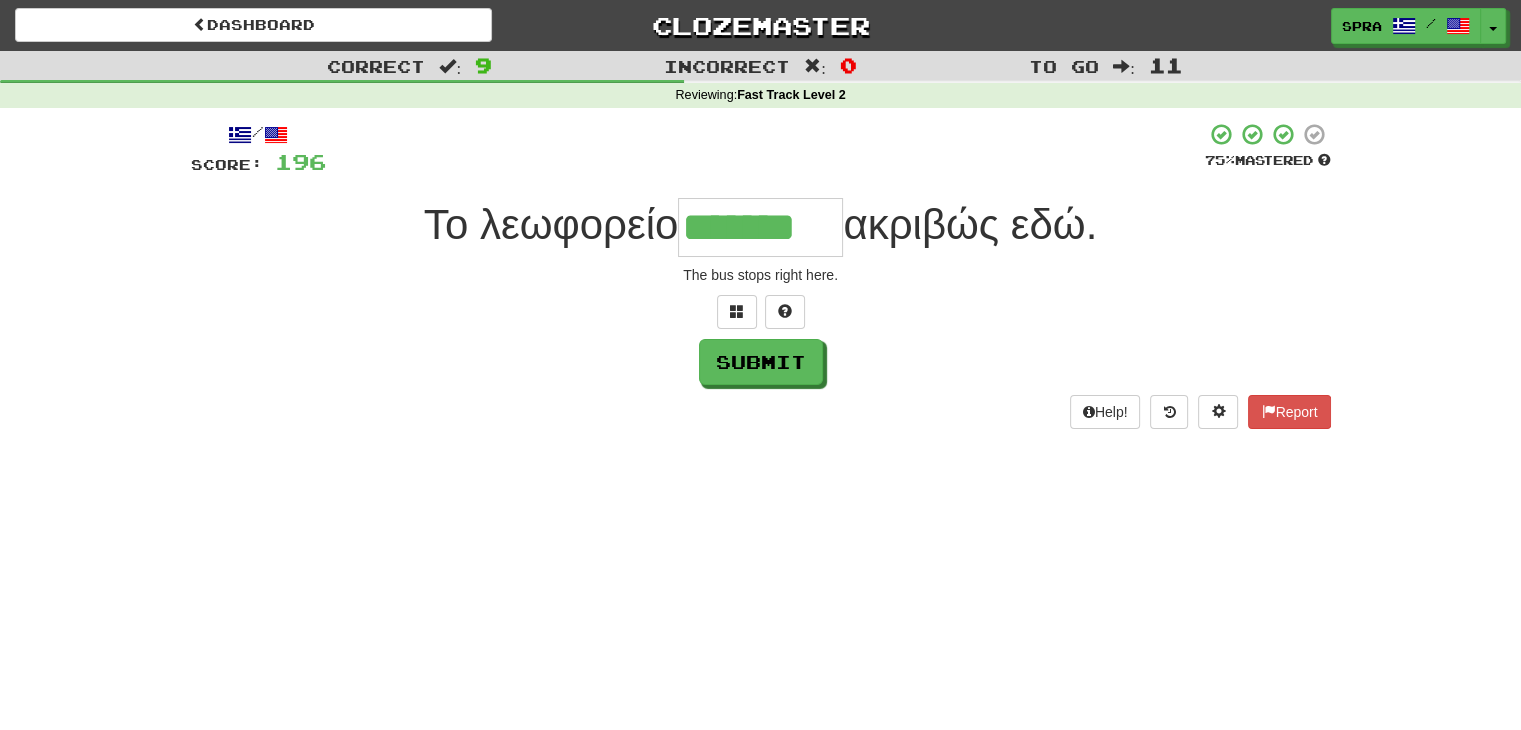 type on "*******" 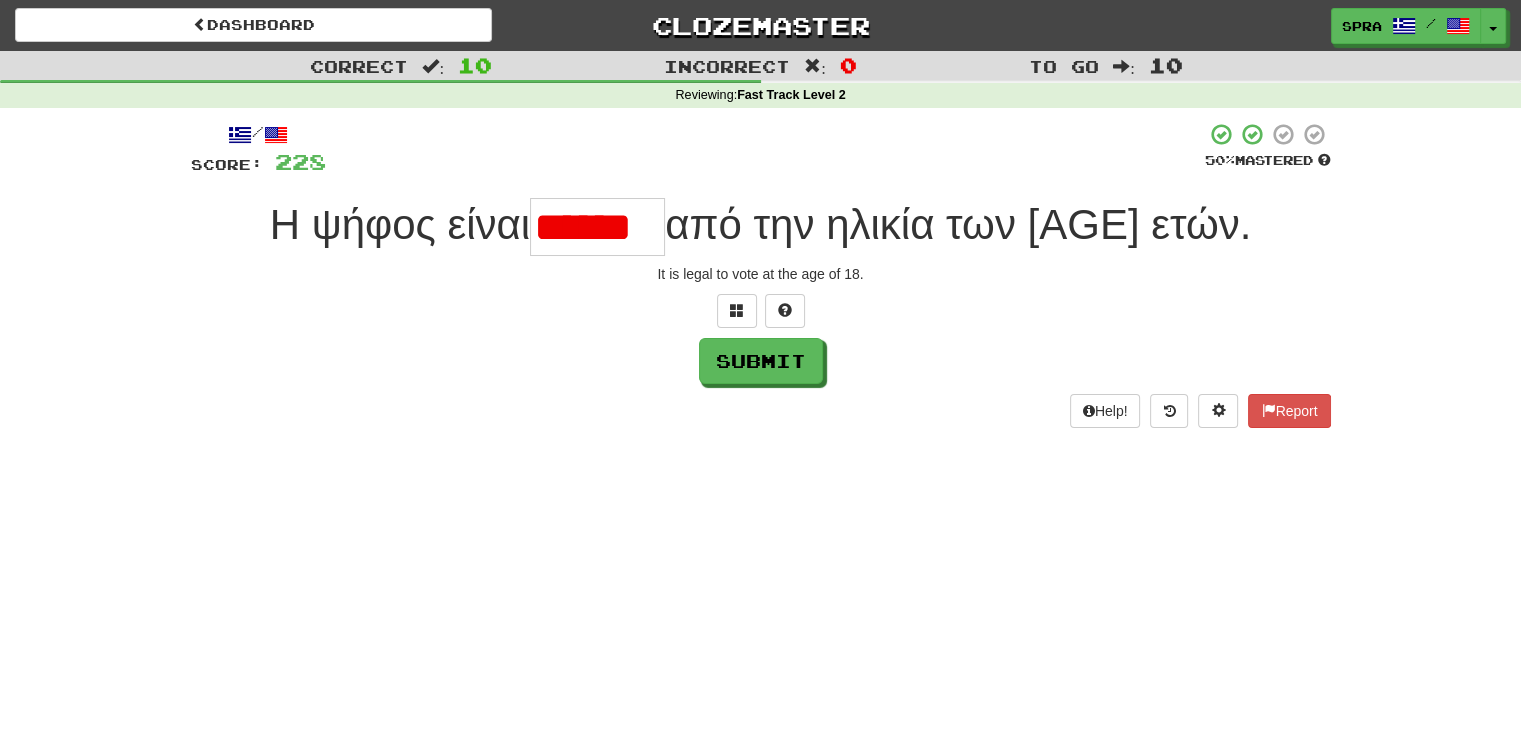 scroll, scrollTop: 0, scrollLeft: 0, axis: both 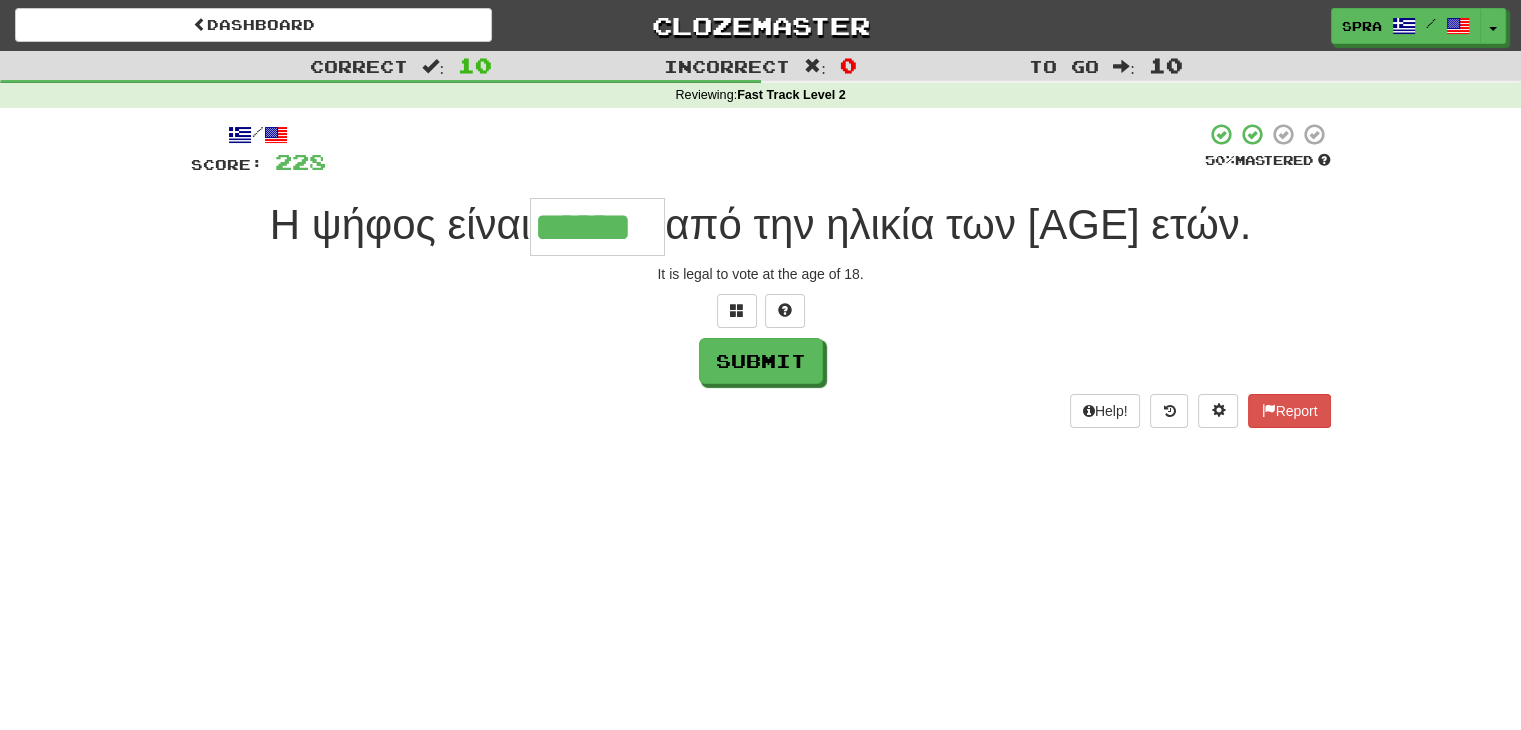 type on "******" 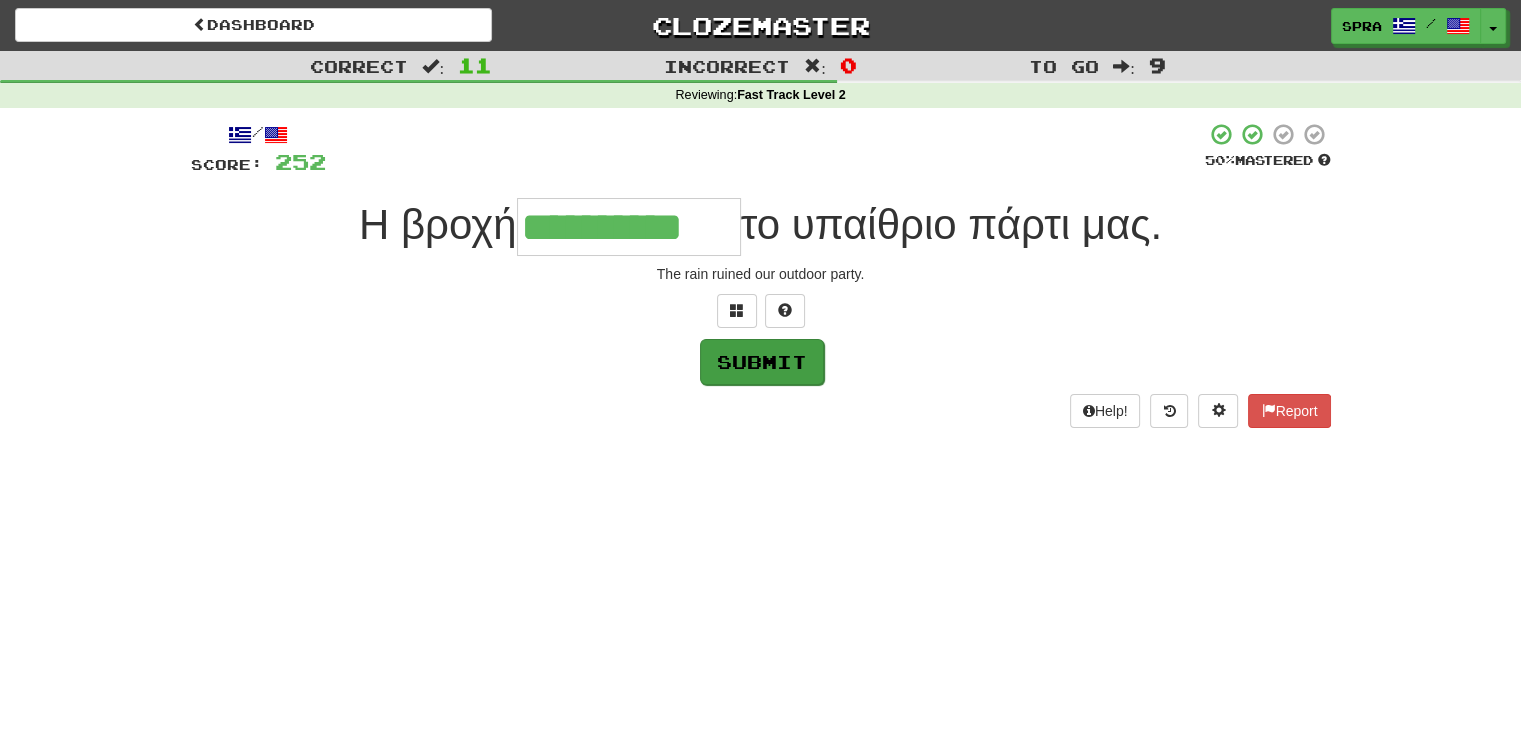type on "**********" 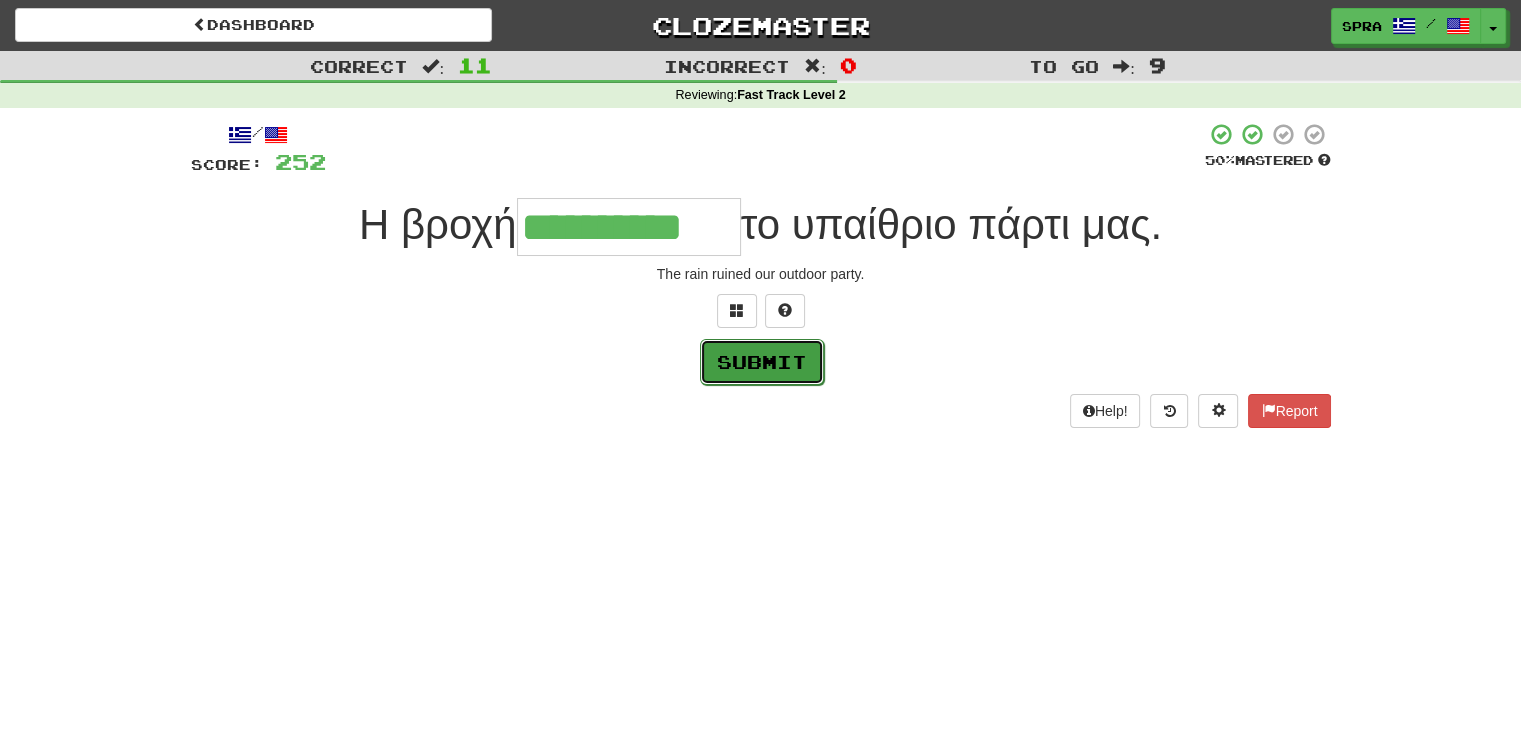 click on "Submit" at bounding box center [762, 362] 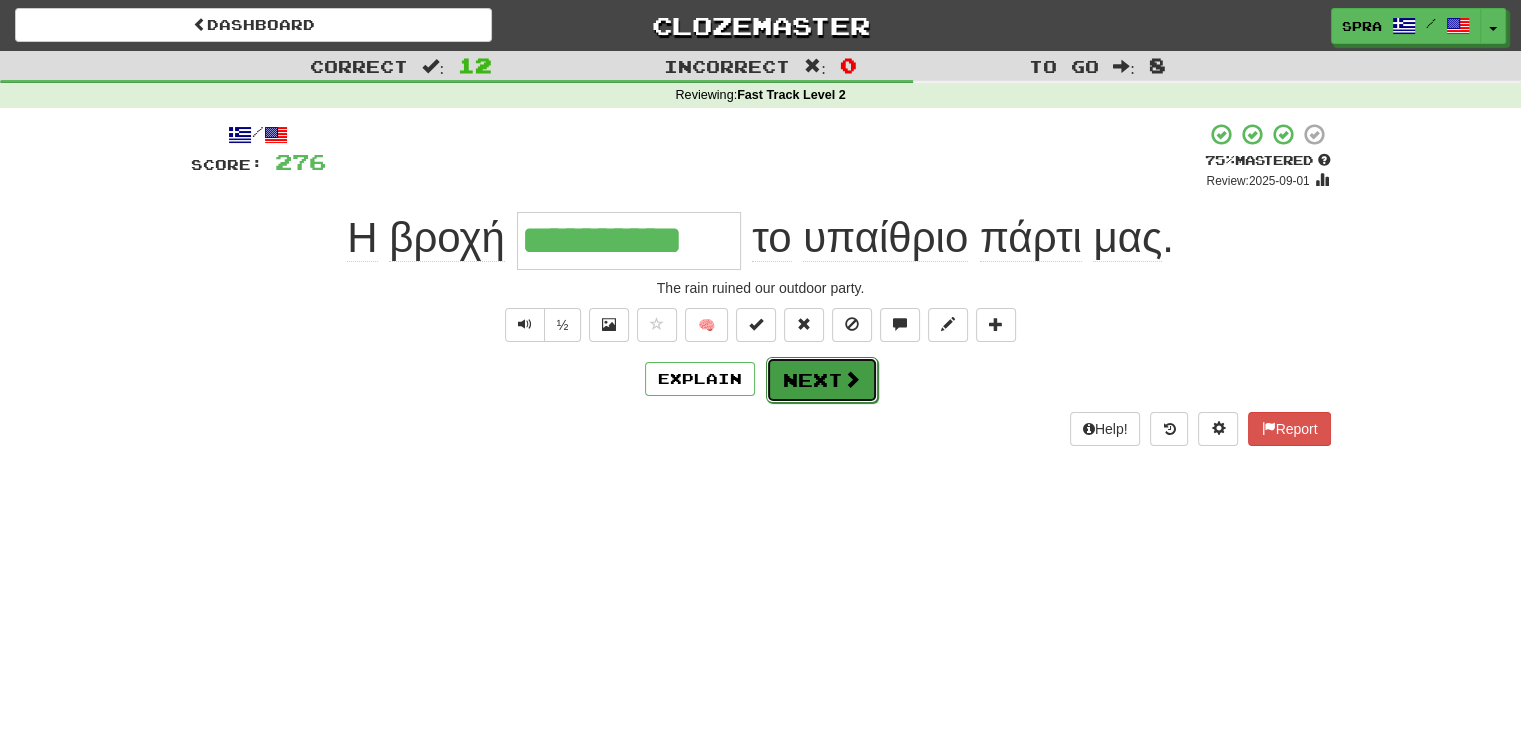 click on "Next" at bounding box center (822, 380) 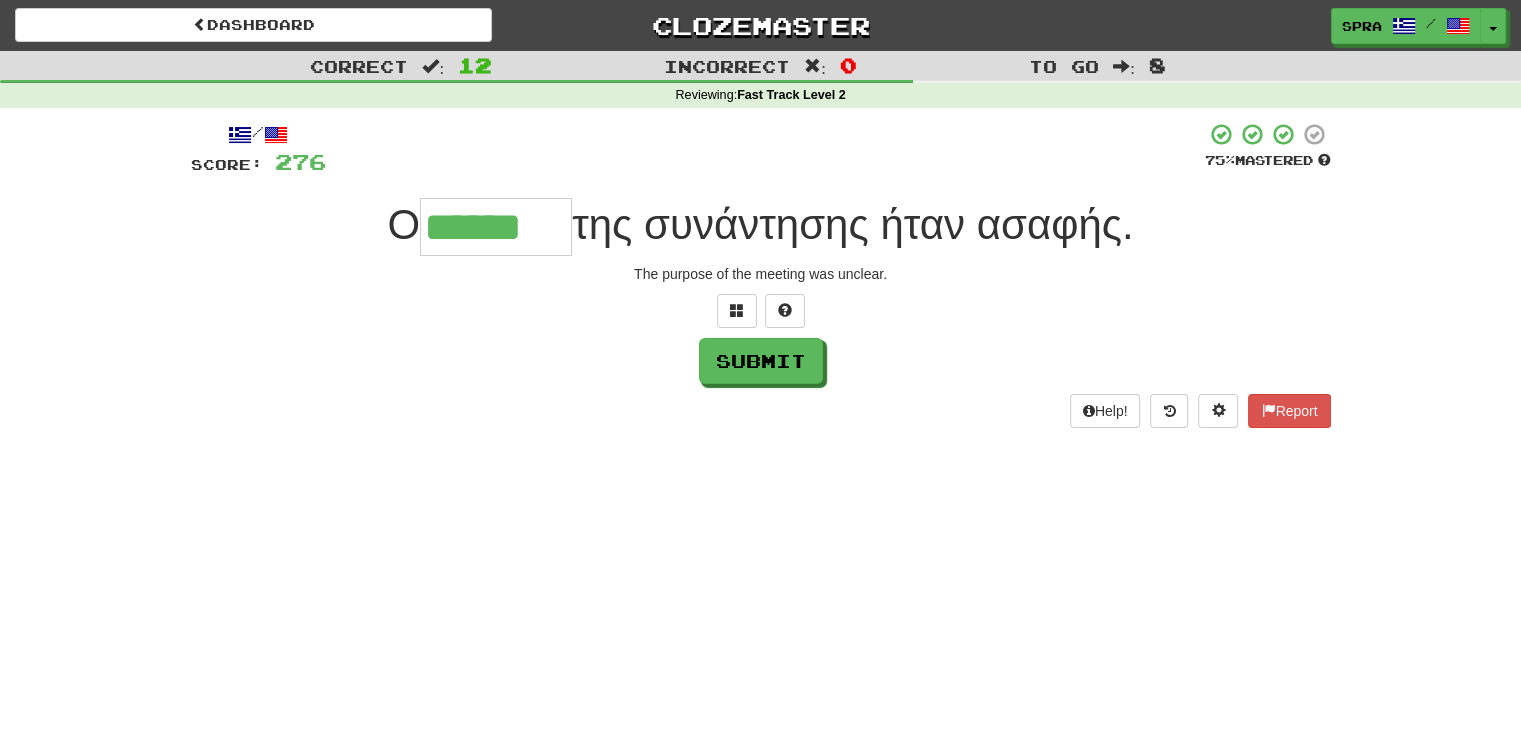 type on "******" 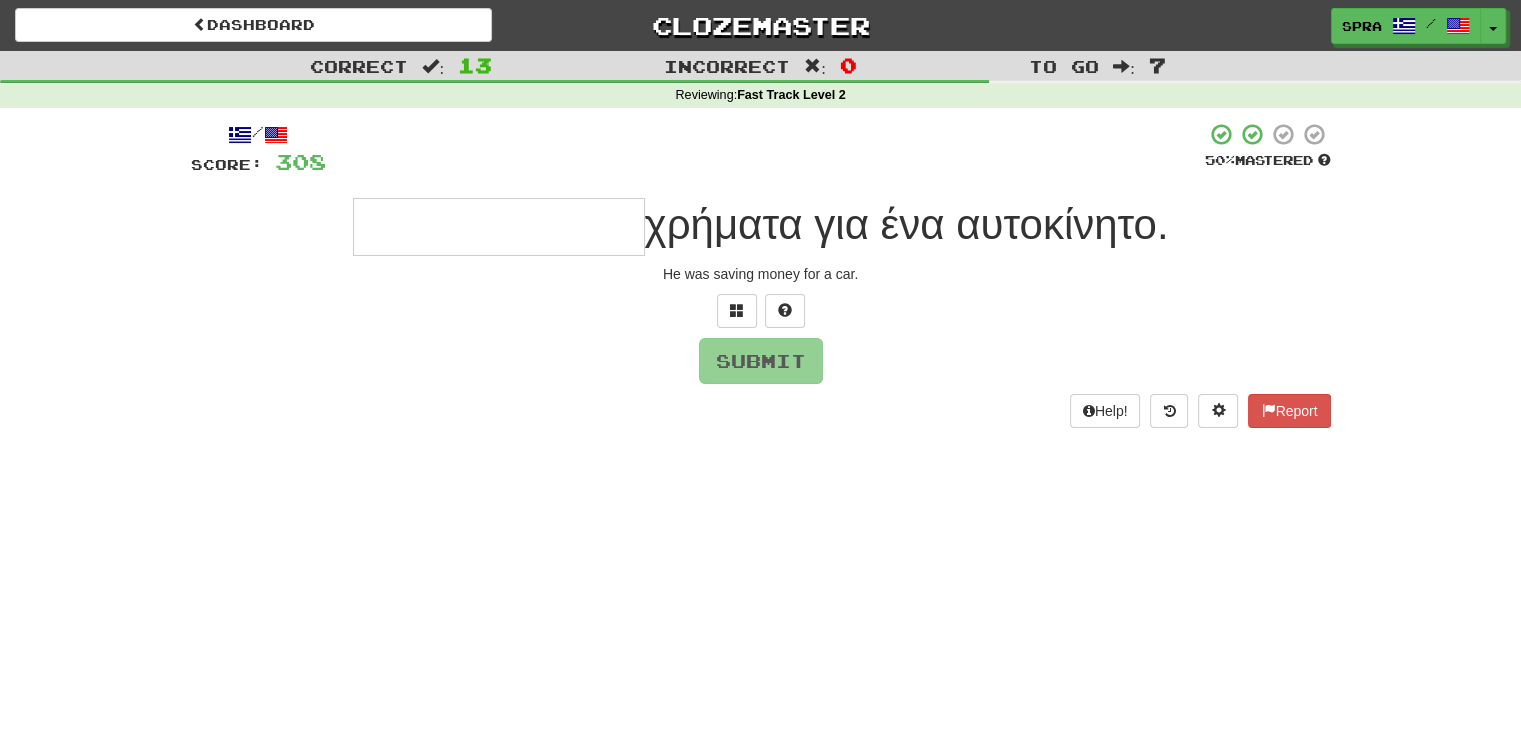 type on "*" 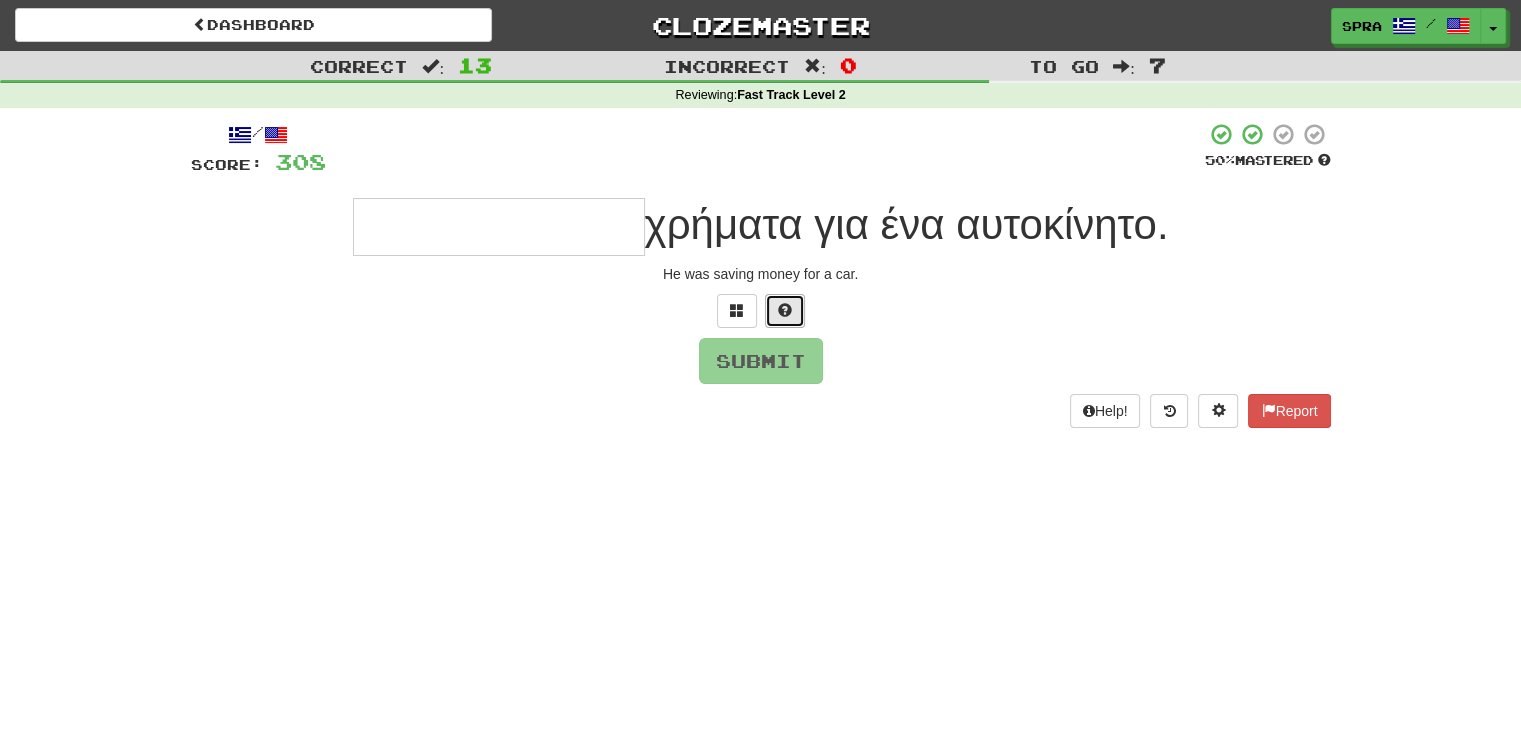 click at bounding box center [785, 311] 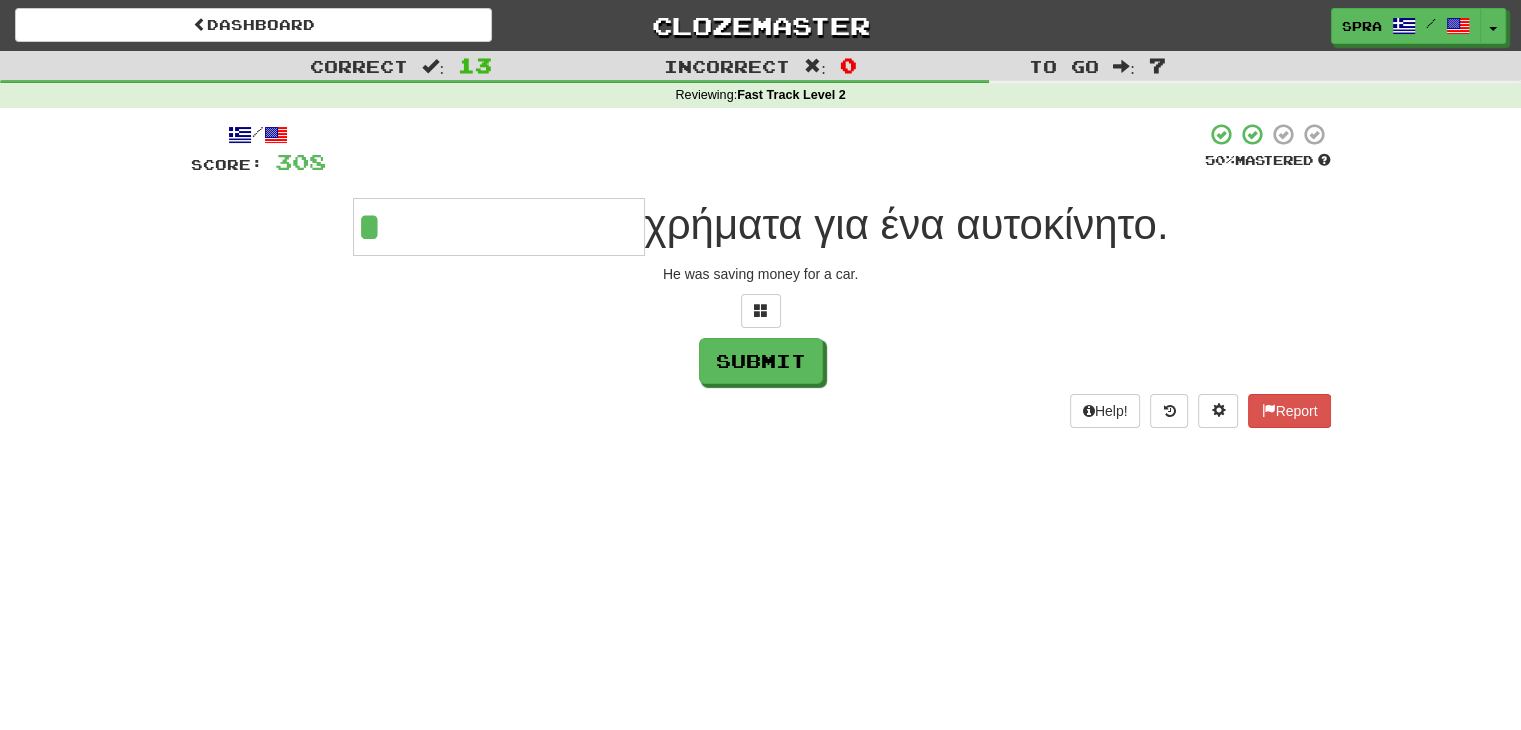 type on "**********" 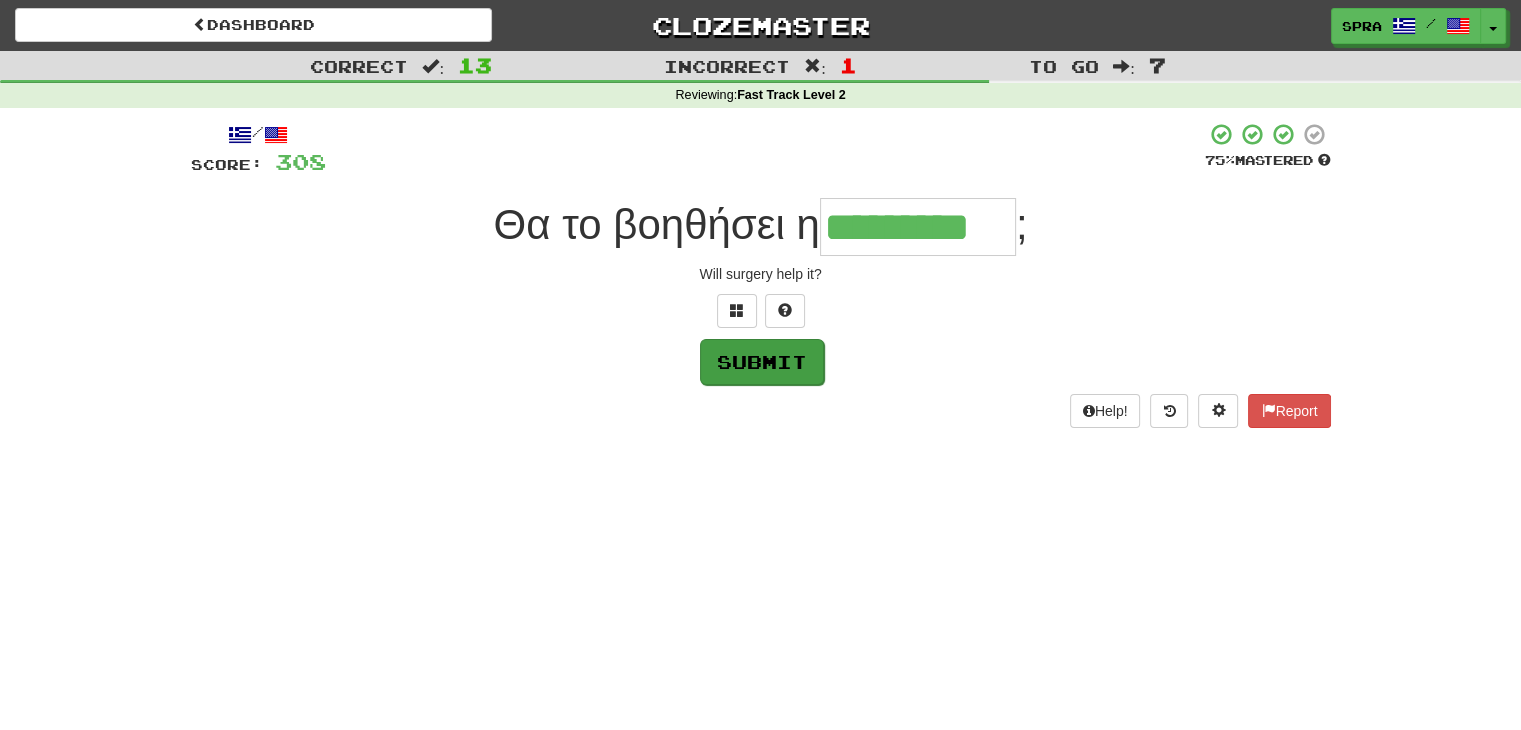 type on "*********" 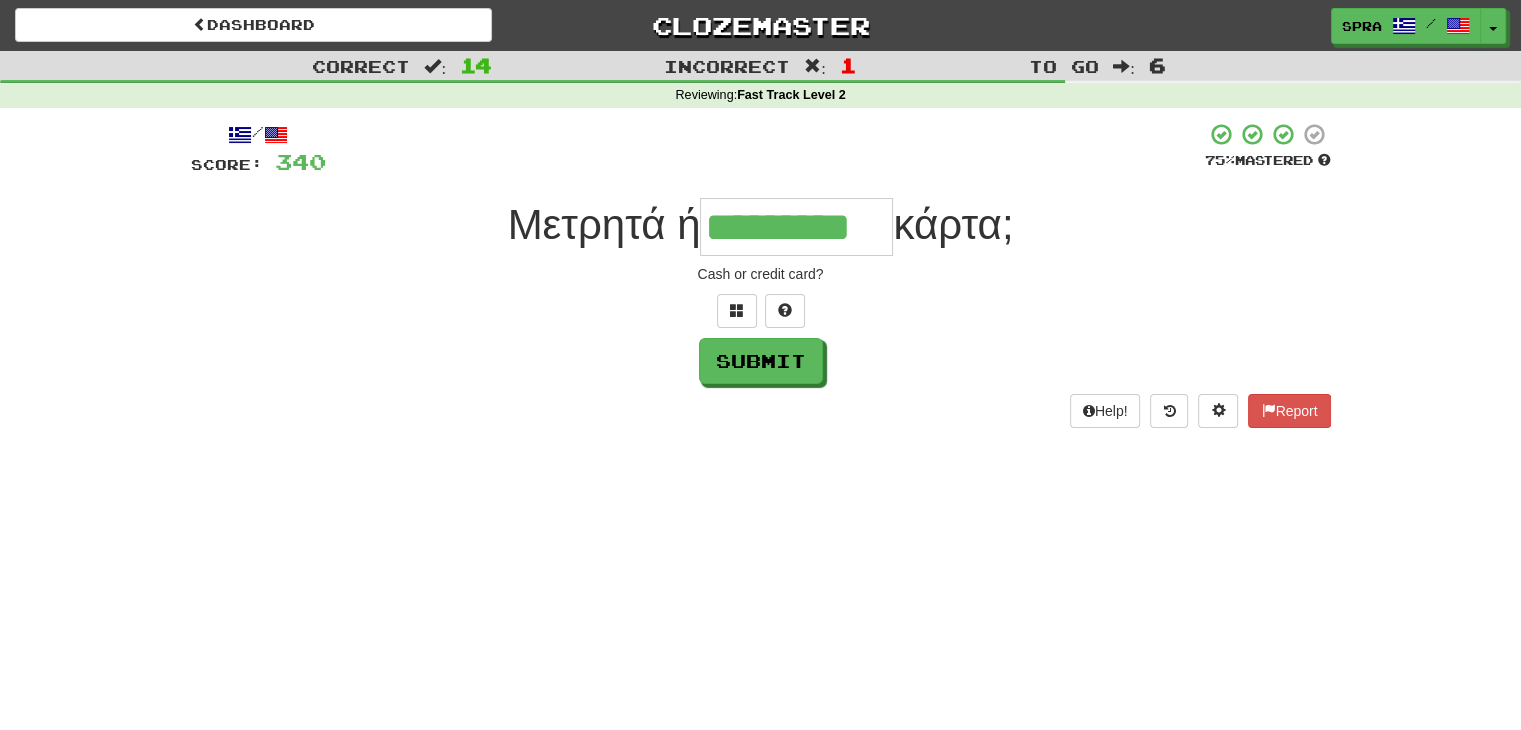 type on "*********" 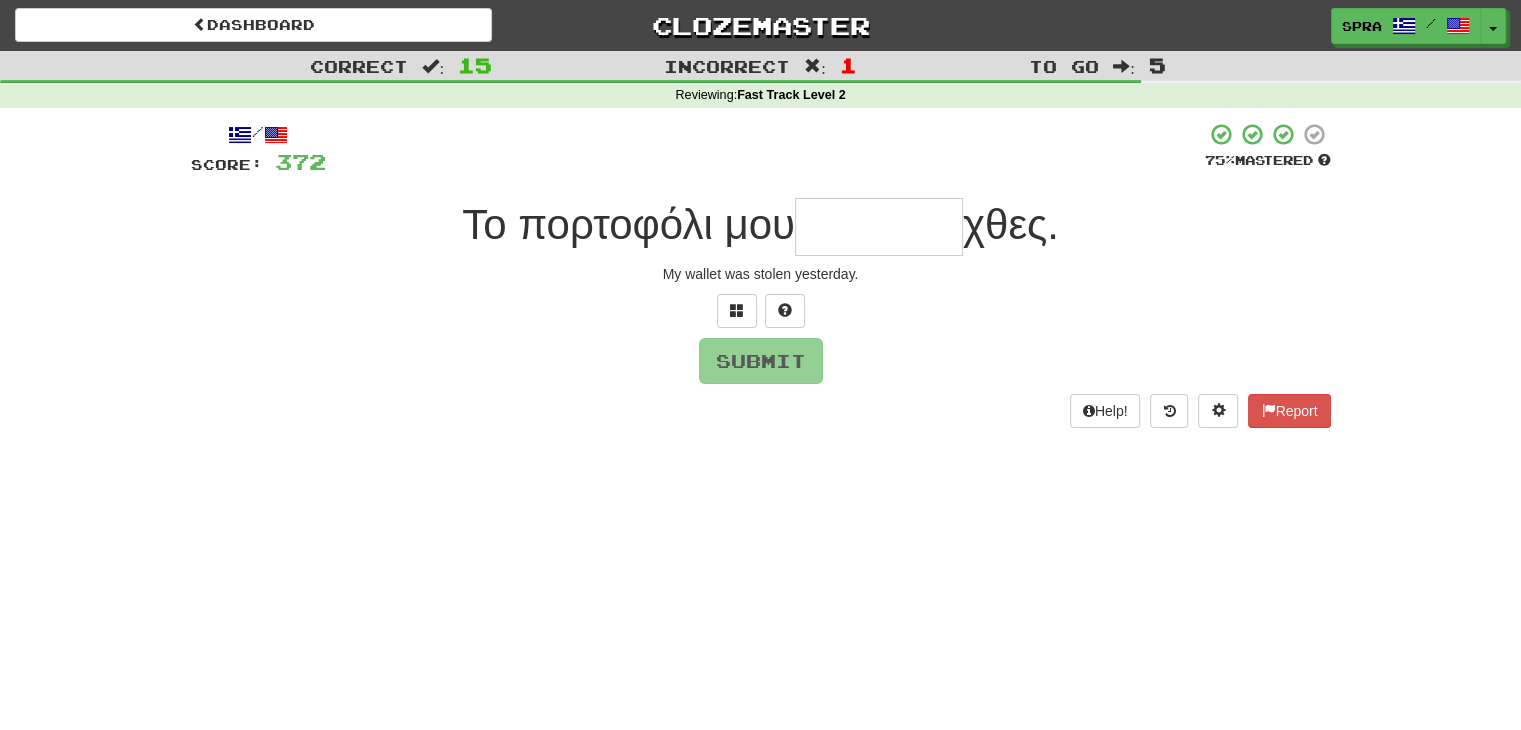 type on "*" 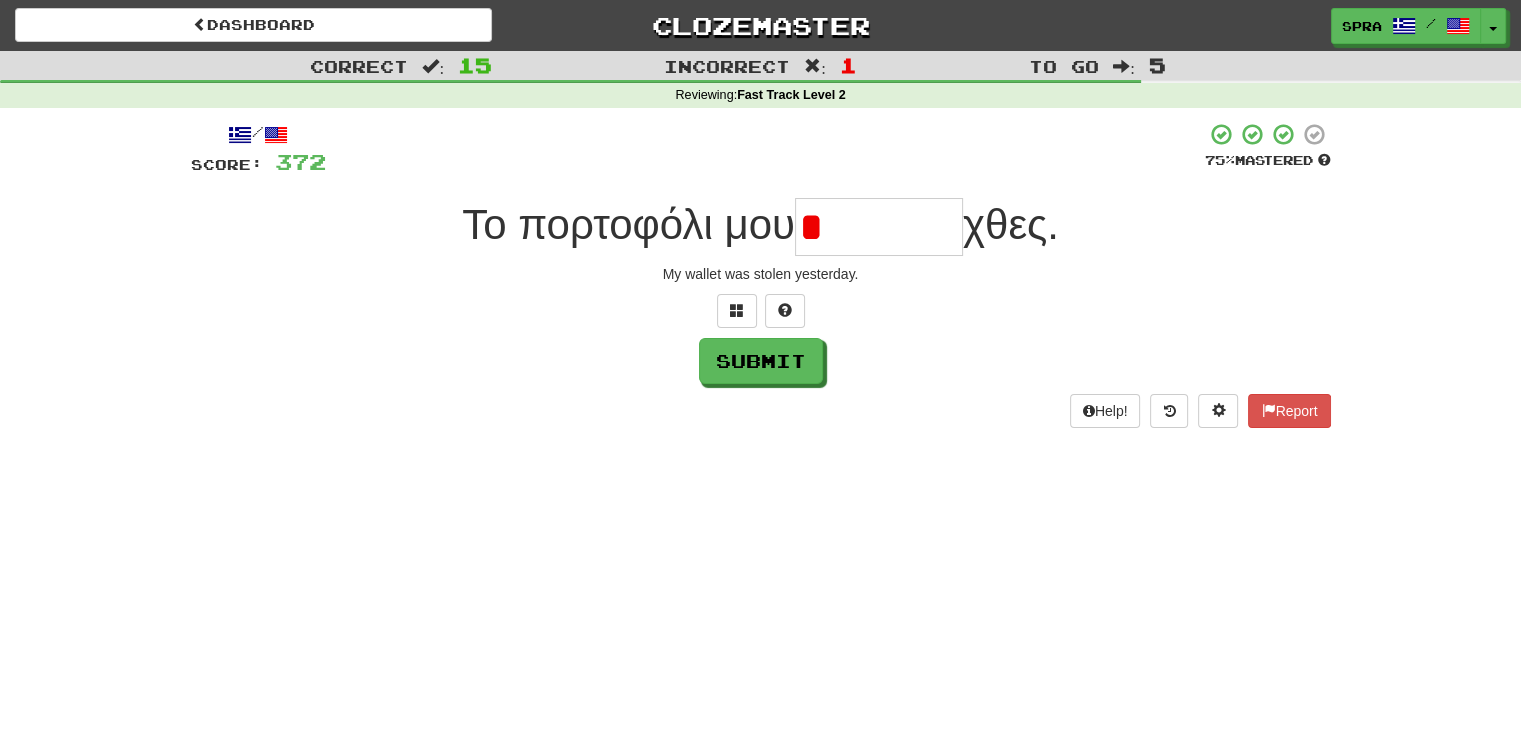 type on "*******" 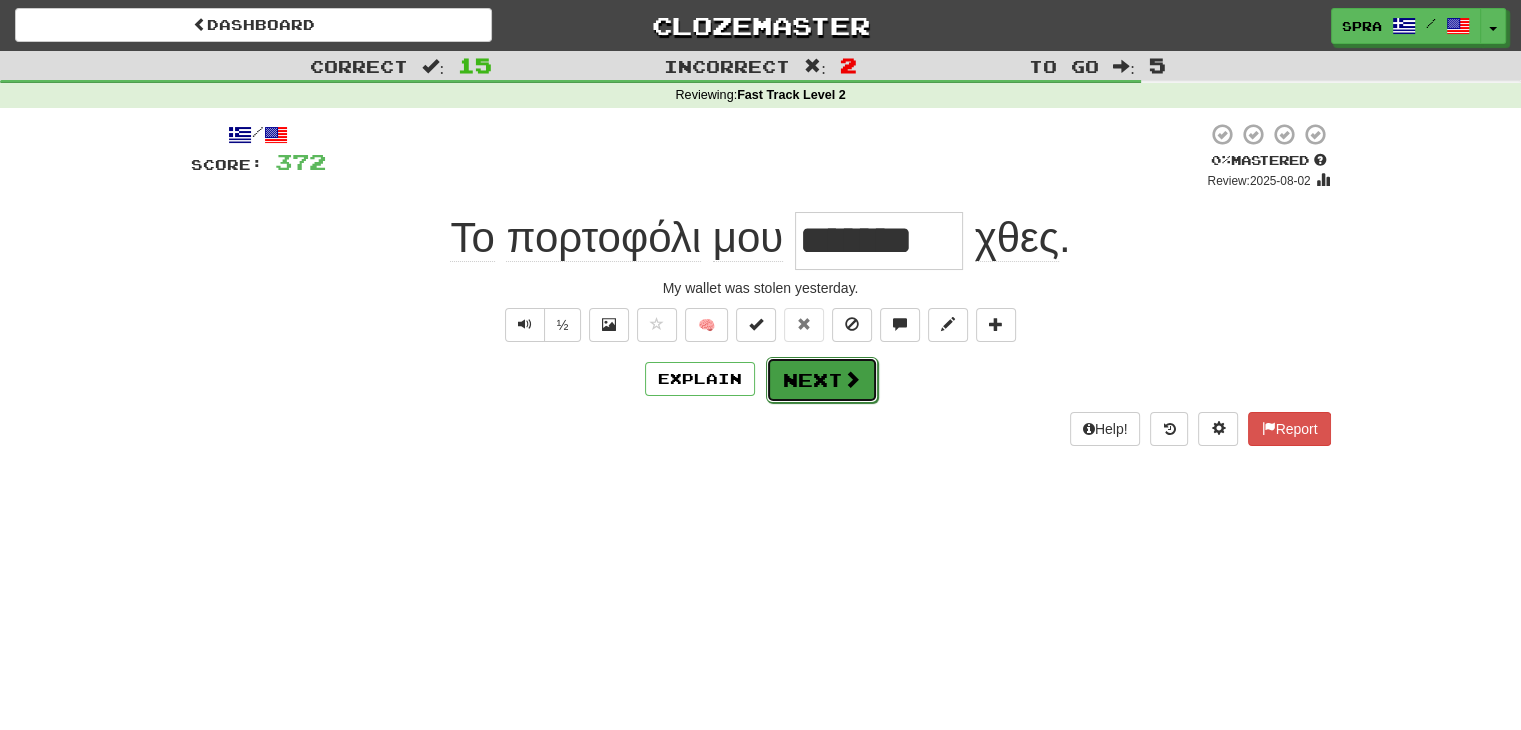 click on "Next" at bounding box center [822, 380] 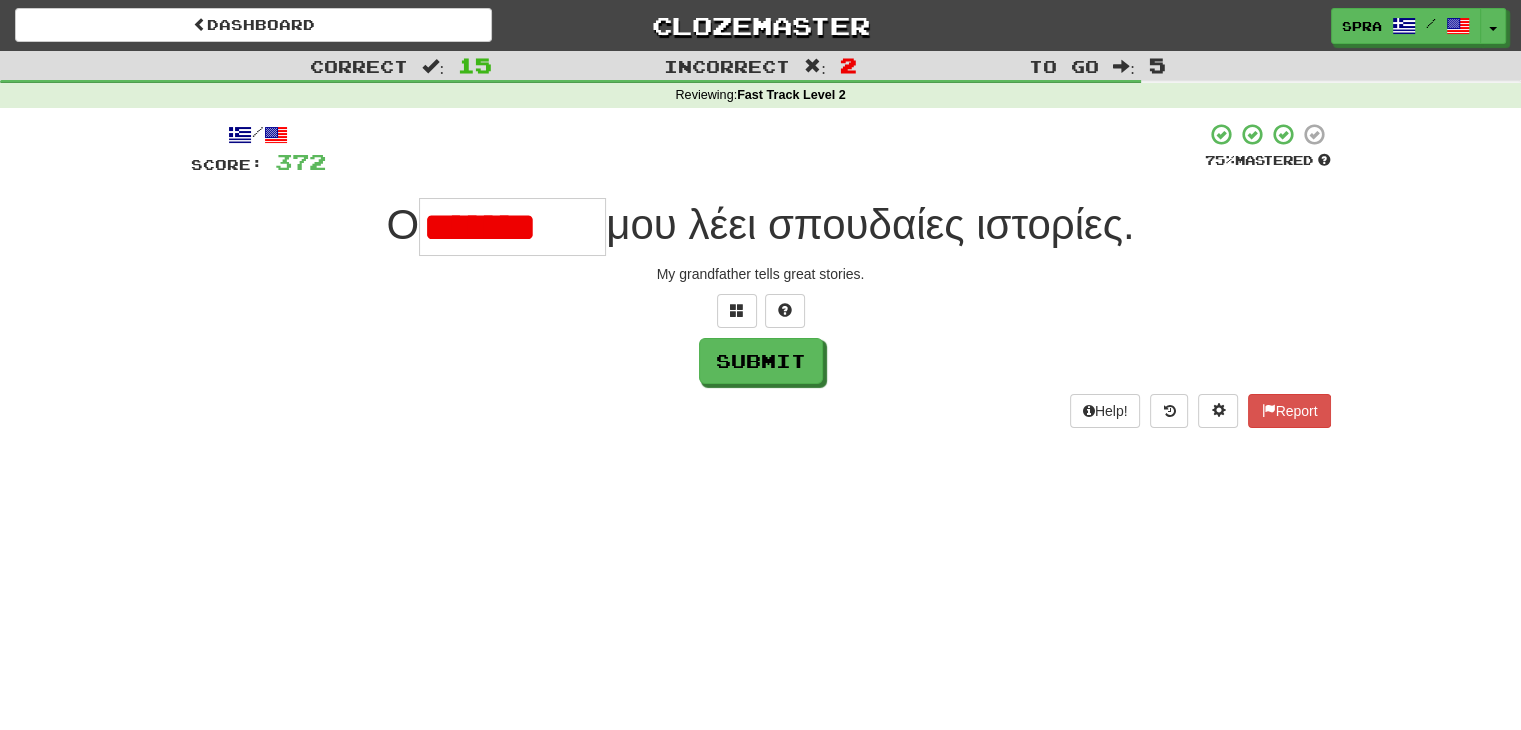 scroll, scrollTop: 0, scrollLeft: 0, axis: both 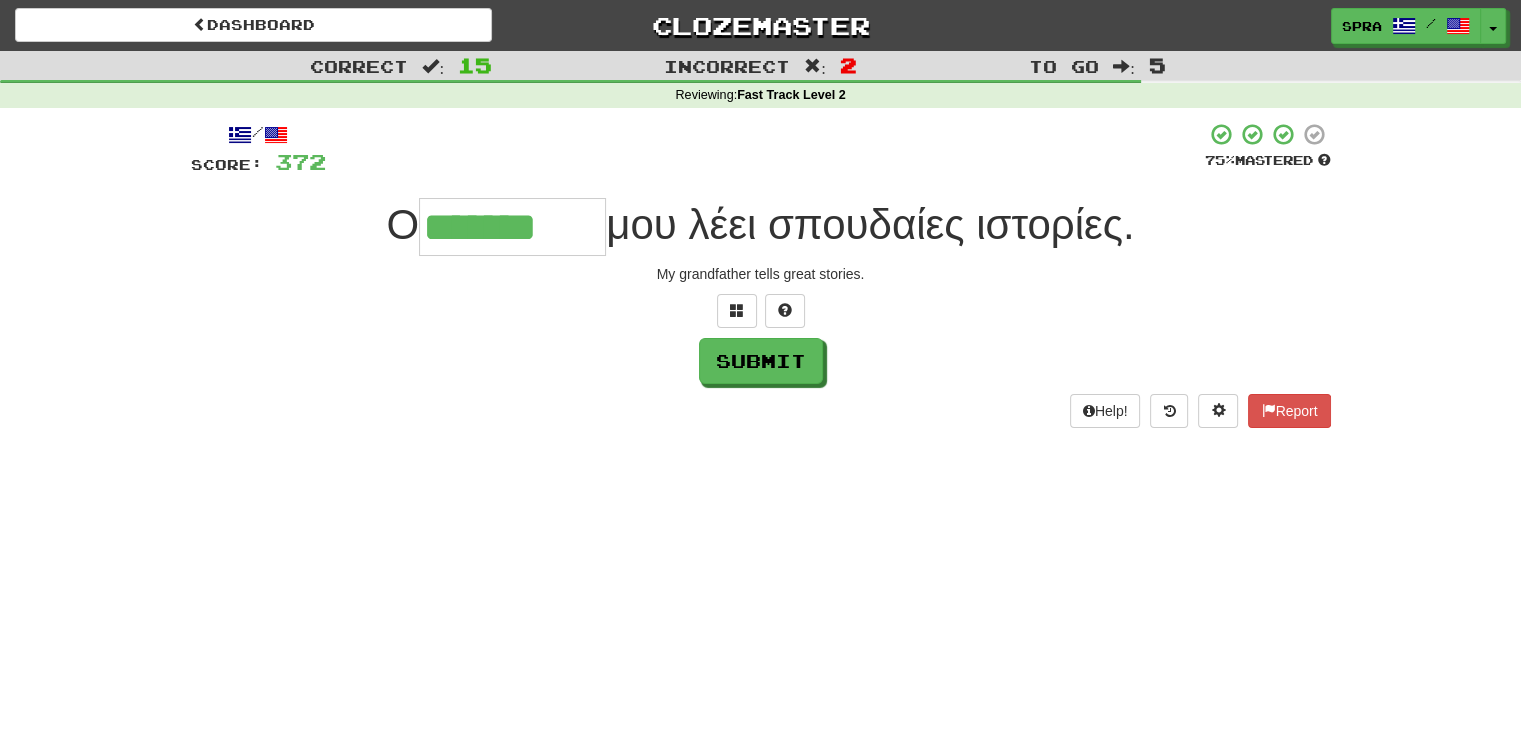 type on "*******" 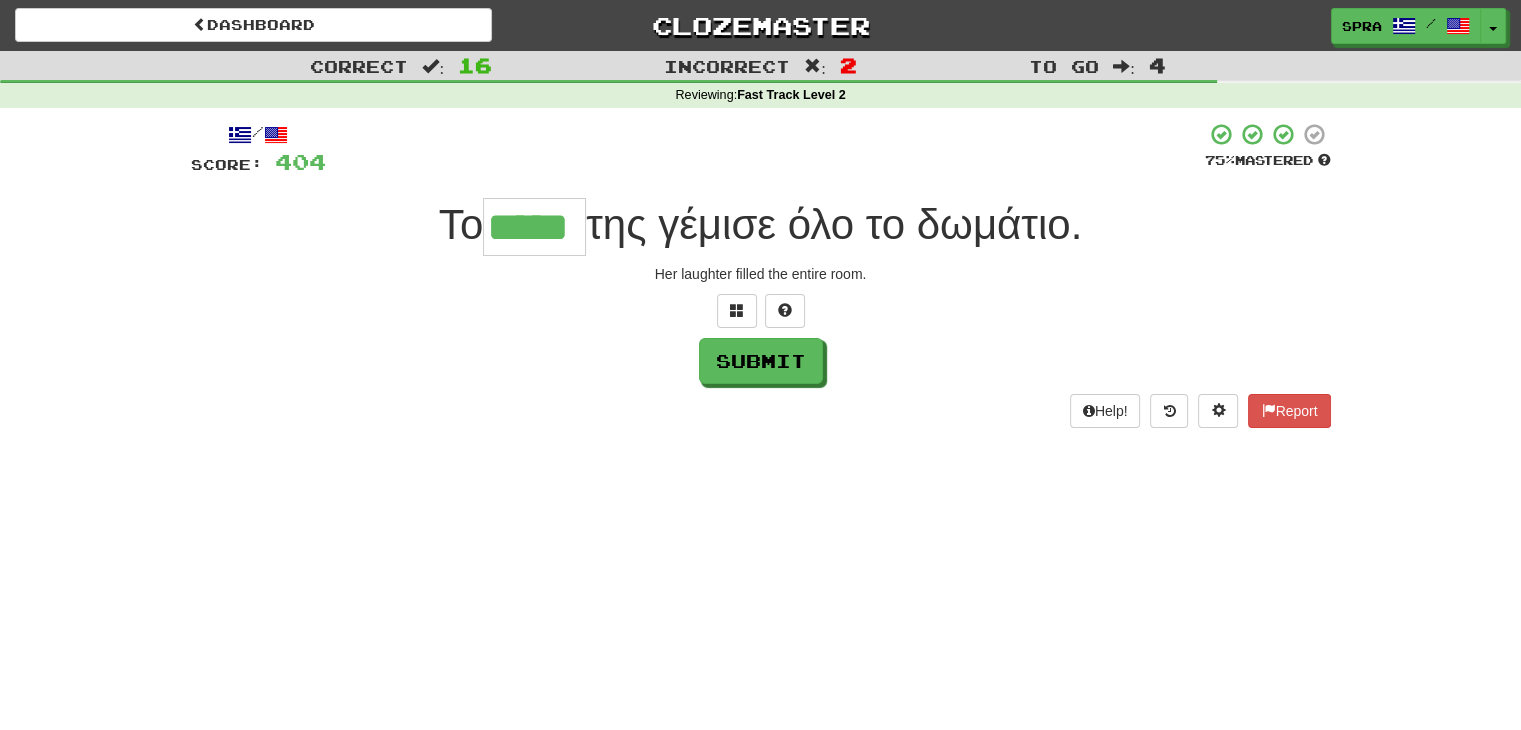 type on "*****" 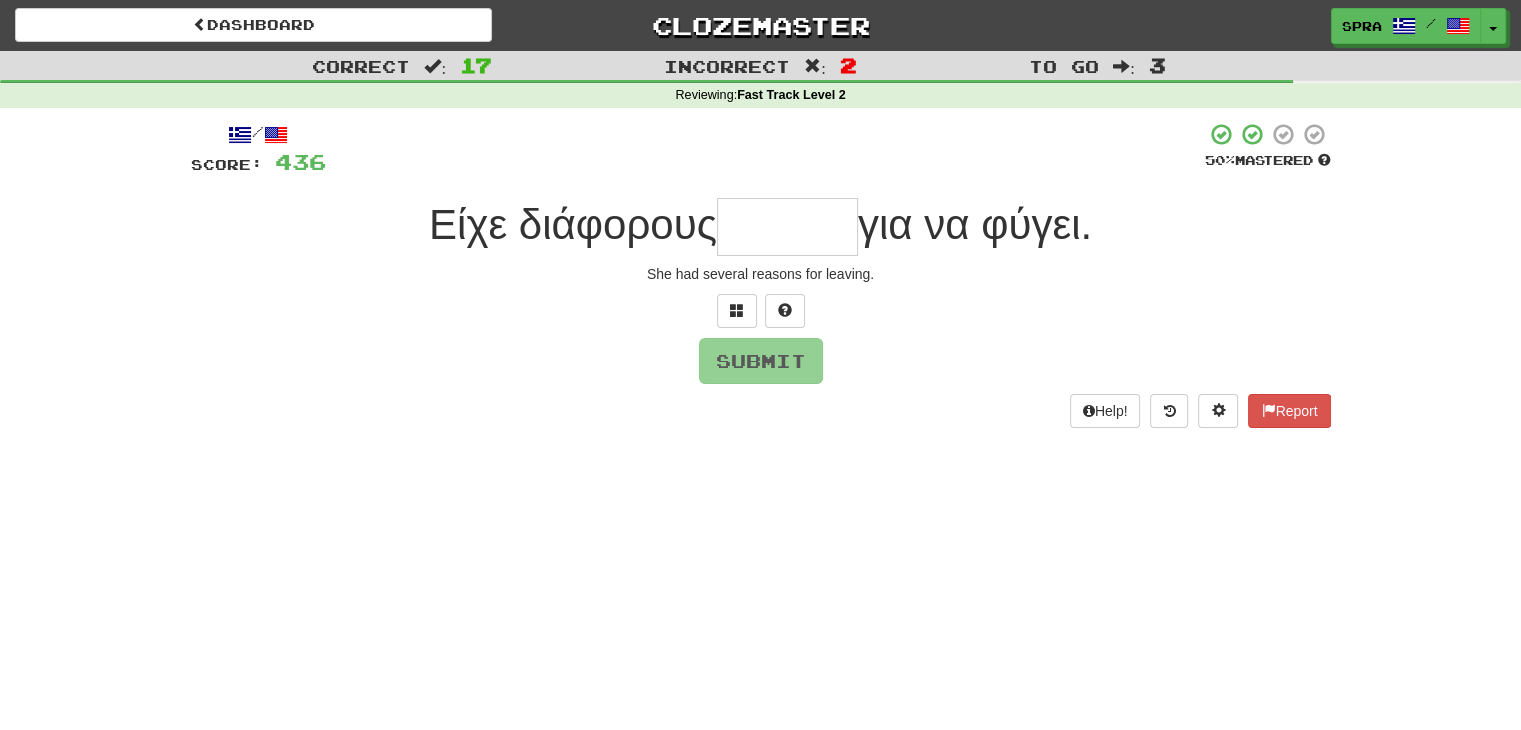 type on "*" 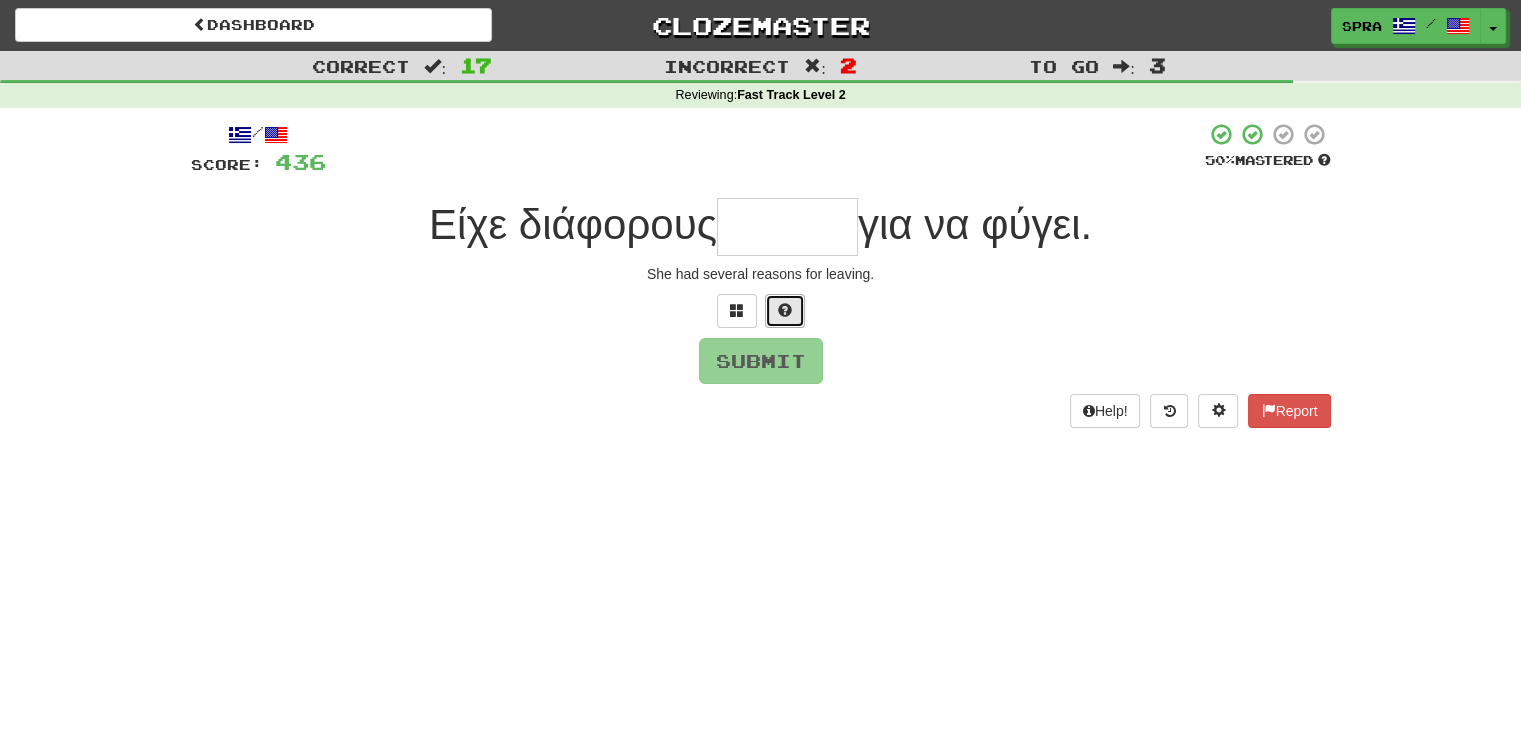 click at bounding box center [785, 311] 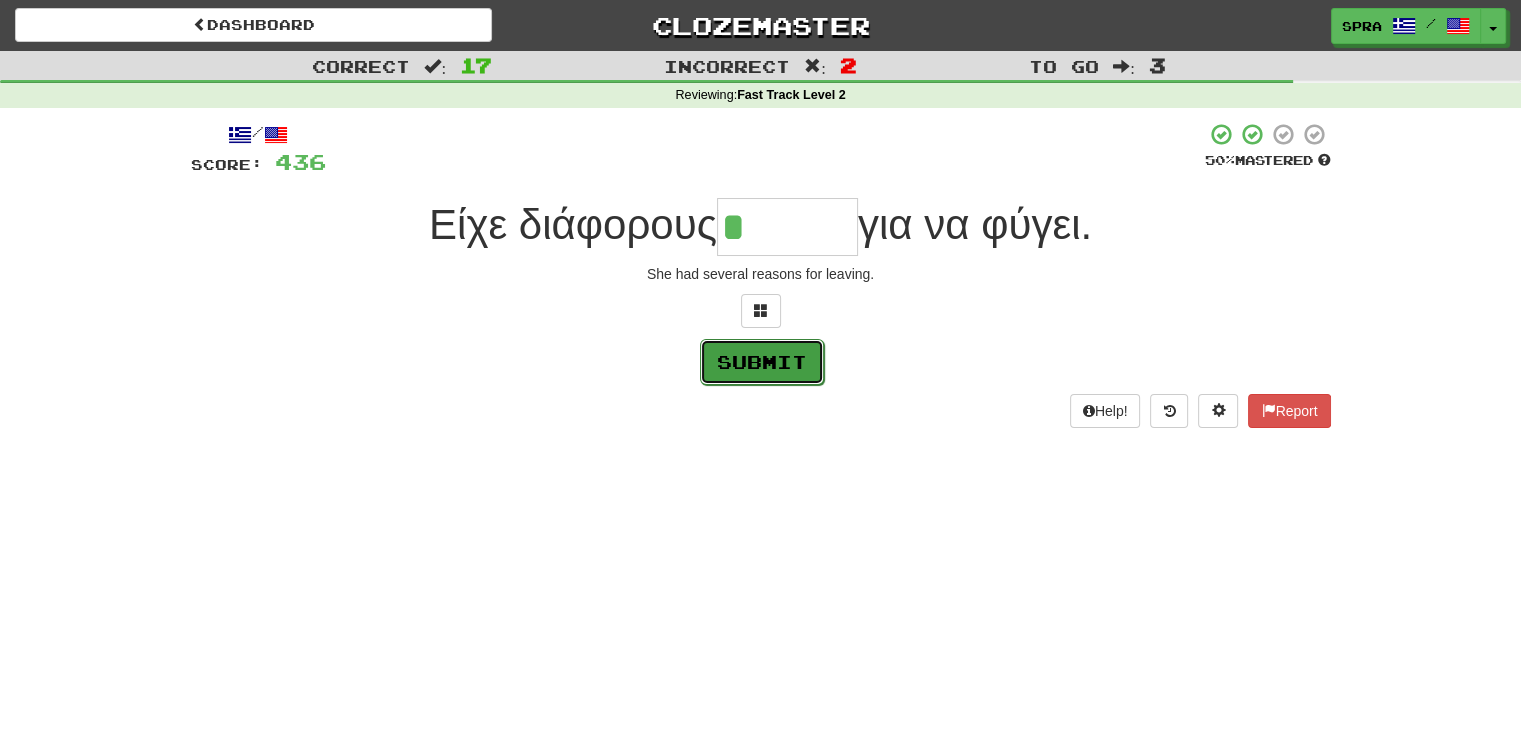 click on "Submit" at bounding box center [762, 362] 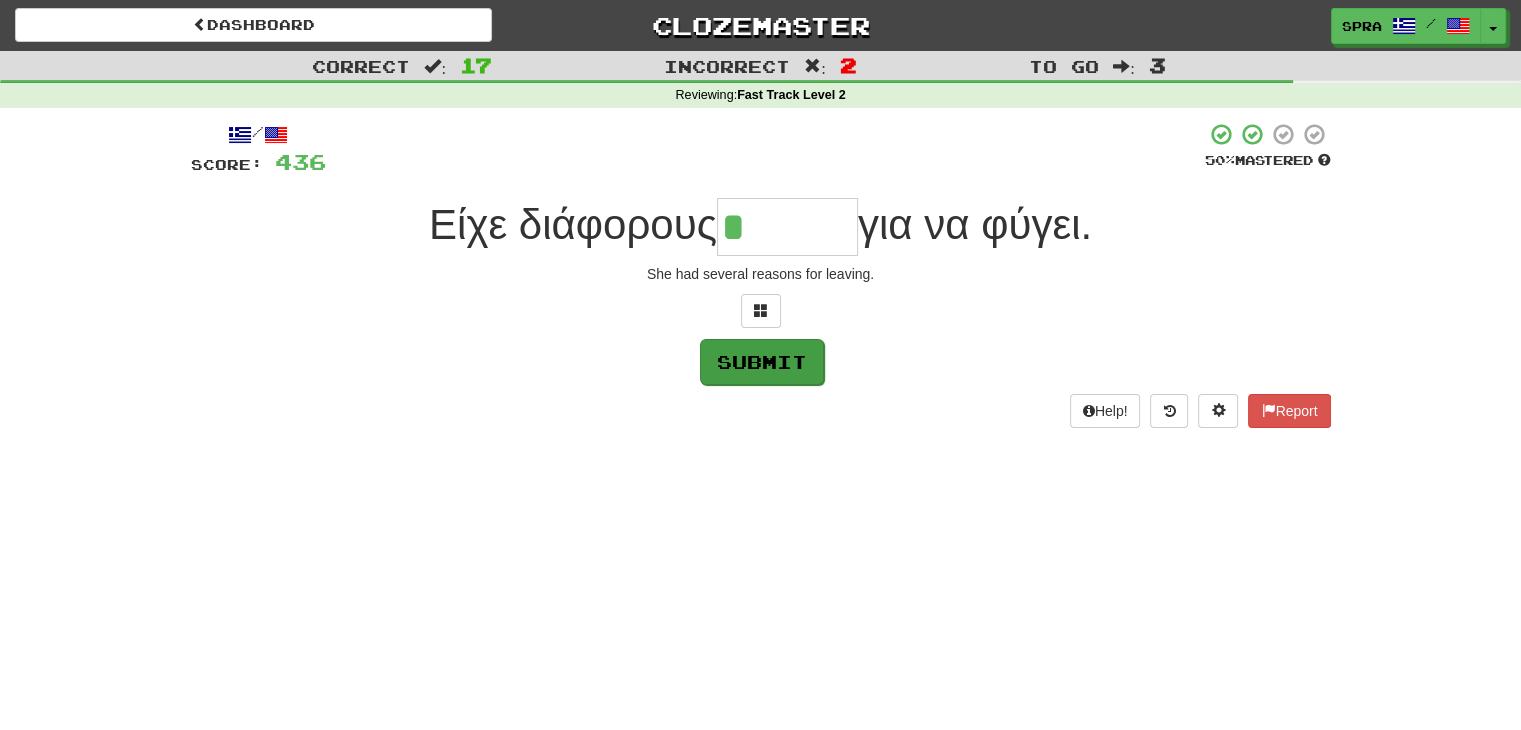 type on "******" 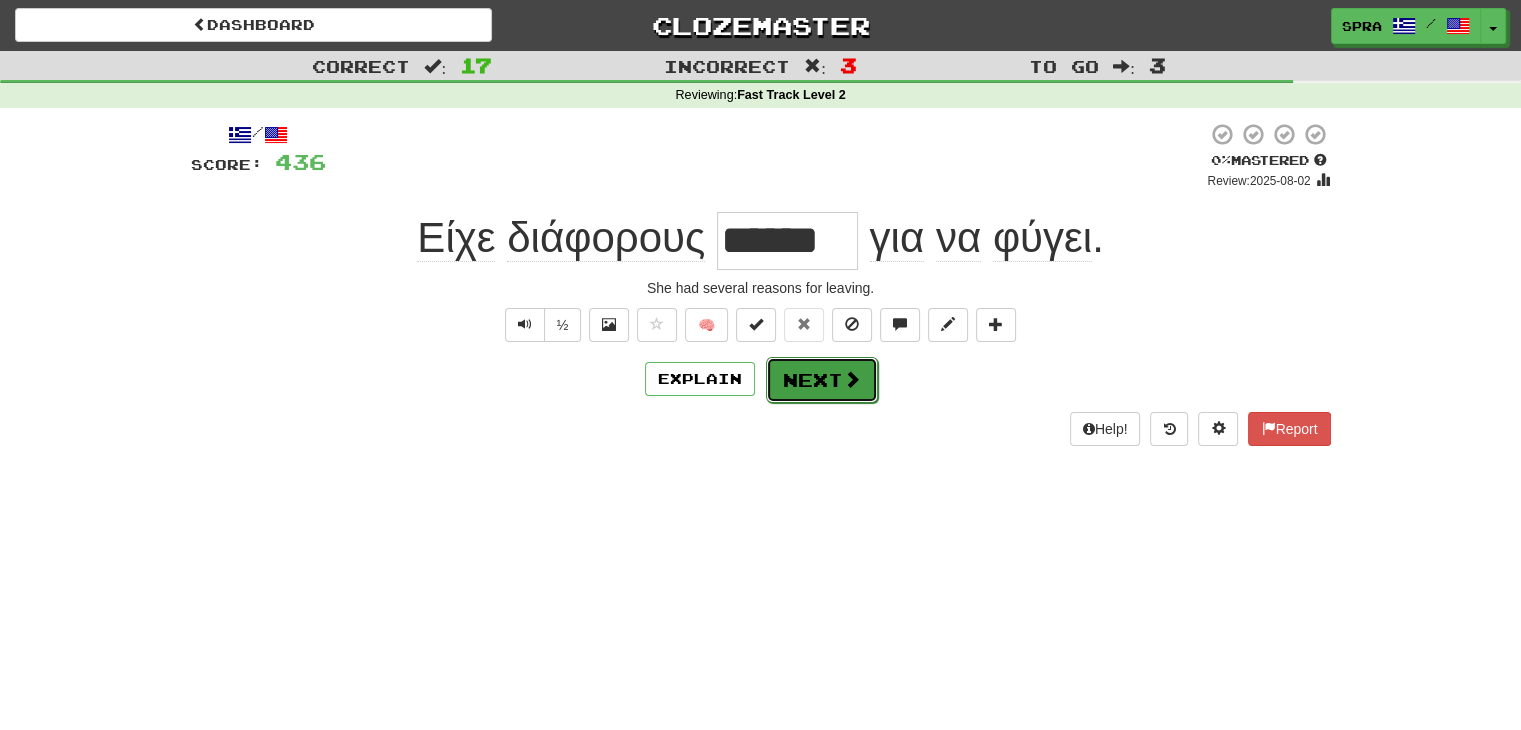 click on "Next" at bounding box center (822, 380) 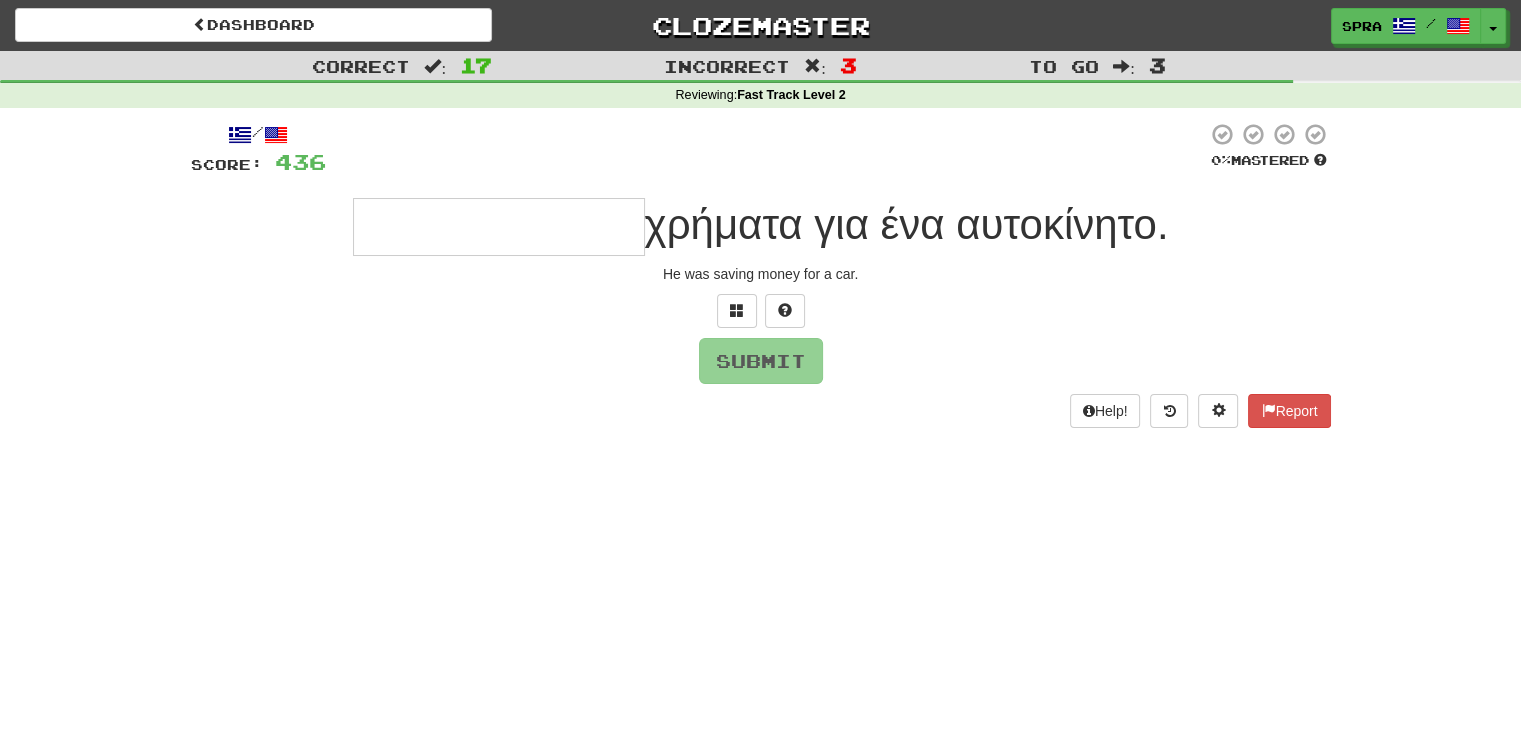 click at bounding box center [499, 227] 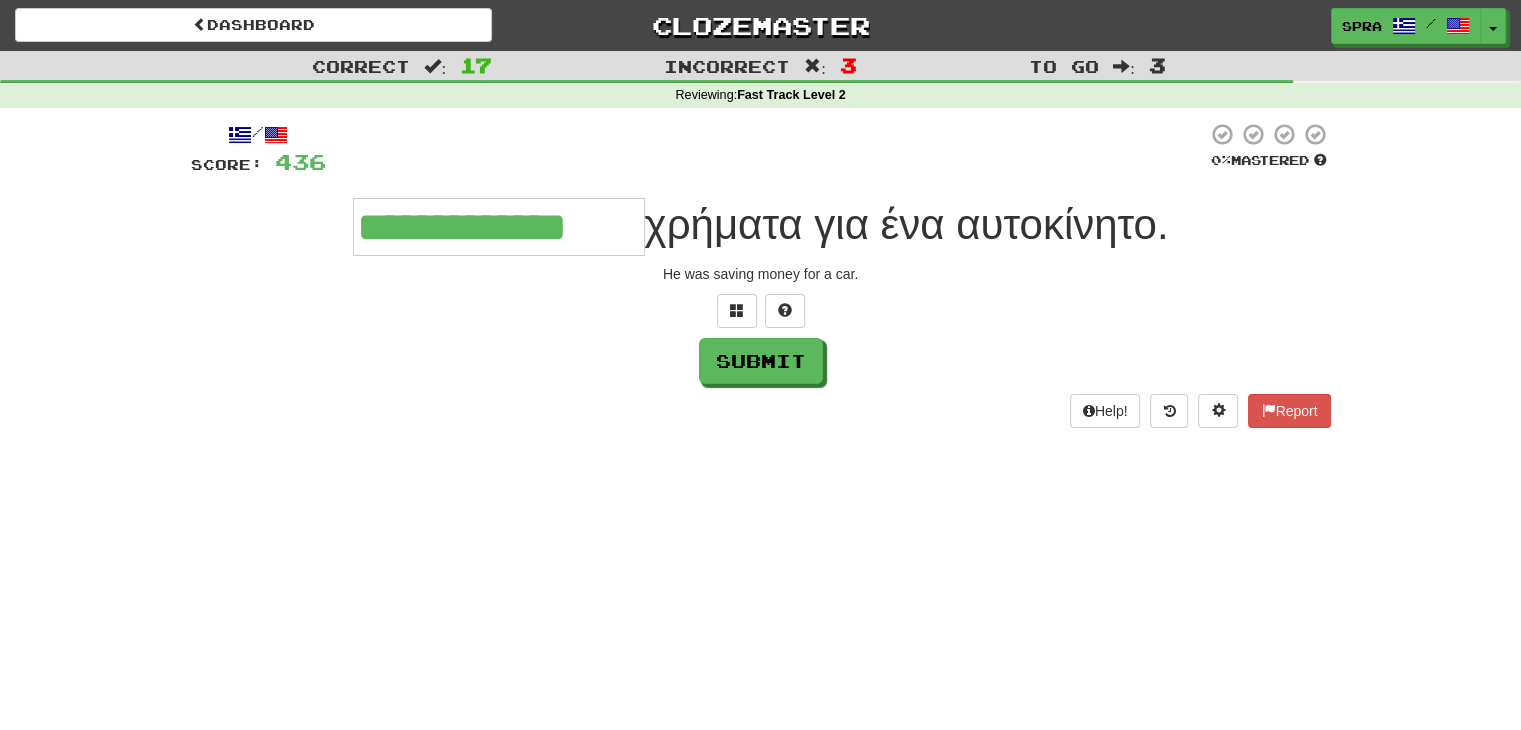 type on "**********" 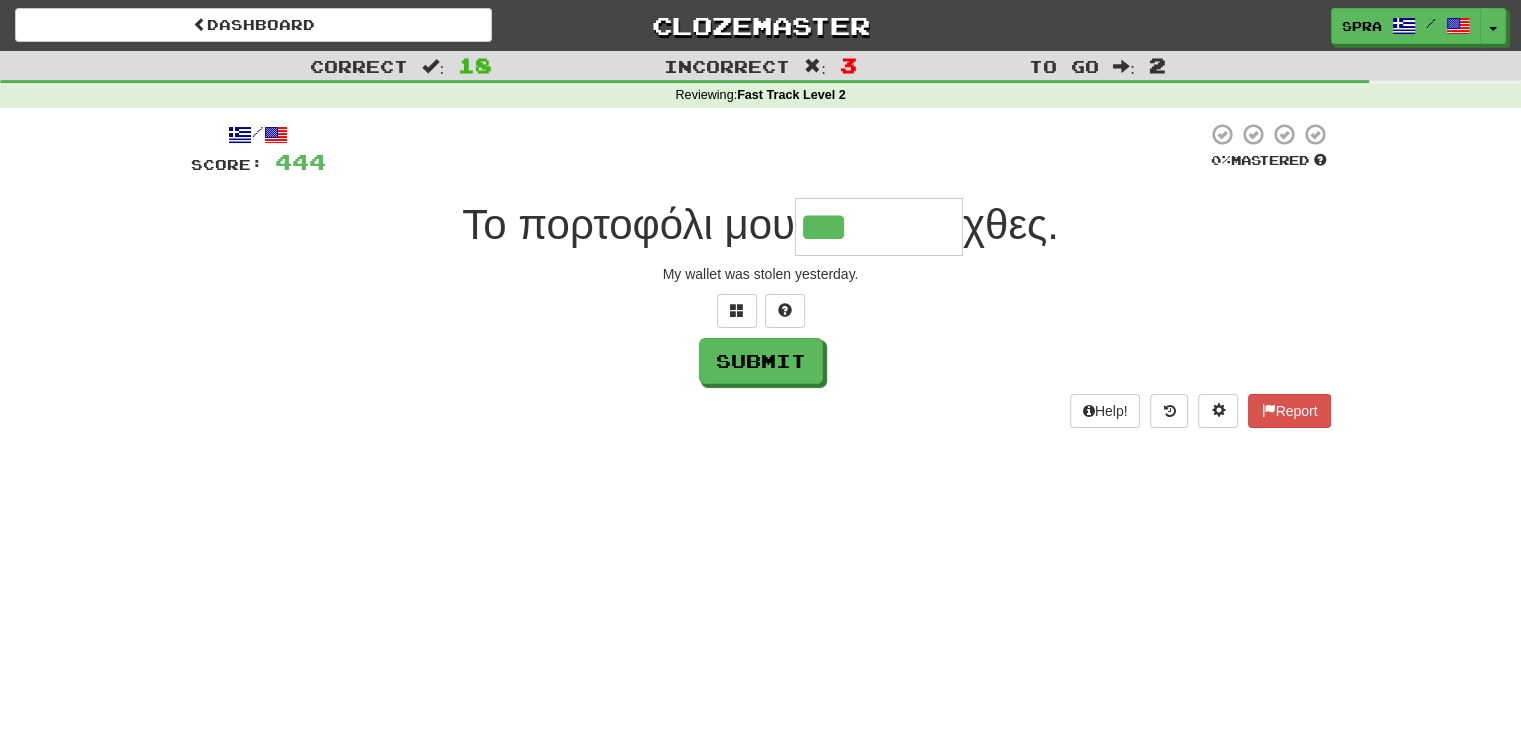 type on "*******" 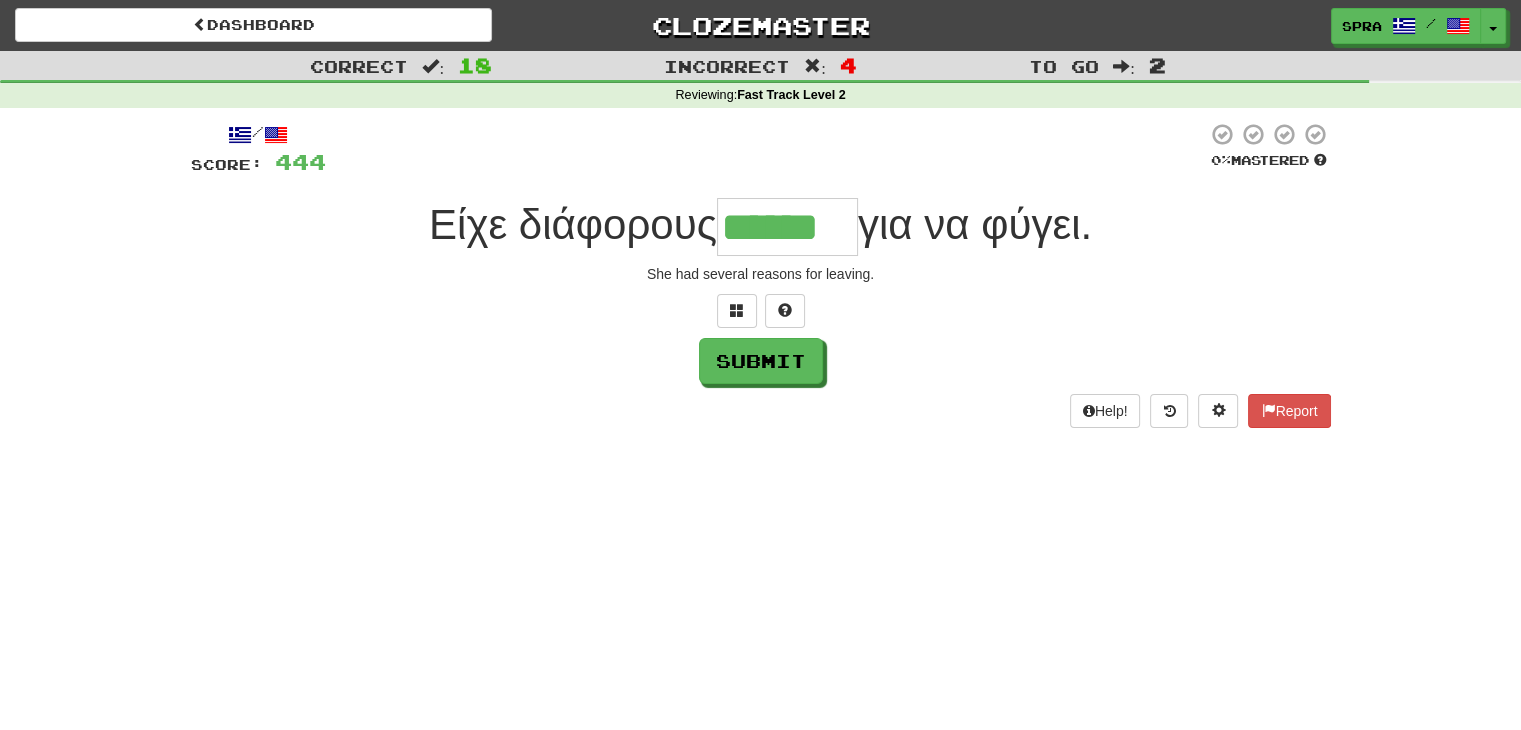 type on "******" 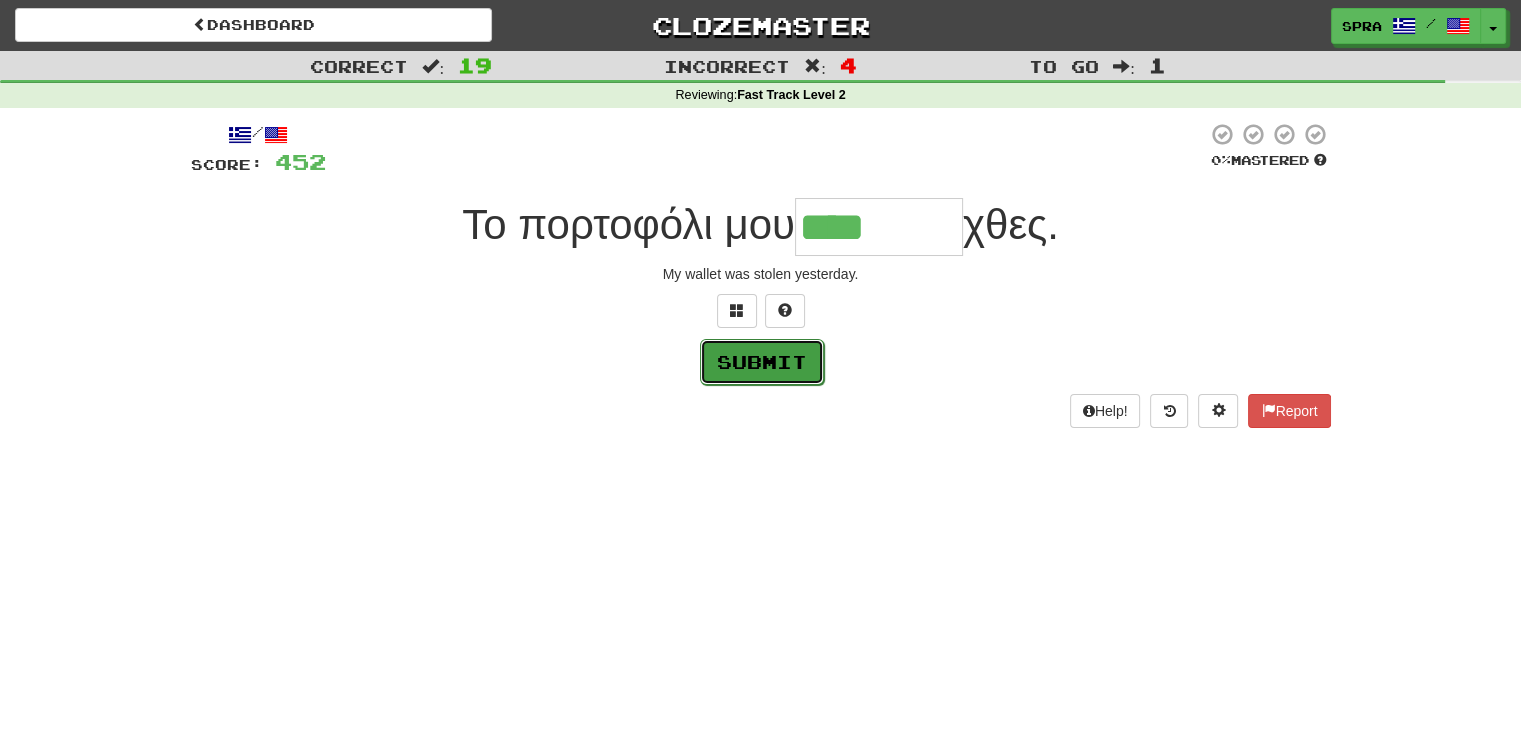 click on "Submit" at bounding box center (762, 362) 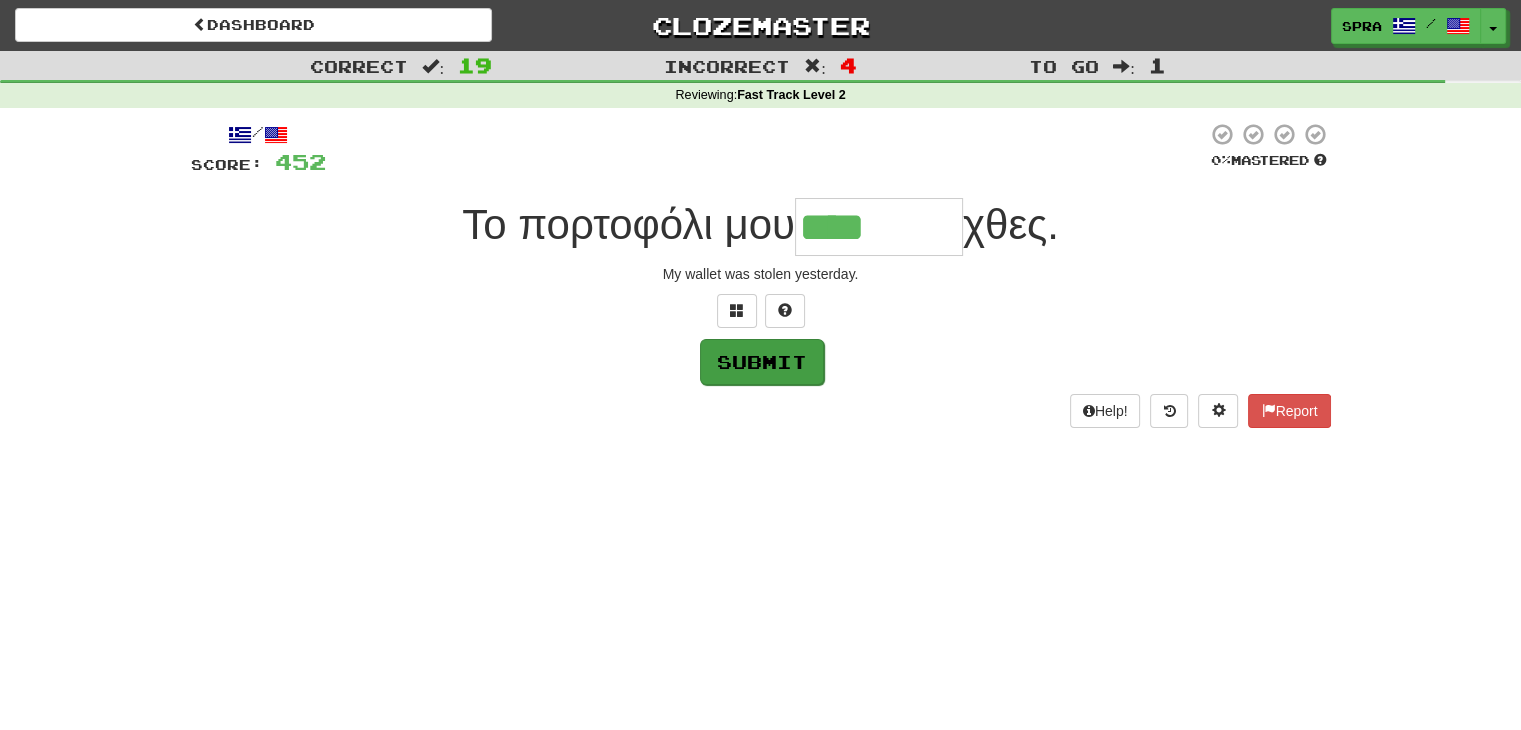 type on "*******" 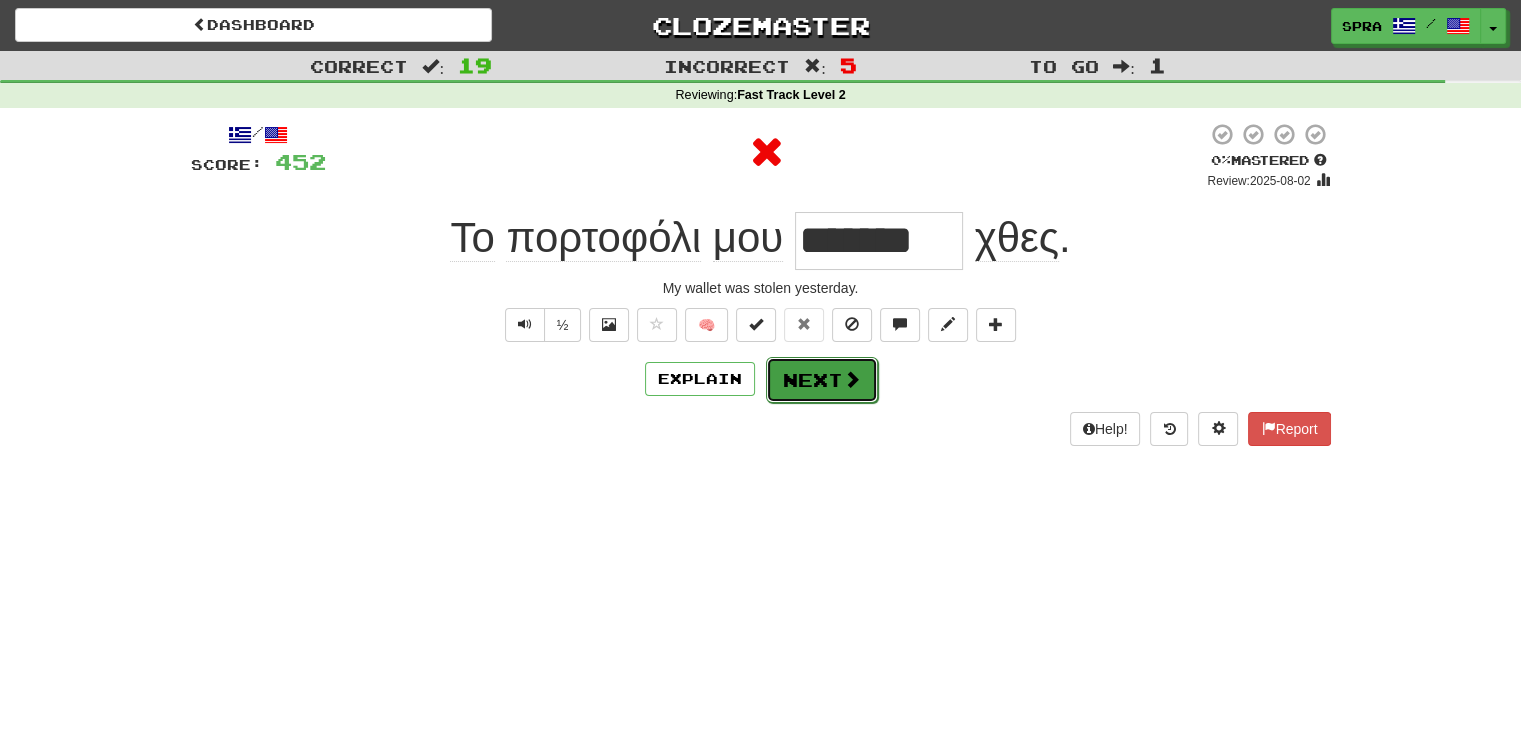 click at bounding box center (852, 379) 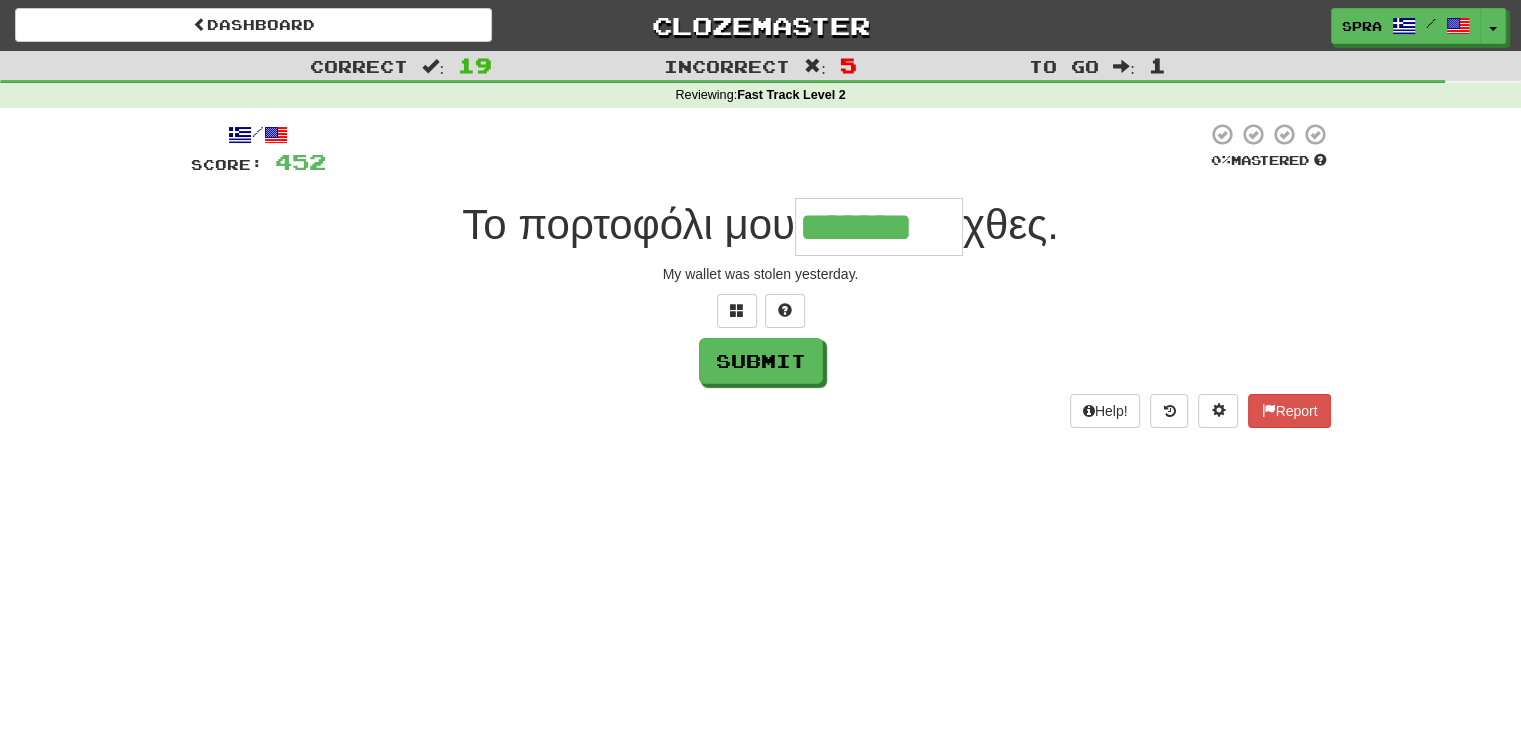 type on "*******" 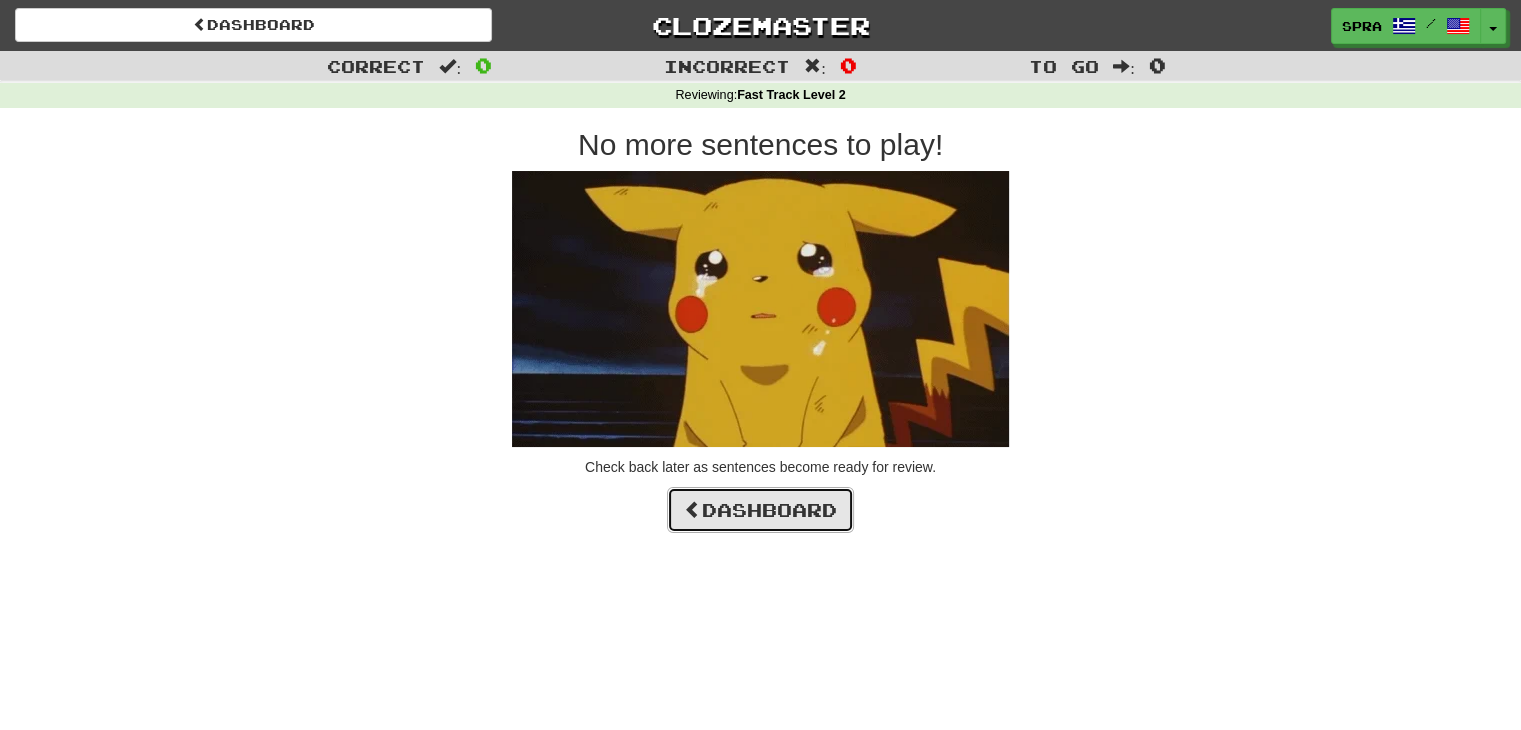 click on "Dashboard" at bounding box center (760, 510) 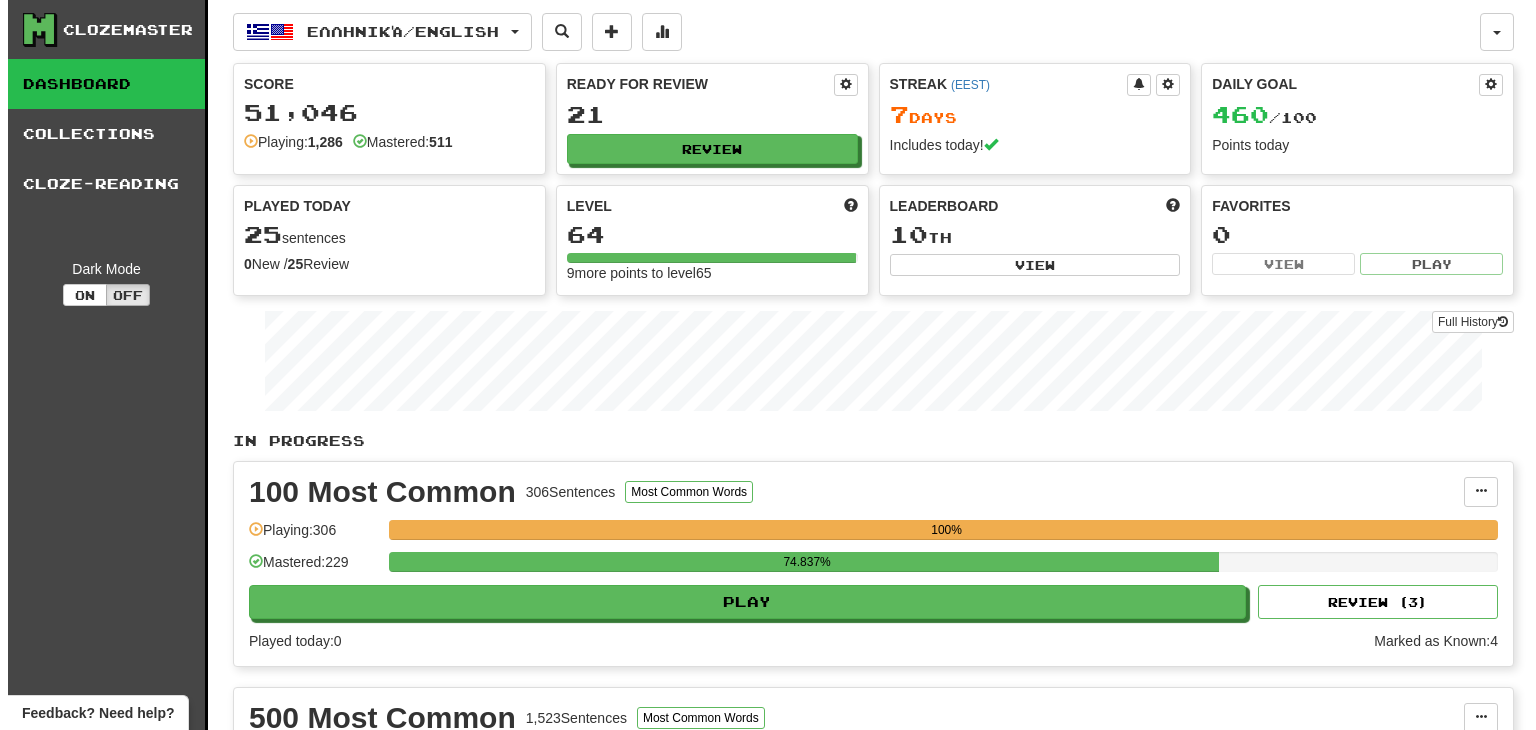 scroll, scrollTop: 0, scrollLeft: 0, axis: both 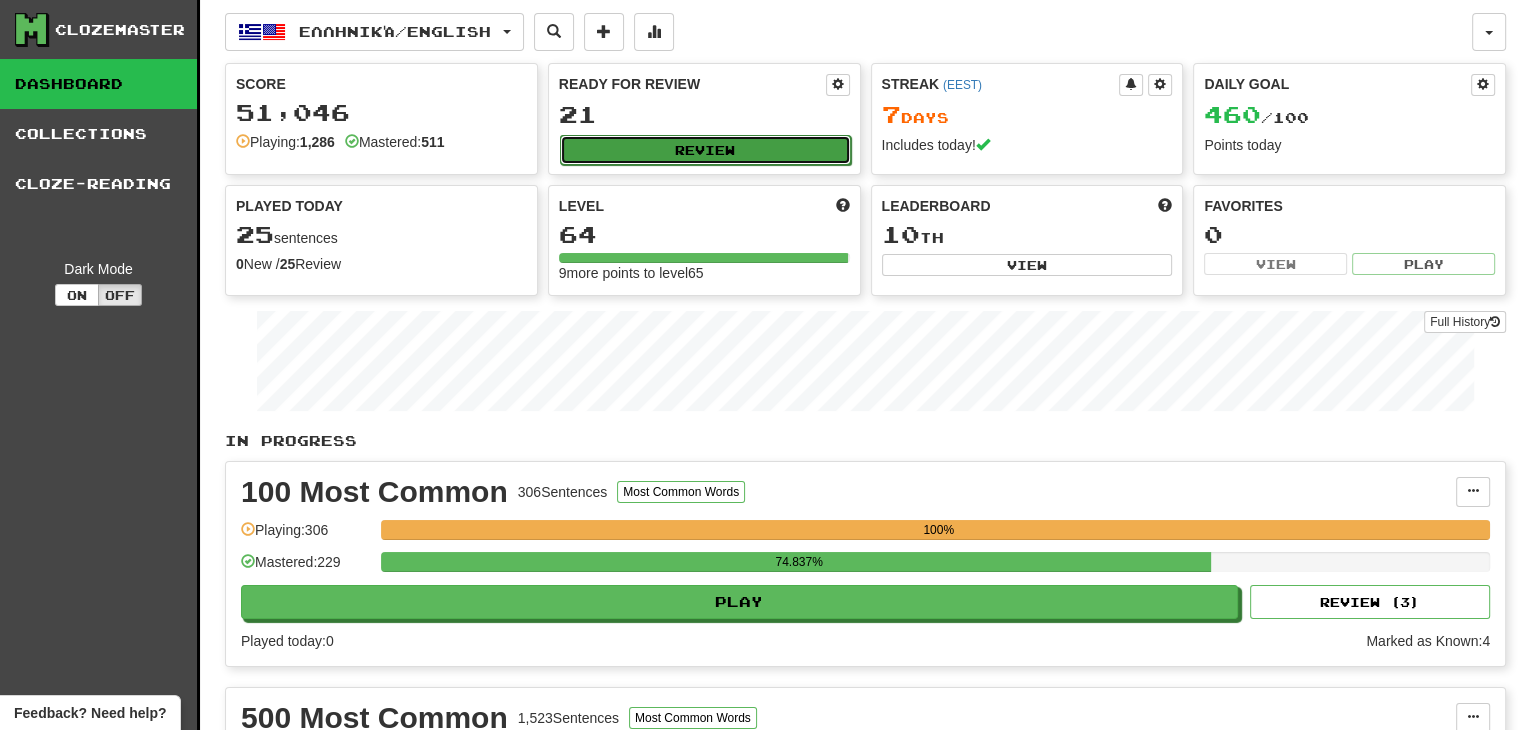 click on "Review" at bounding box center (705, 150) 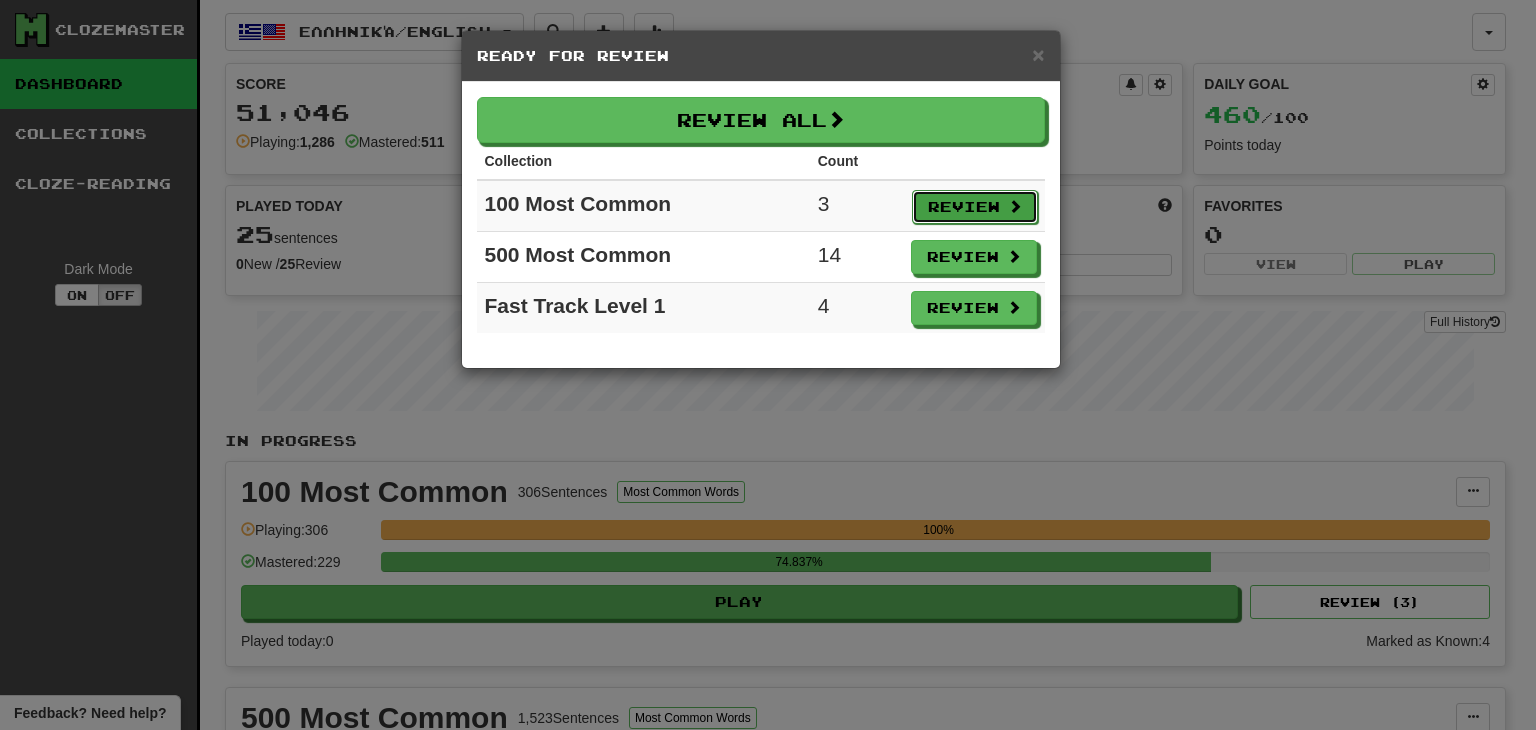 click on "Review" at bounding box center [975, 207] 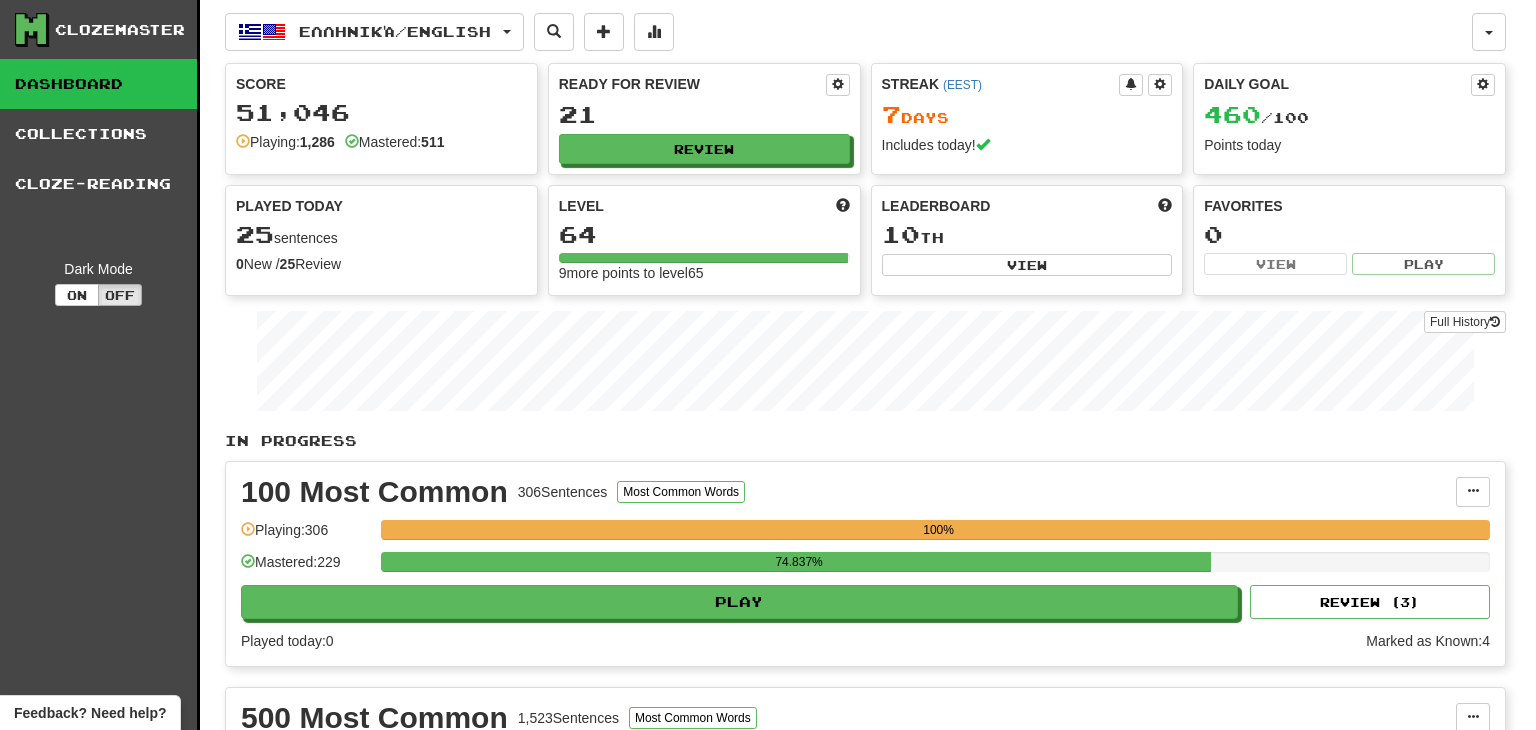 select on "**" 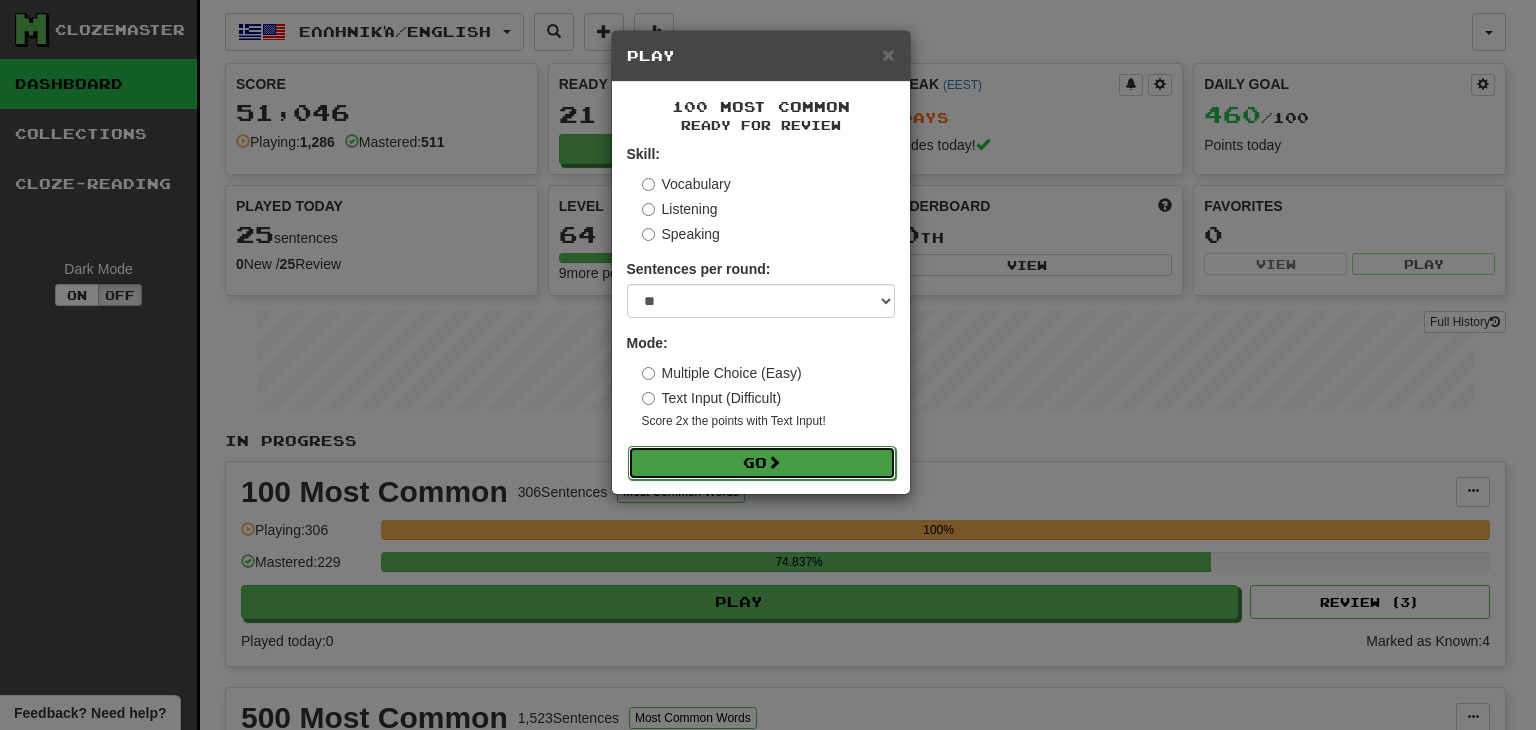 click on "Go" at bounding box center [762, 463] 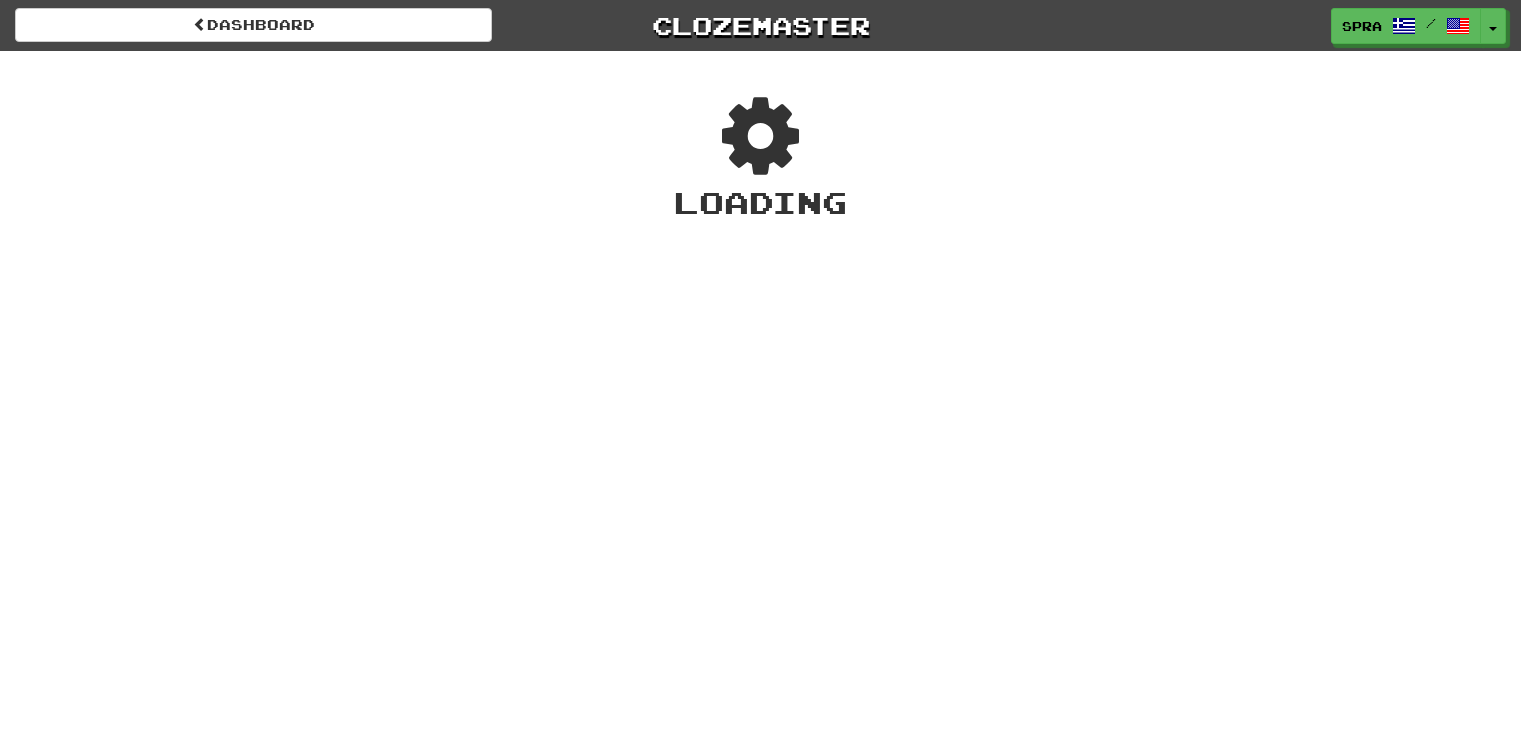 scroll, scrollTop: 0, scrollLeft: 0, axis: both 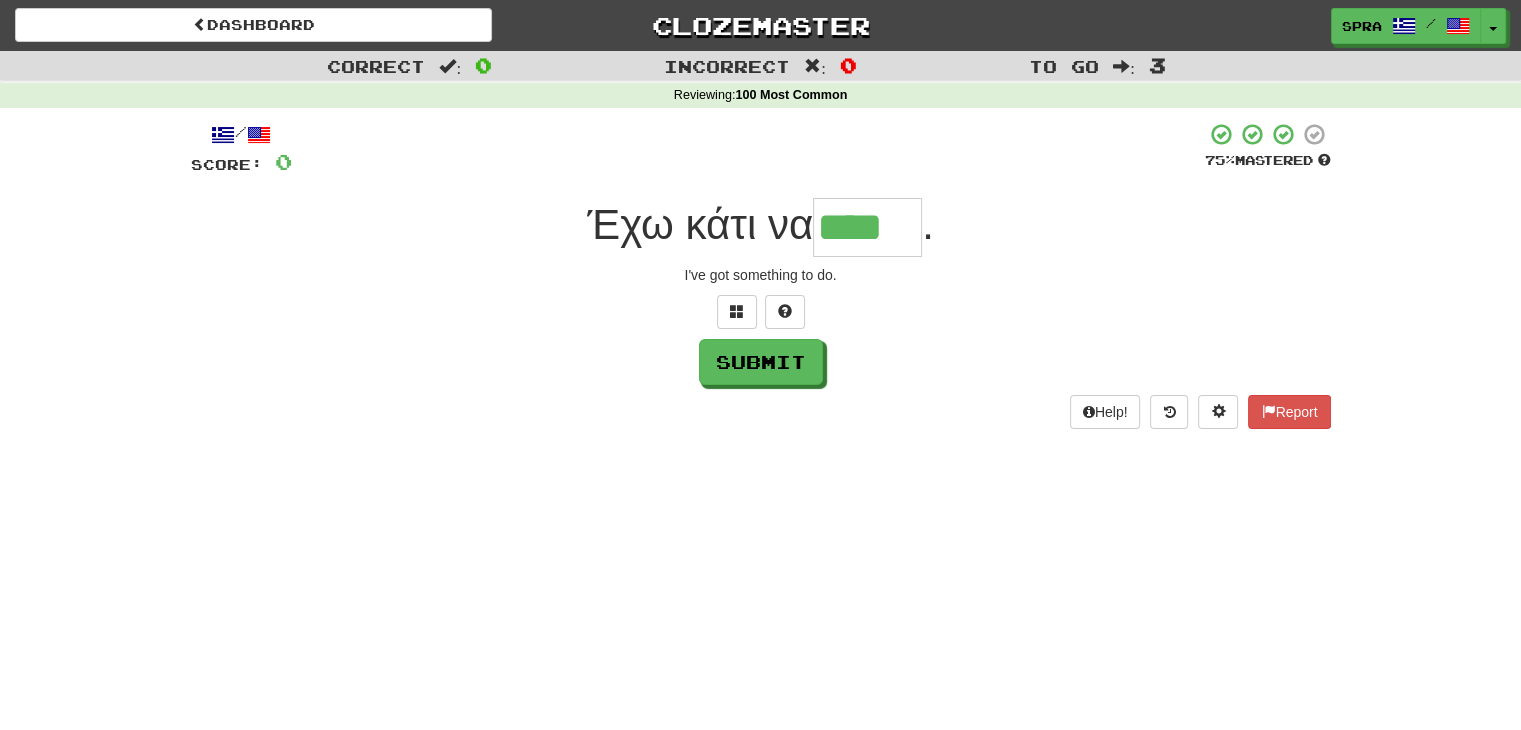 type on "****" 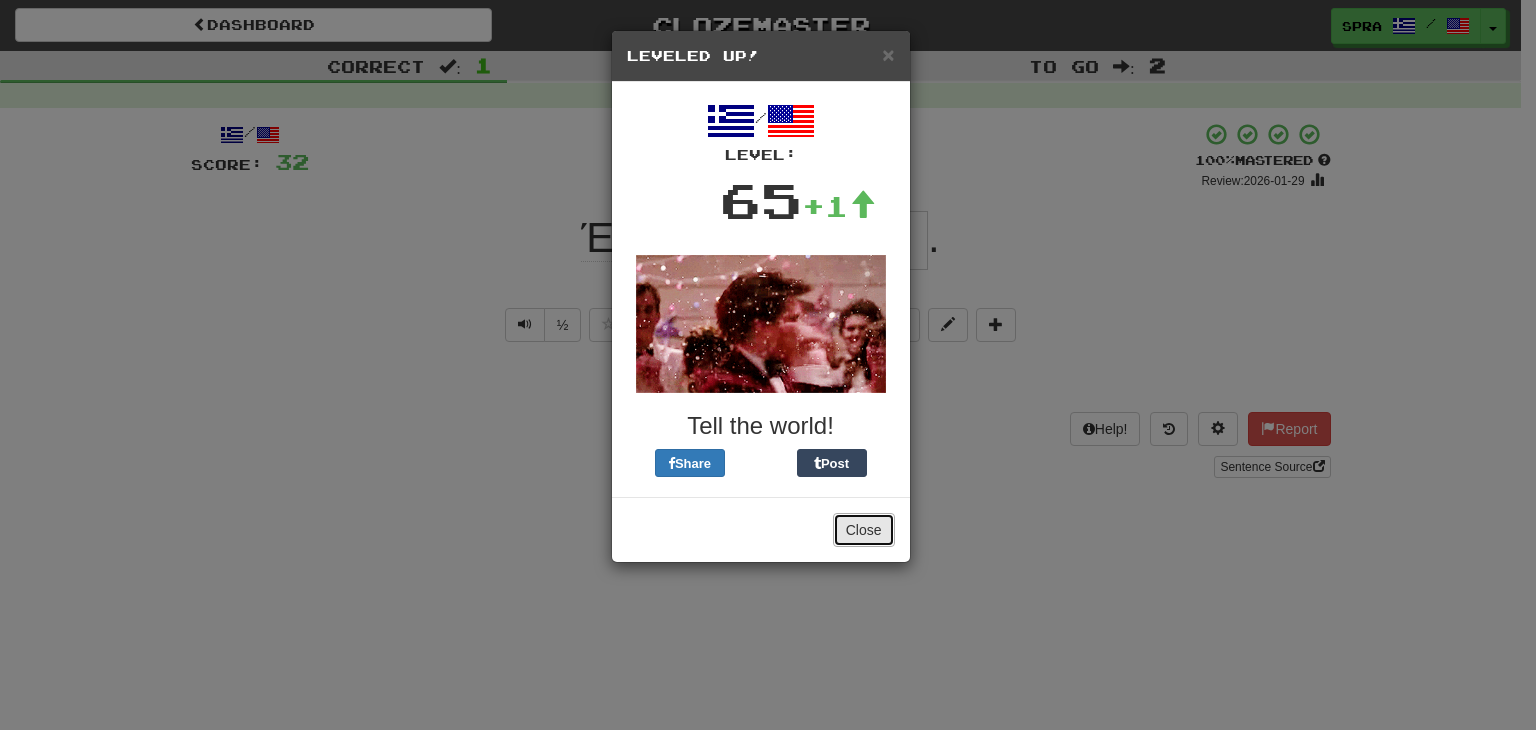 click on "Close" at bounding box center [864, 530] 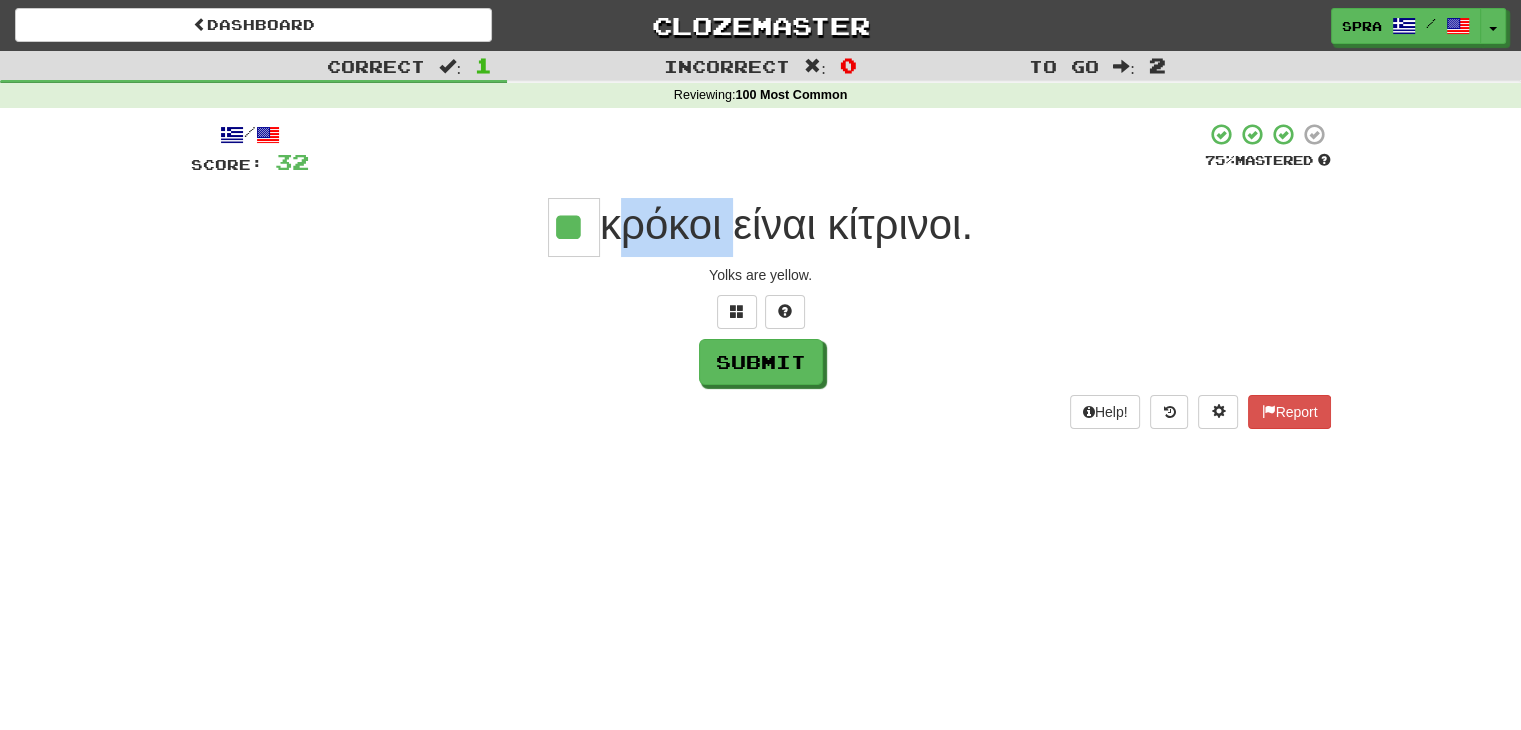 drag, startPoint x: 612, startPoint y: 231, endPoint x: 730, endPoint y: 234, distance: 118.03813 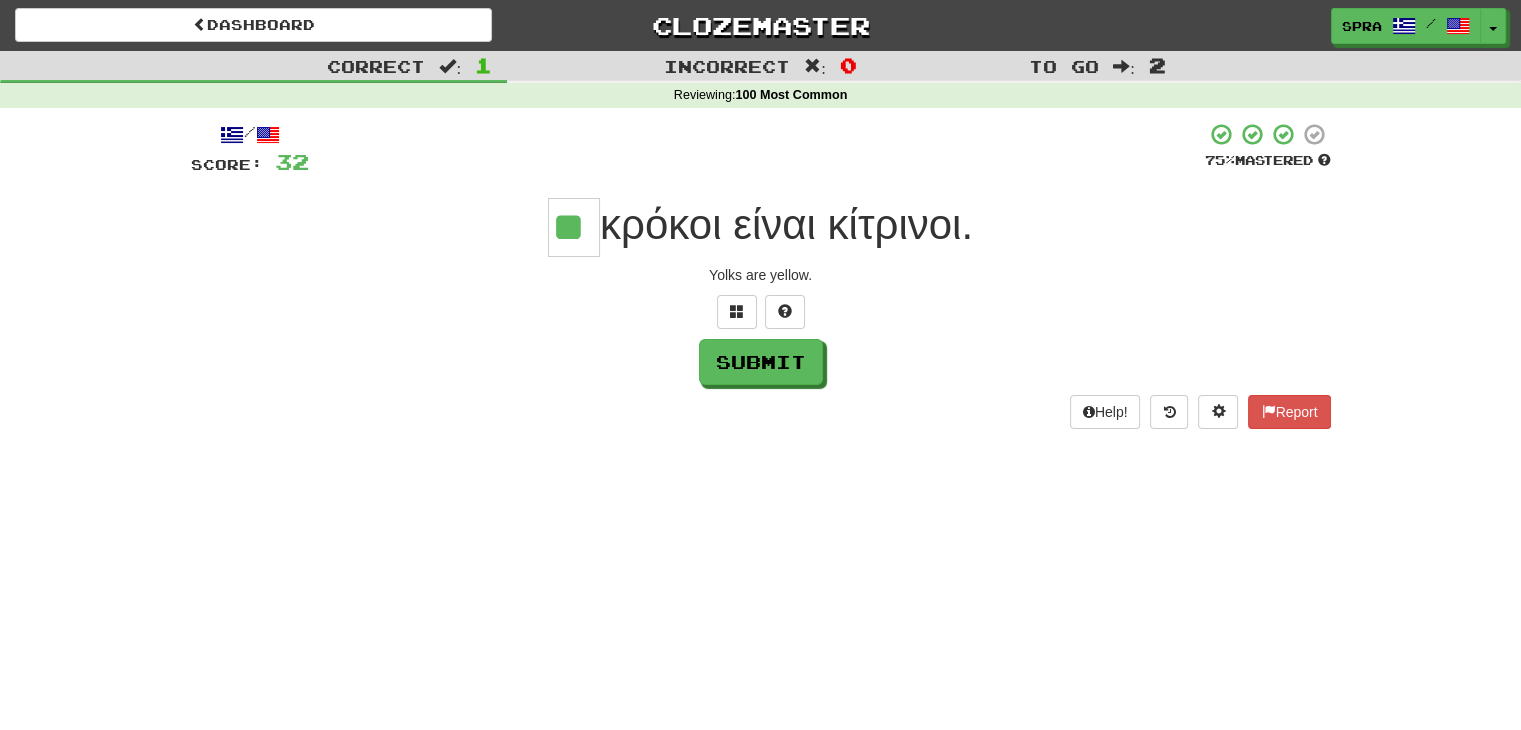 click at bounding box center [761, 312] 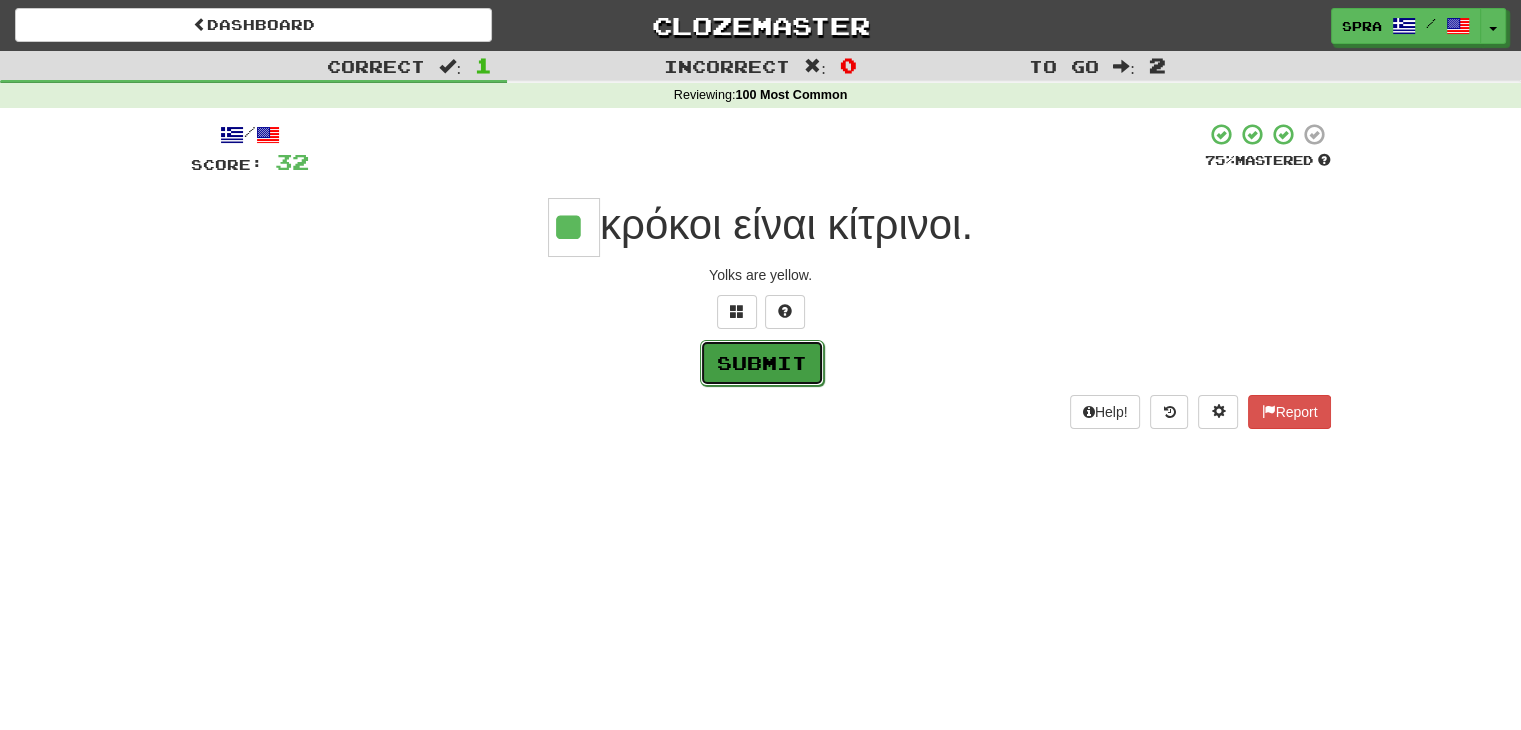 click on "Submit" at bounding box center [762, 363] 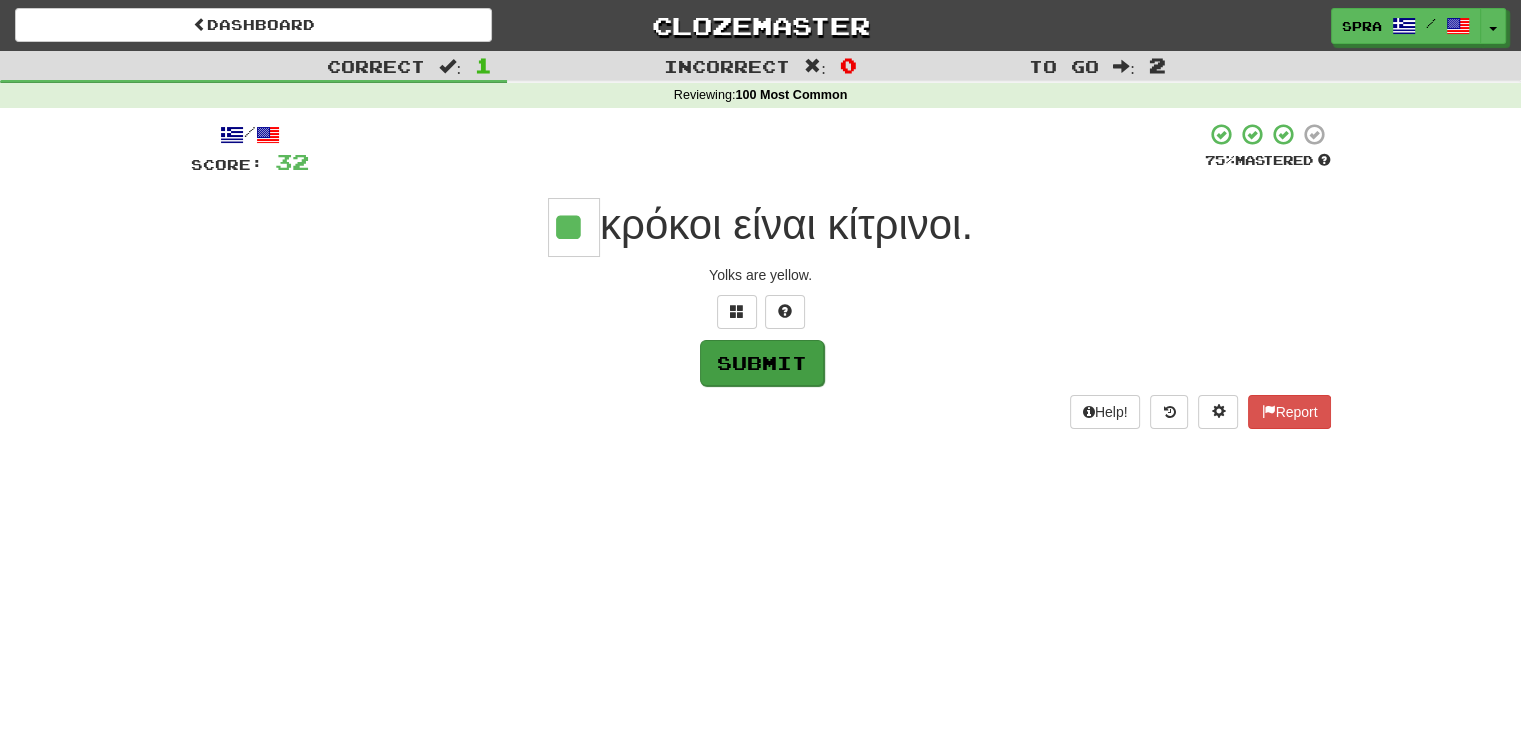 type on "**" 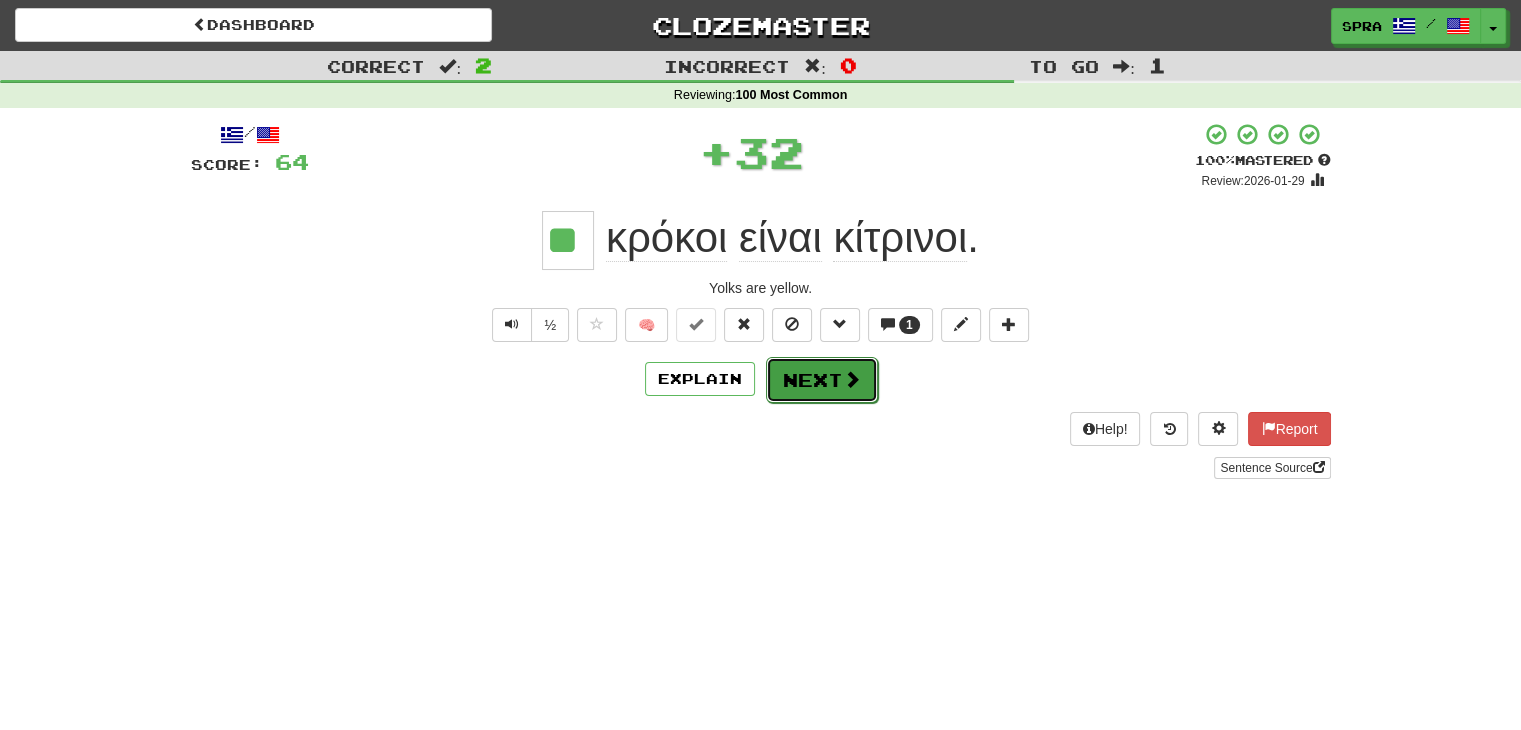 click on "Next" at bounding box center [822, 380] 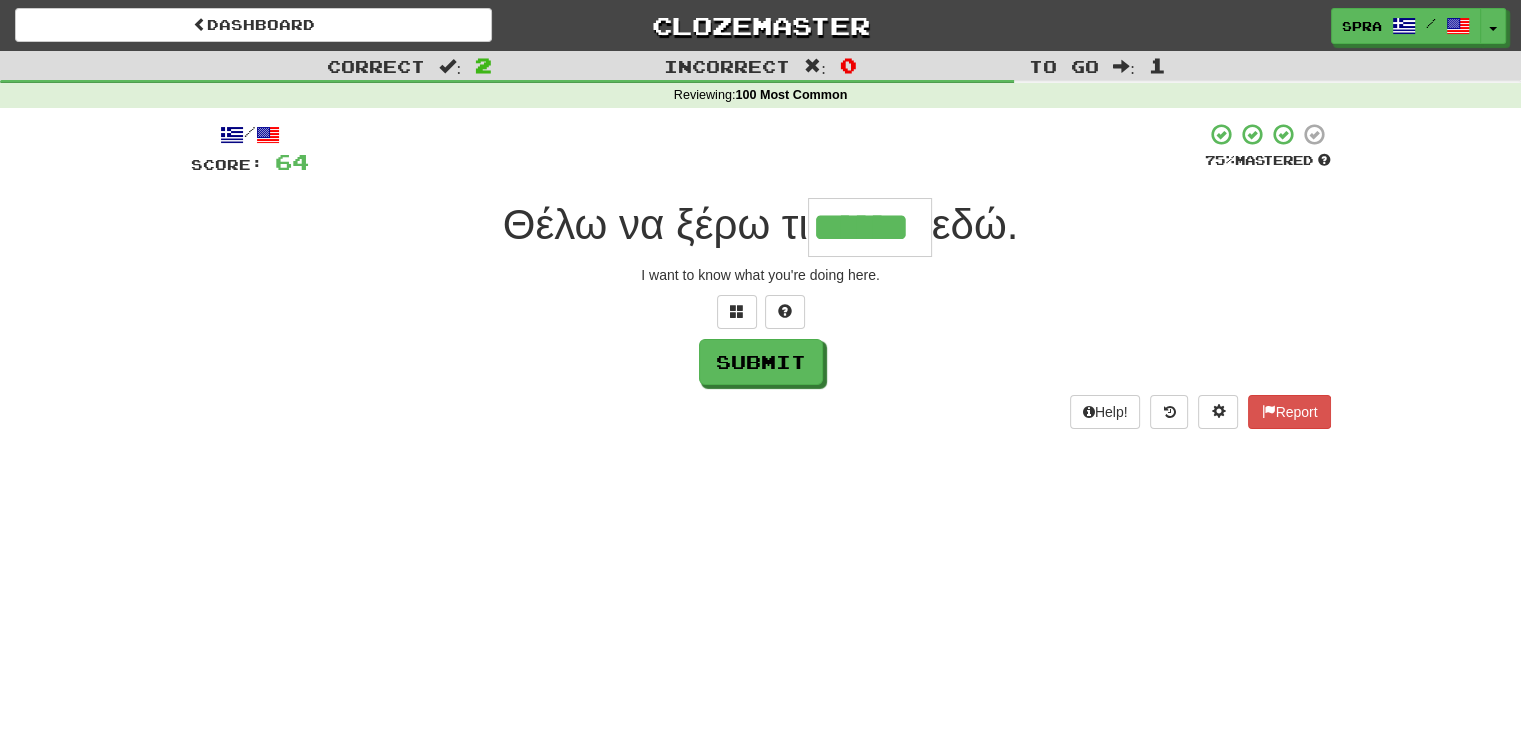 type on "******" 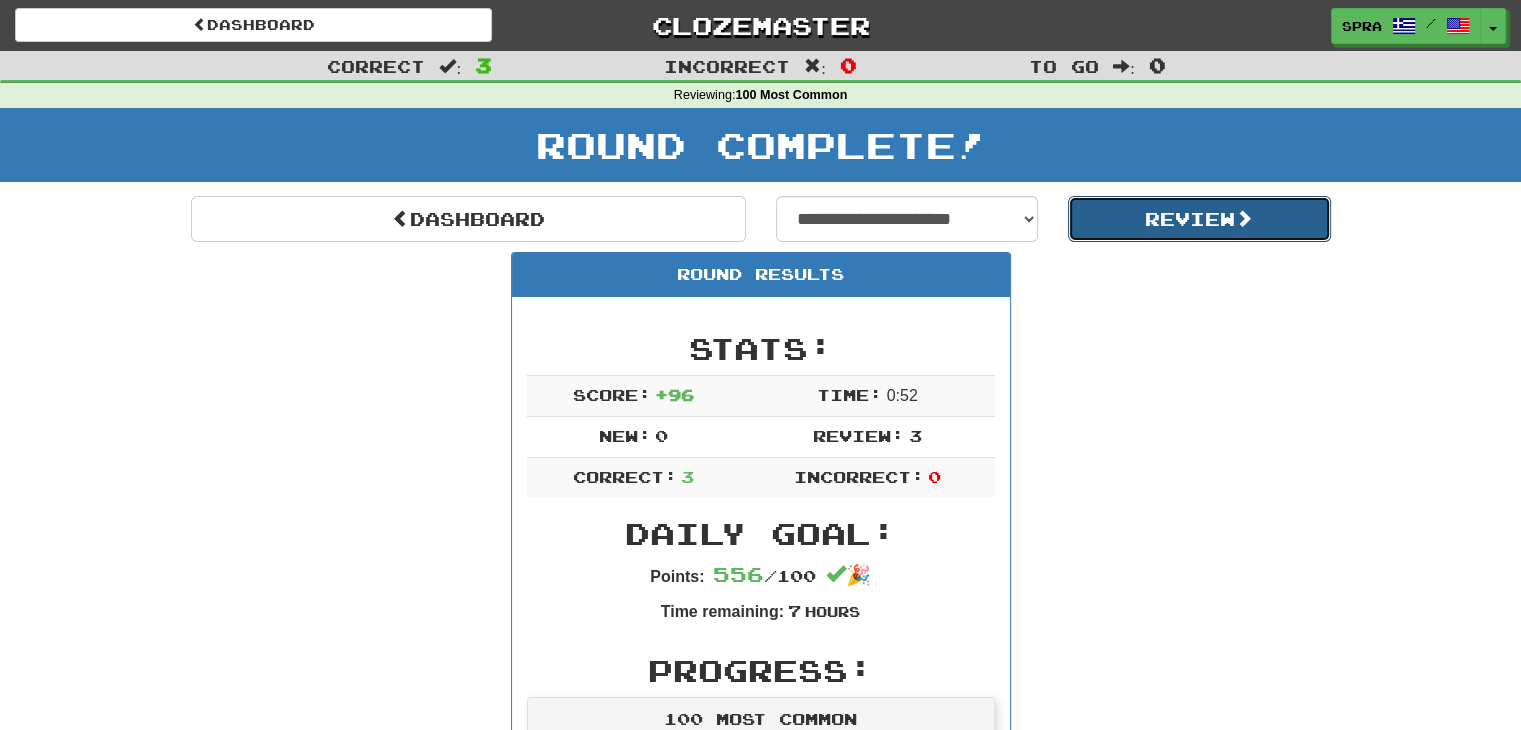 click on "Review" at bounding box center [1199, 219] 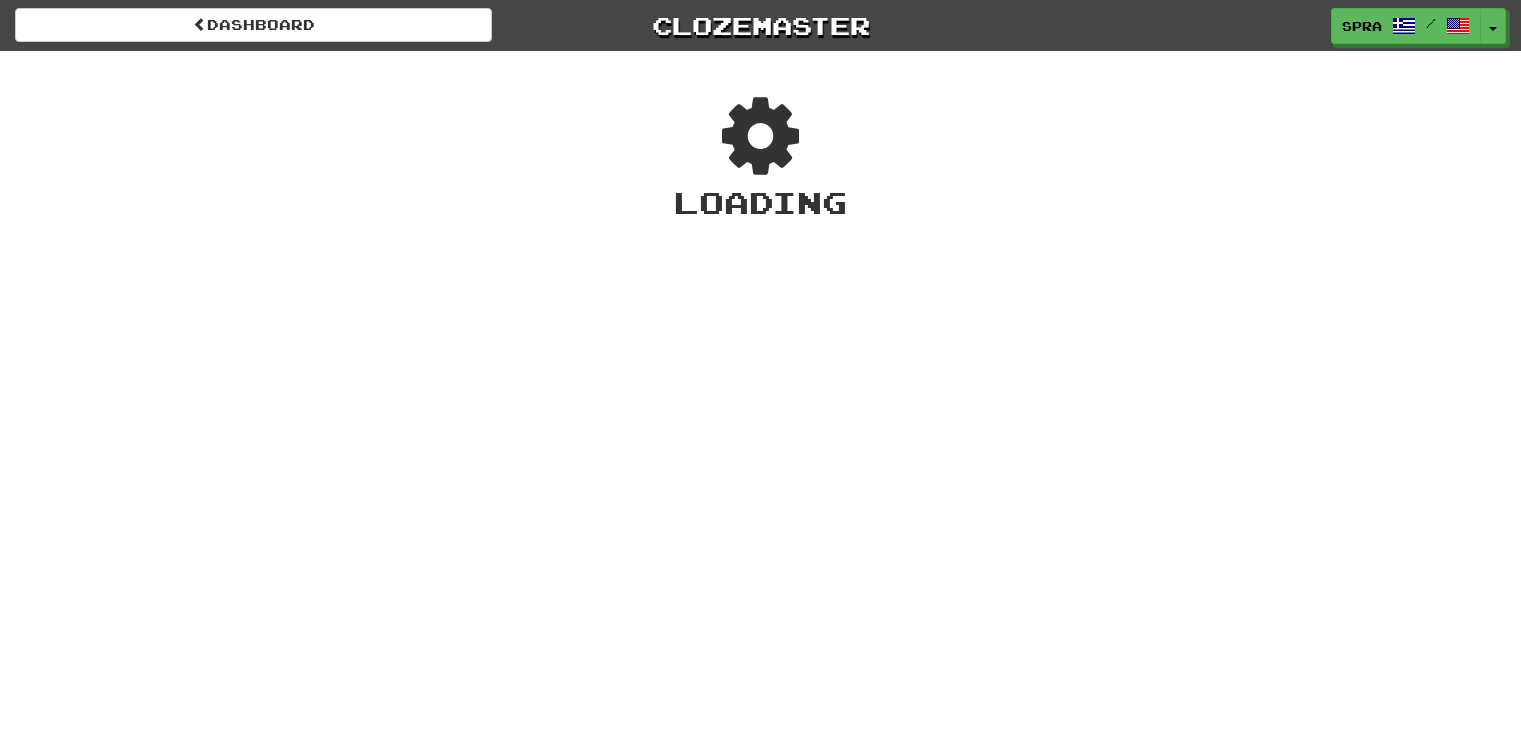 scroll, scrollTop: 0, scrollLeft: 0, axis: both 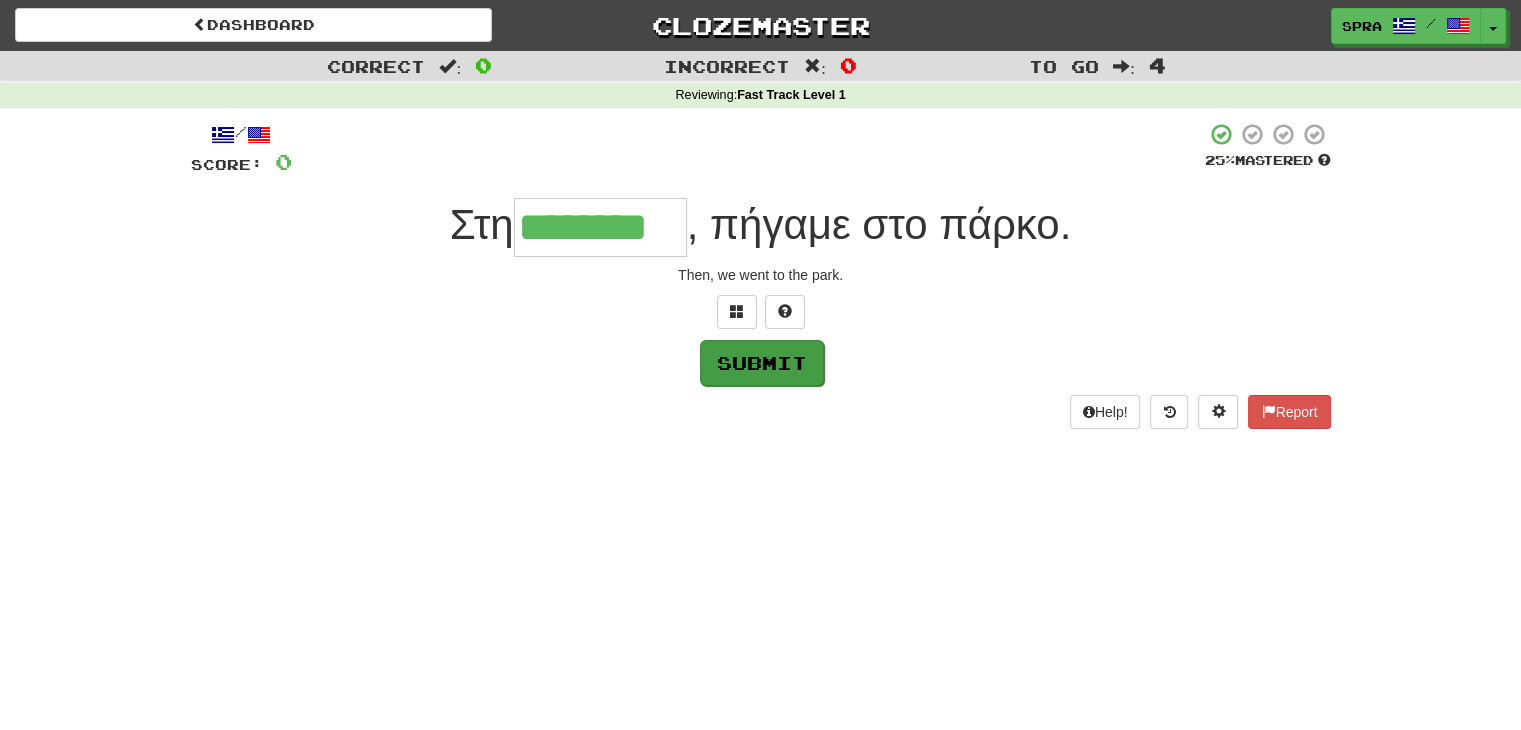 type on "********" 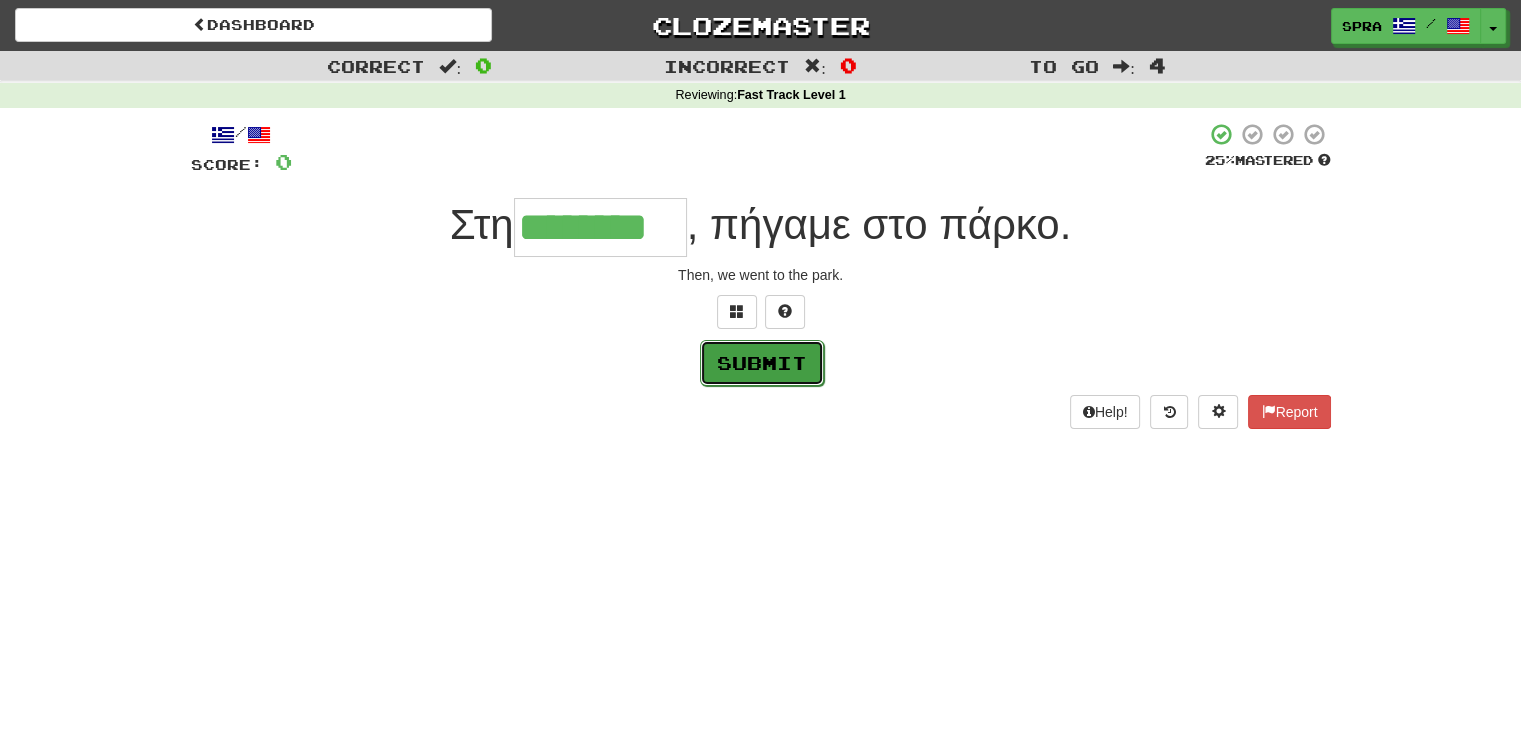 click on "Submit" at bounding box center (762, 363) 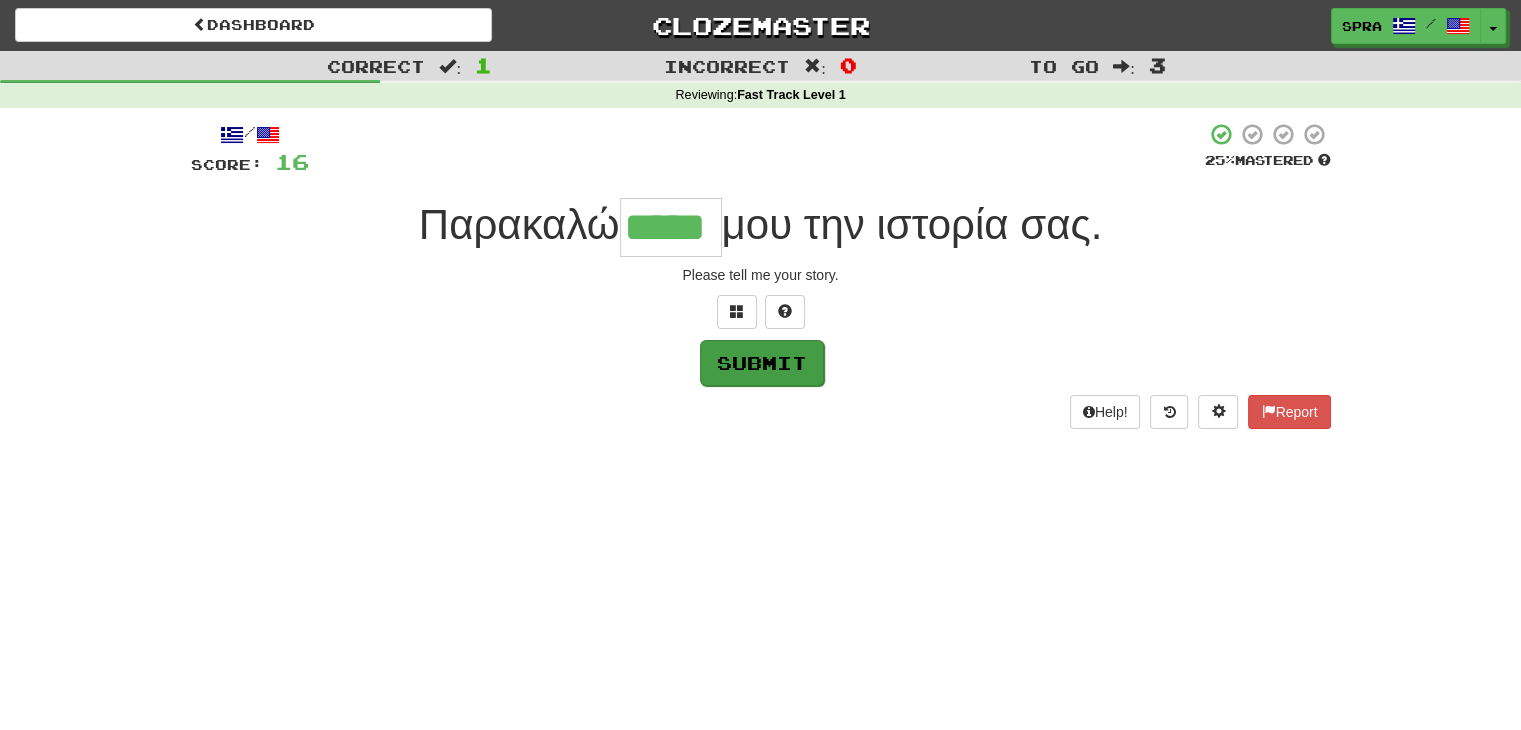 type on "*****" 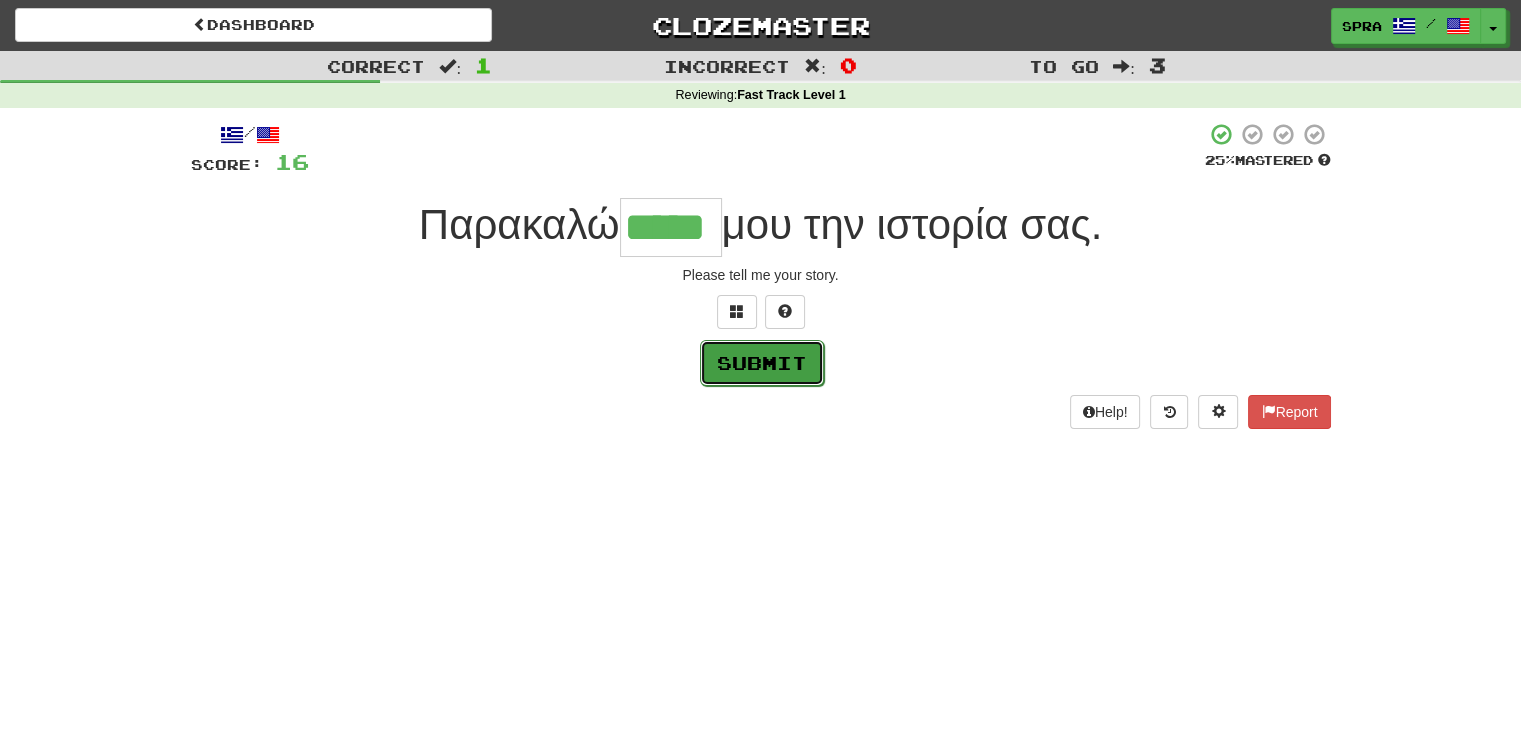 click on "Submit" at bounding box center [762, 363] 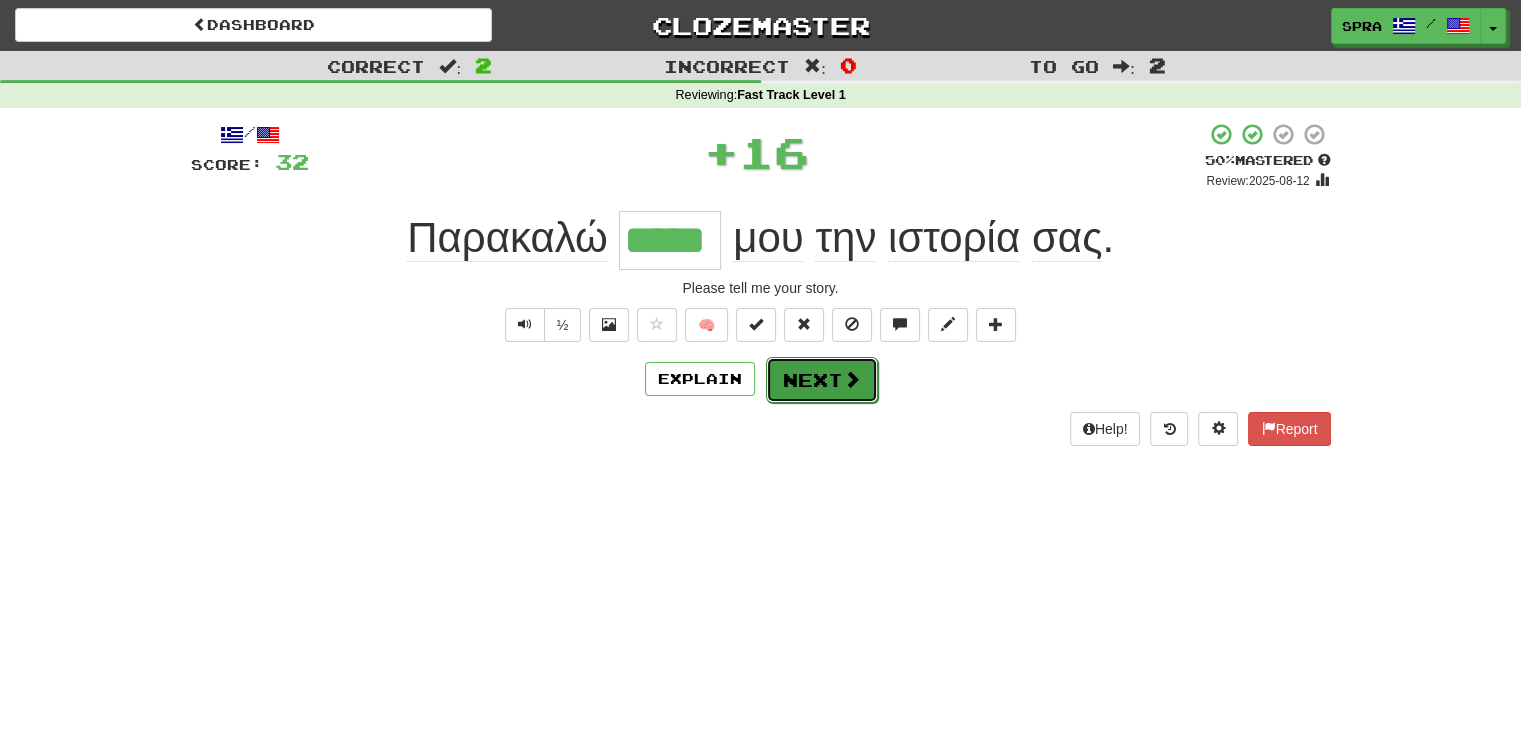 click on "Next" at bounding box center (822, 380) 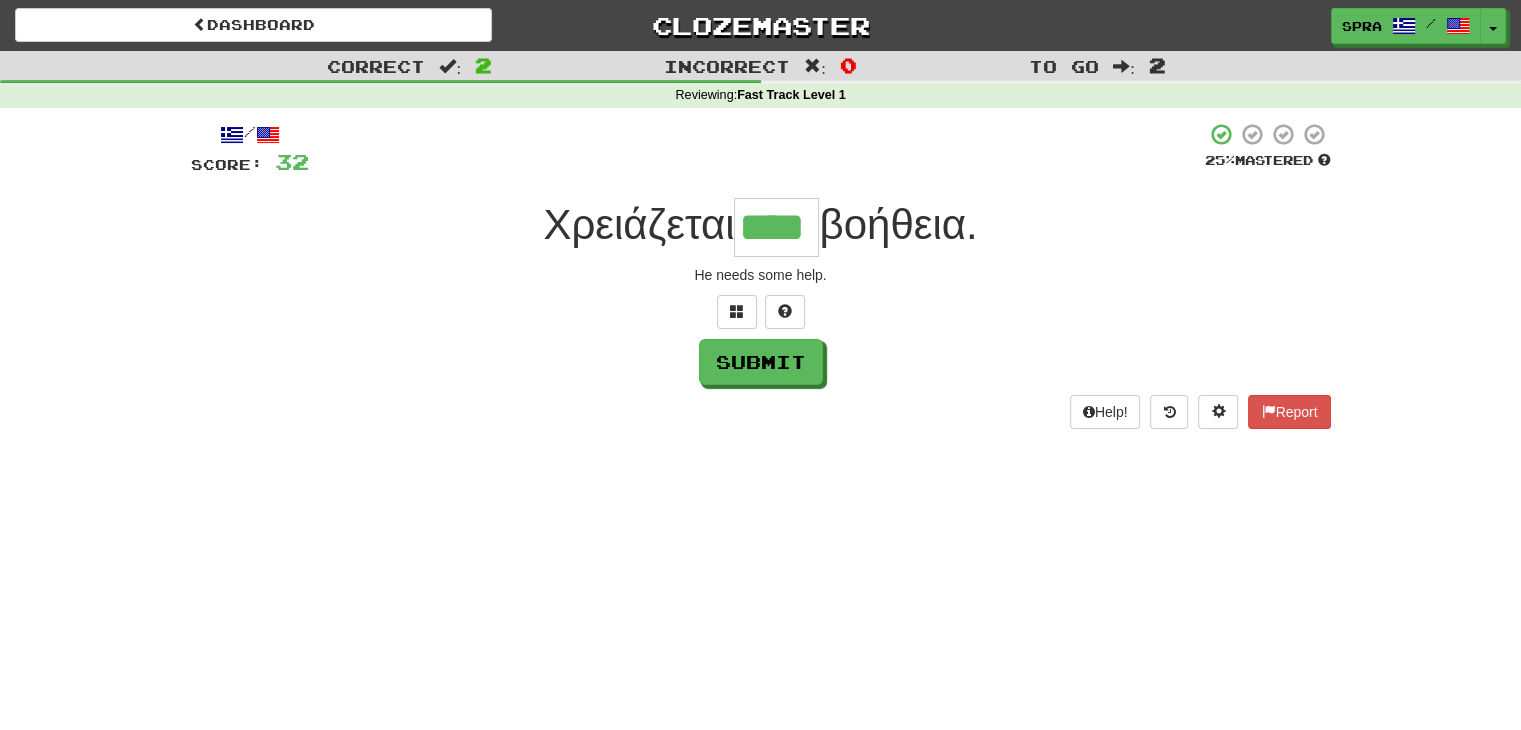 type on "****" 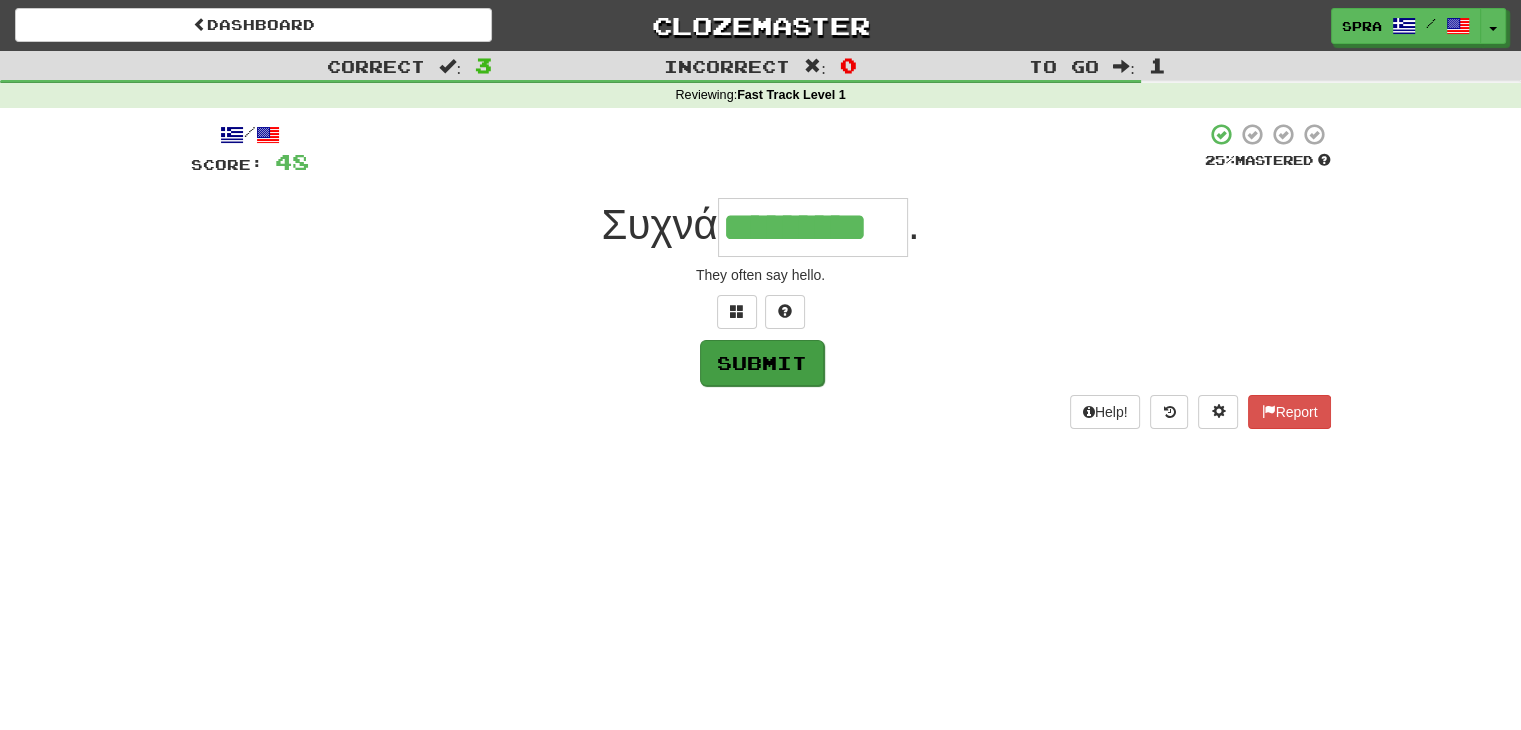 type on "*********" 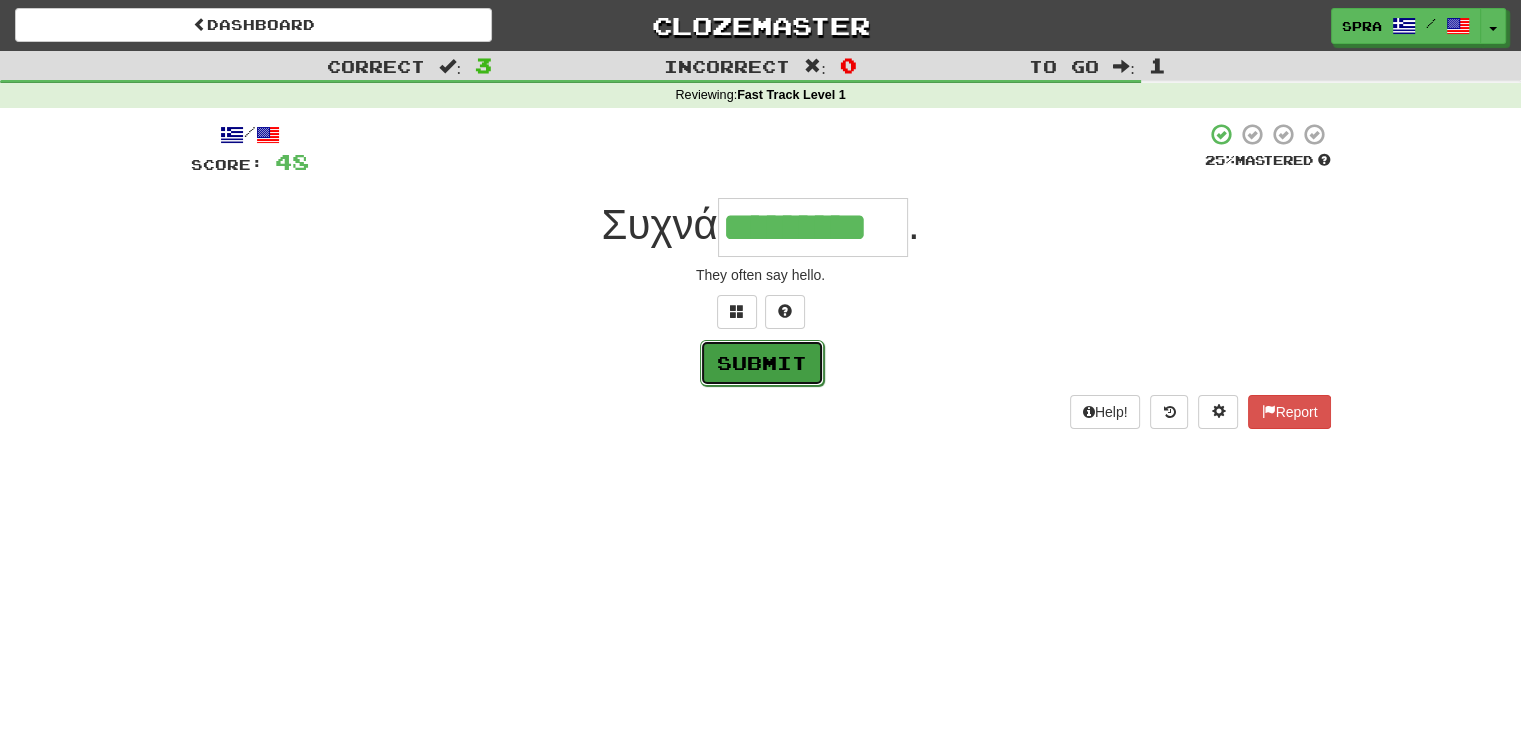 click on "Submit" at bounding box center (762, 363) 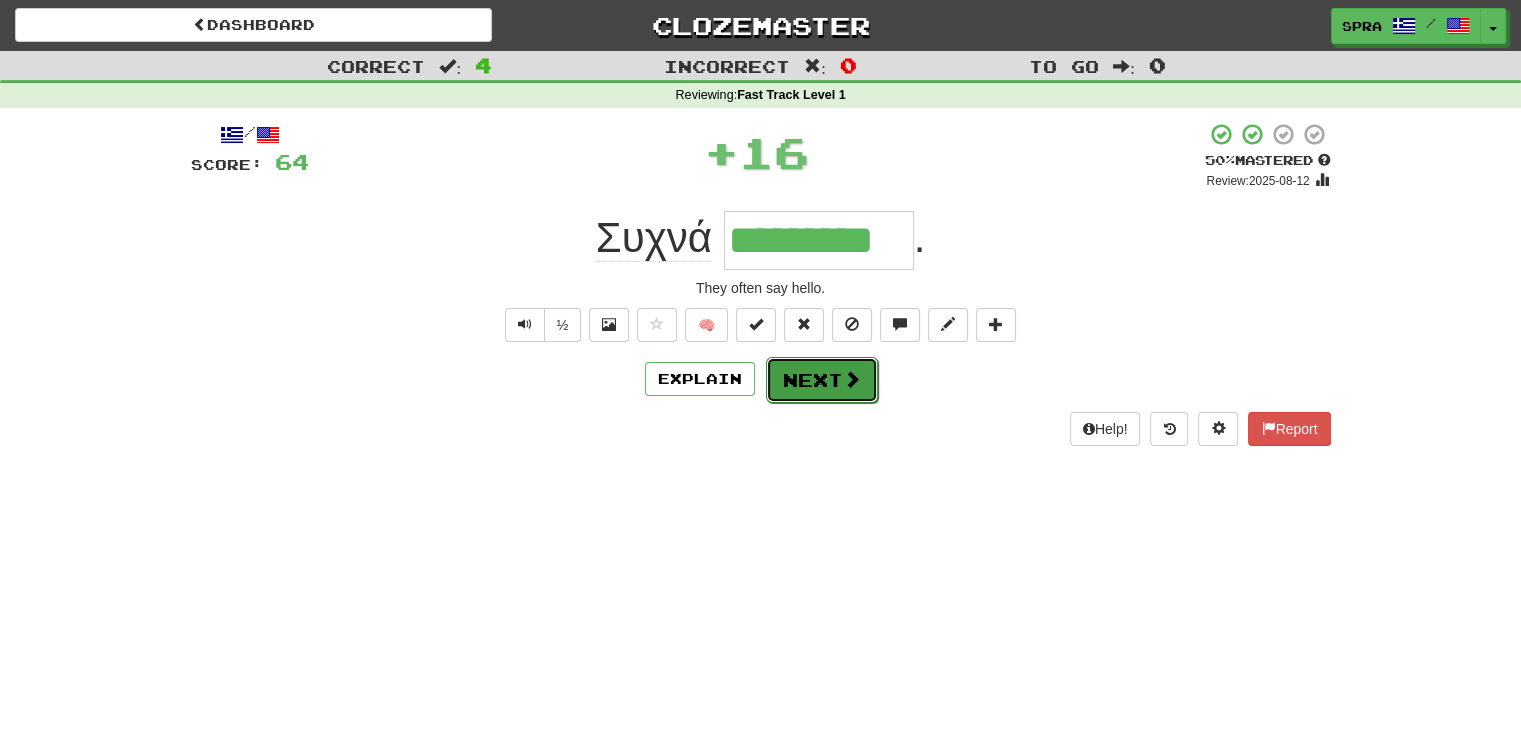 click on "Next" at bounding box center [822, 380] 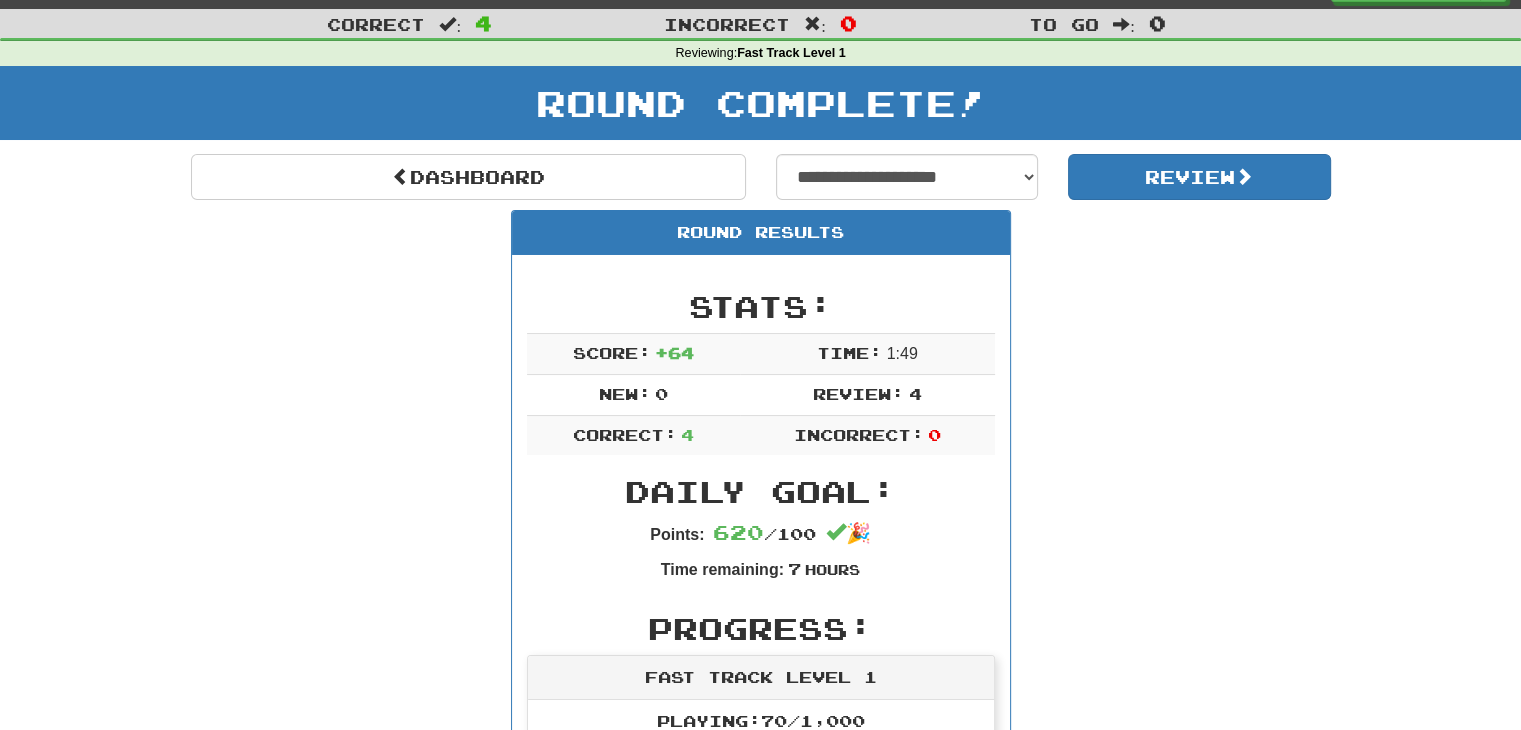 scroll, scrollTop: 0, scrollLeft: 0, axis: both 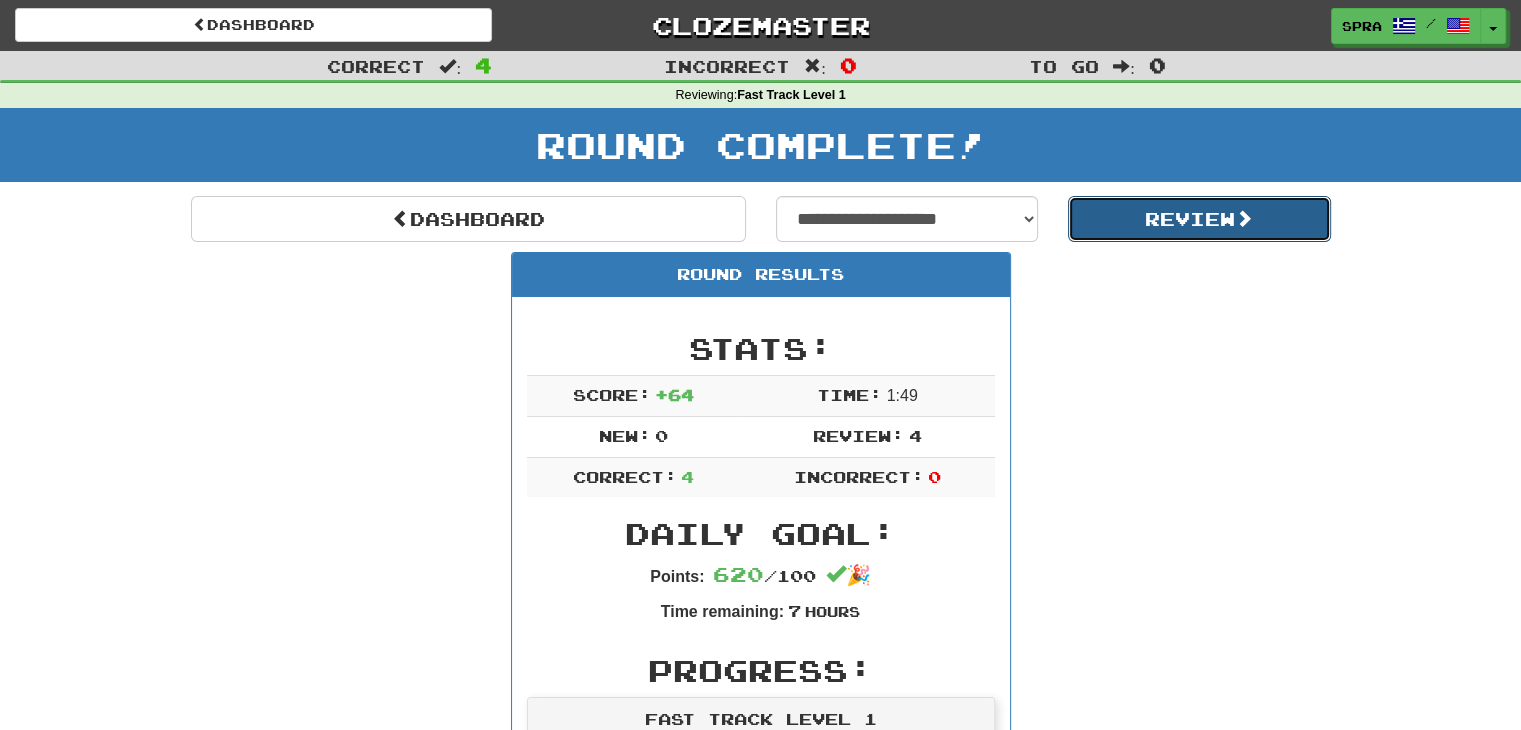 click on "Review" at bounding box center [1199, 219] 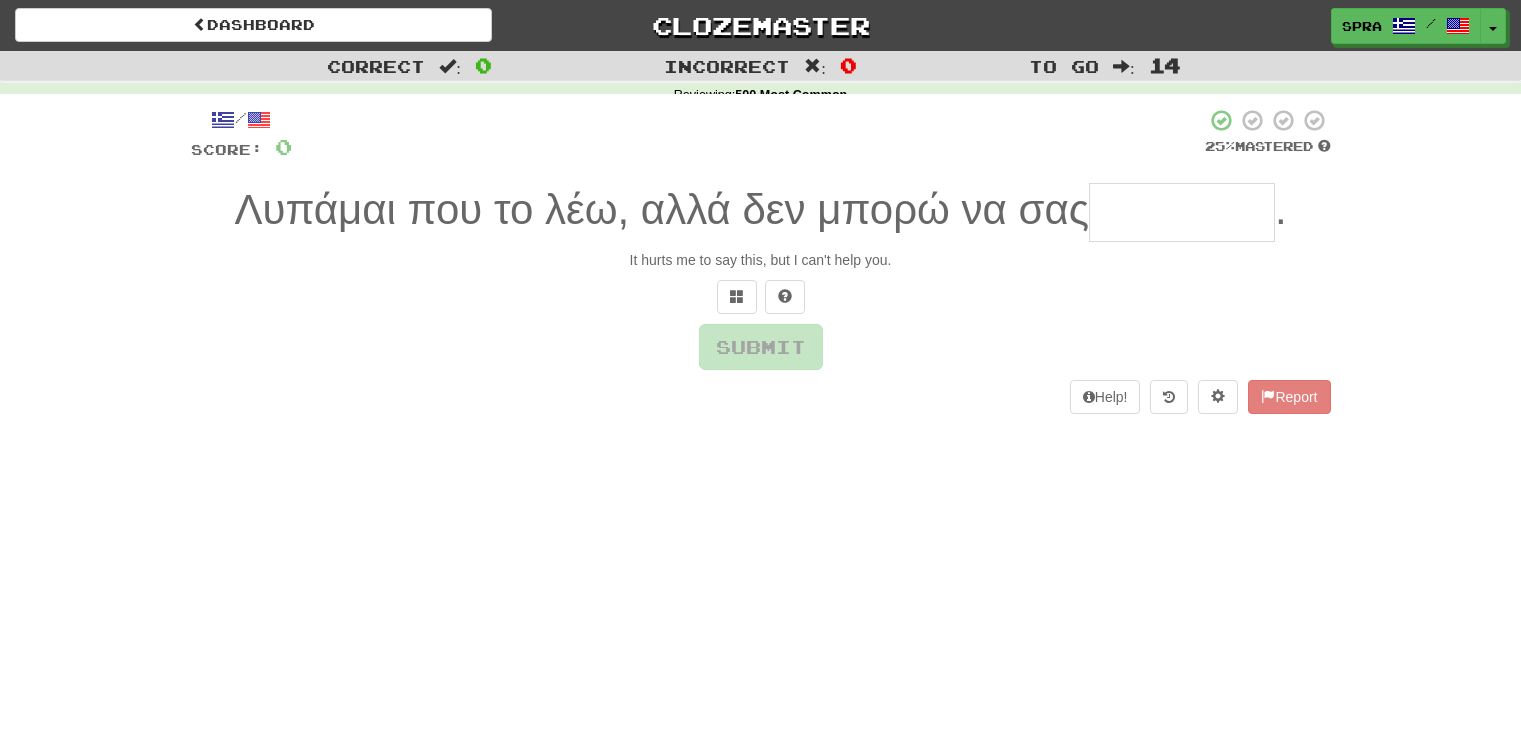 scroll, scrollTop: 0, scrollLeft: 0, axis: both 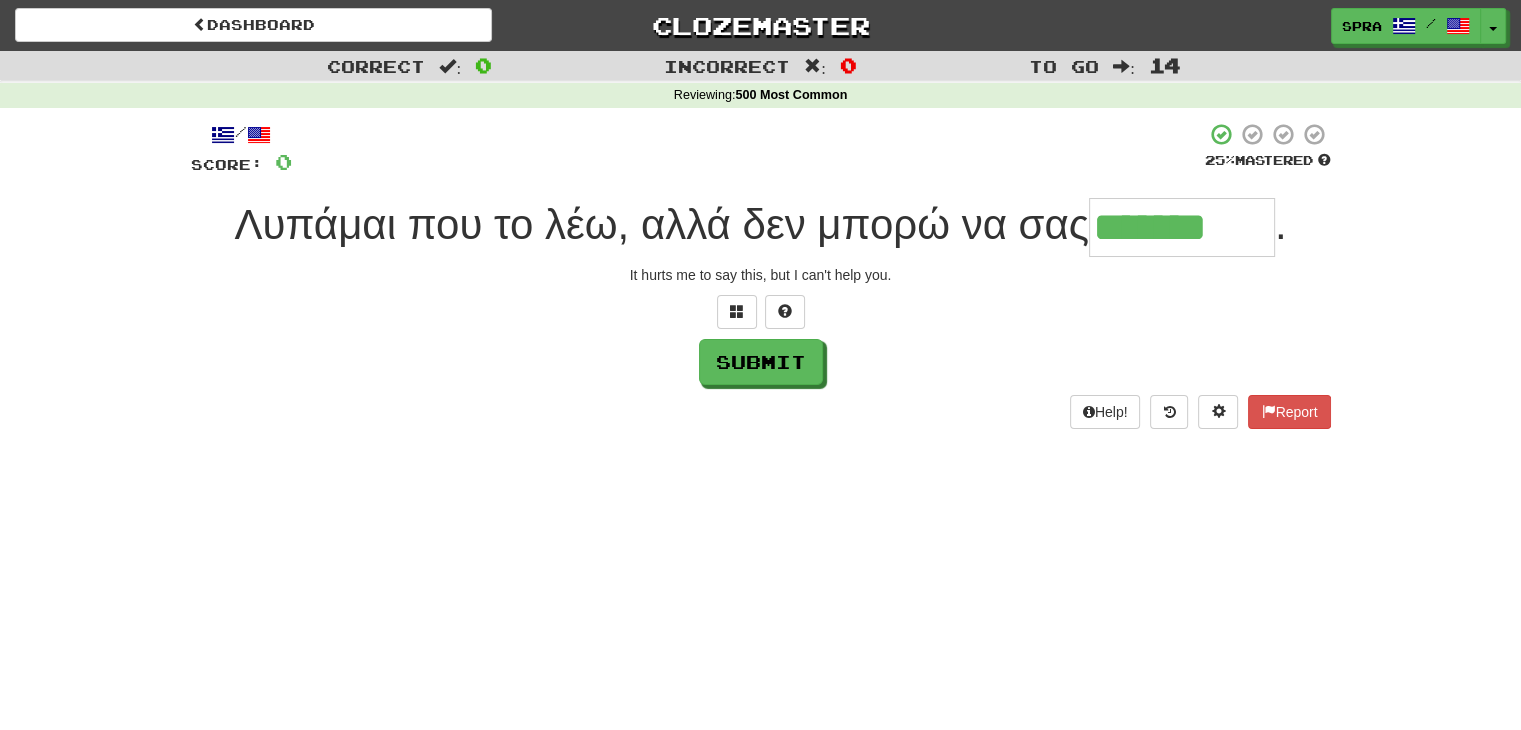 type on "*******" 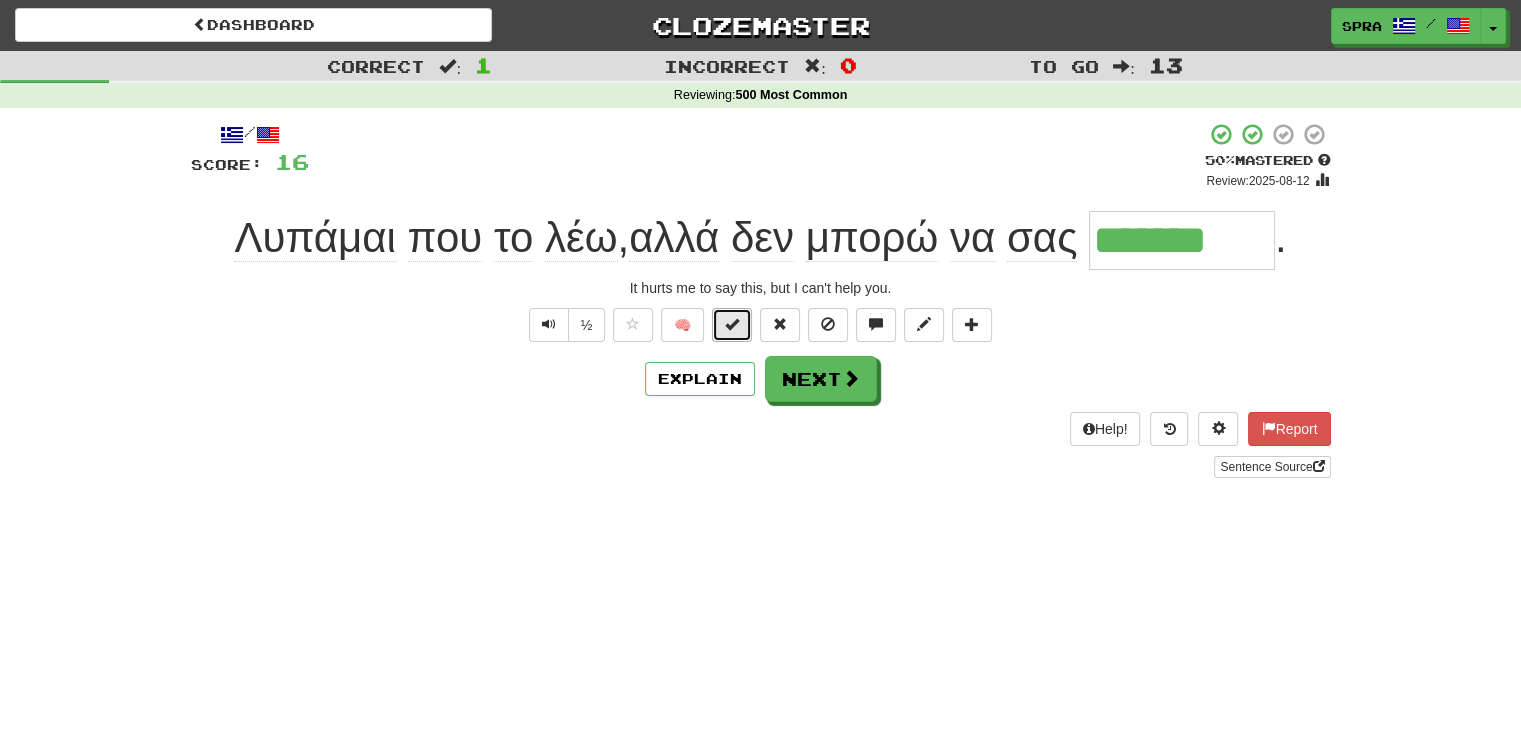 click at bounding box center (732, 324) 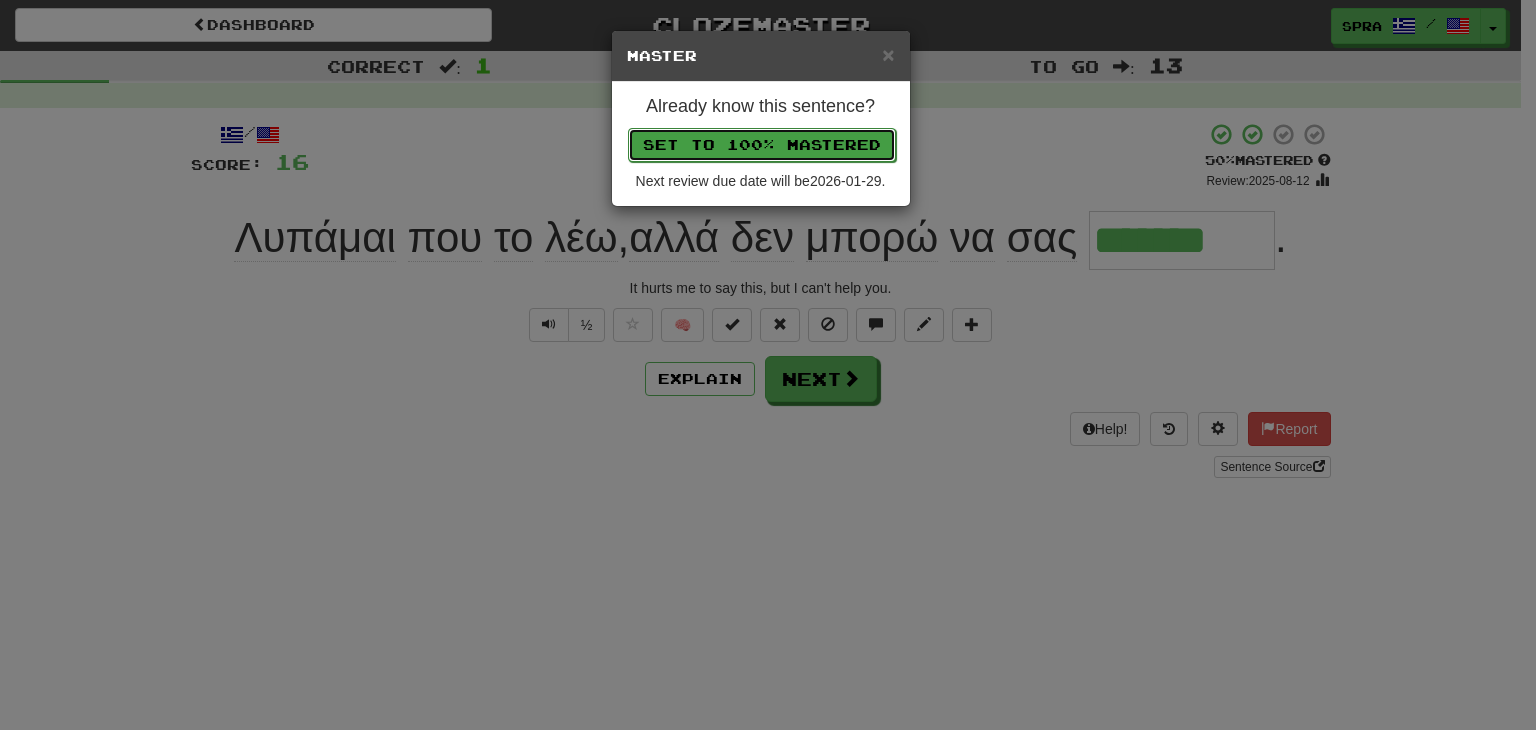 click on "Set to 100% Mastered" at bounding box center [762, 145] 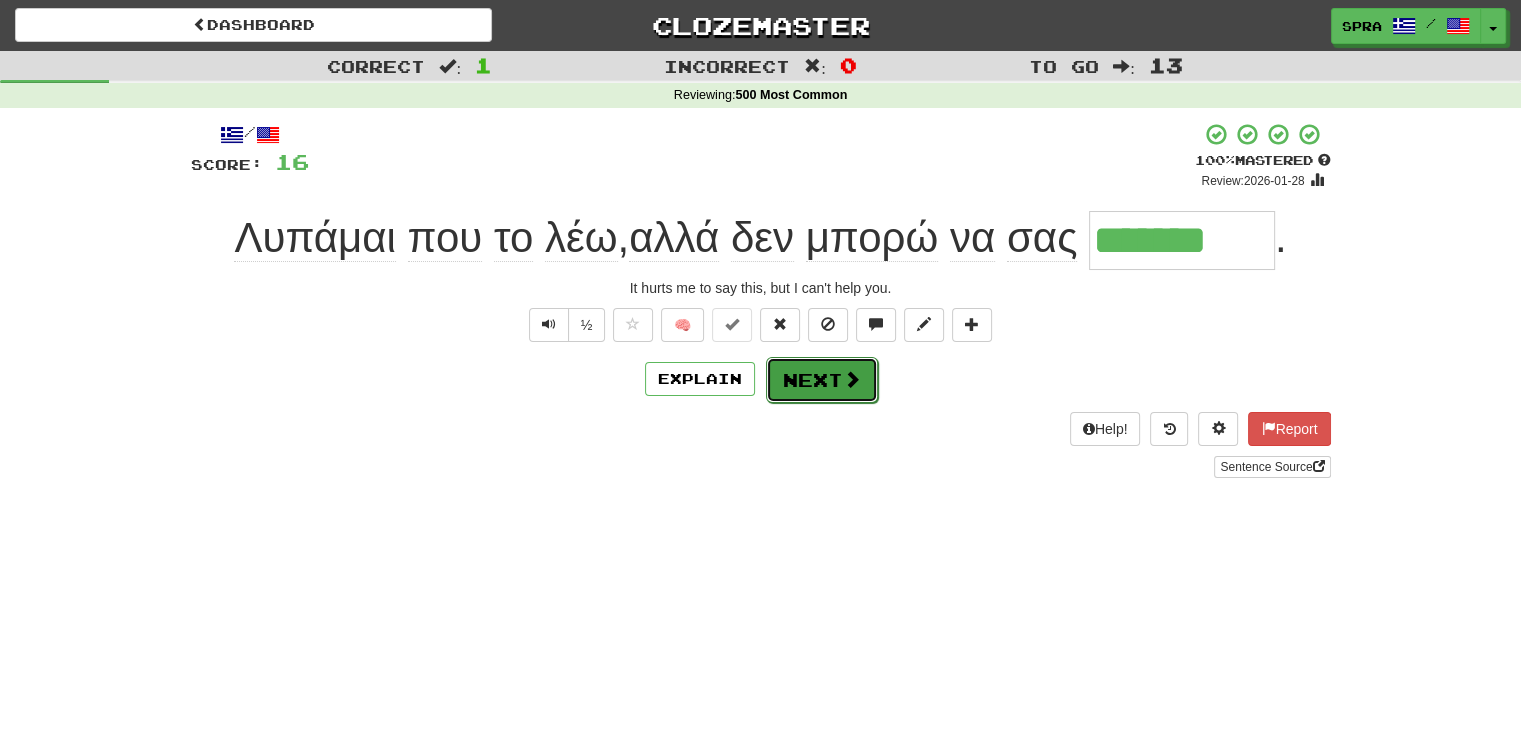 click on "Next" at bounding box center [822, 380] 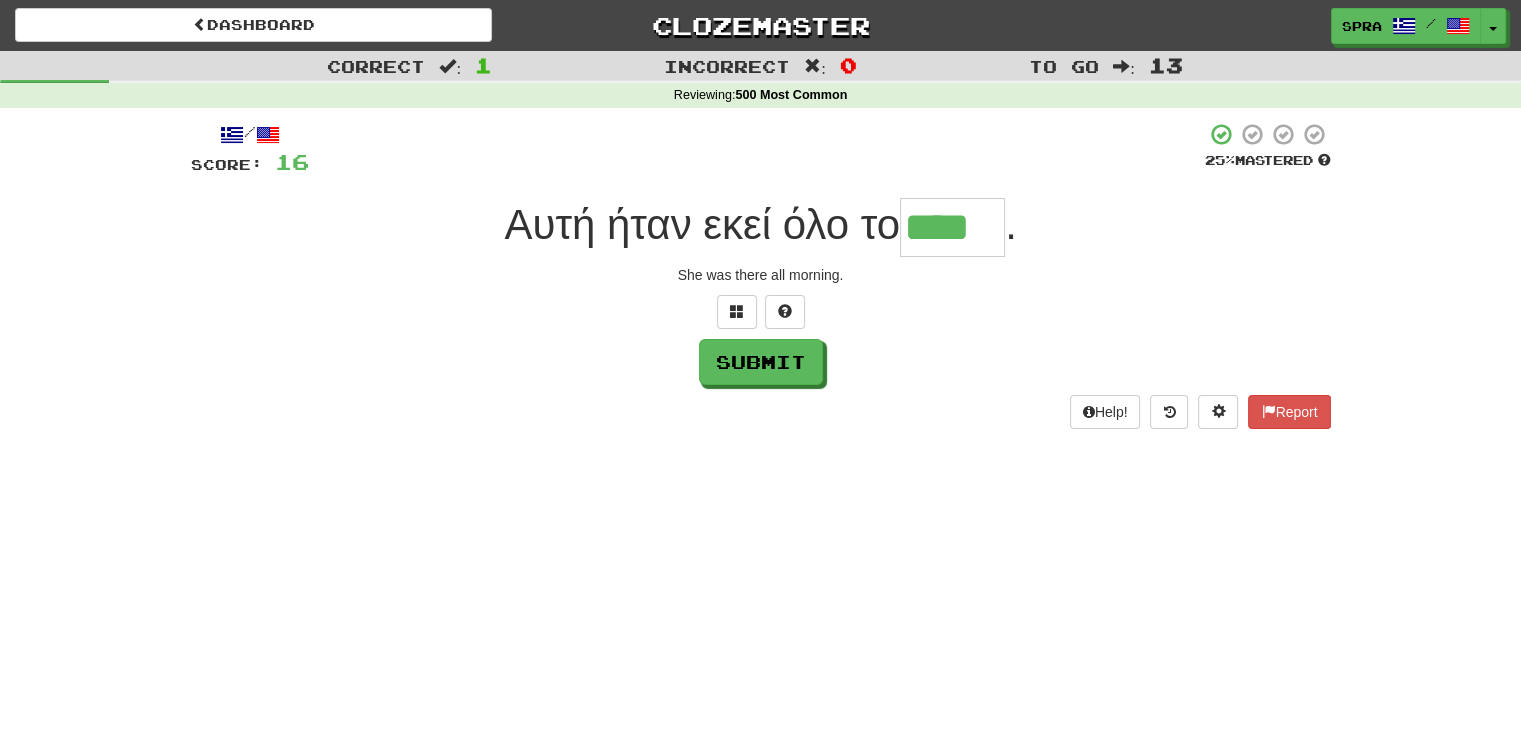type on "****" 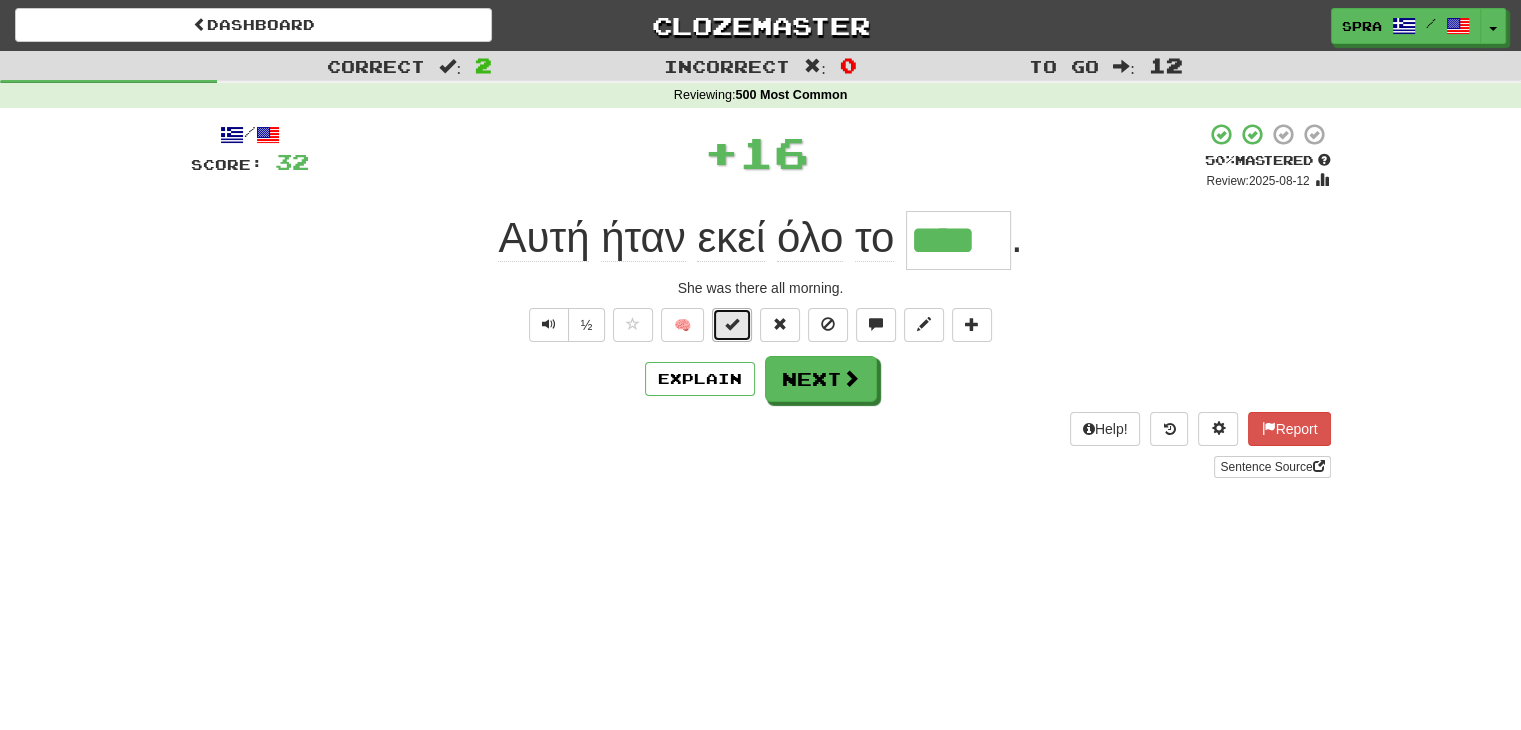 click at bounding box center [732, 324] 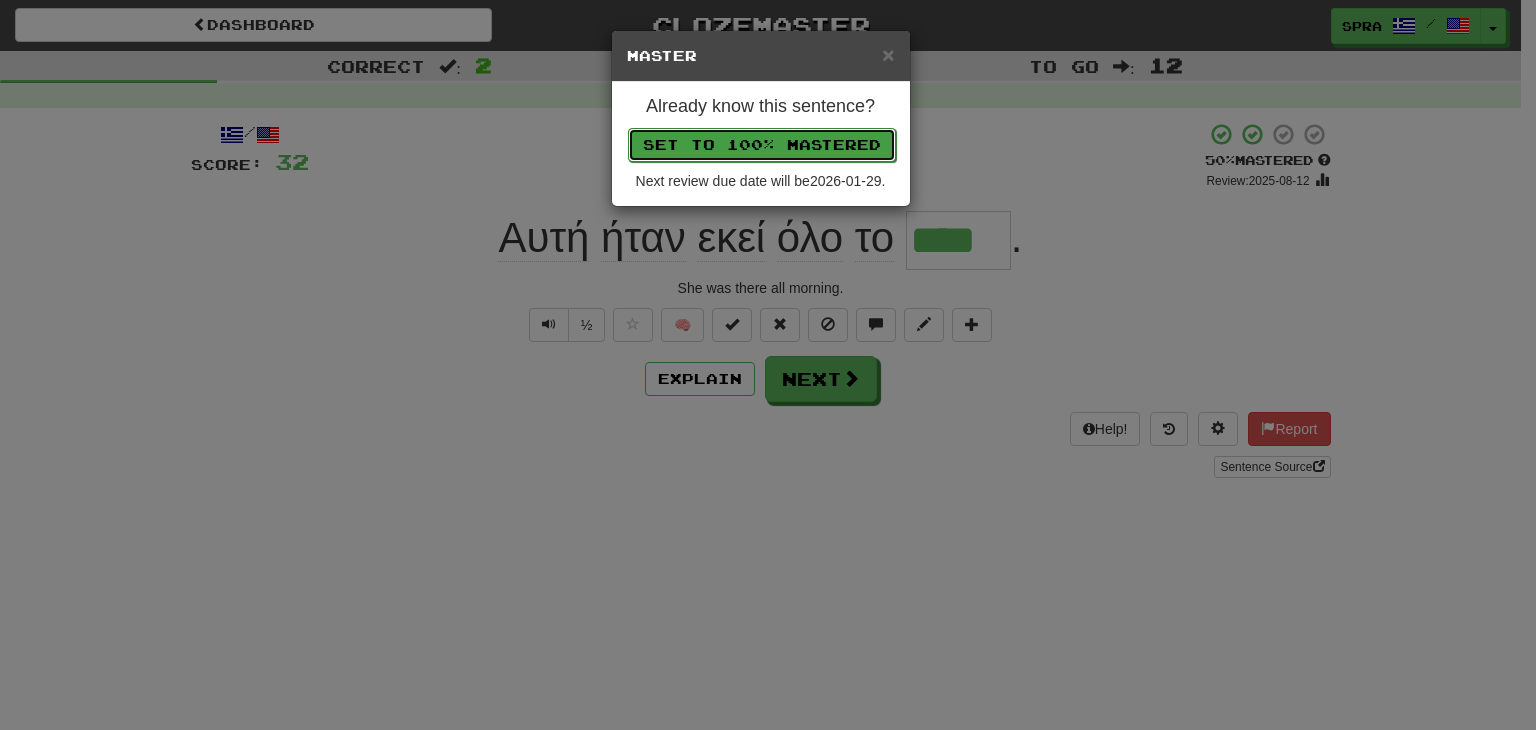click on "Set to 100% Mastered" at bounding box center [762, 145] 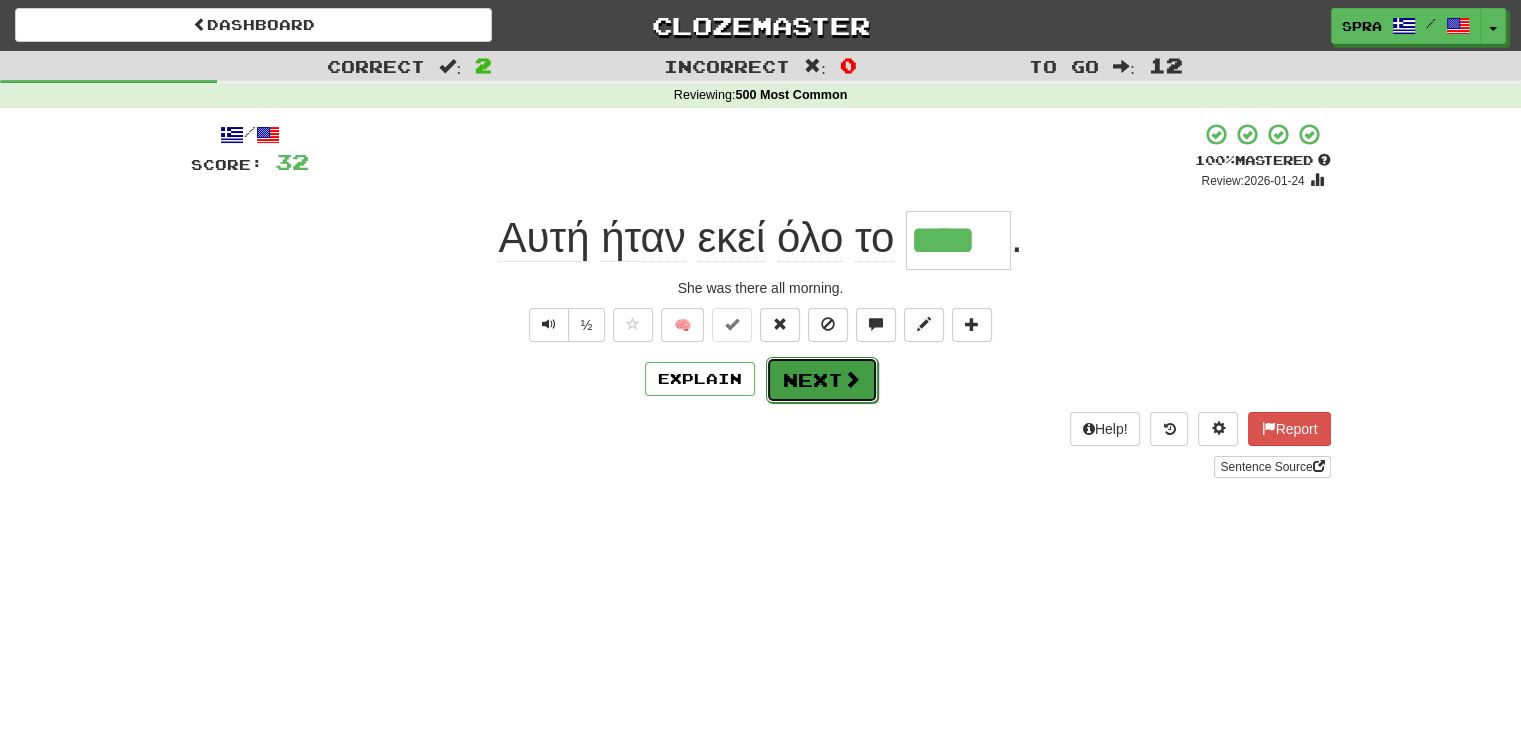 click on "Next" at bounding box center (822, 380) 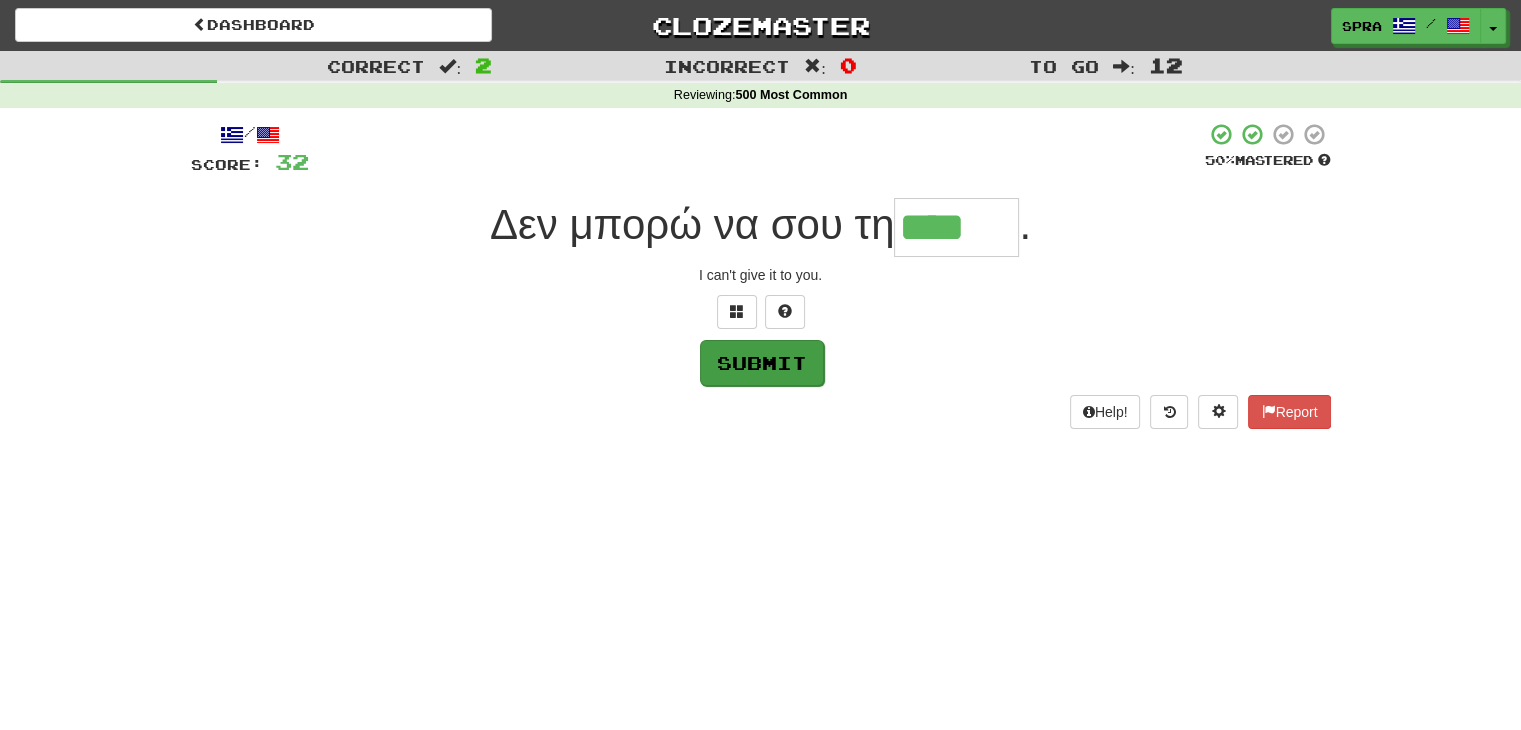 type on "****" 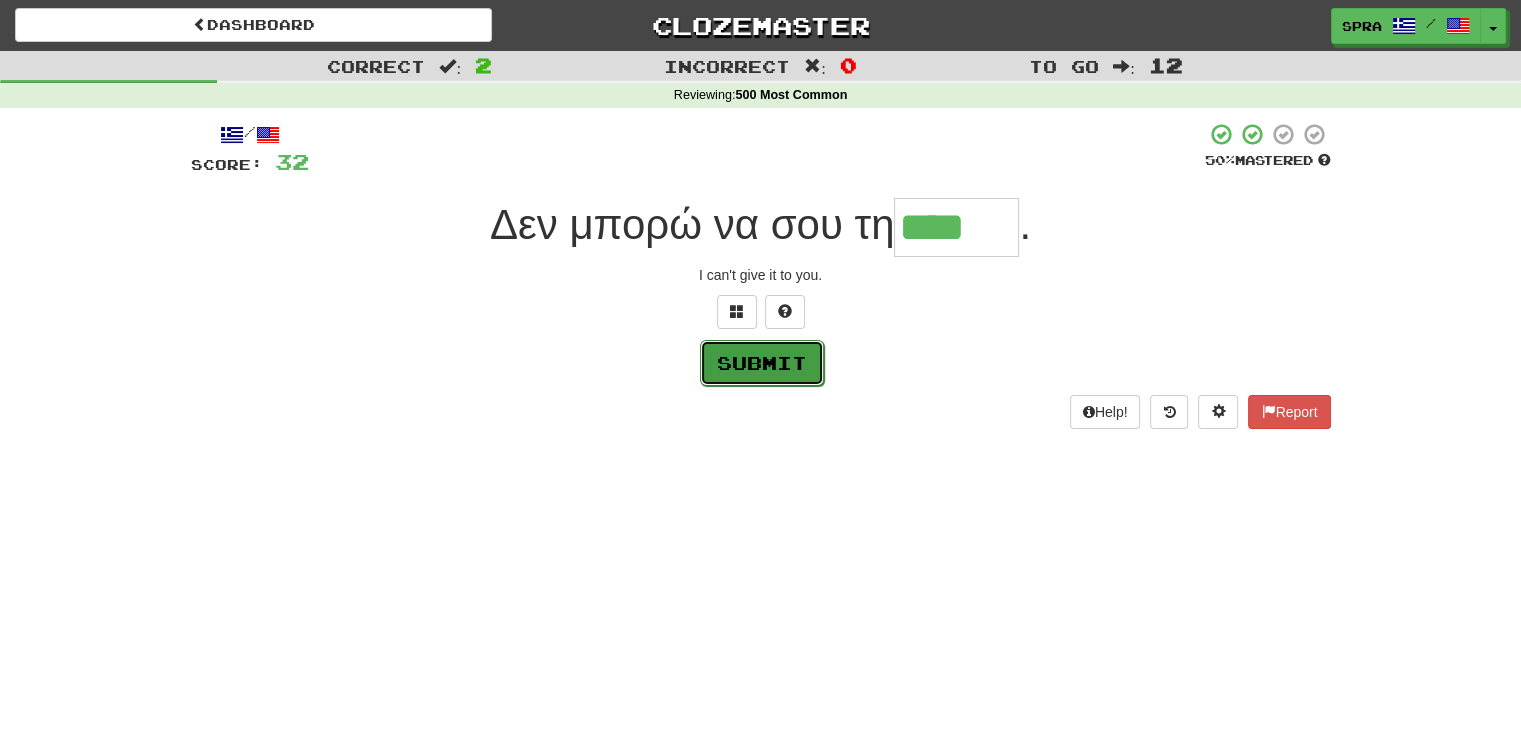 click on "Submit" at bounding box center (762, 363) 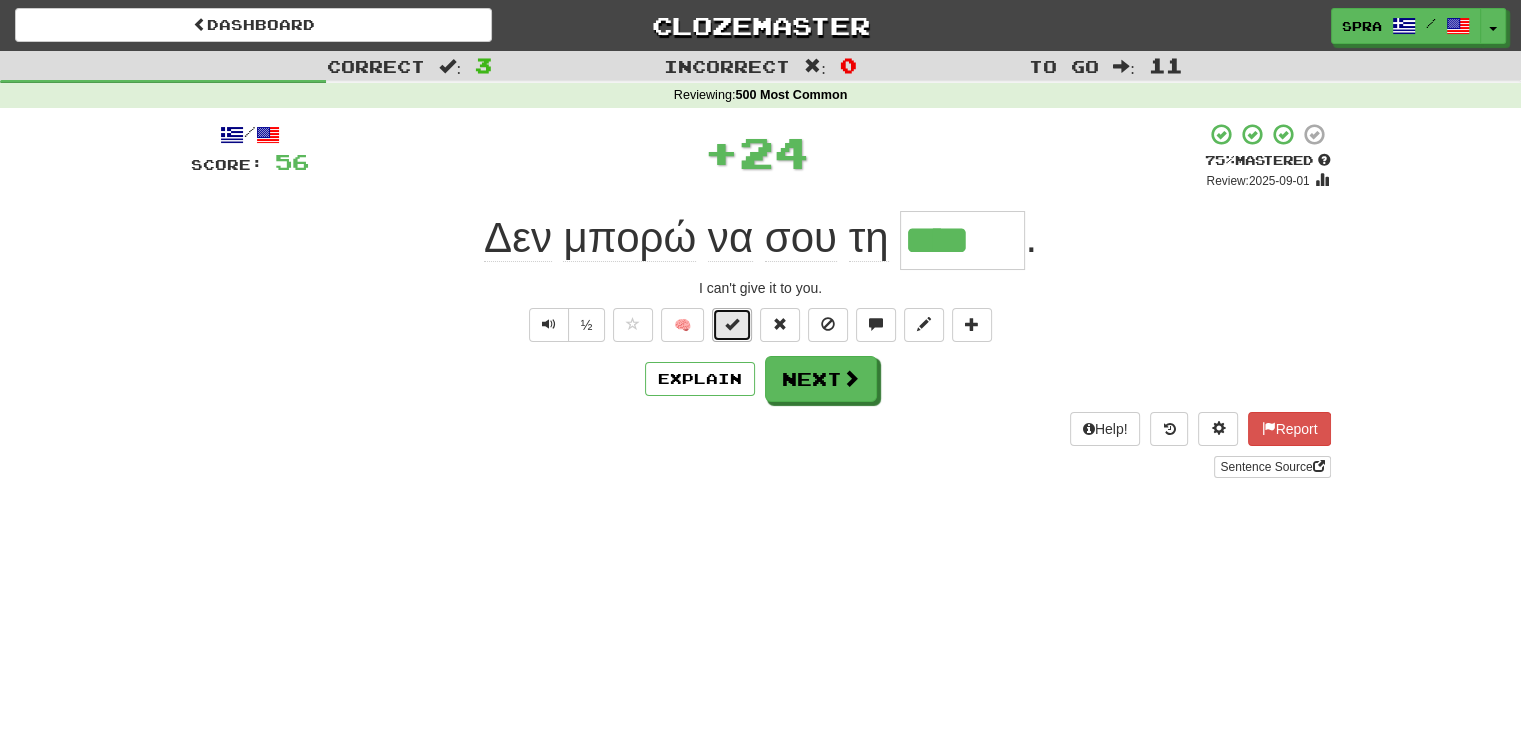 click at bounding box center [732, 324] 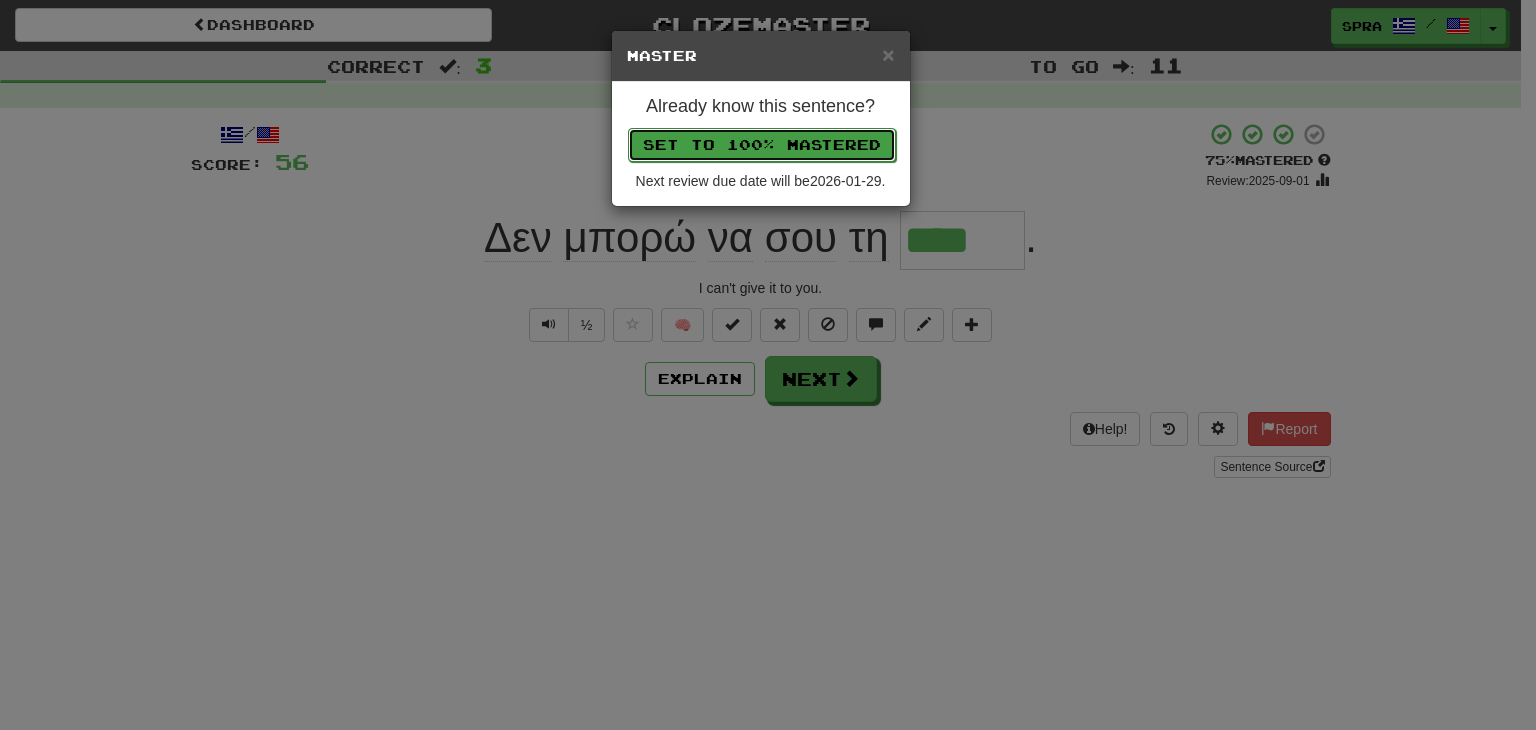 click on "Set to 100% Mastered" at bounding box center (762, 145) 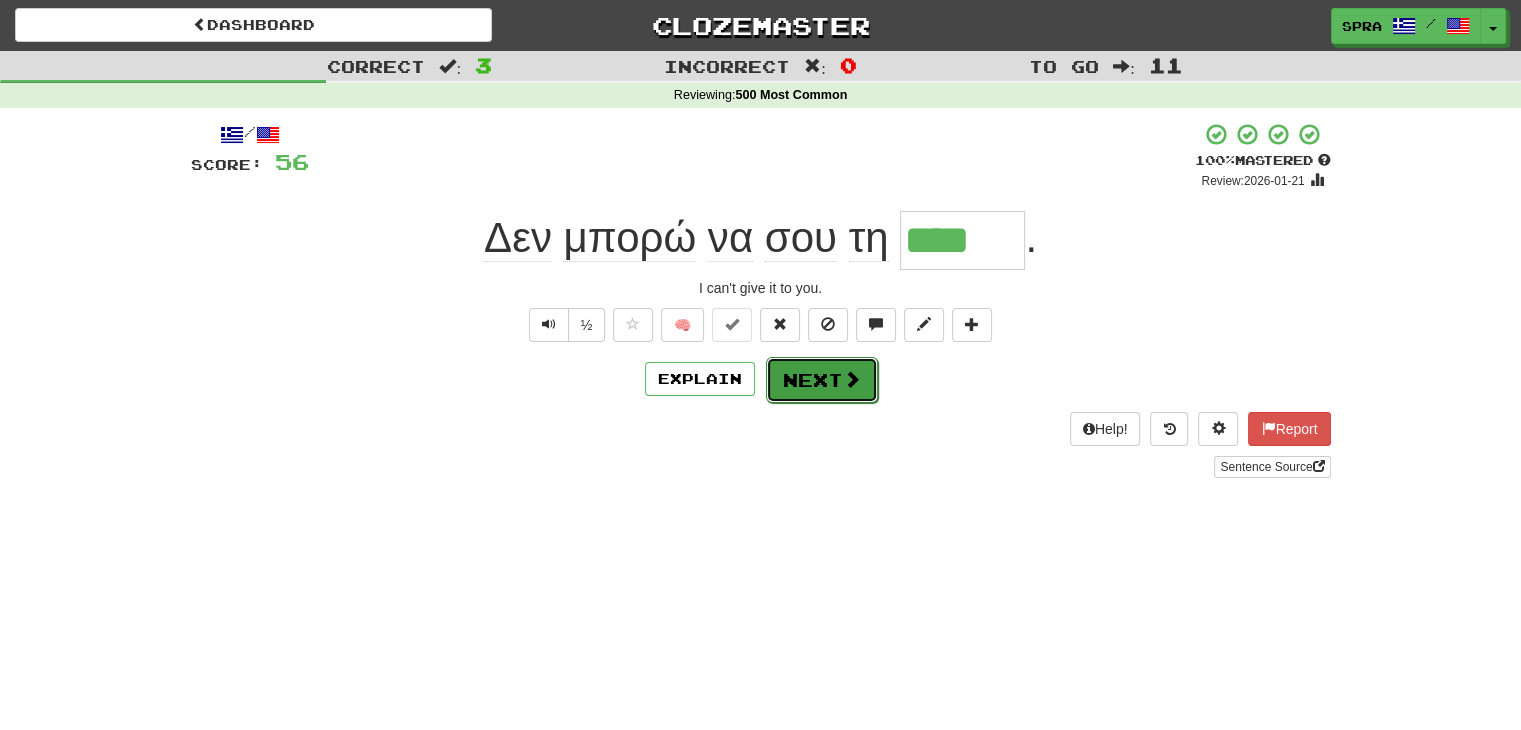 click on "Next" at bounding box center (822, 380) 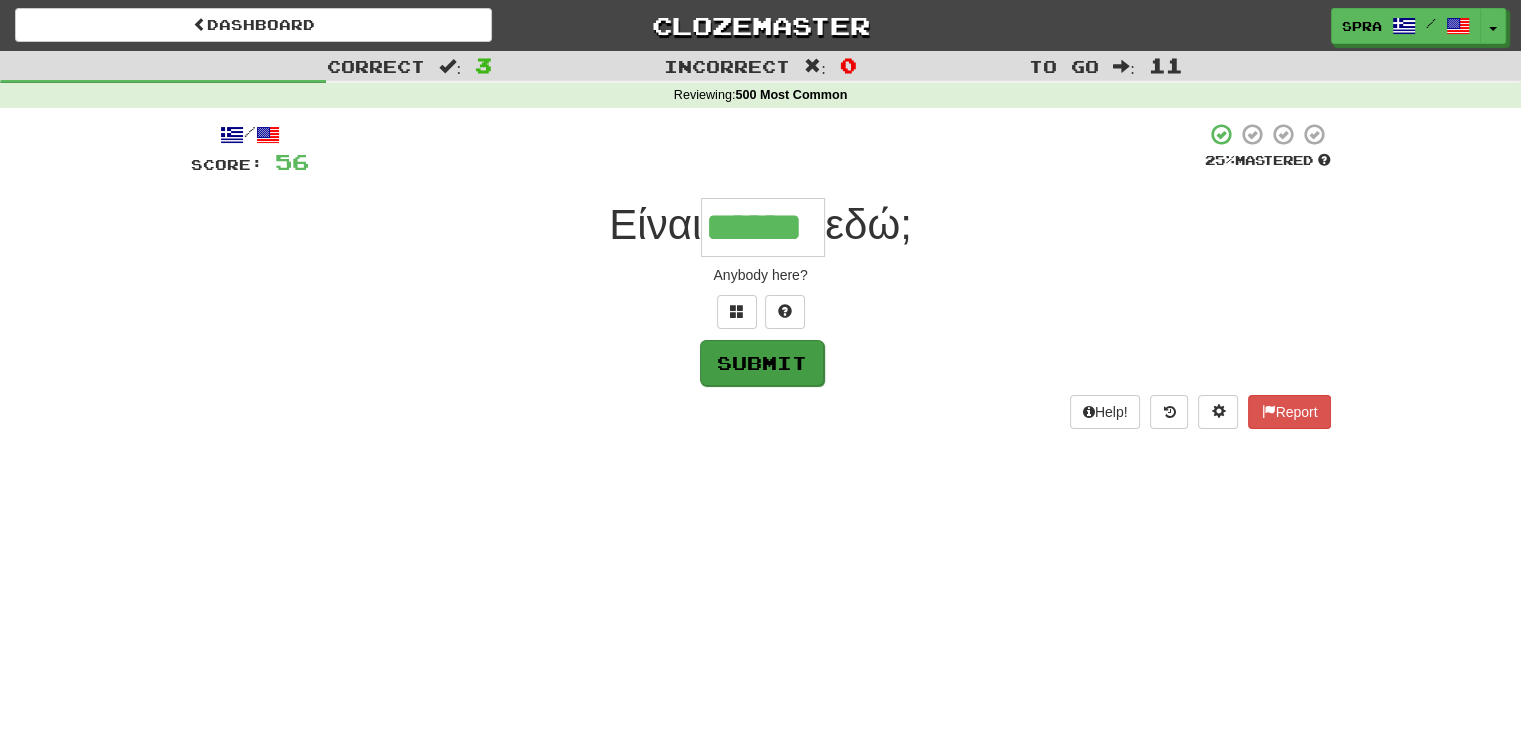 type on "******" 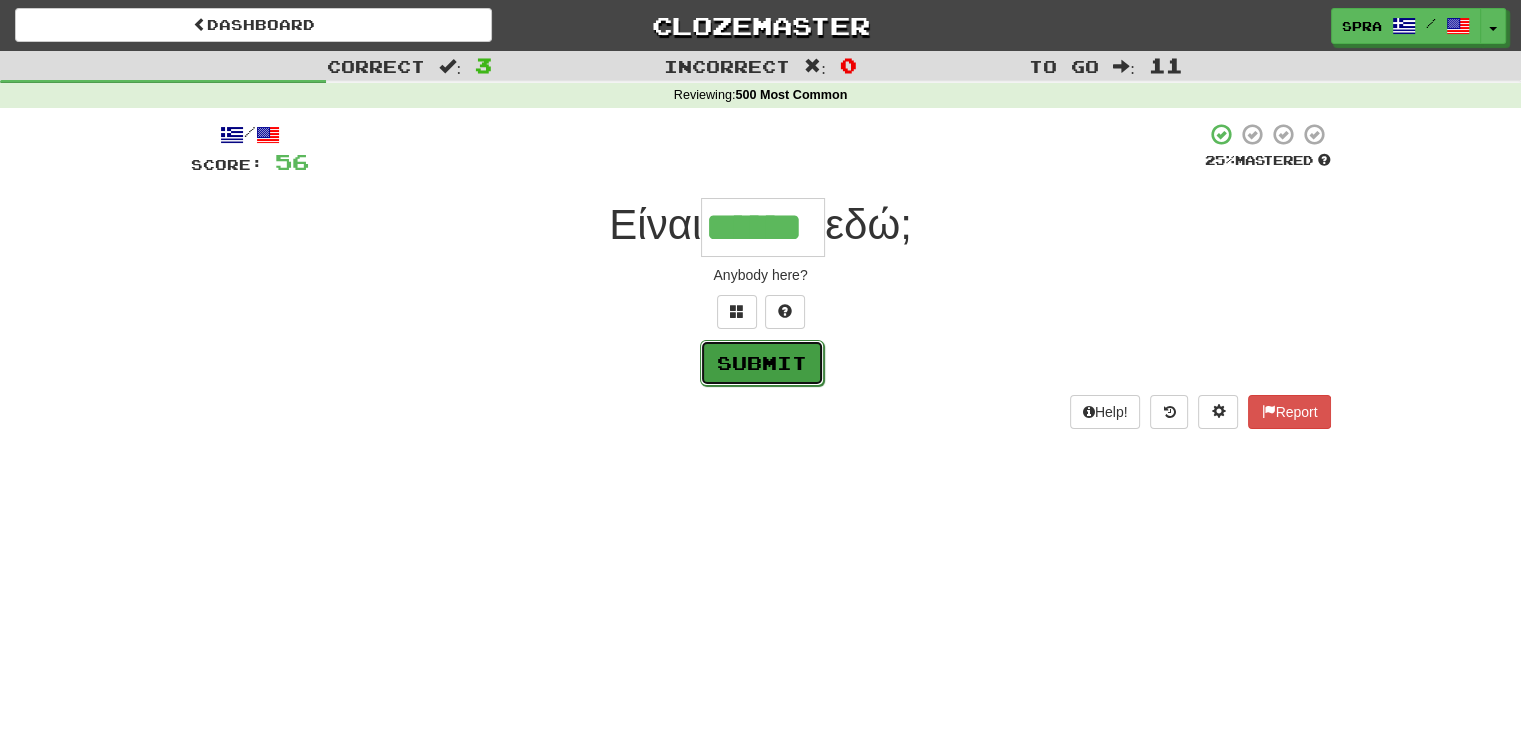 click on "Submit" at bounding box center (762, 363) 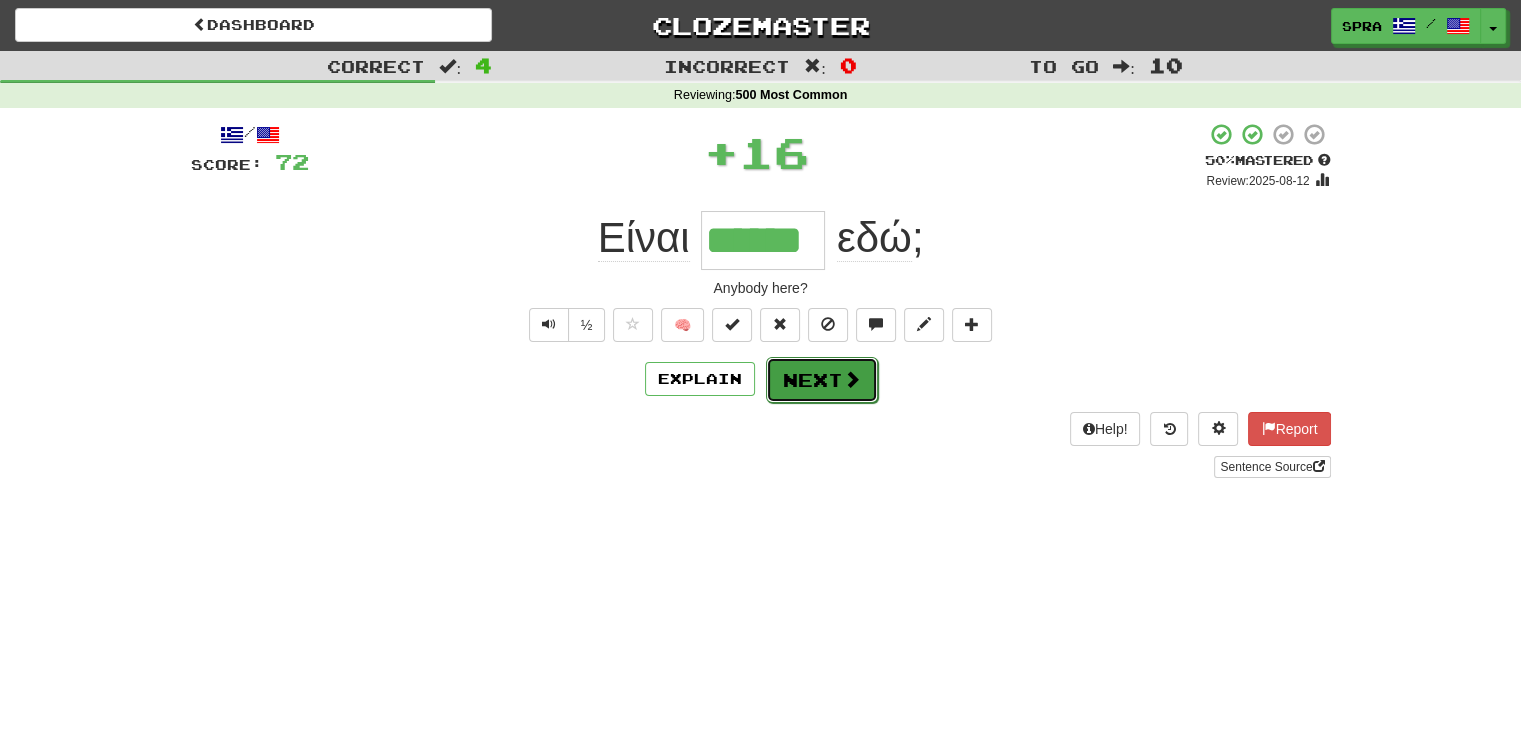 click on "Next" at bounding box center [822, 380] 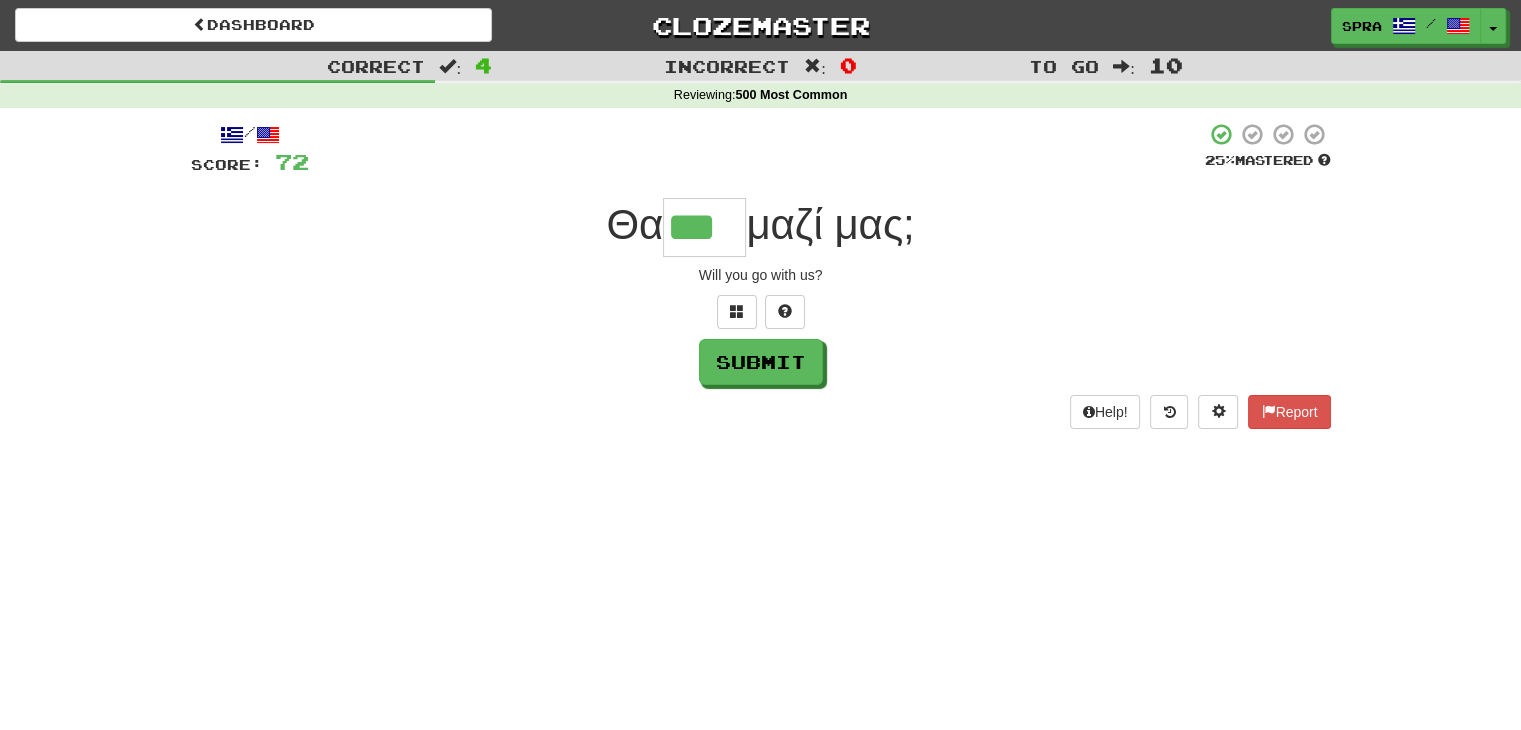type on "***" 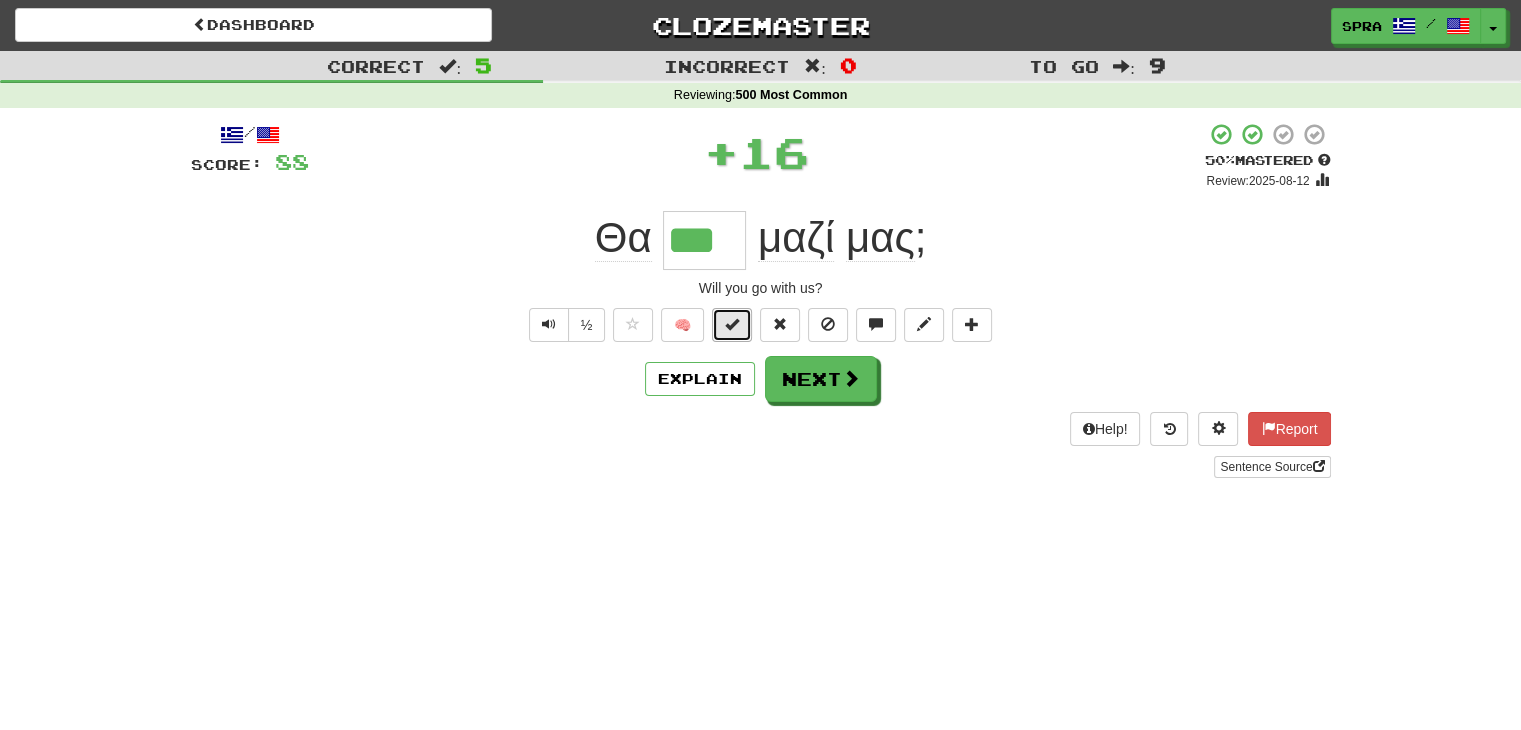 click at bounding box center [732, 324] 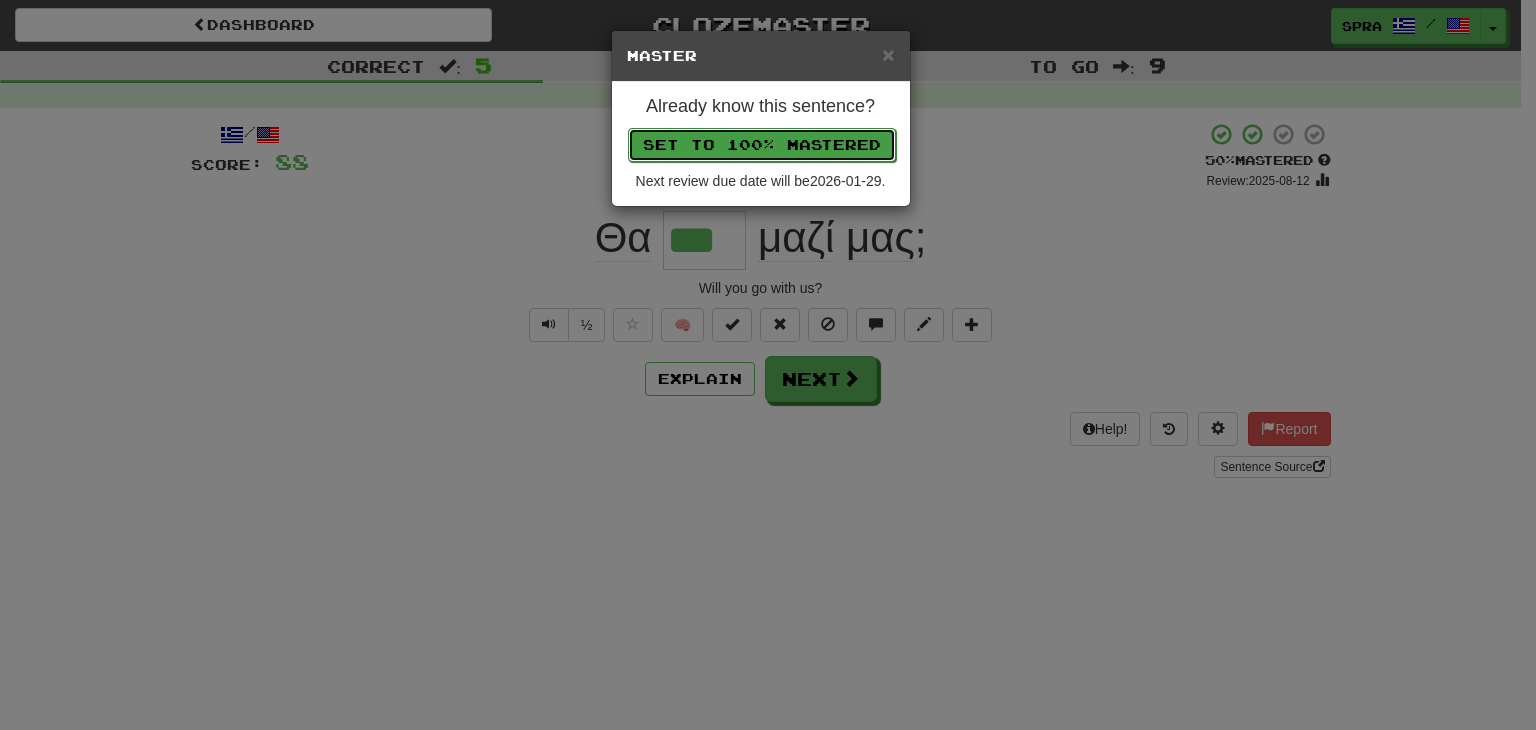 click on "Set to 100% Mastered" at bounding box center [762, 145] 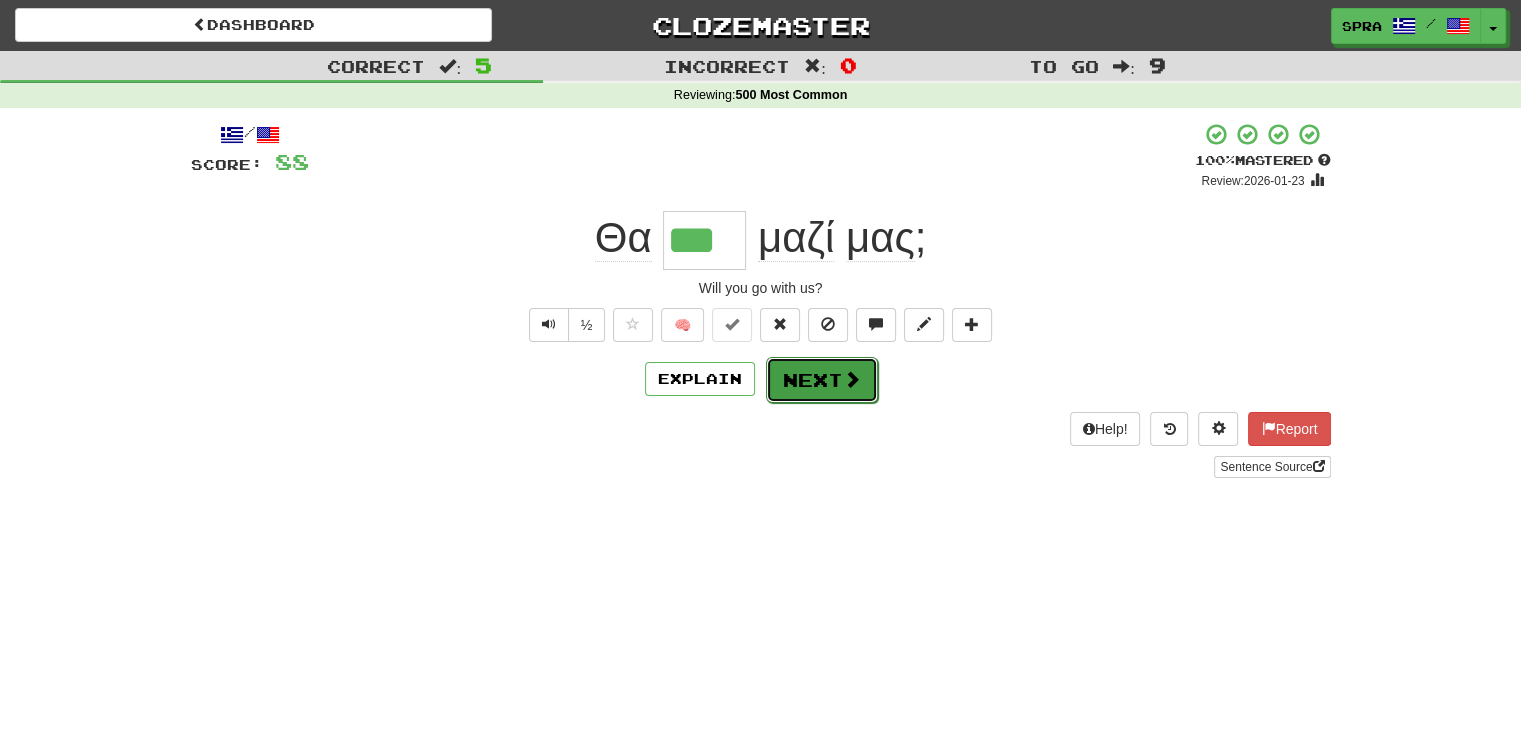 click on "Next" at bounding box center [822, 380] 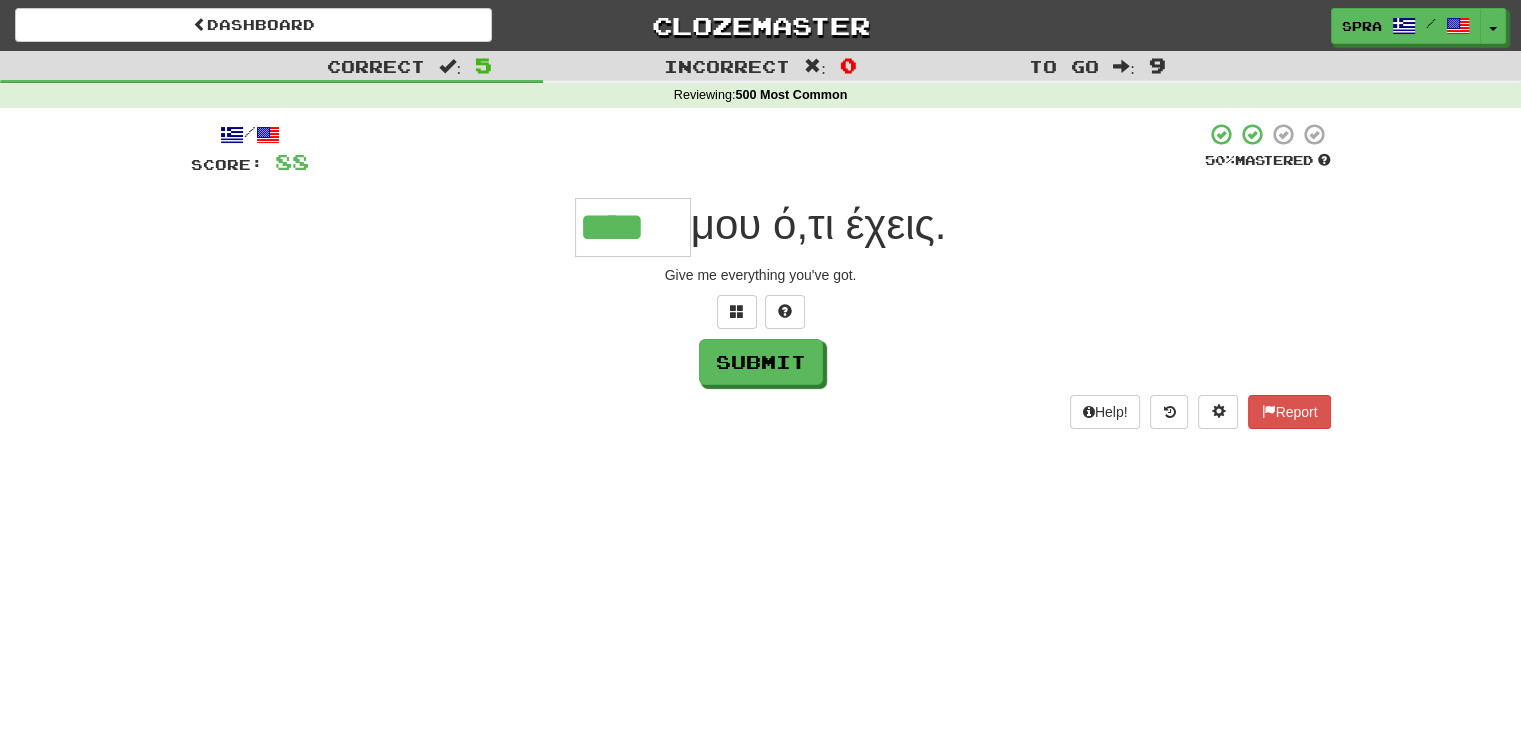 type on "****" 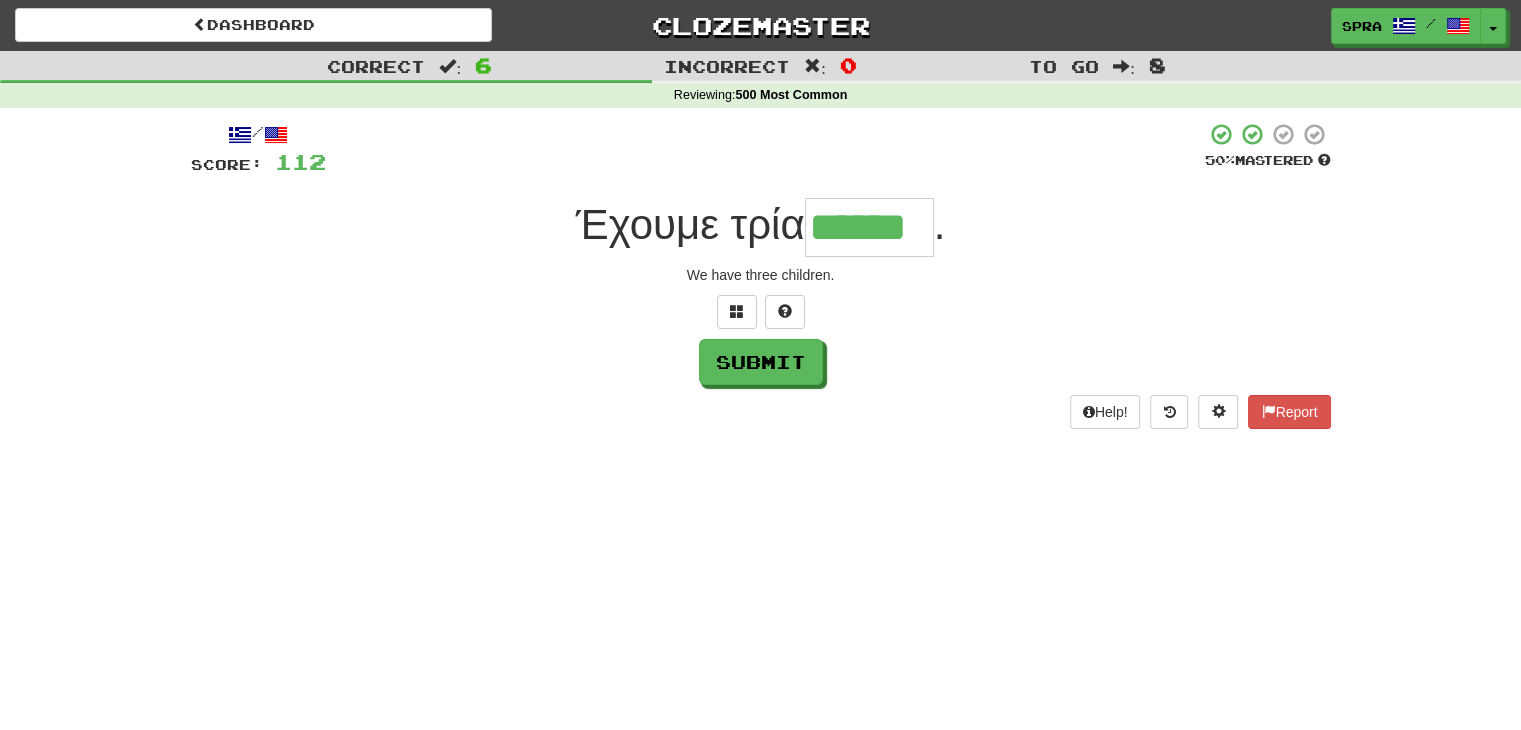 type on "******" 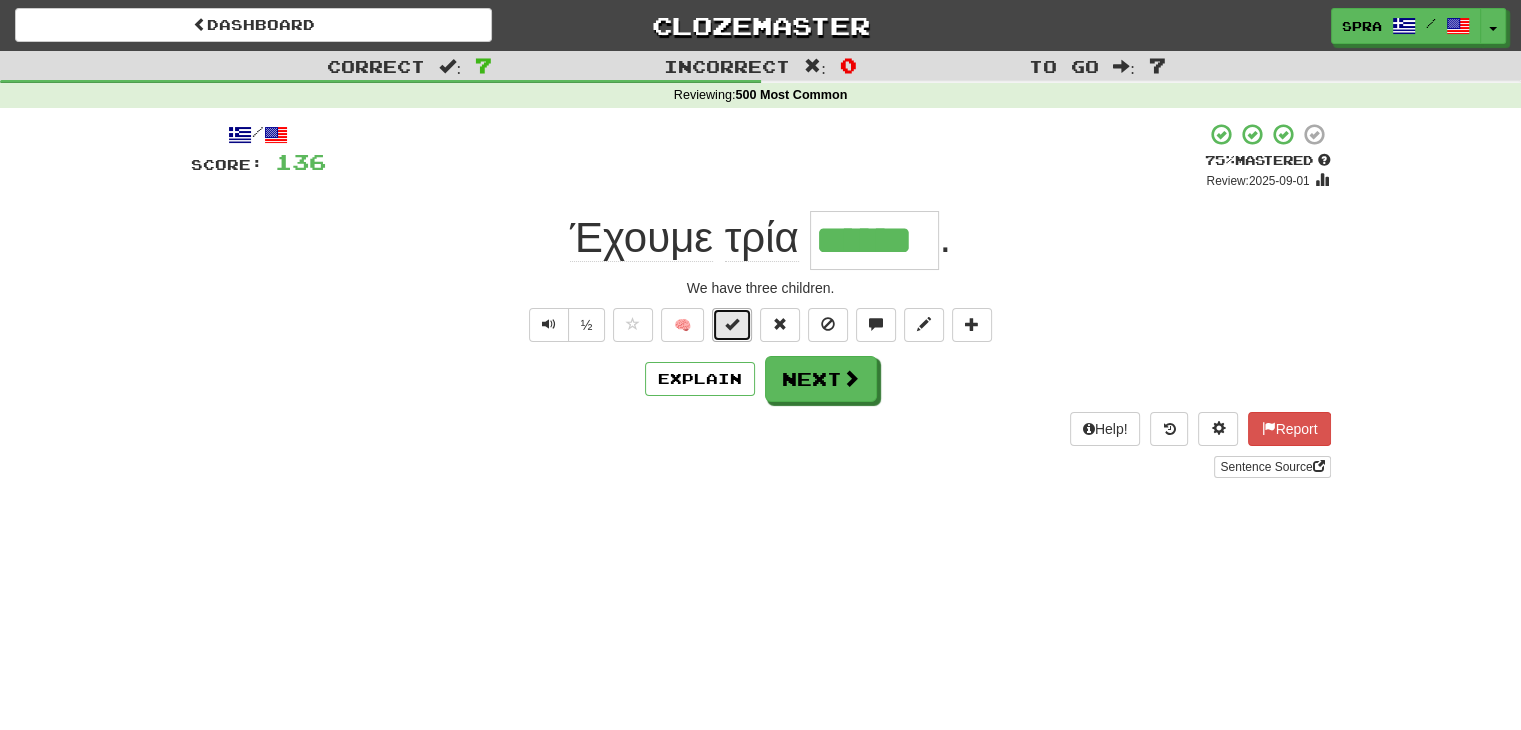 click at bounding box center (732, 324) 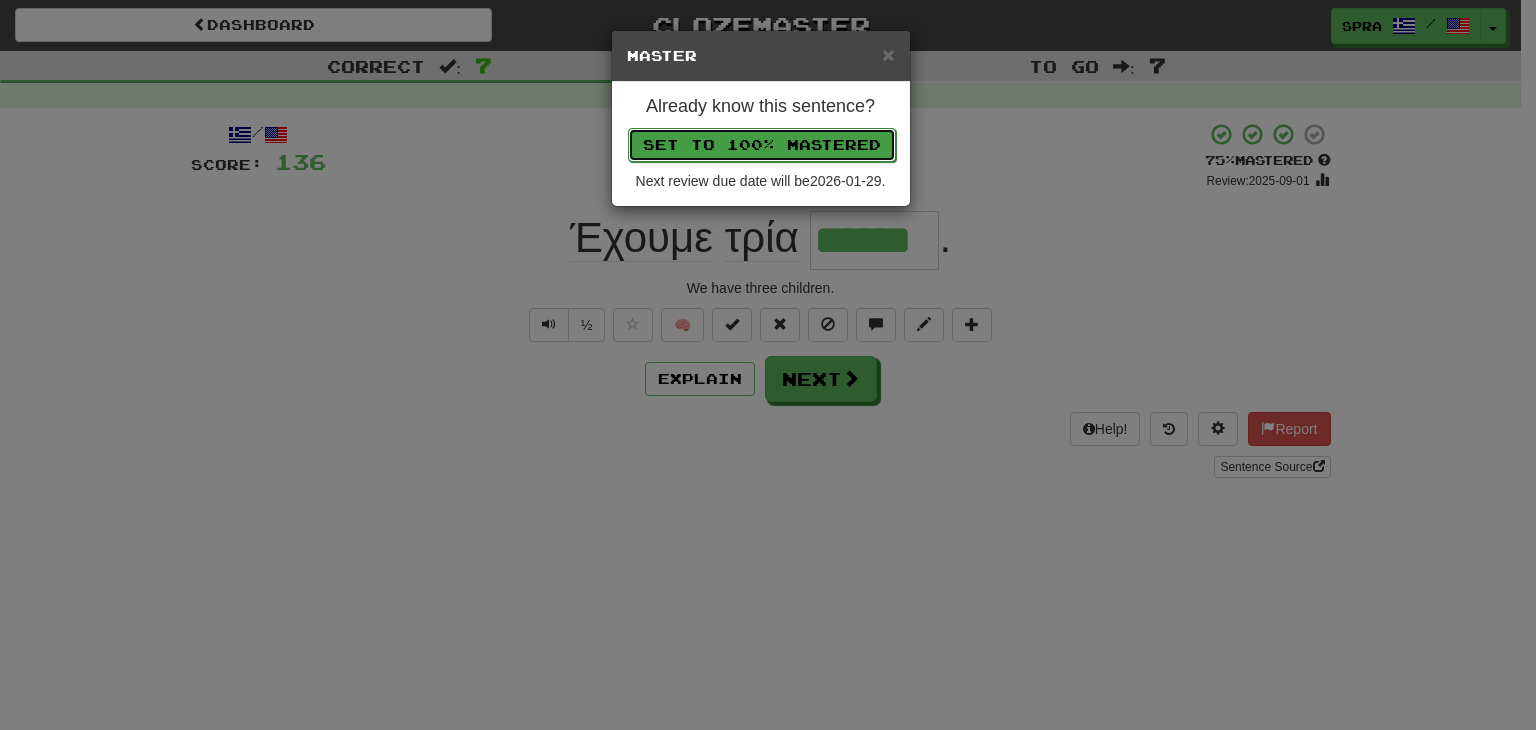 click on "Set to 100% Mastered" at bounding box center [762, 145] 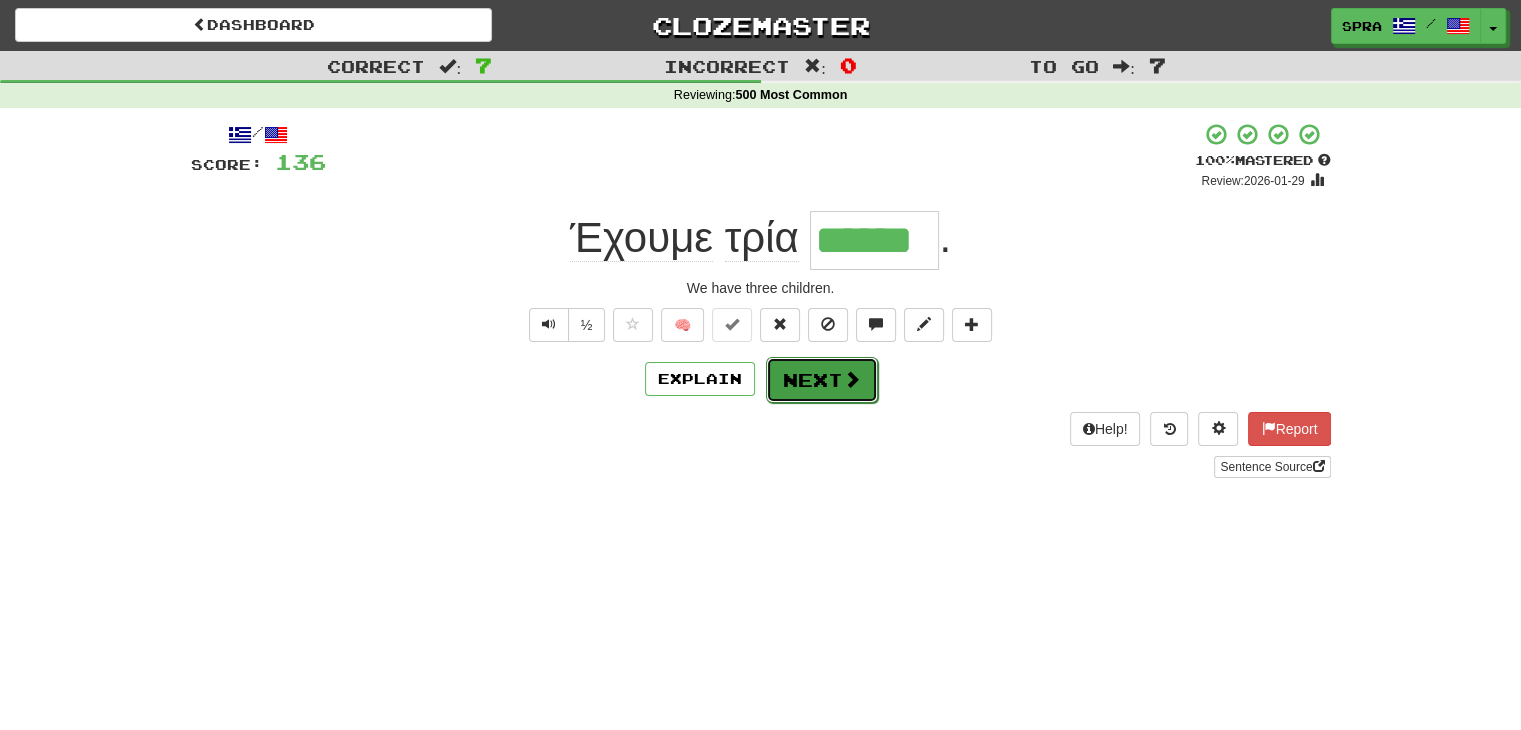 click on "Next" at bounding box center [822, 380] 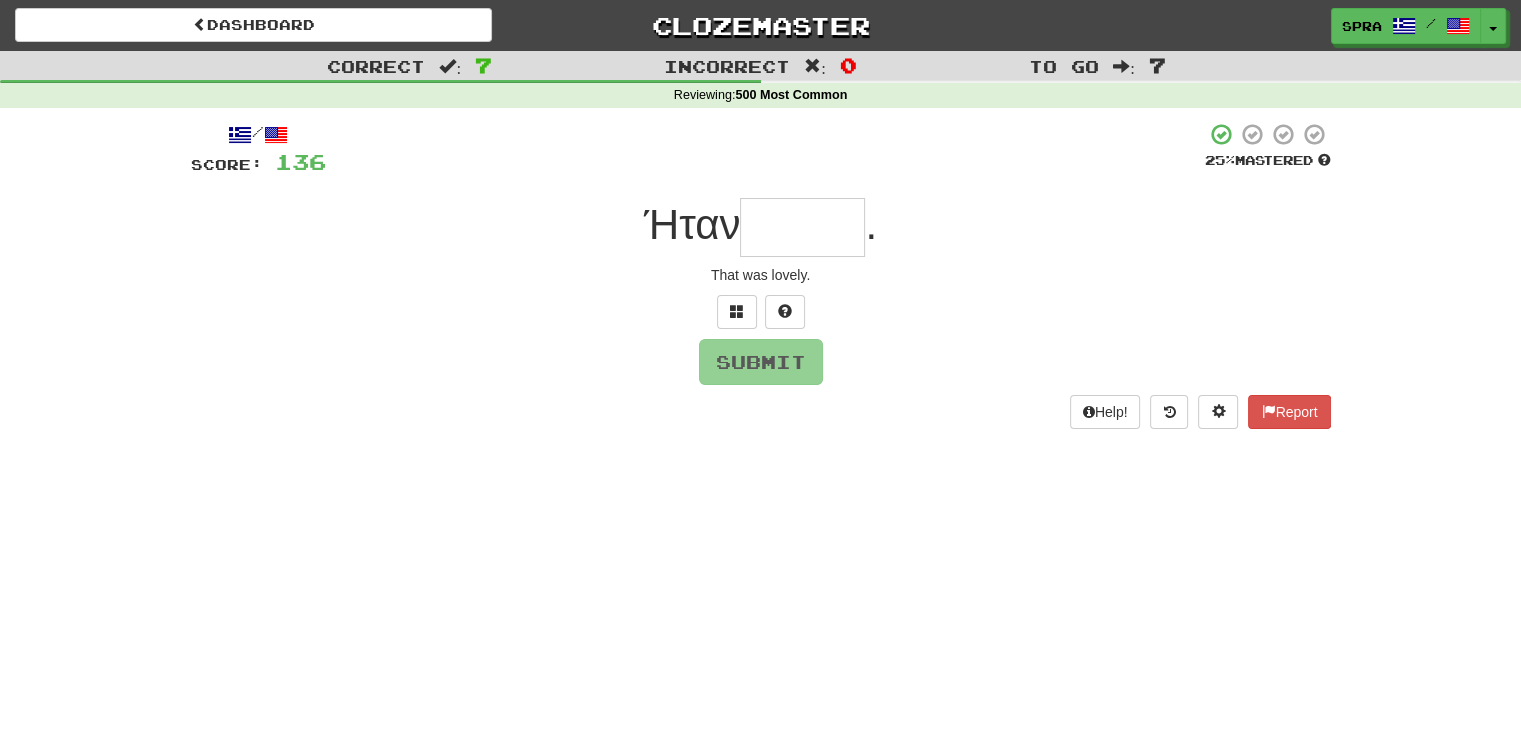 type on "*" 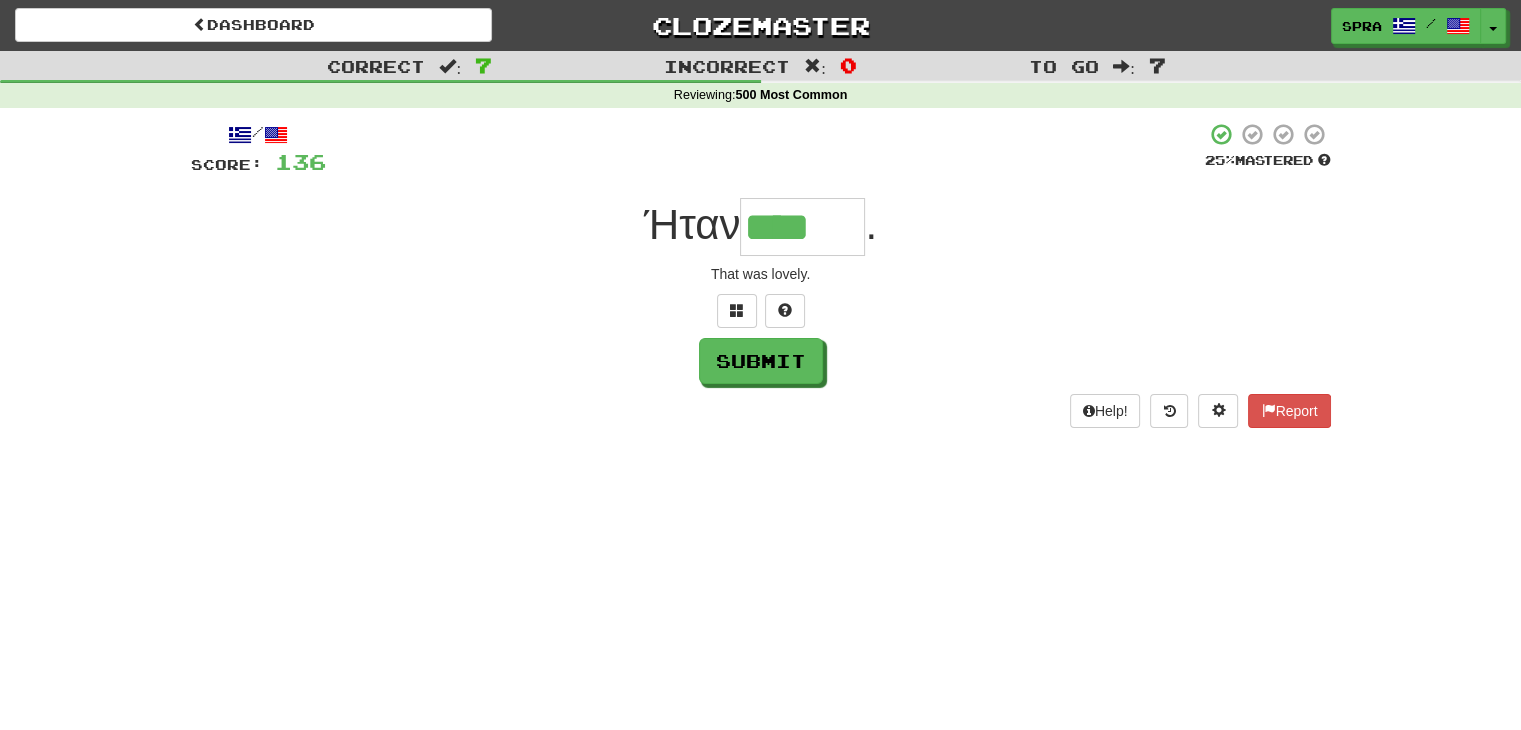scroll, scrollTop: 0, scrollLeft: 0, axis: both 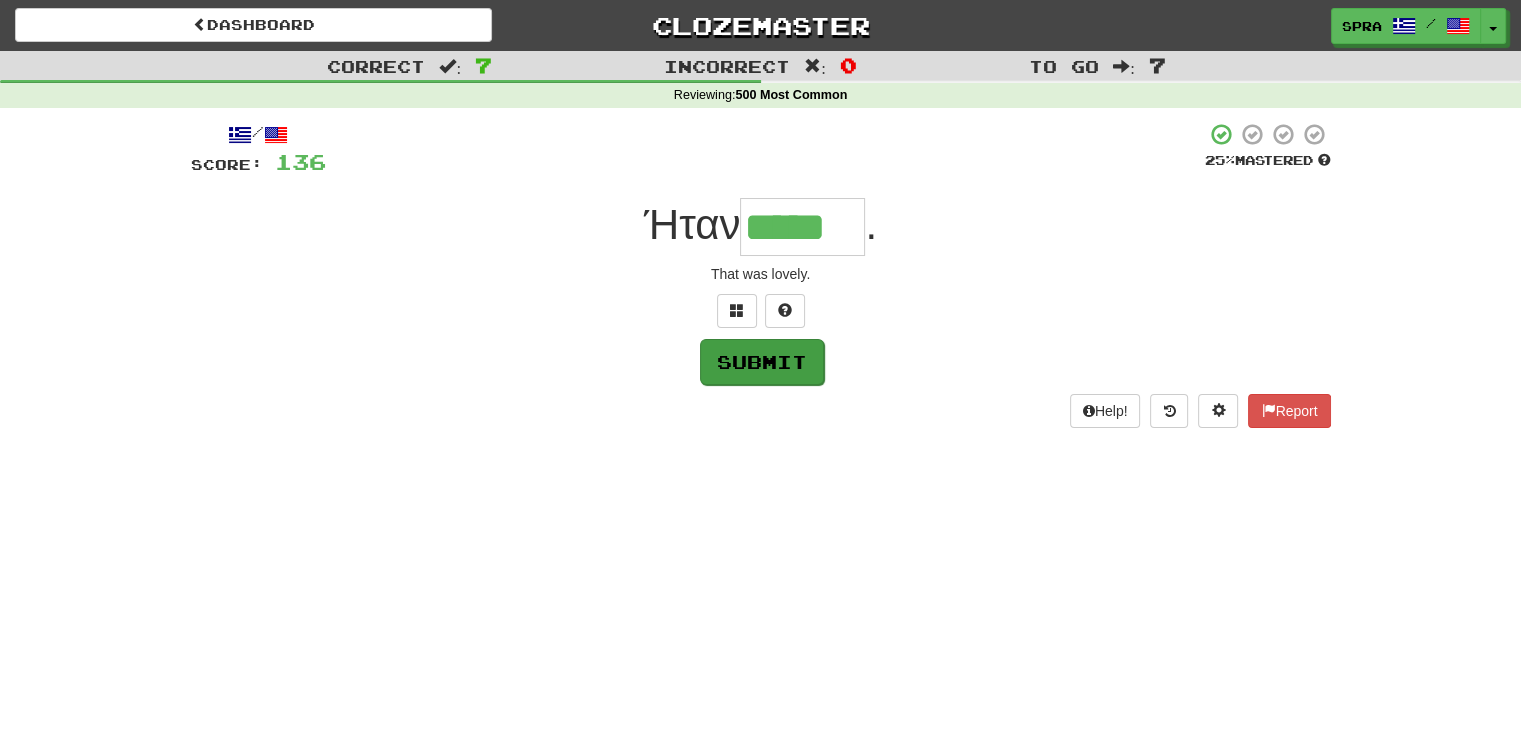 type on "*****" 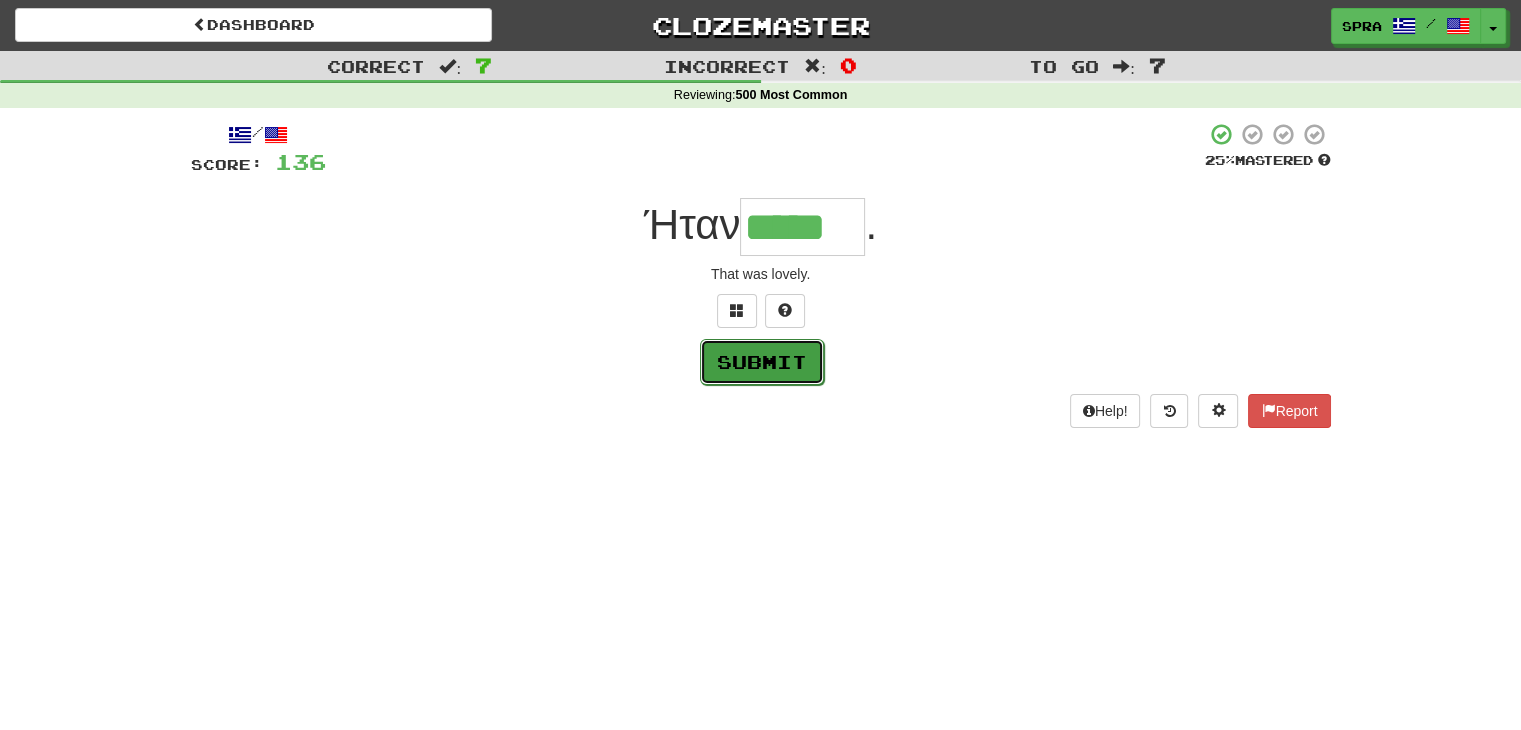 click on "Submit" at bounding box center [762, 362] 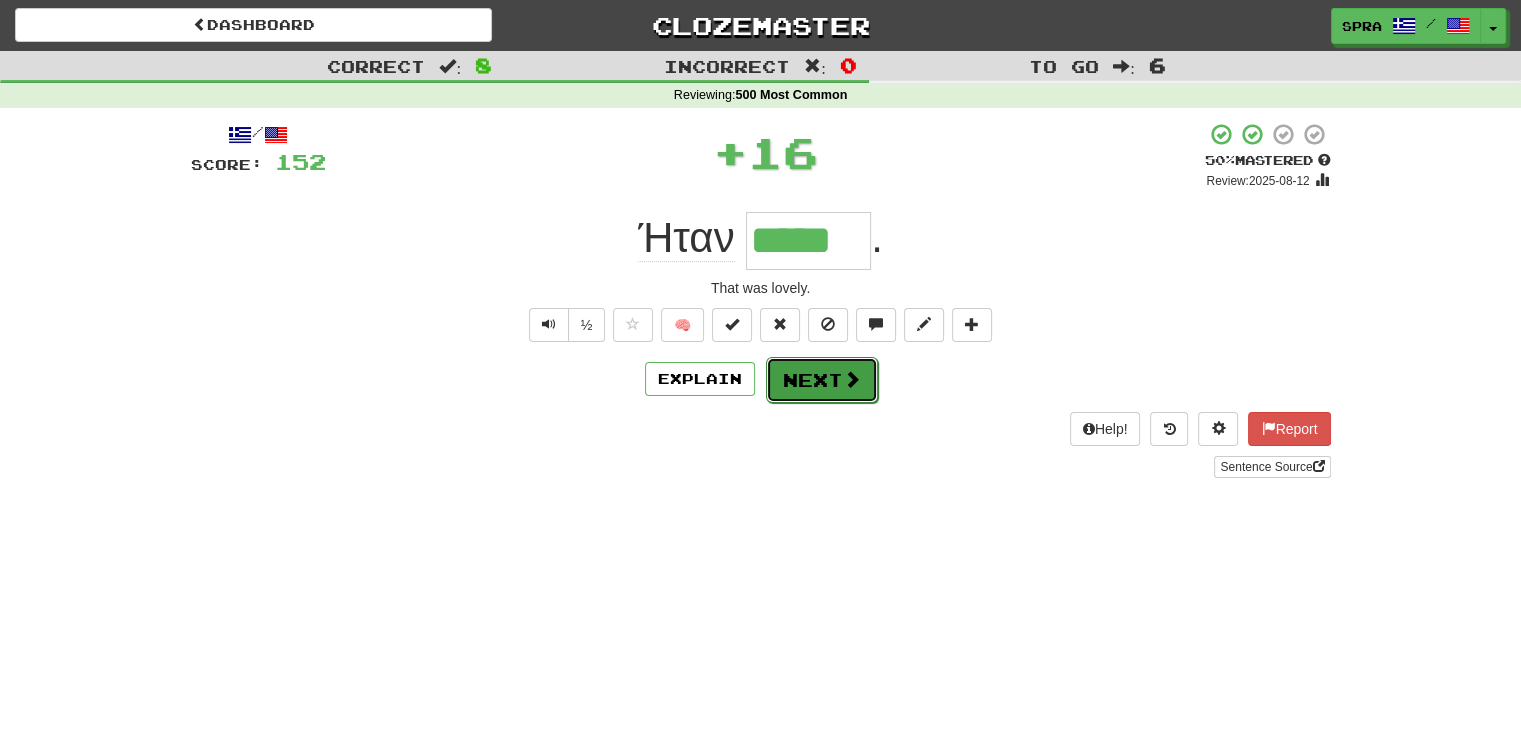 click on "Next" at bounding box center [822, 380] 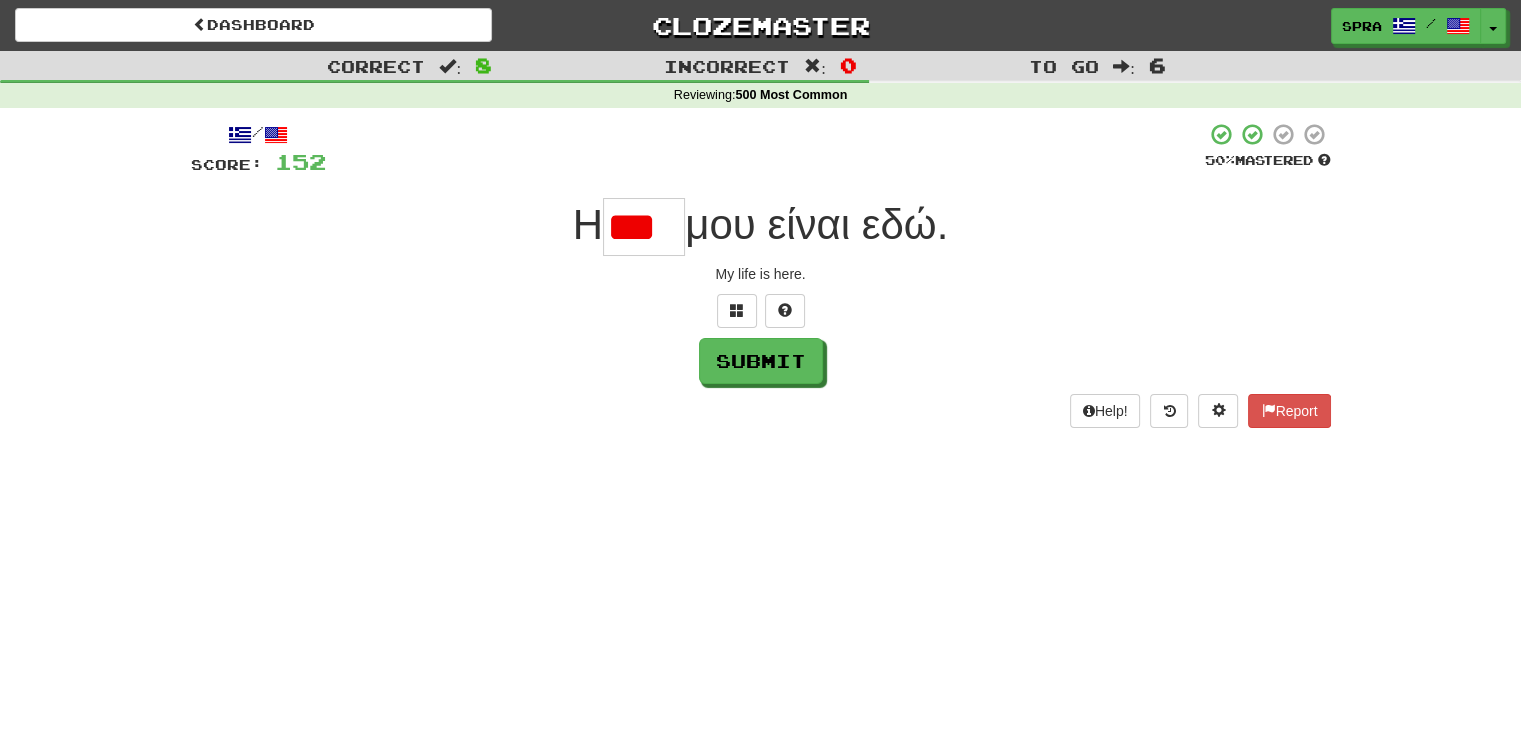scroll, scrollTop: 0, scrollLeft: 0, axis: both 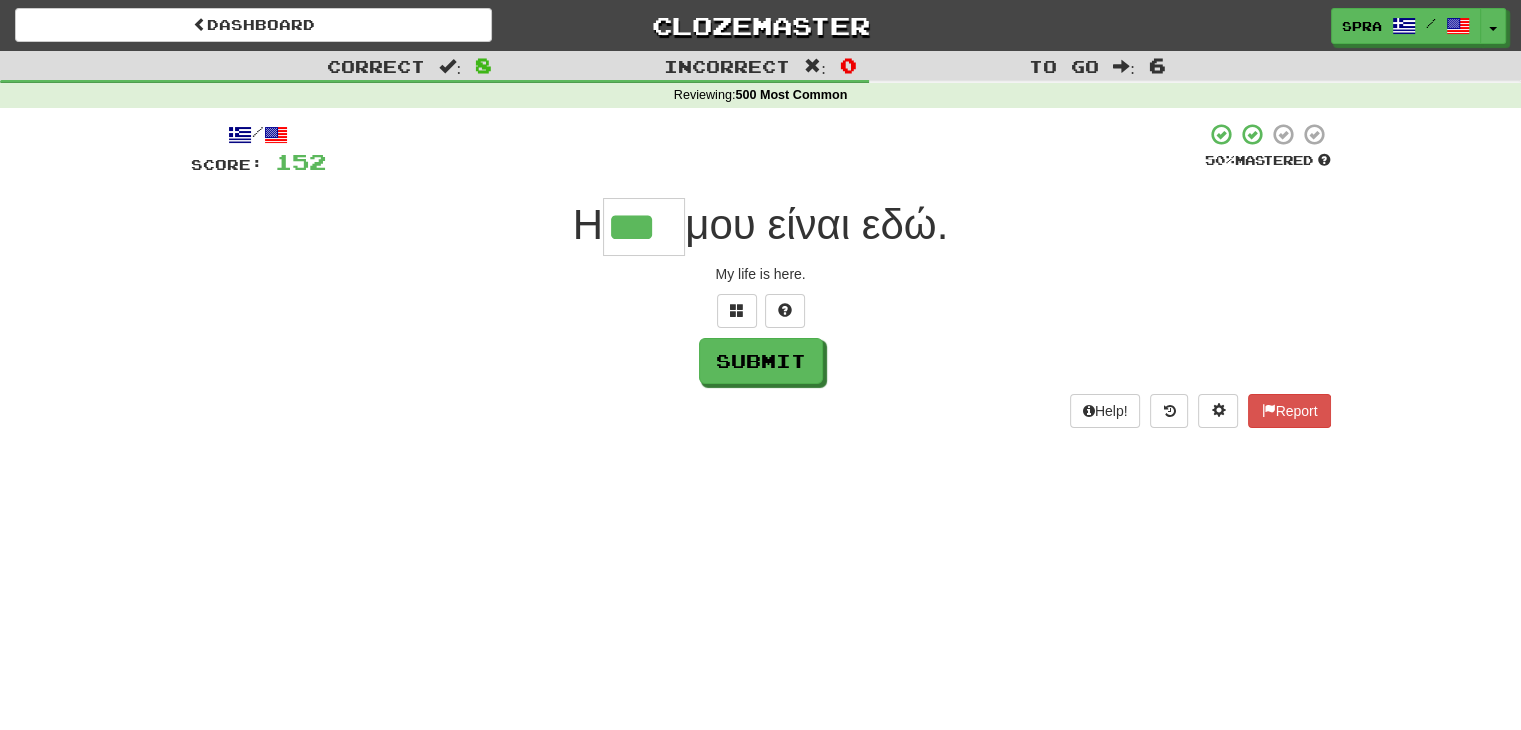 type on "***" 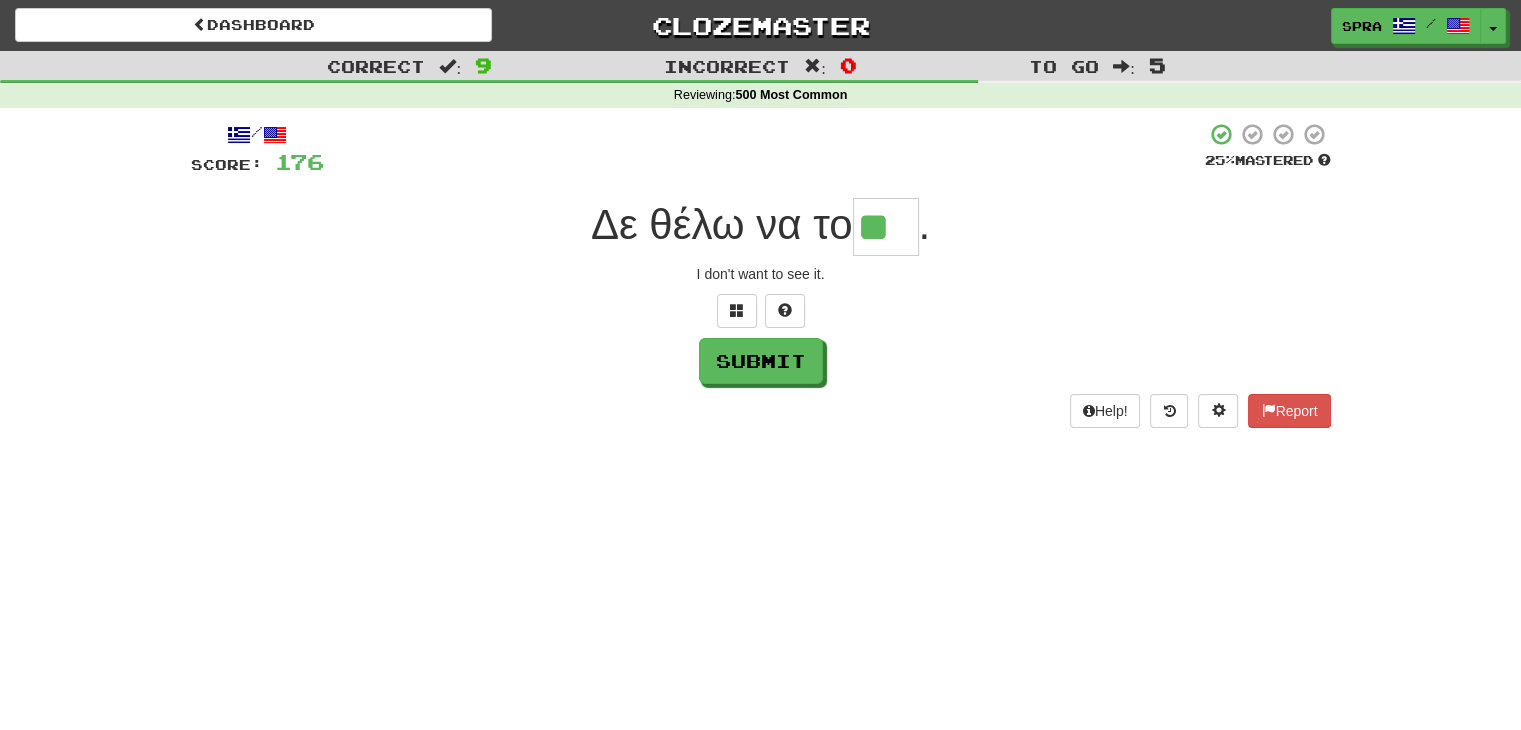 type on "**" 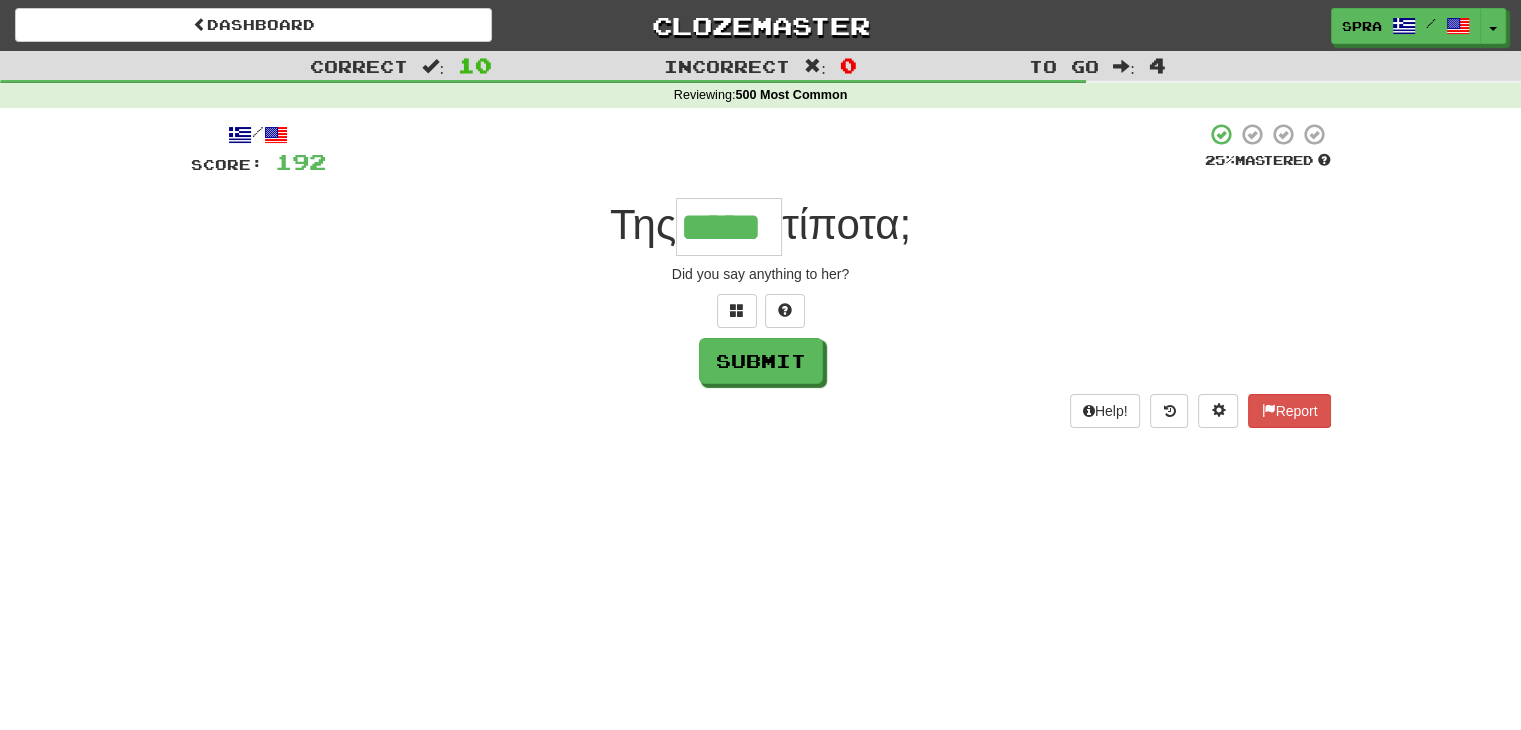 type on "*****" 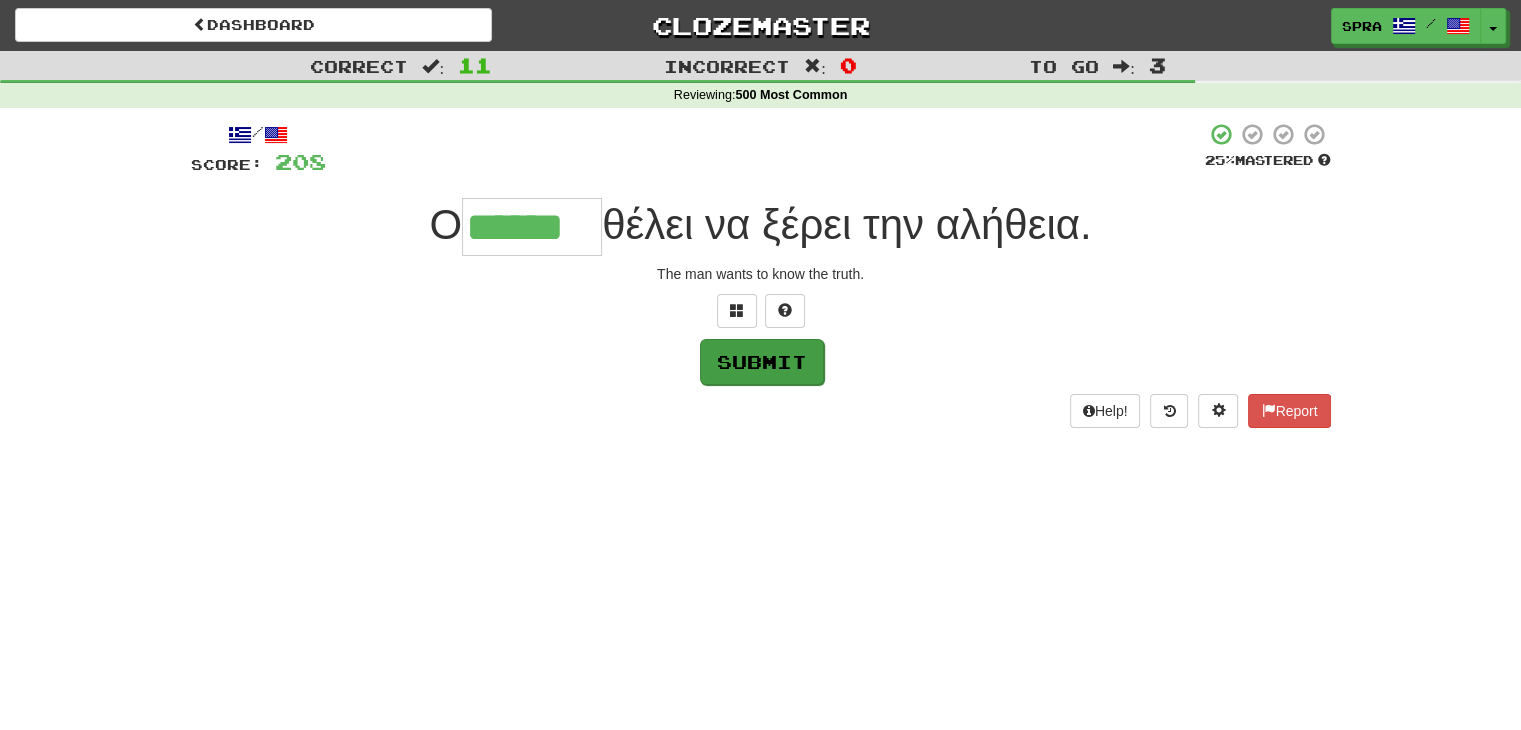 type on "******" 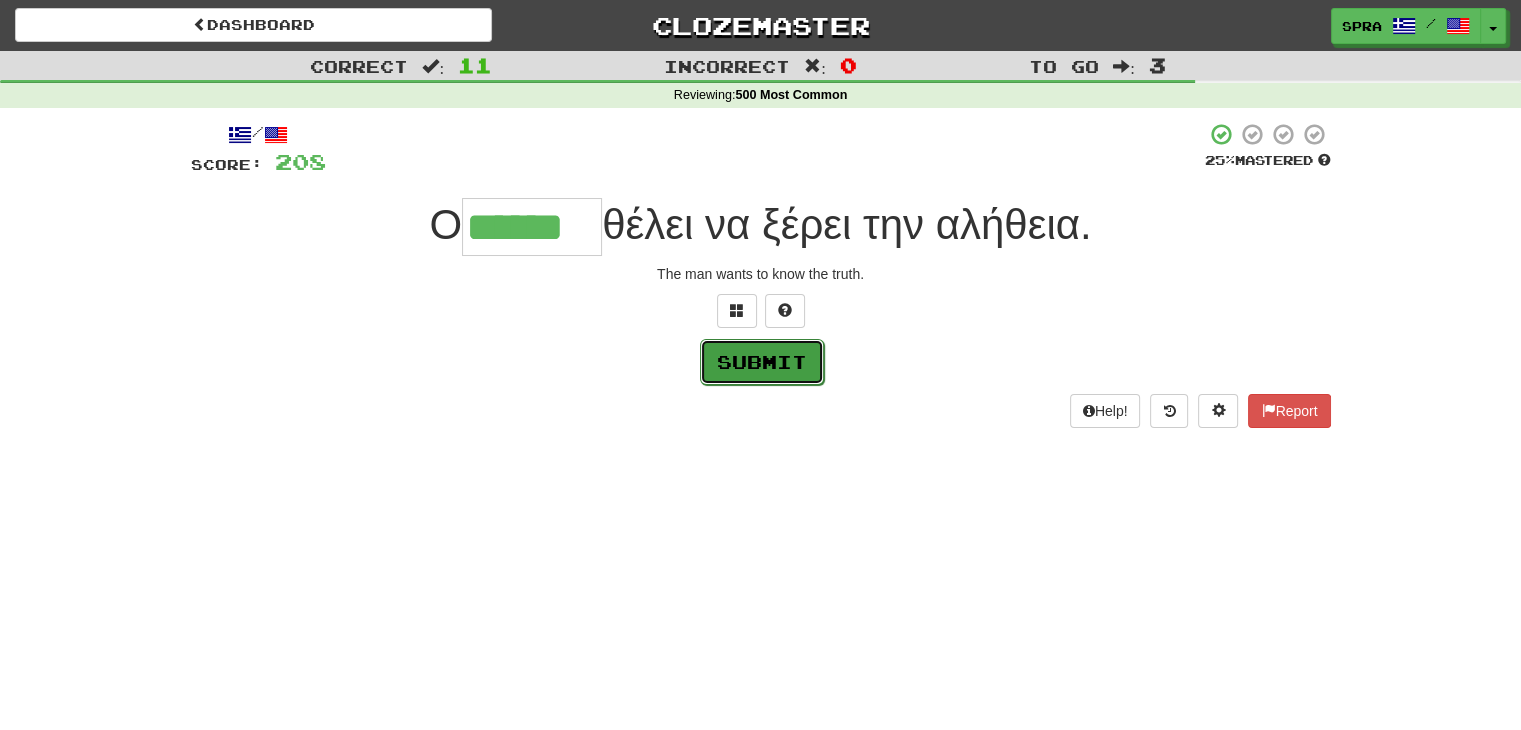 click on "Submit" at bounding box center [762, 362] 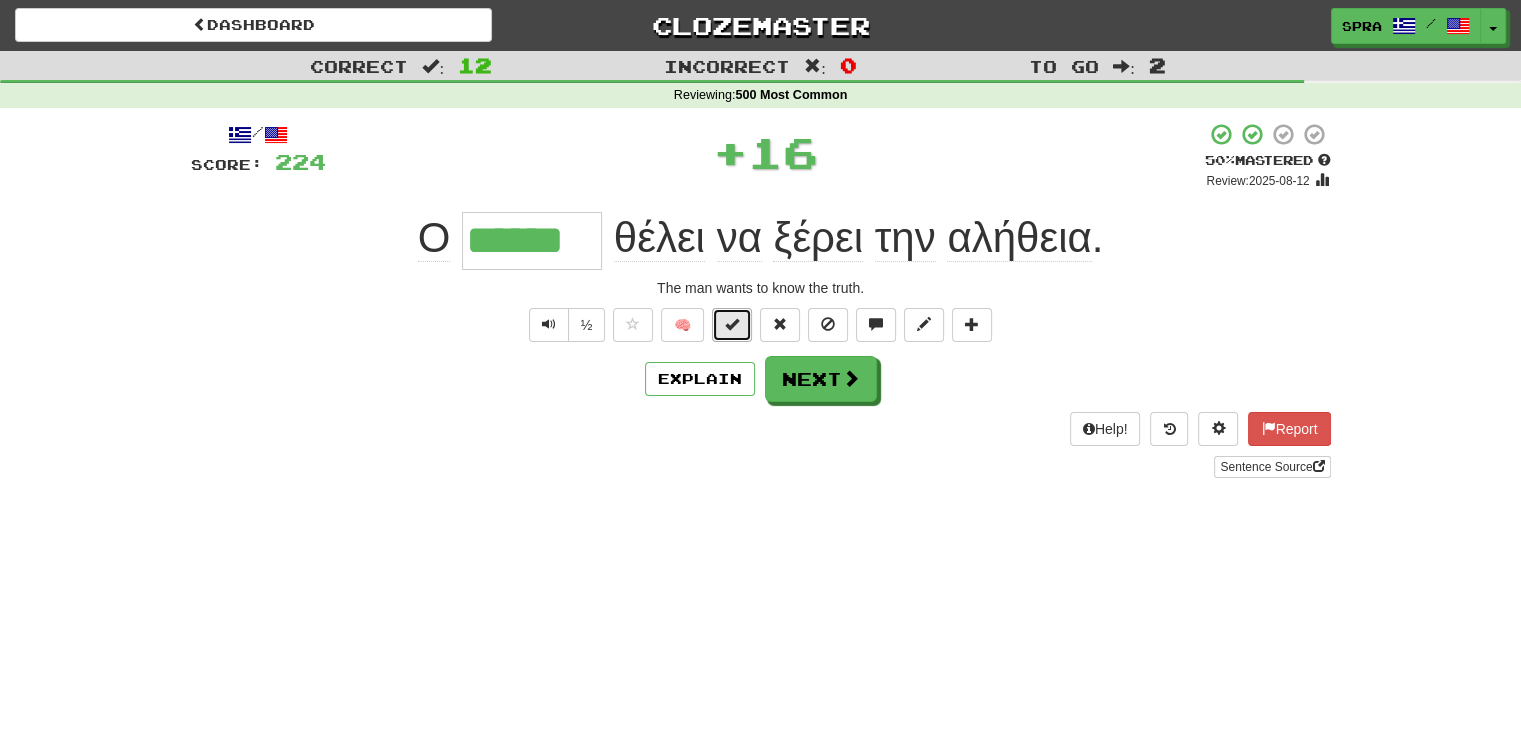 click at bounding box center (732, 324) 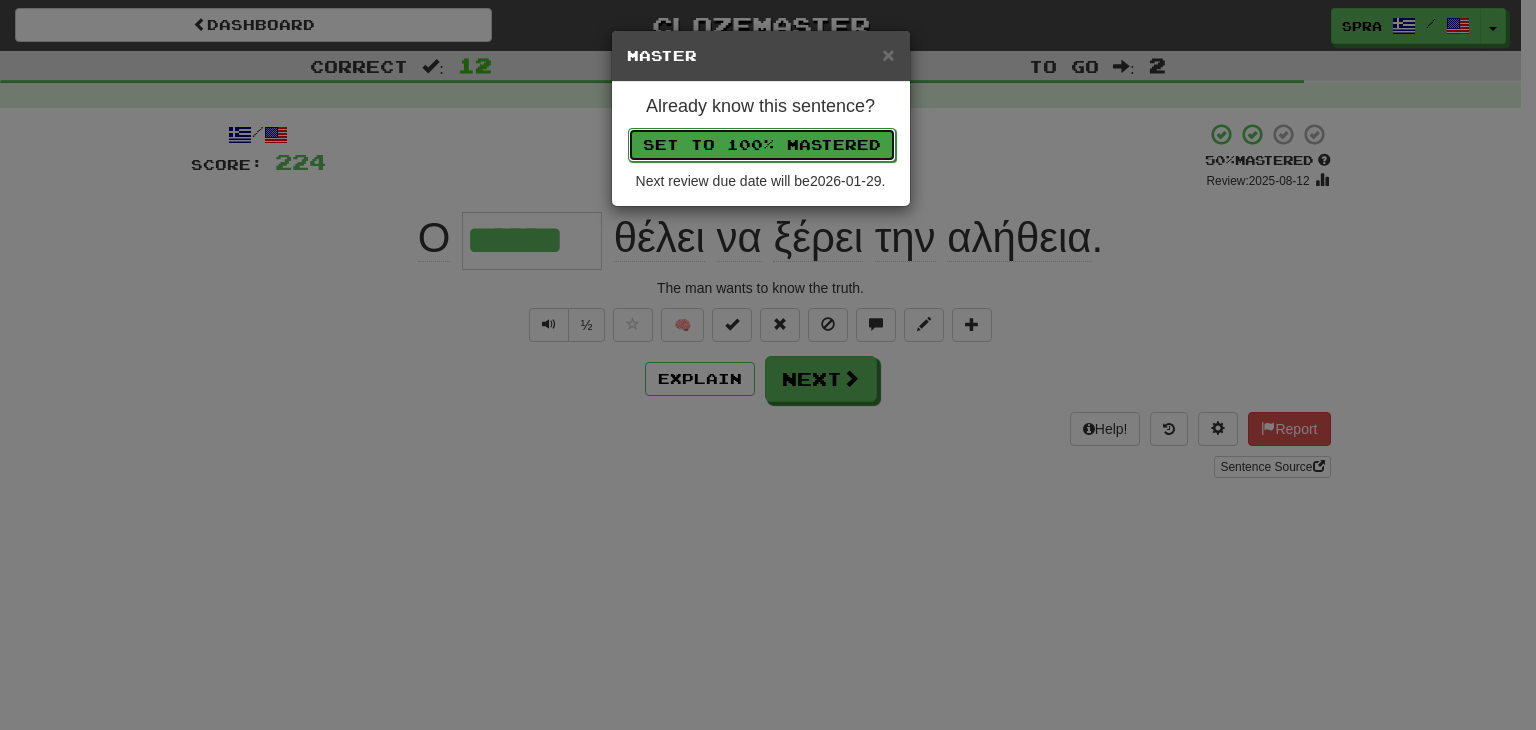 click on "Set to 100% Mastered" at bounding box center [762, 145] 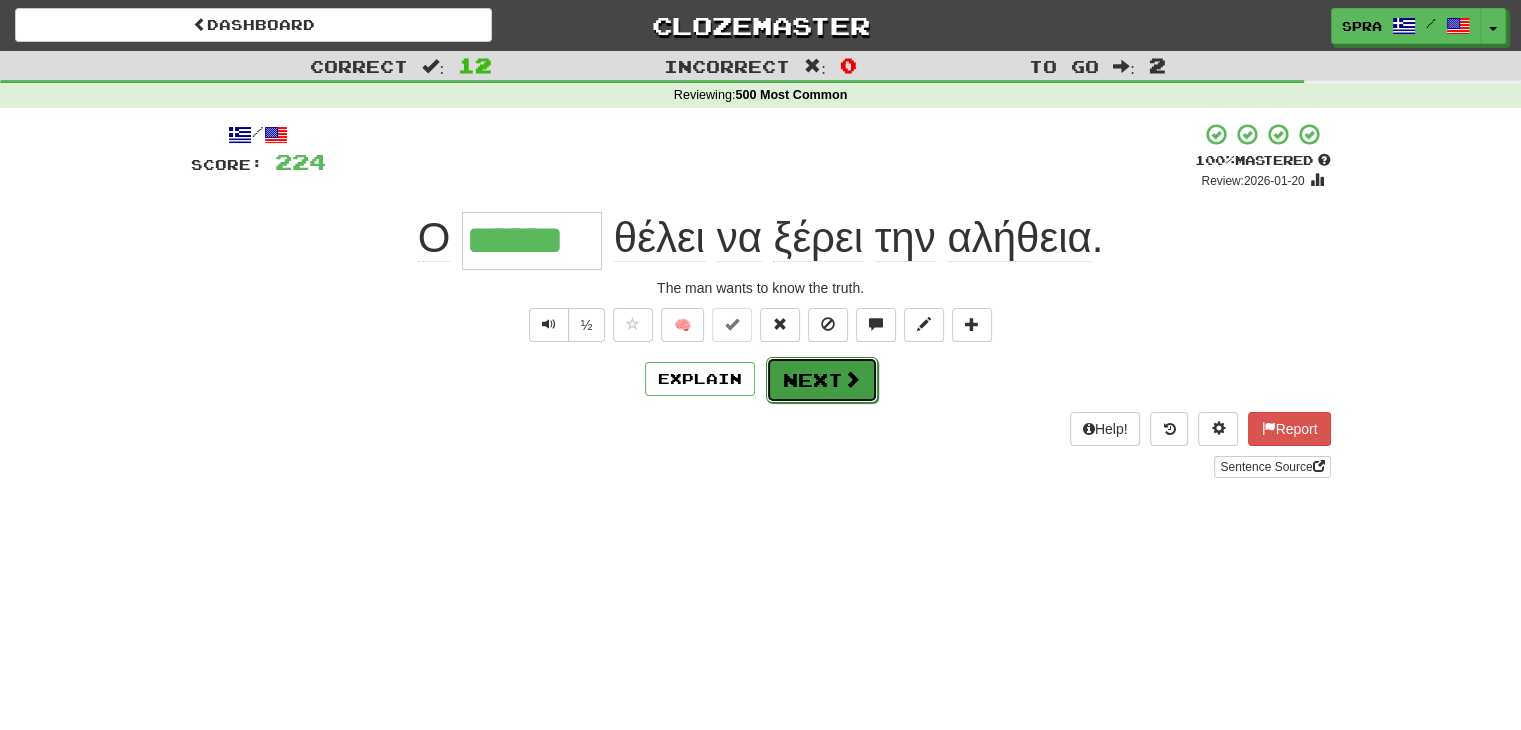 click at bounding box center [852, 379] 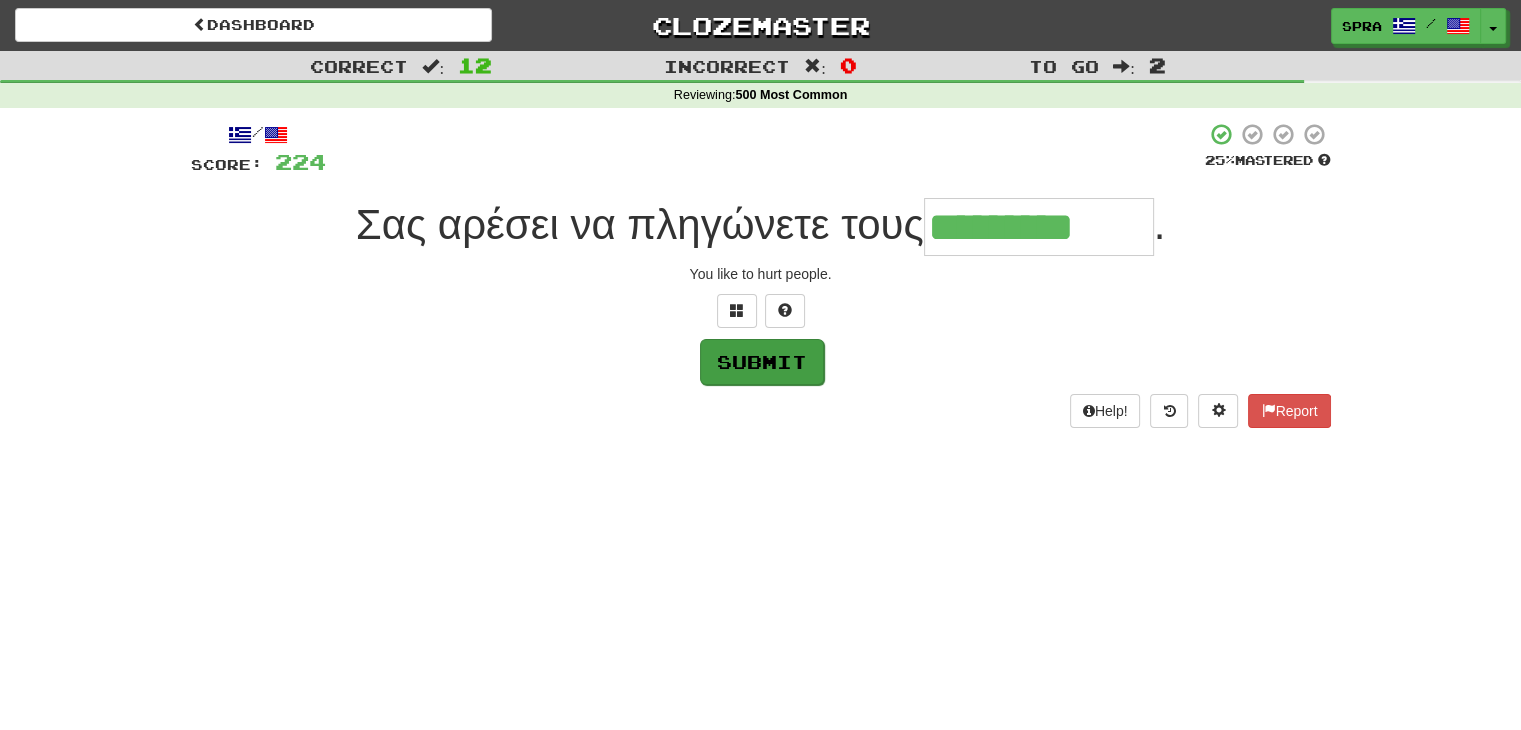 type on "*********" 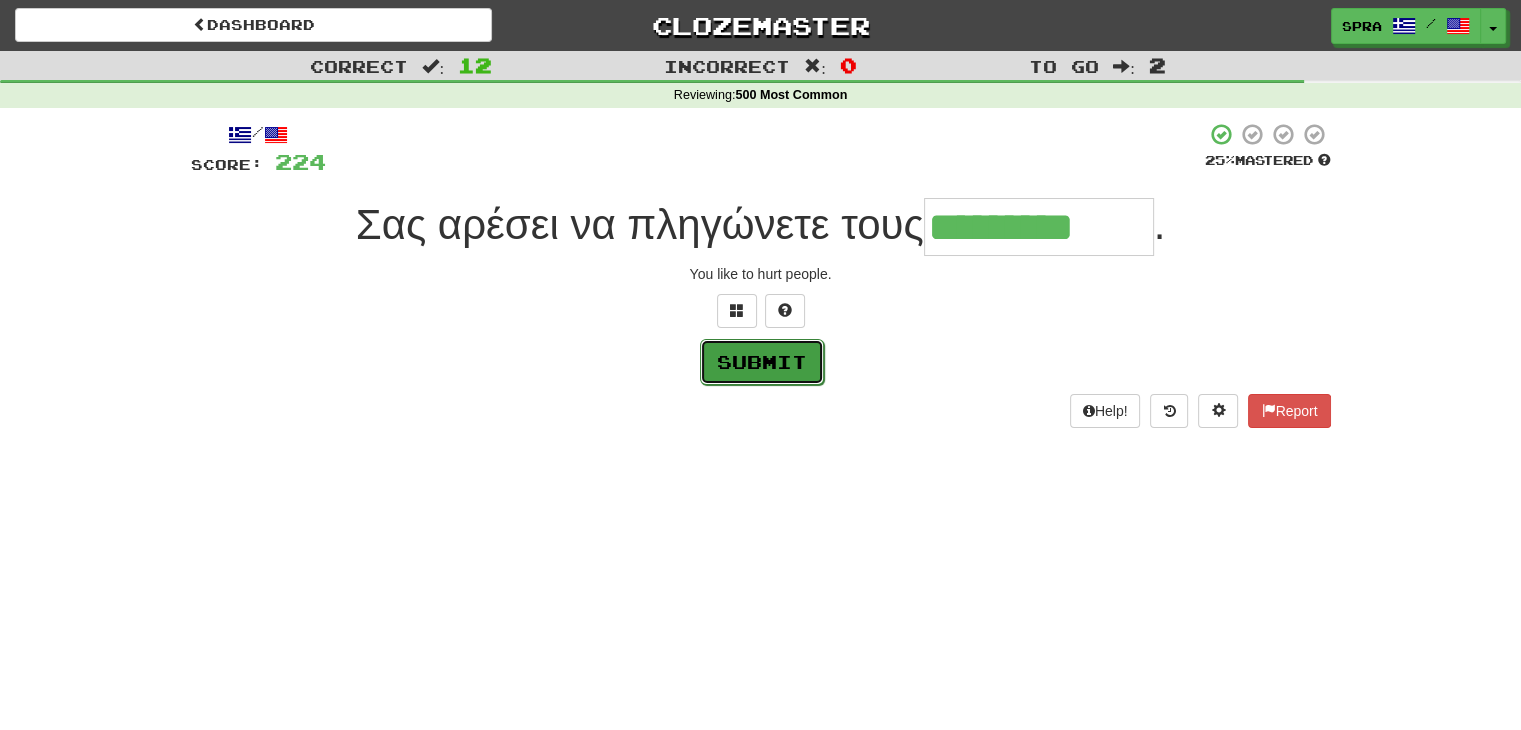 click on "Submit" at bounding box center [762, 362] 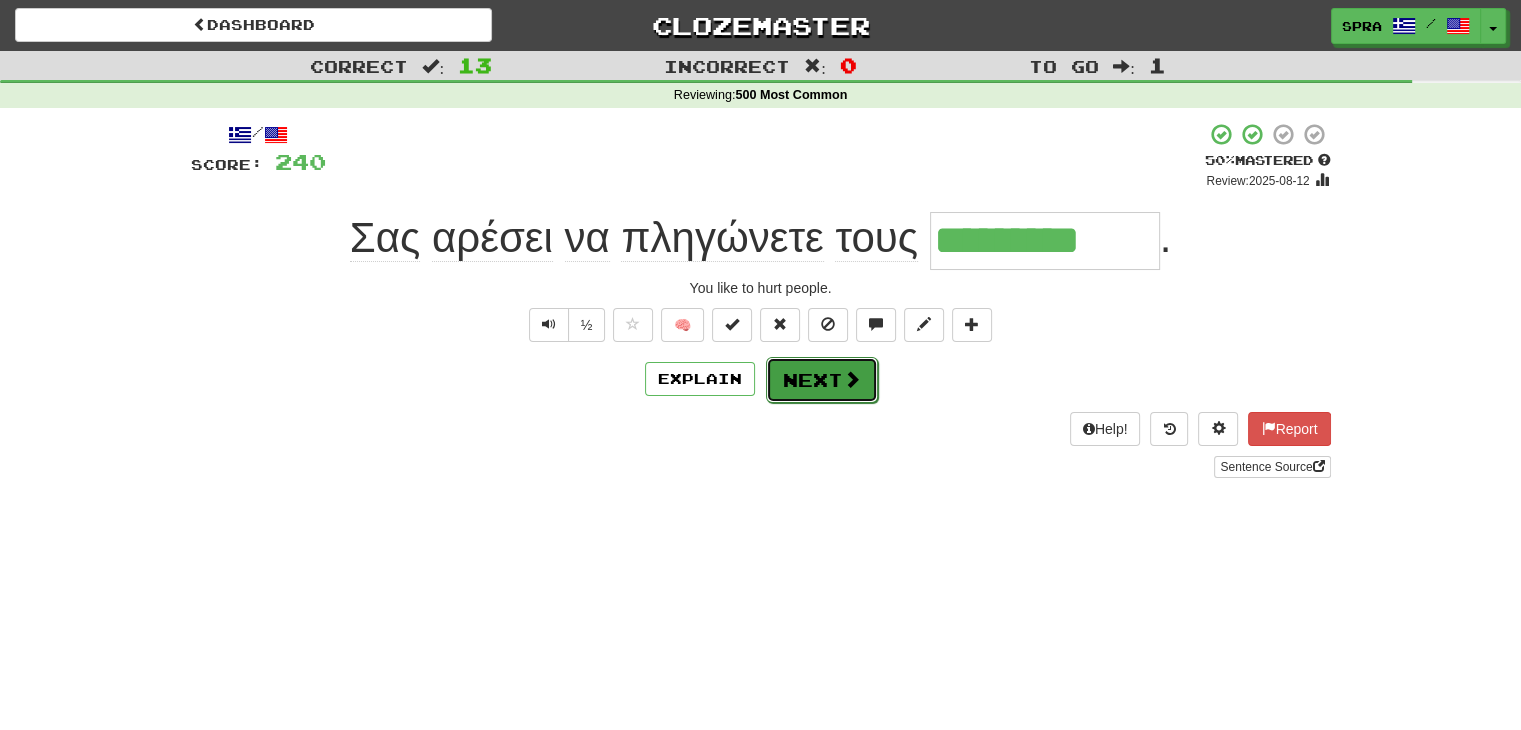 click on "Next" at bounding box center (822, 380) 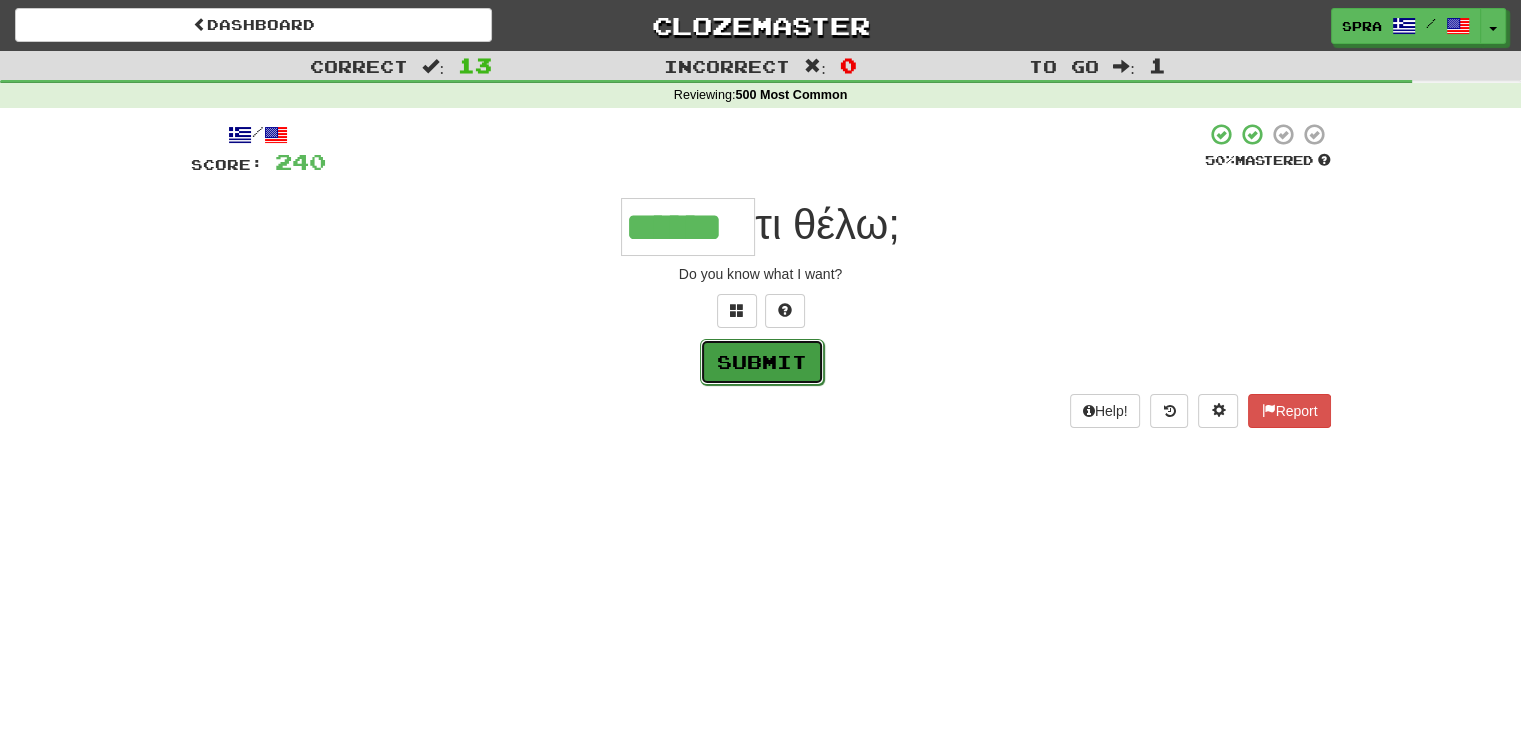 click on "Submit" at bounding box center [762, 362] 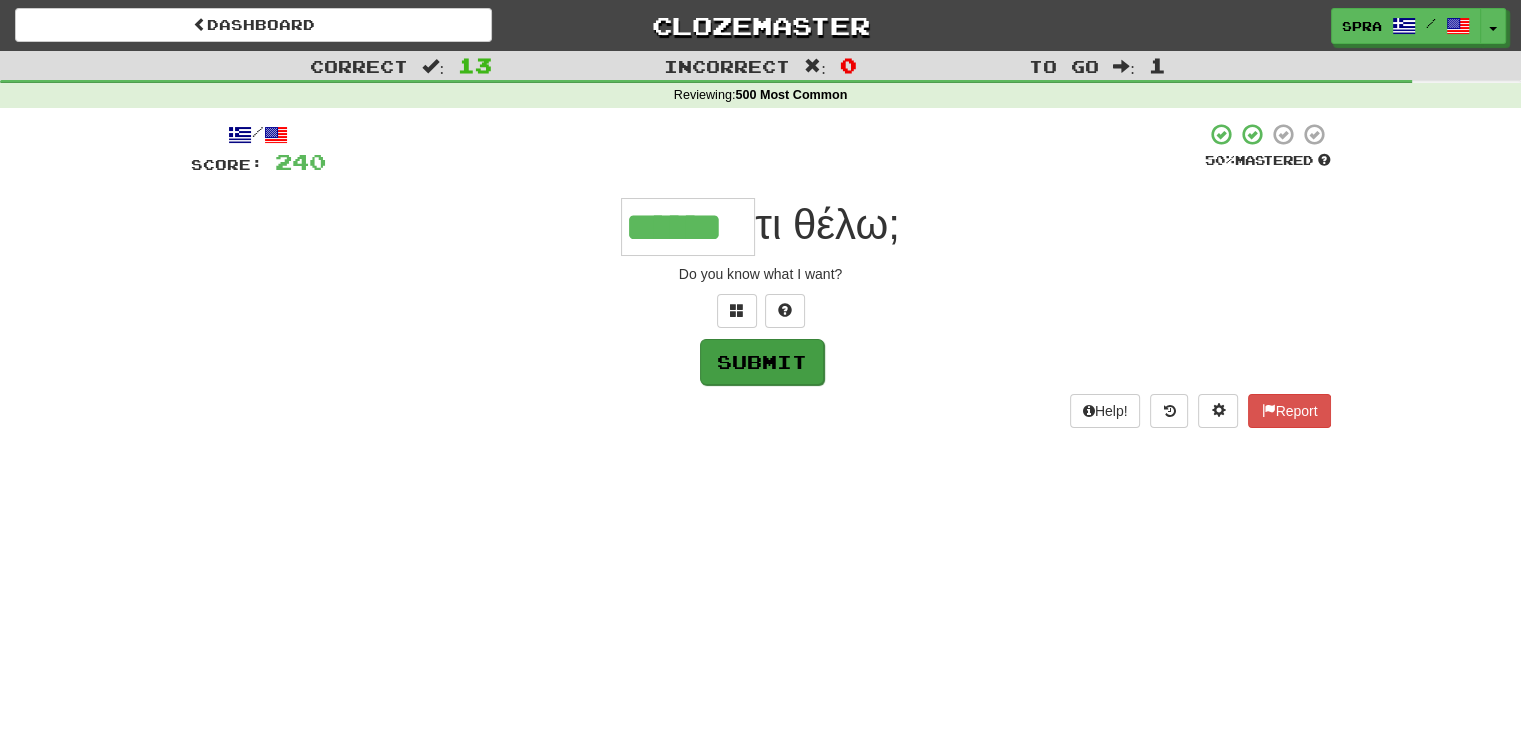 type on "******" 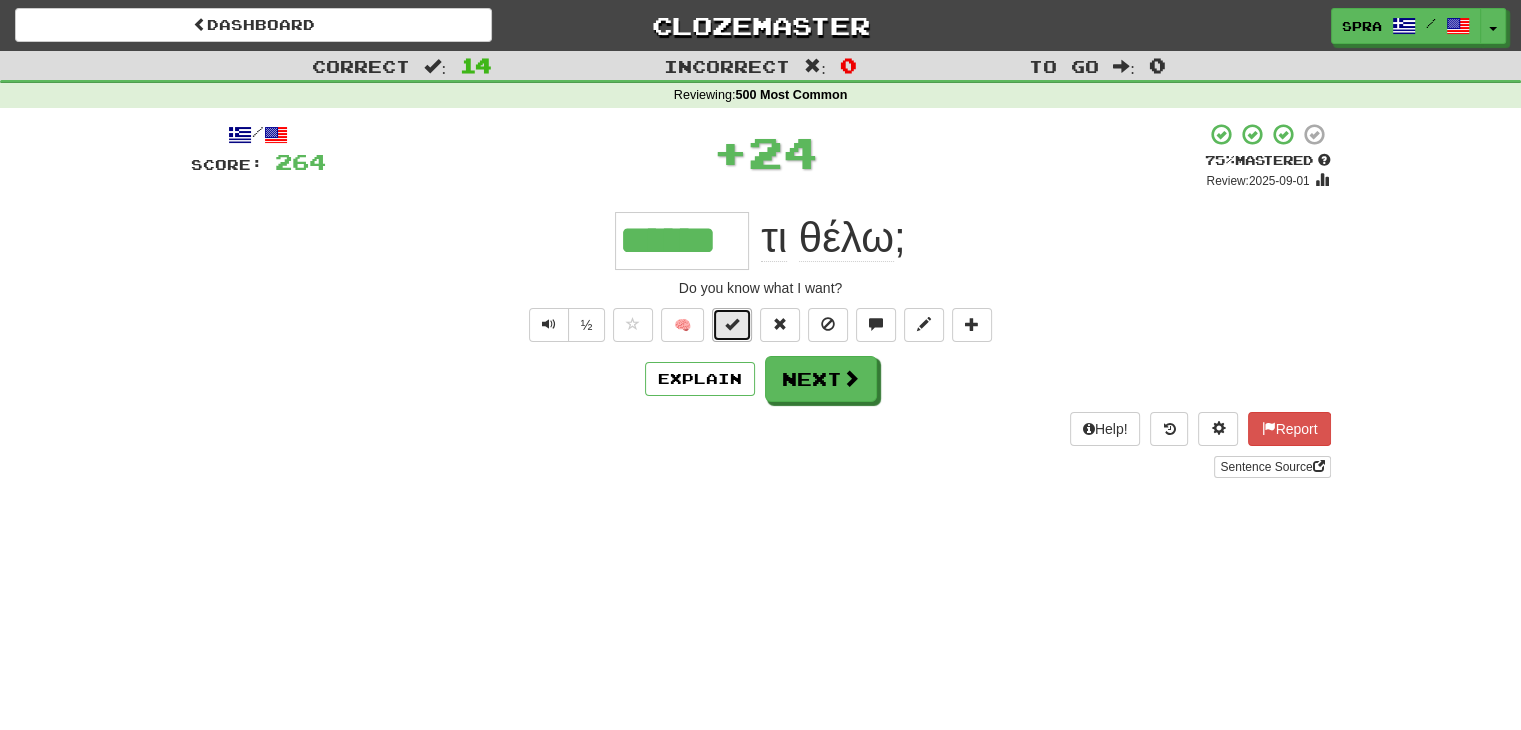 click at bounding box center [732, 324] 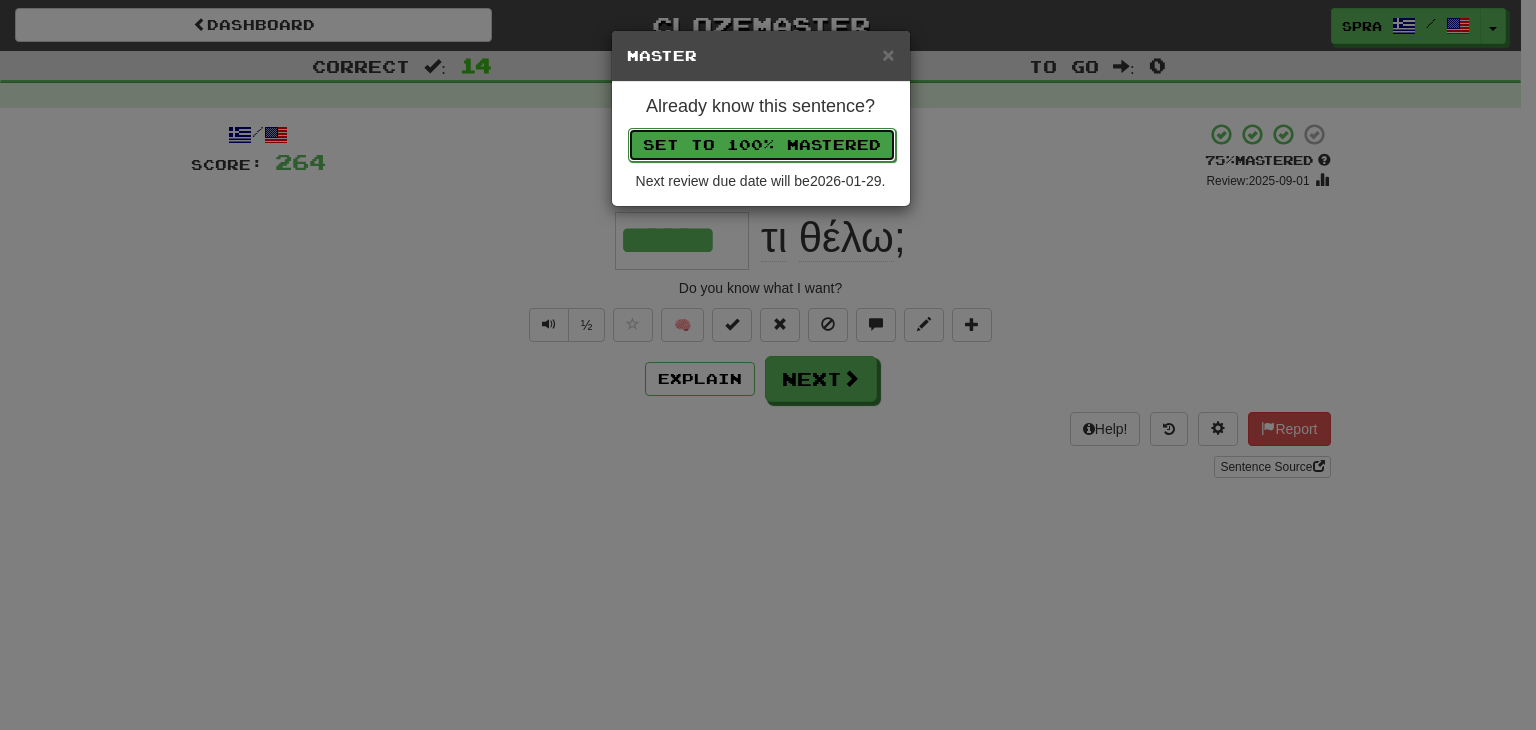 click on "Set to 100% Mastered" at bounding box center [762, 145] 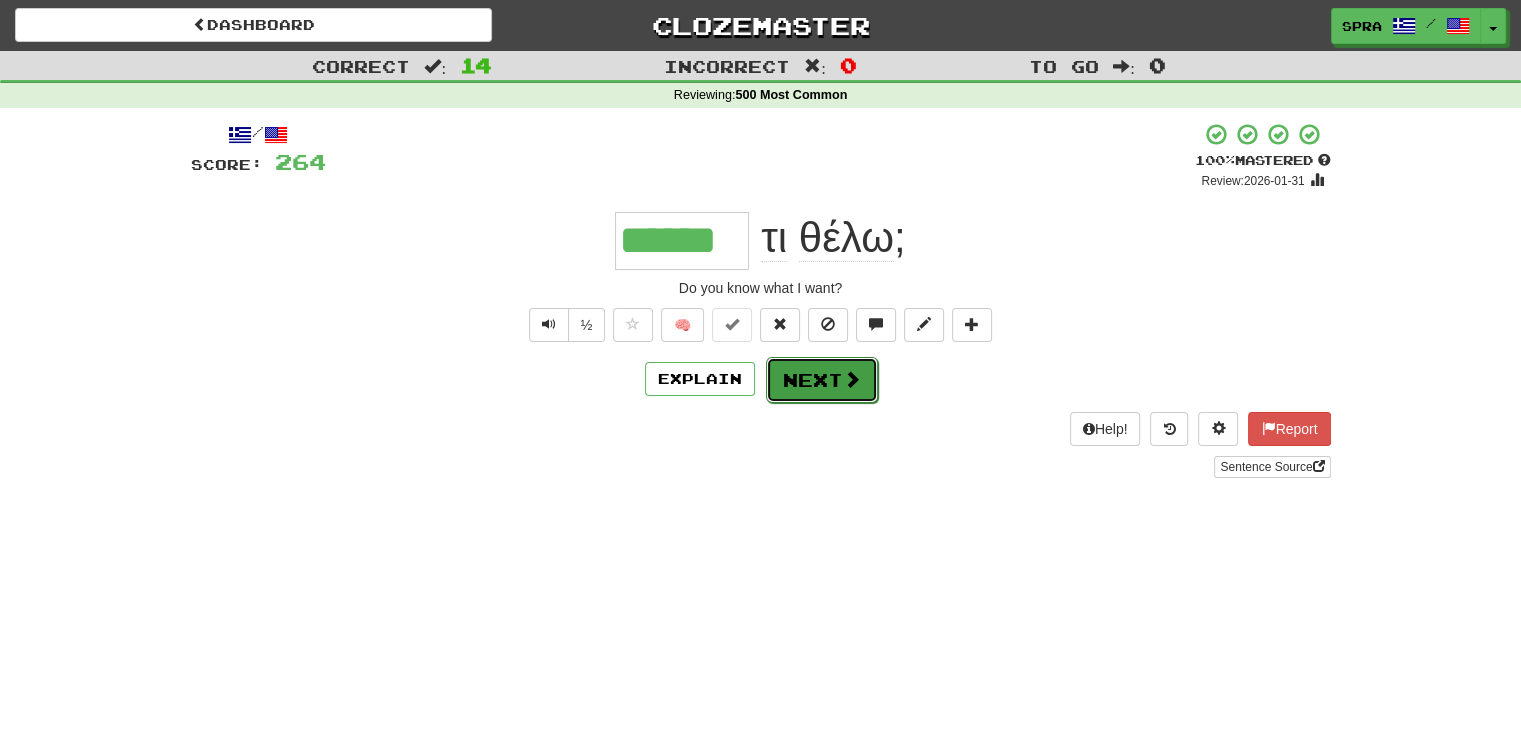 click on "Next" at bounding box center [822, 380] 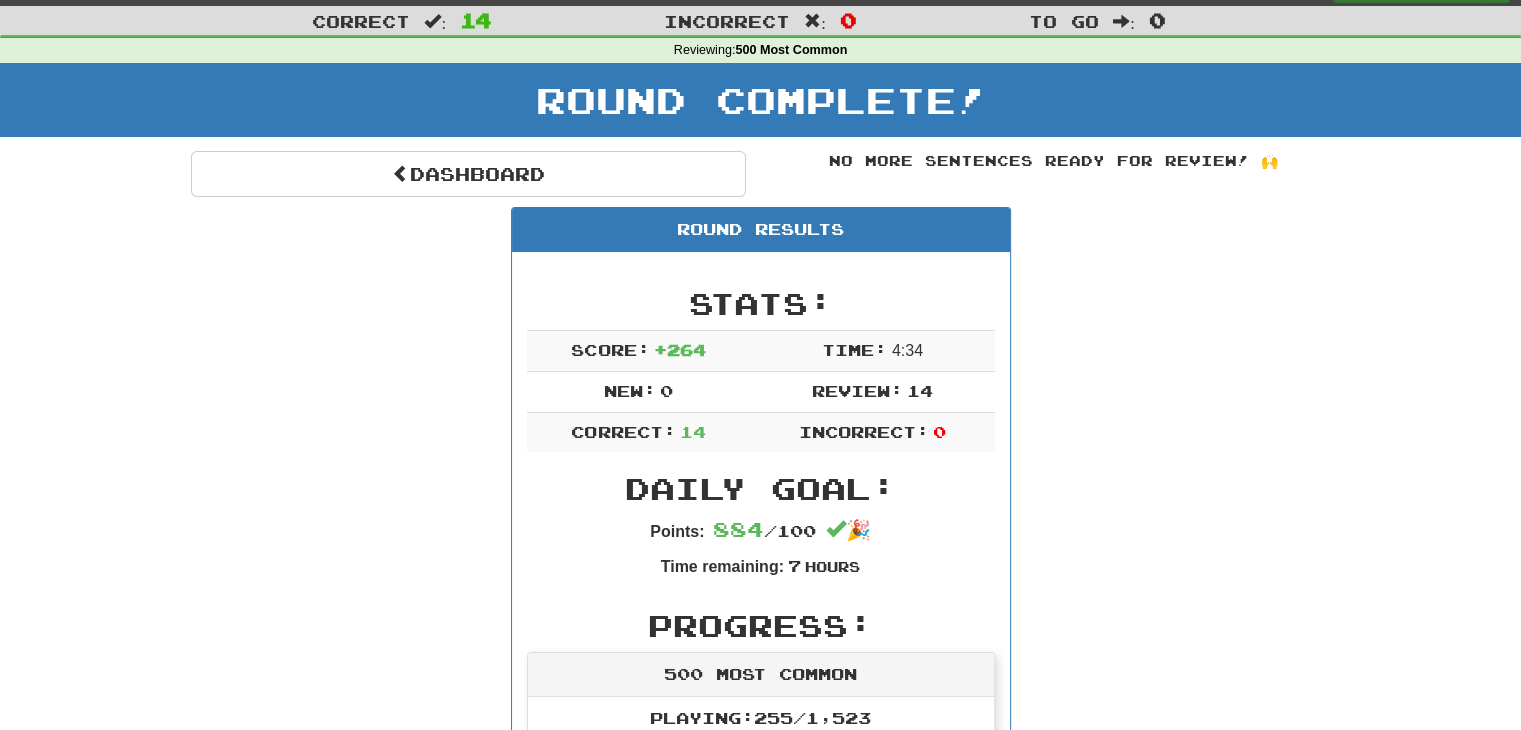 scroll, scrollTop: 0, scrollLeft: 0, axis: both 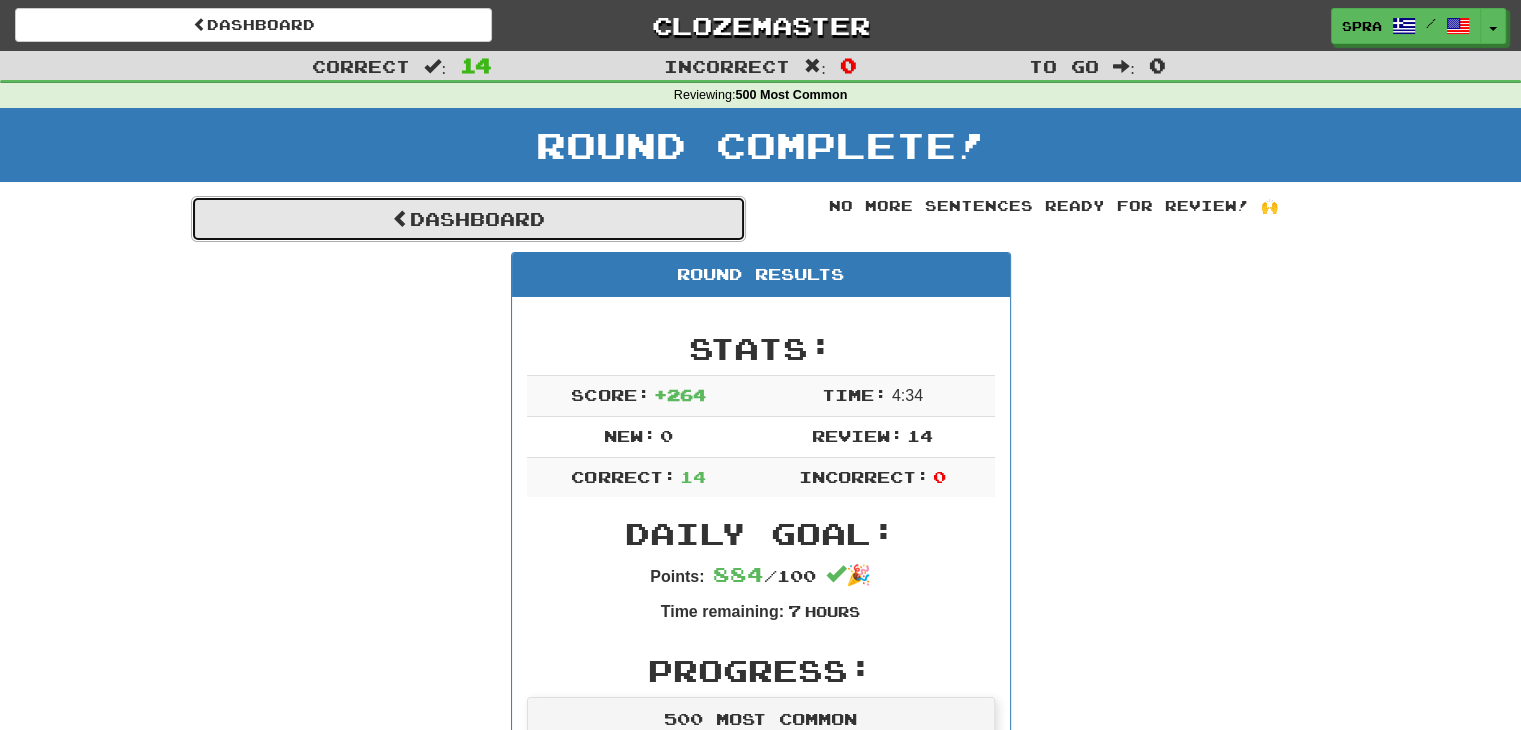 click on "Dashboard" at bounding box center (468, 219) 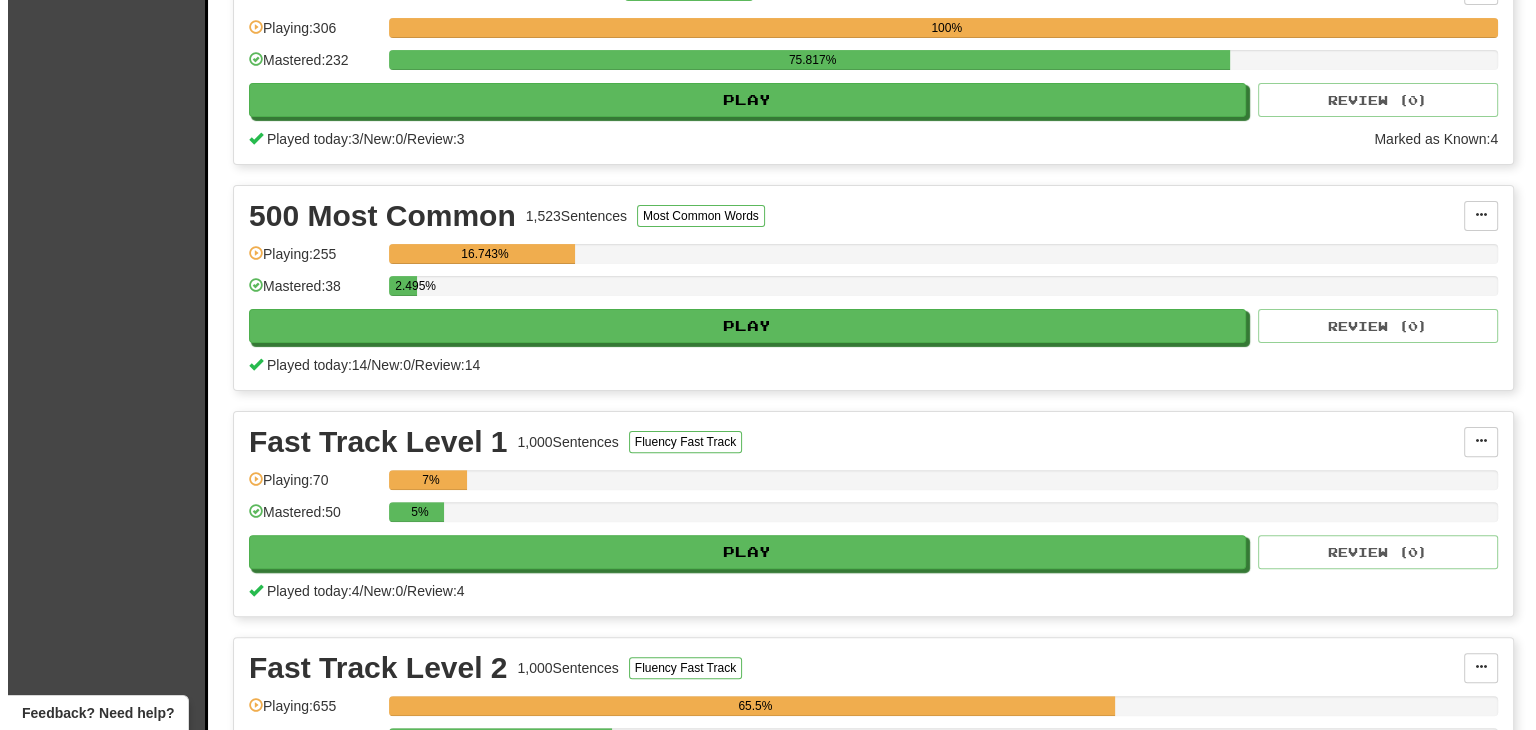 scroll, scrollTop: 500, scrollLeft: 0, axis: vertical 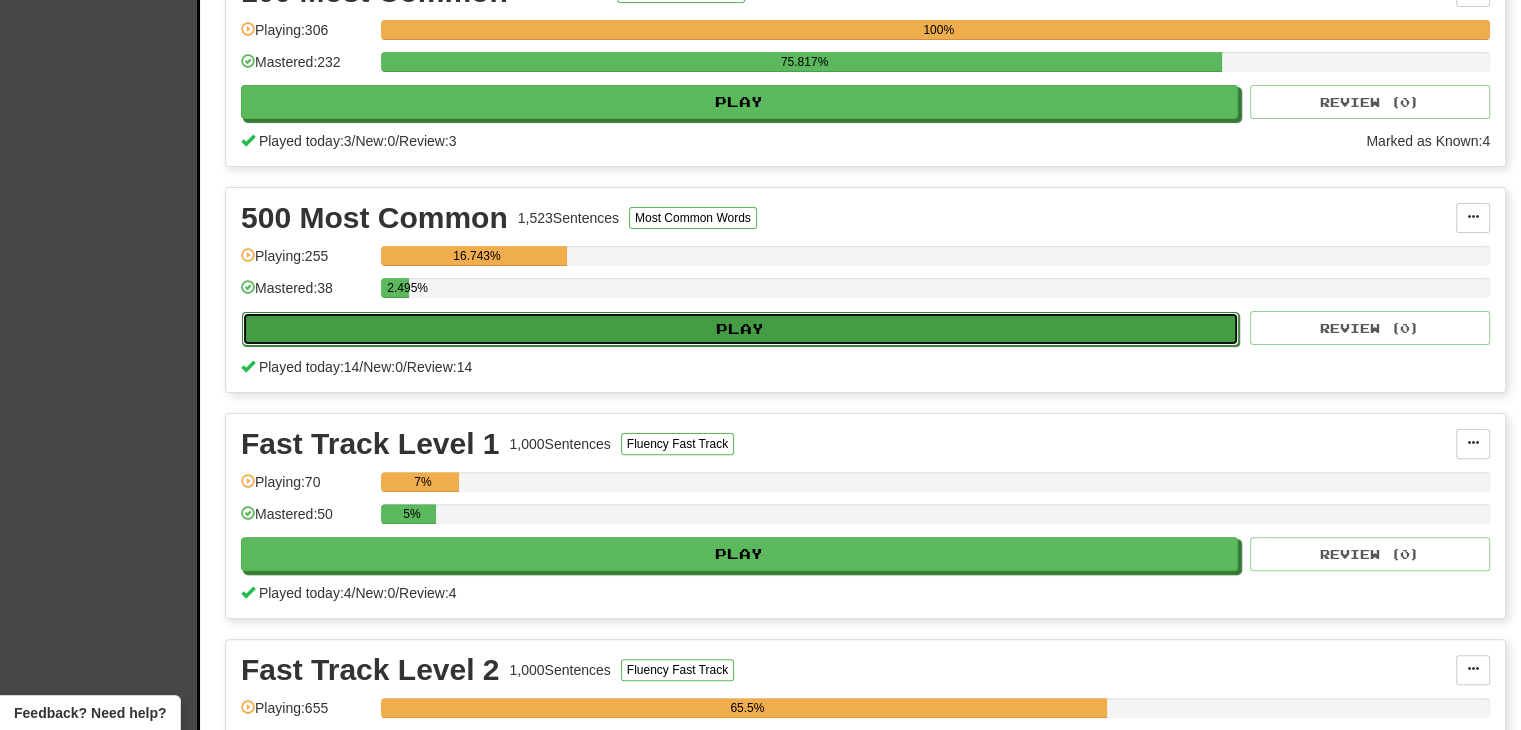 click on "Play" at bounding box center [740, 329] 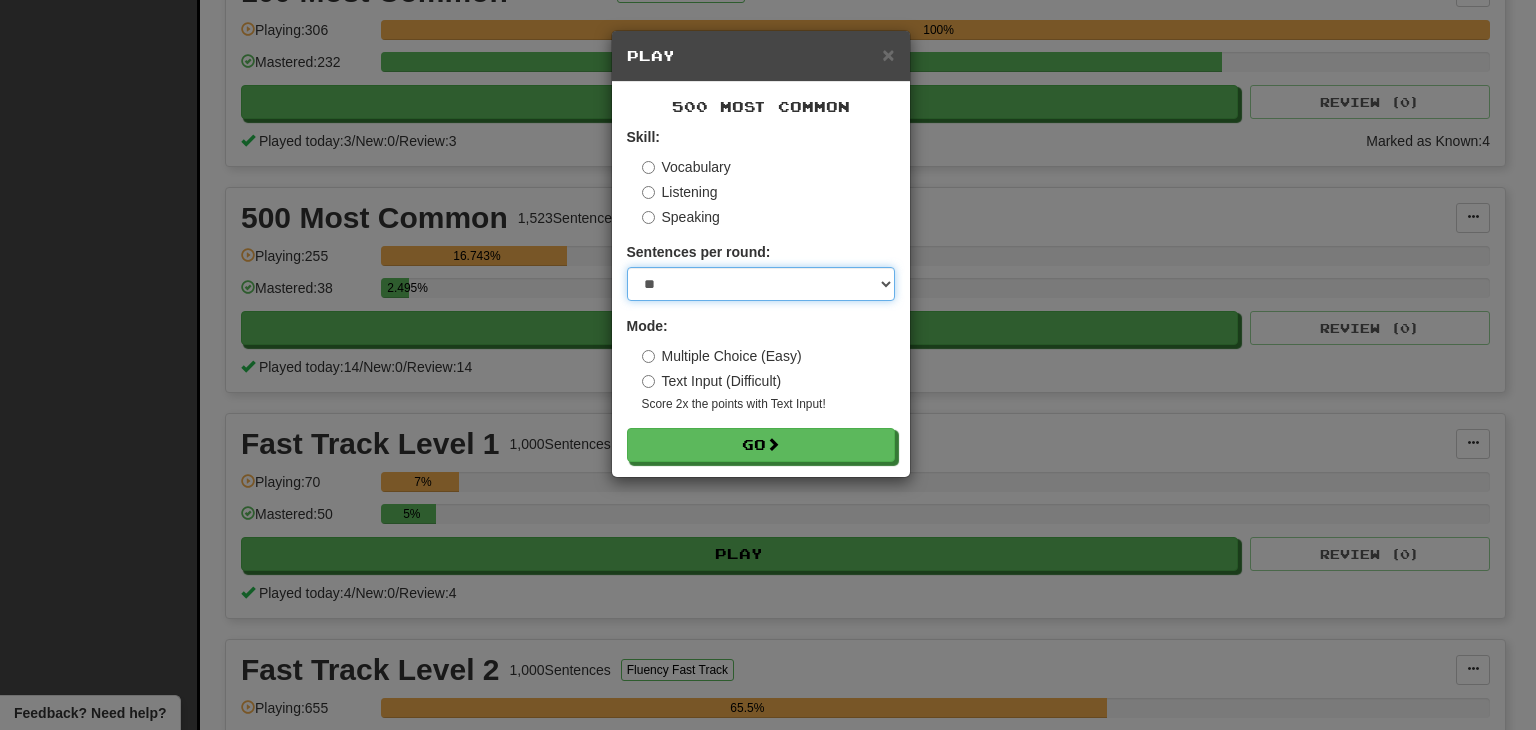 click on "* ** ** ** ** ** *** ********" at bounding box center (761, 284) 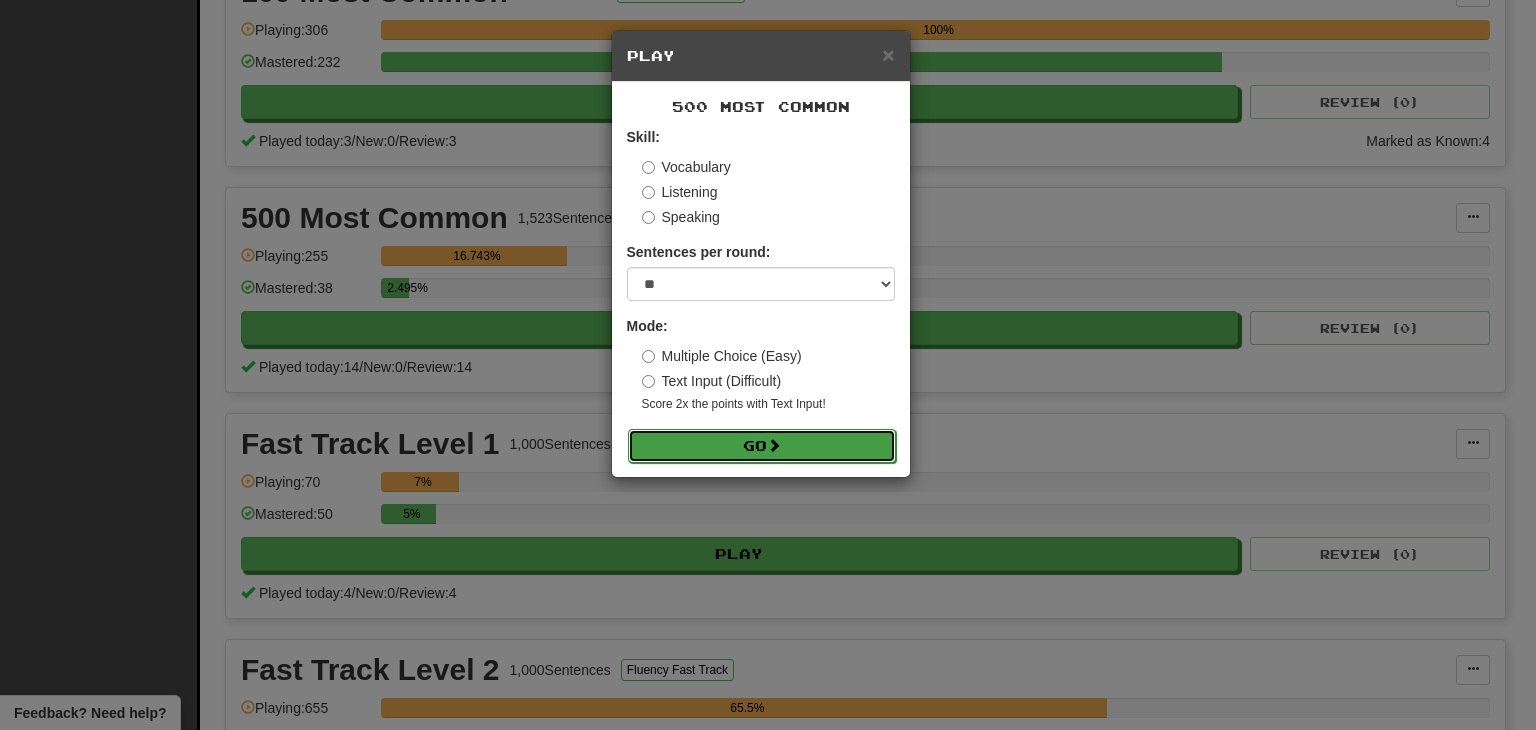 click on "Go" at bounding box center [762, 446] 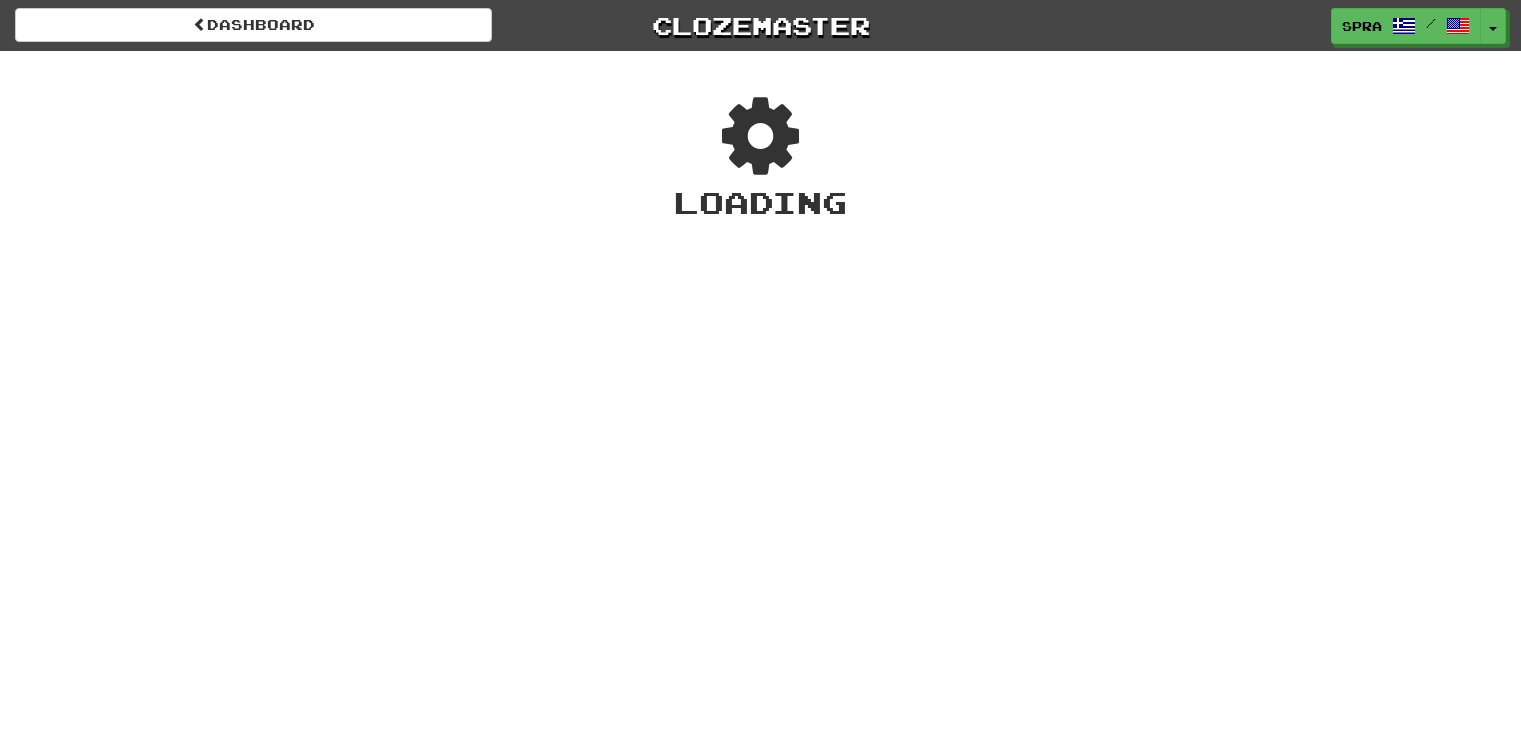 scroll, scrollTop: 0, scrollLeft: 0, axis: both 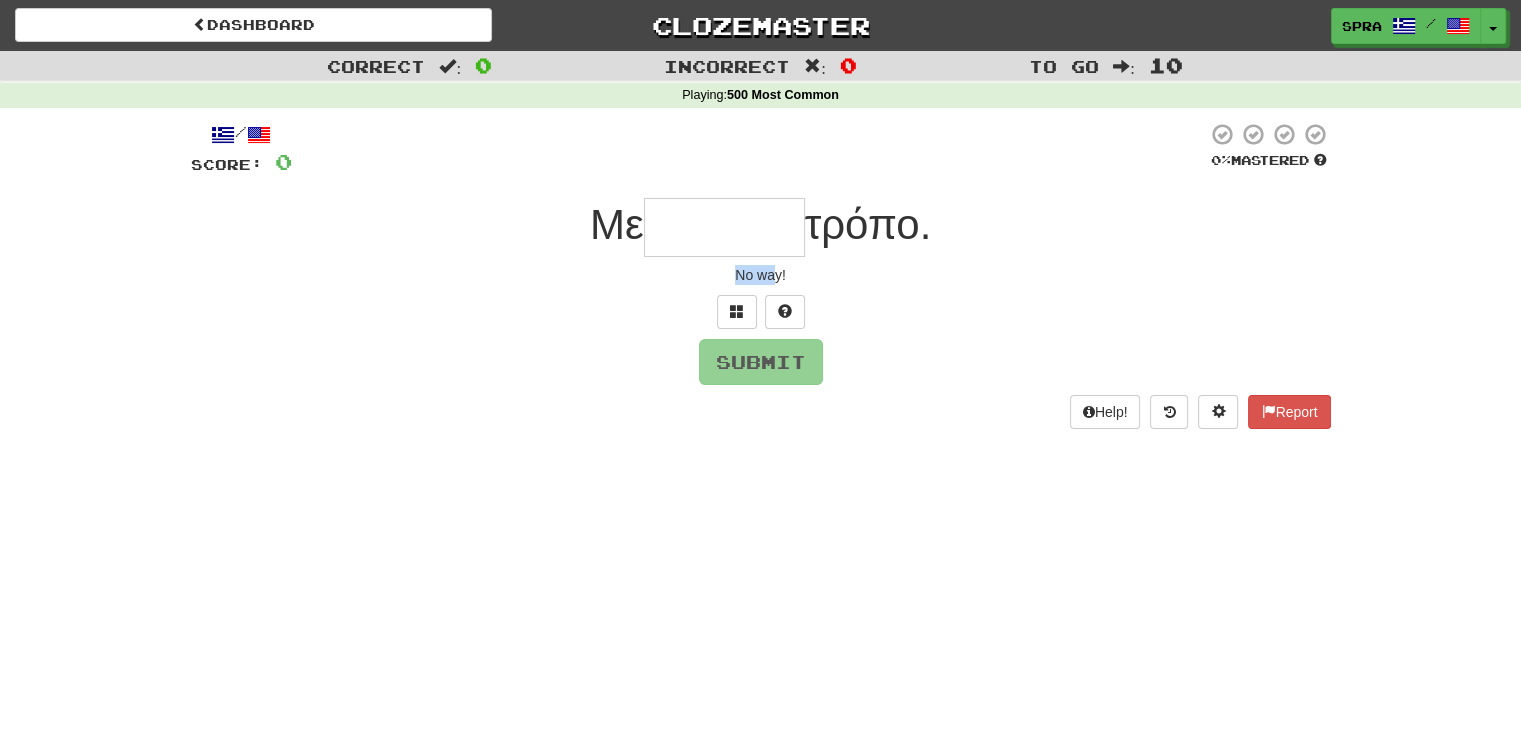 drag, startPoint x: 736, startPoint y: 273, endPoint x: 776, endPoint y: 265, distance: 40.792156 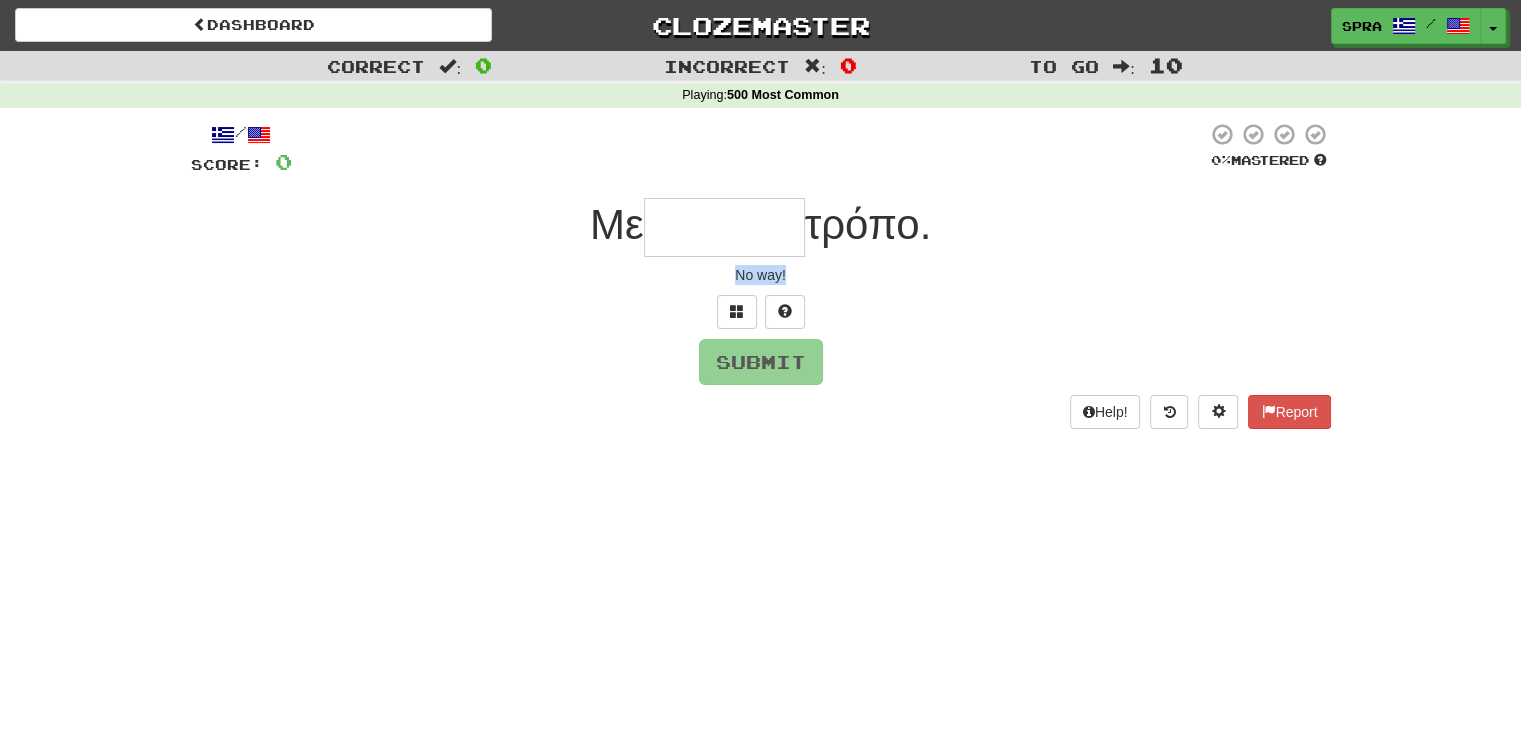 drag, startPoint x: 736, startPoint y: 277, endPoint x: 792, endPoint y: 273, distance: 56.142673 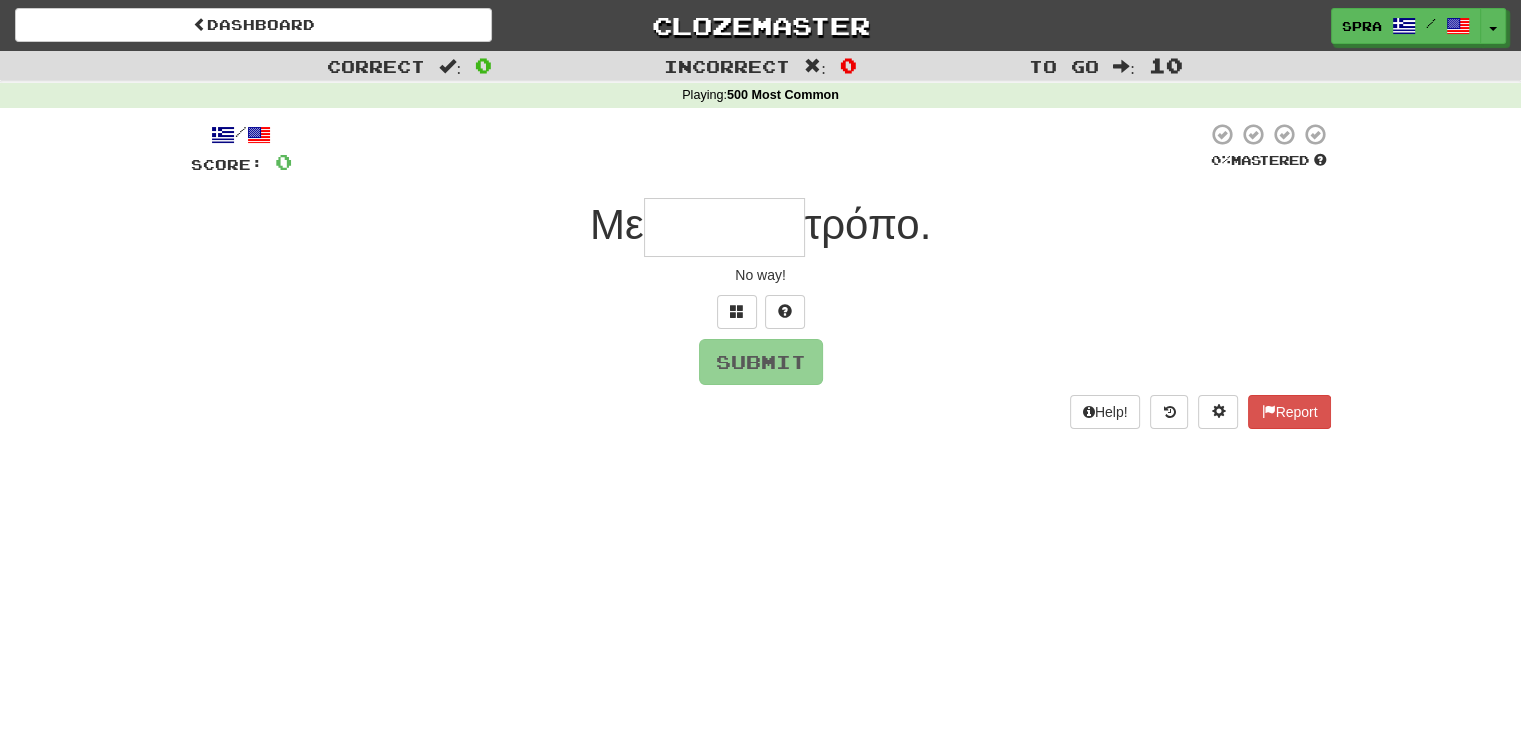 click on "Help!  Report" at bounding box center (761, 412) 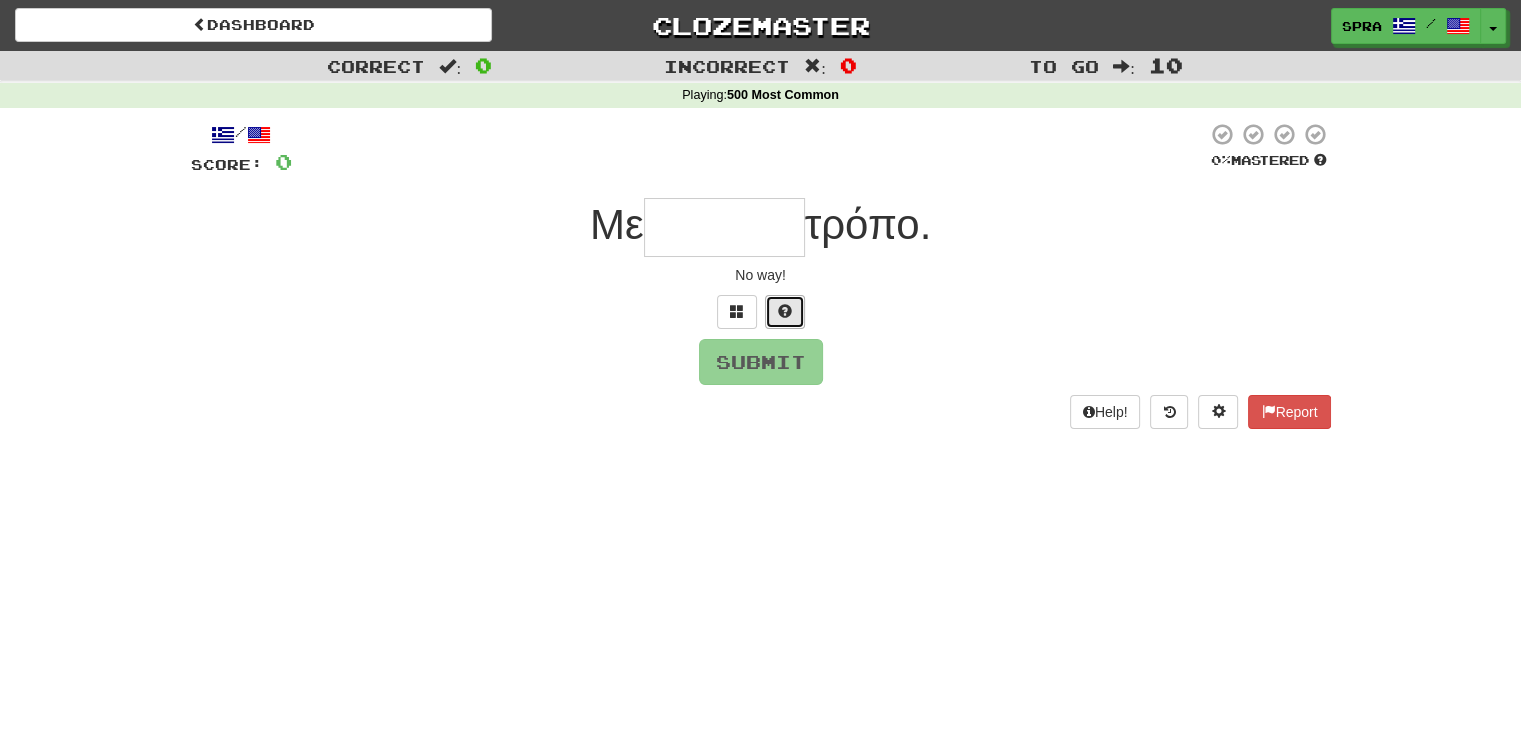 click at bounding box center [785, 311] 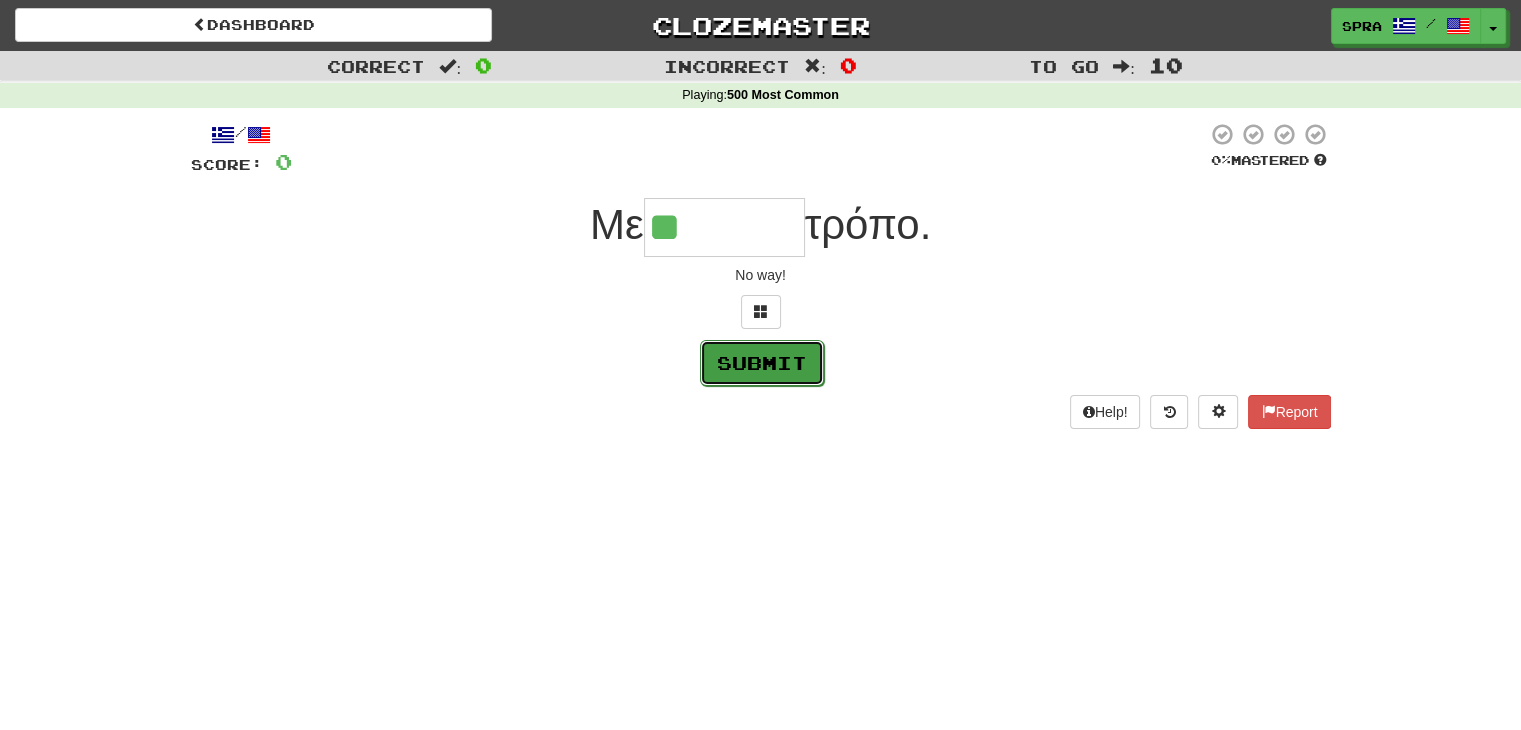 click on "Submit" at bounding box center (762, 363) 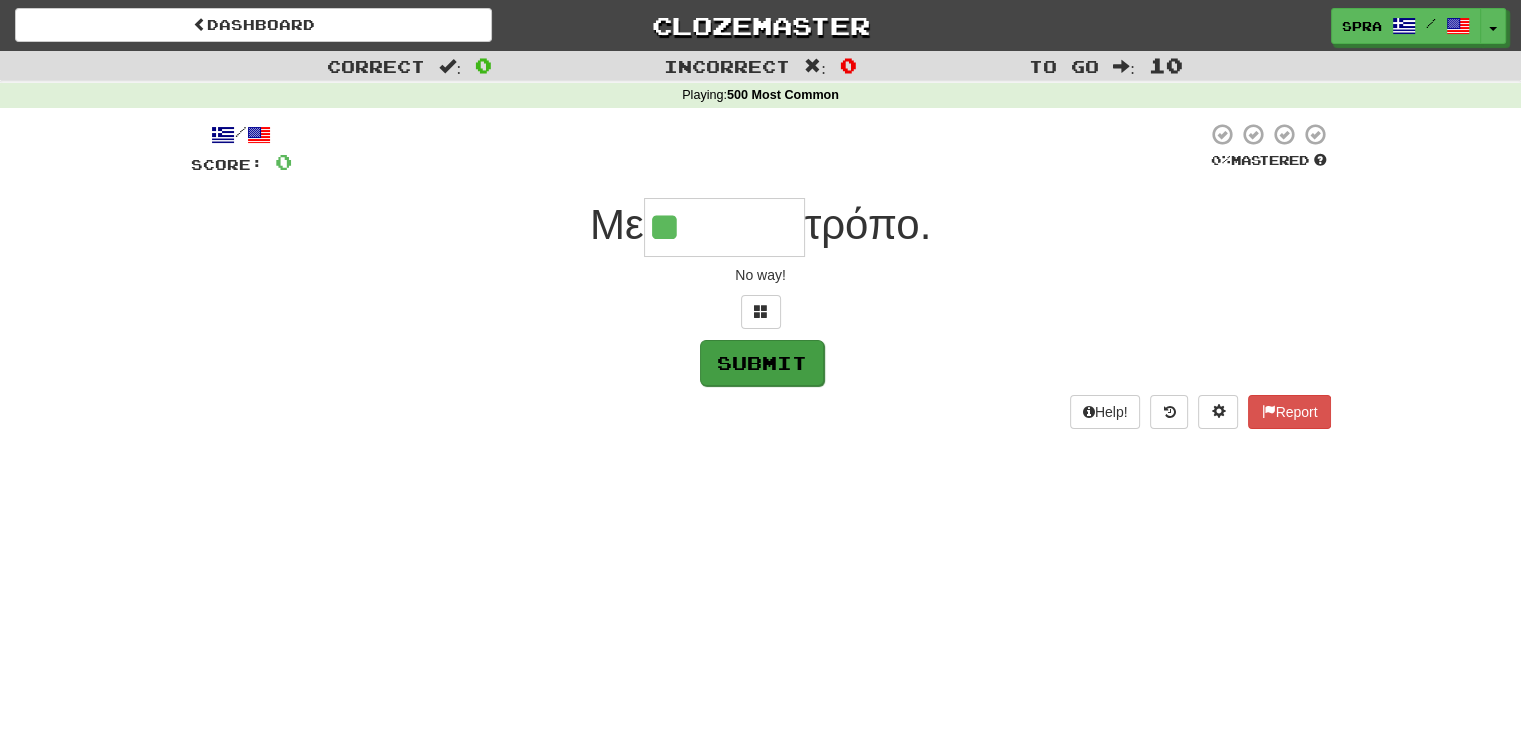 type on "*******" 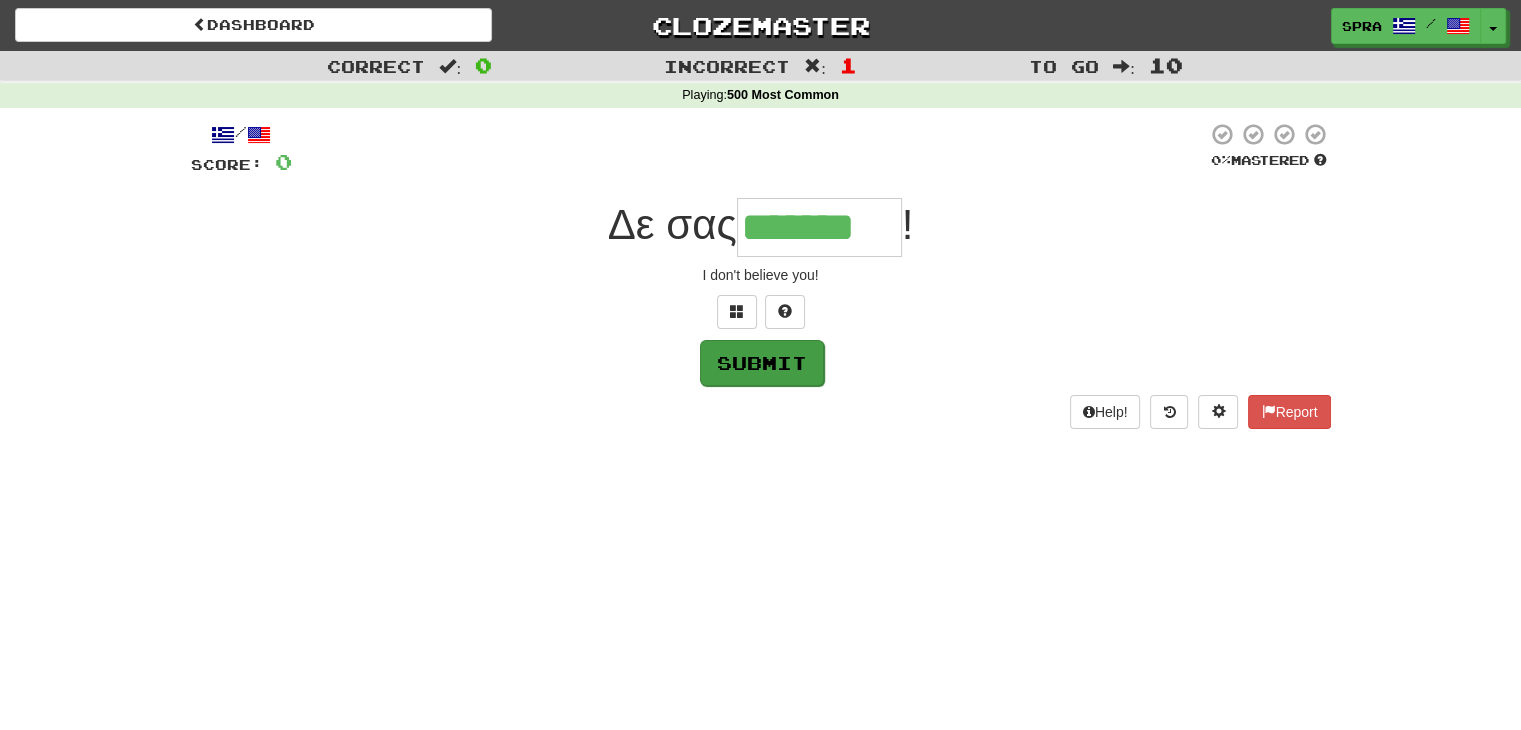 type on "*******" 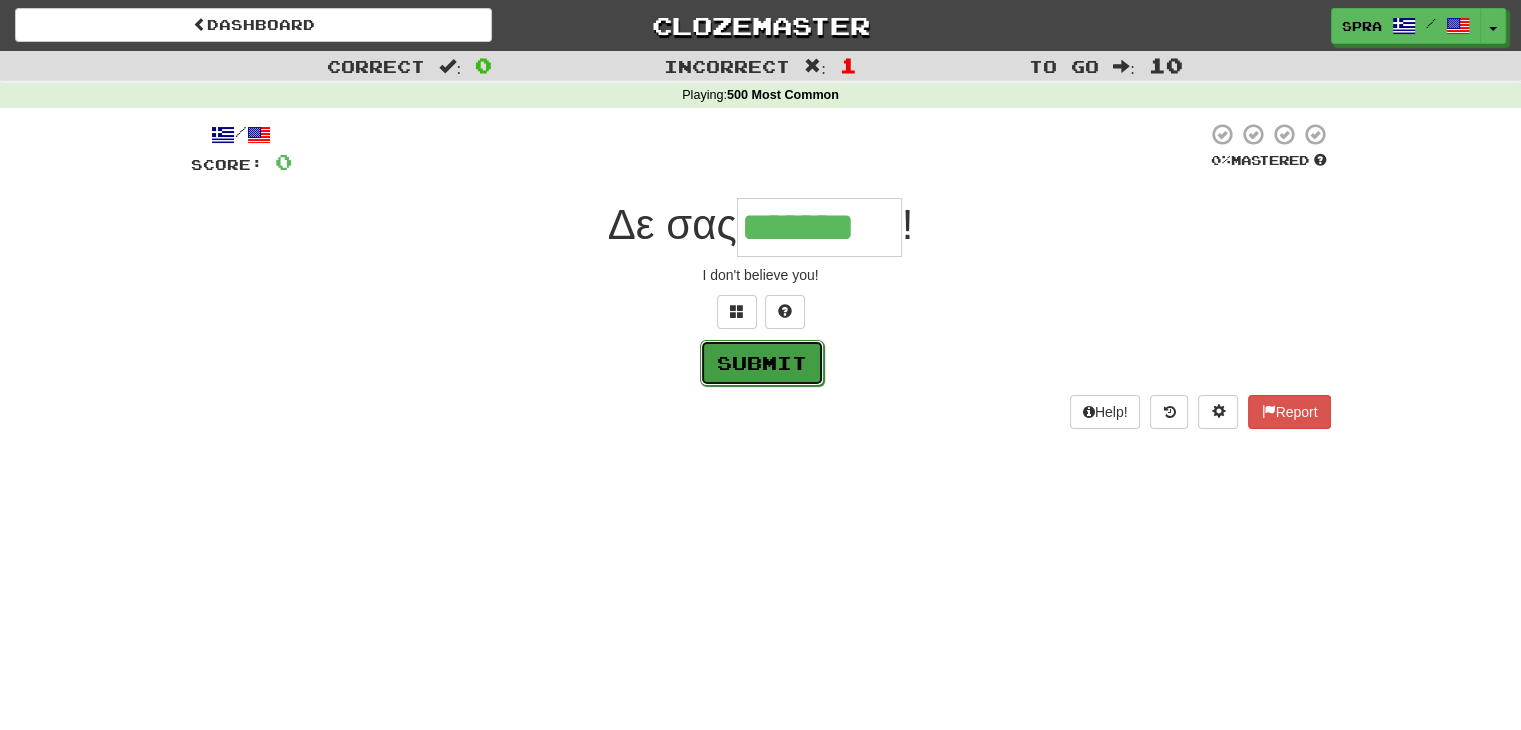 click on "Submit" at bounding box center [762, 363] 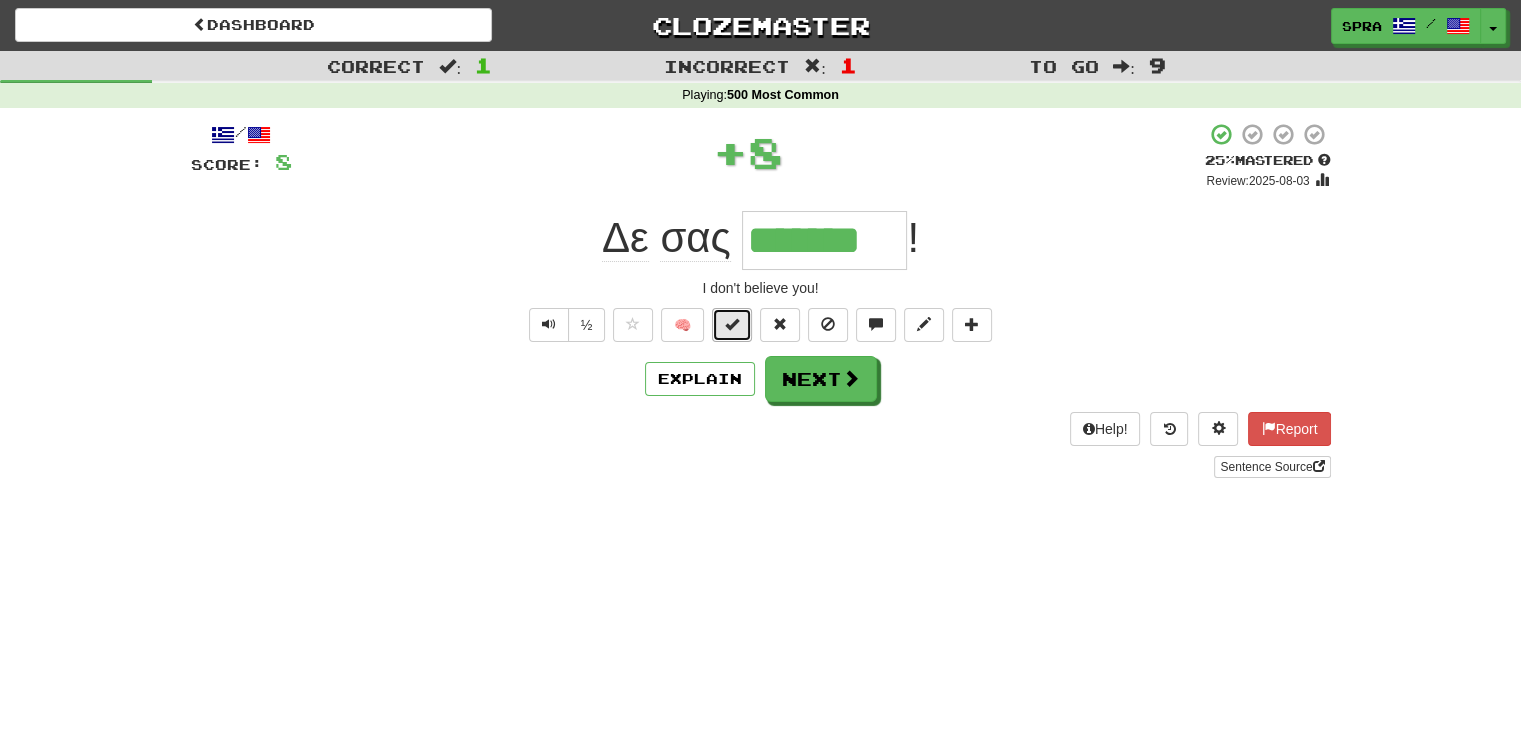 click at bounding box center [732, 324] 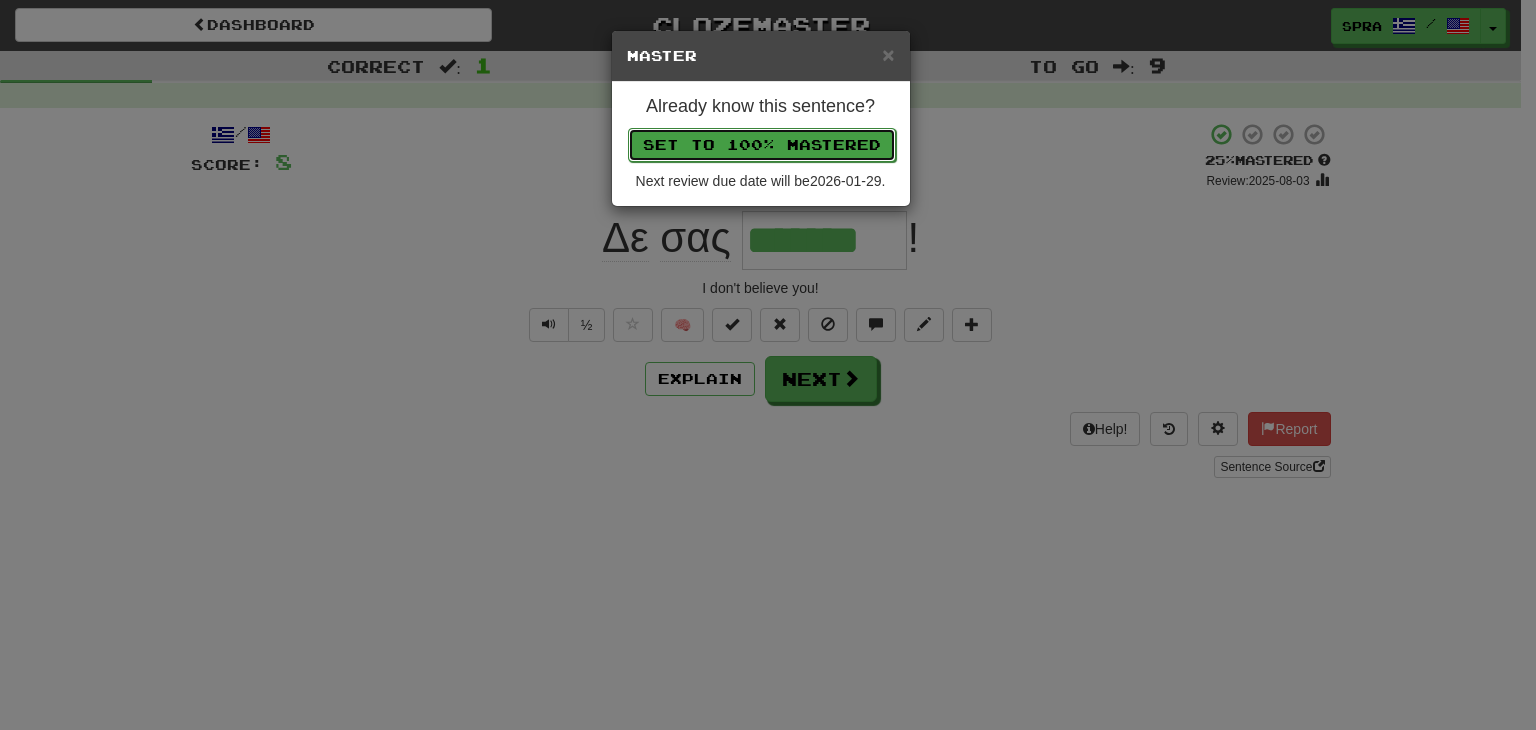 click on "Set to 100% Mastered" at bounding box center [762, 145] 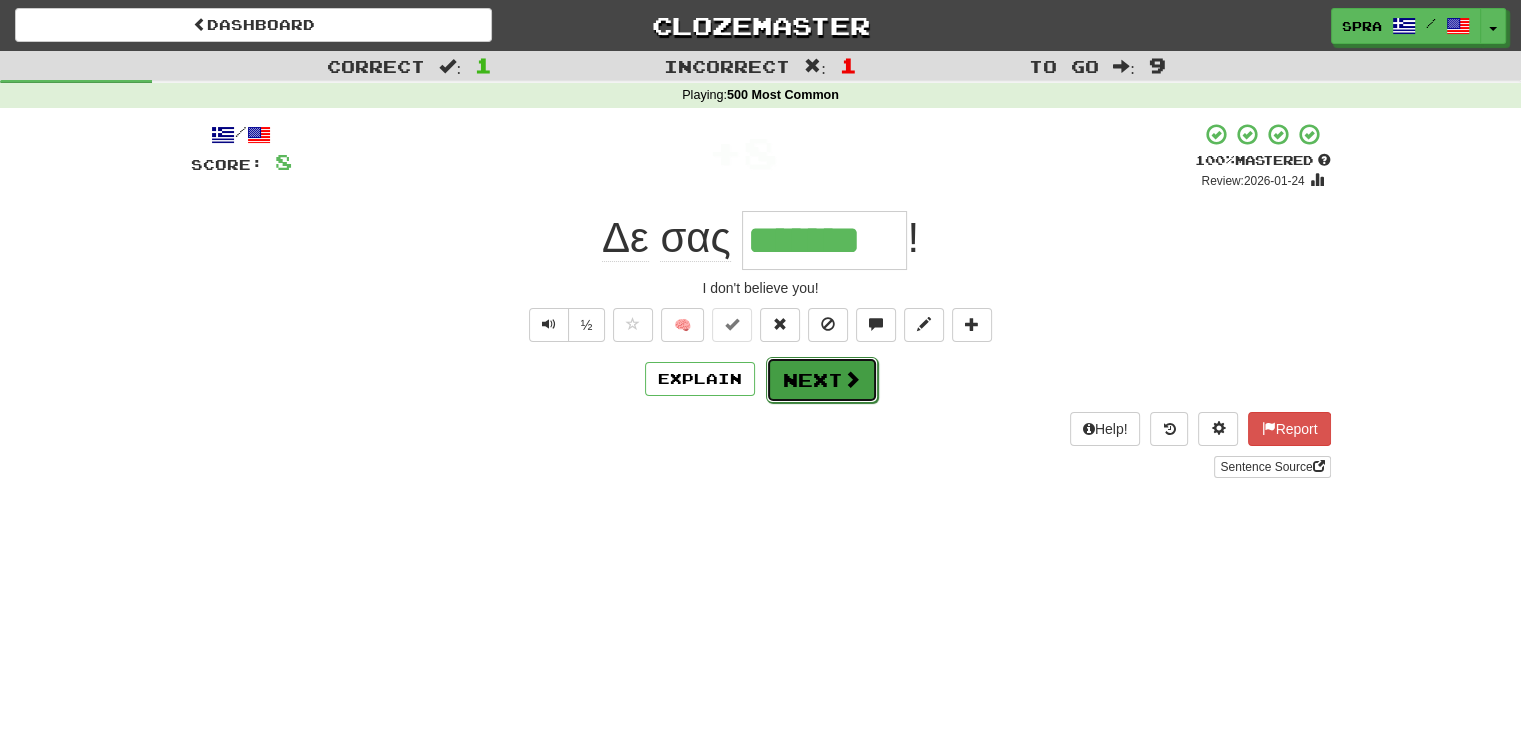 click on "Next" at bounding box center (822, 380) 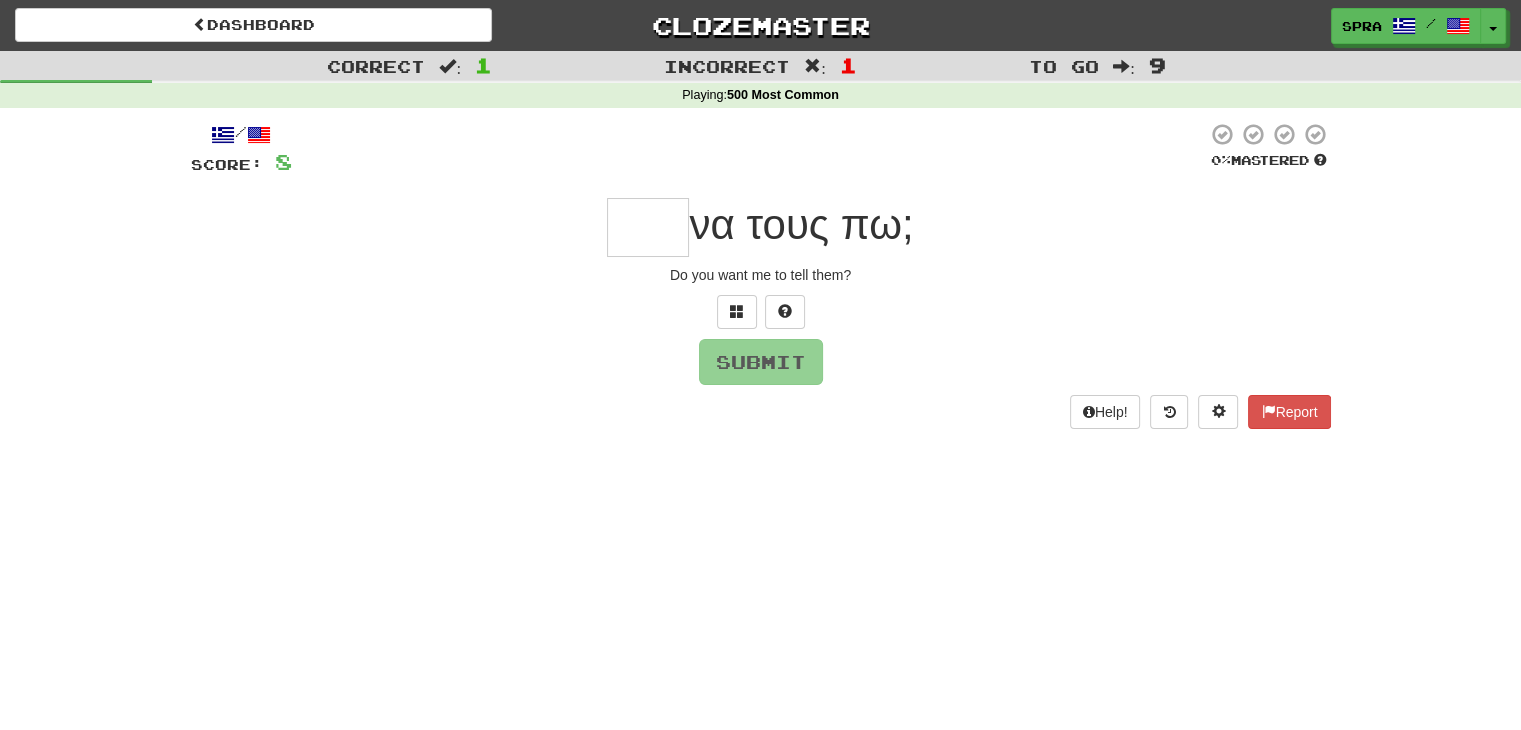 click at bounding box center [648, 227] 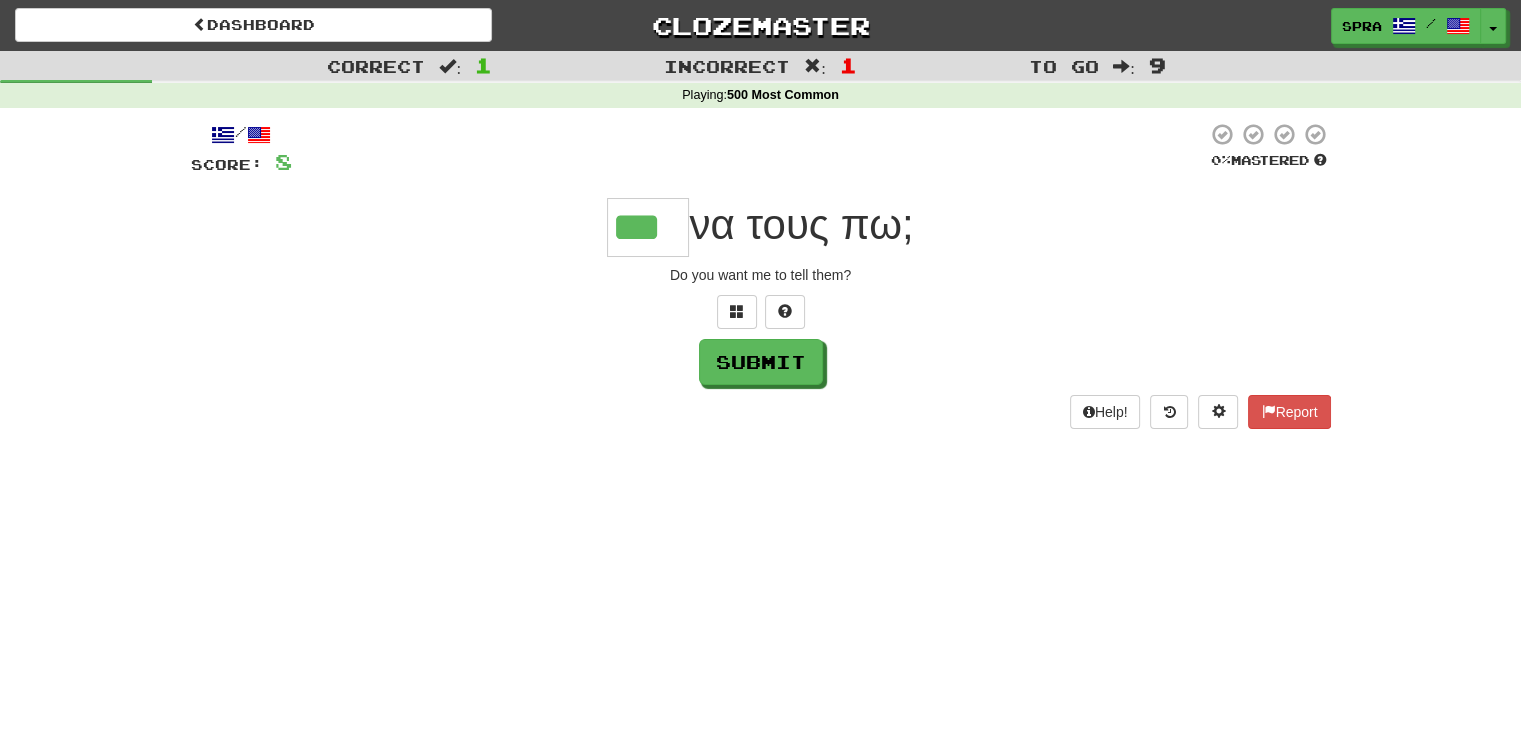 type on "***" 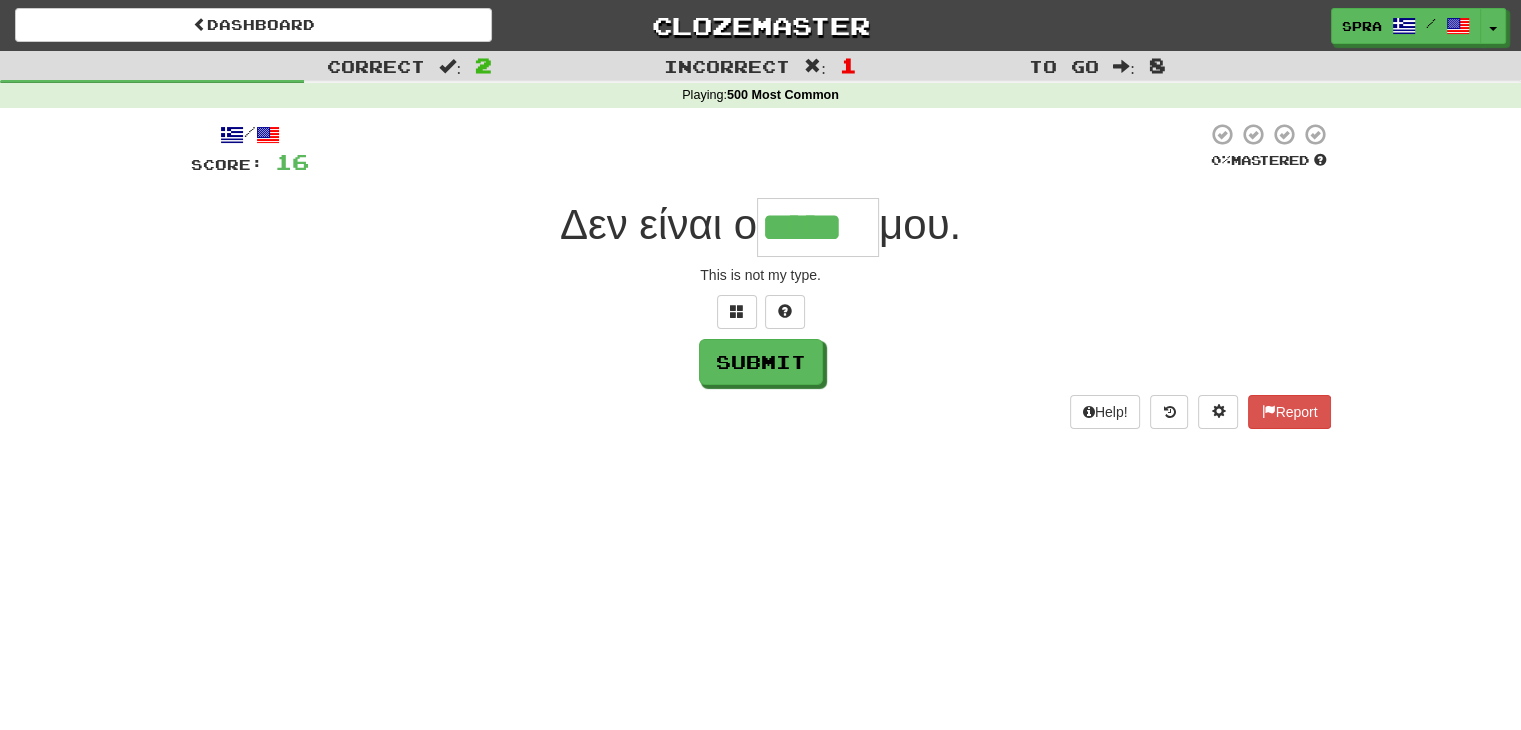 type on "*****" 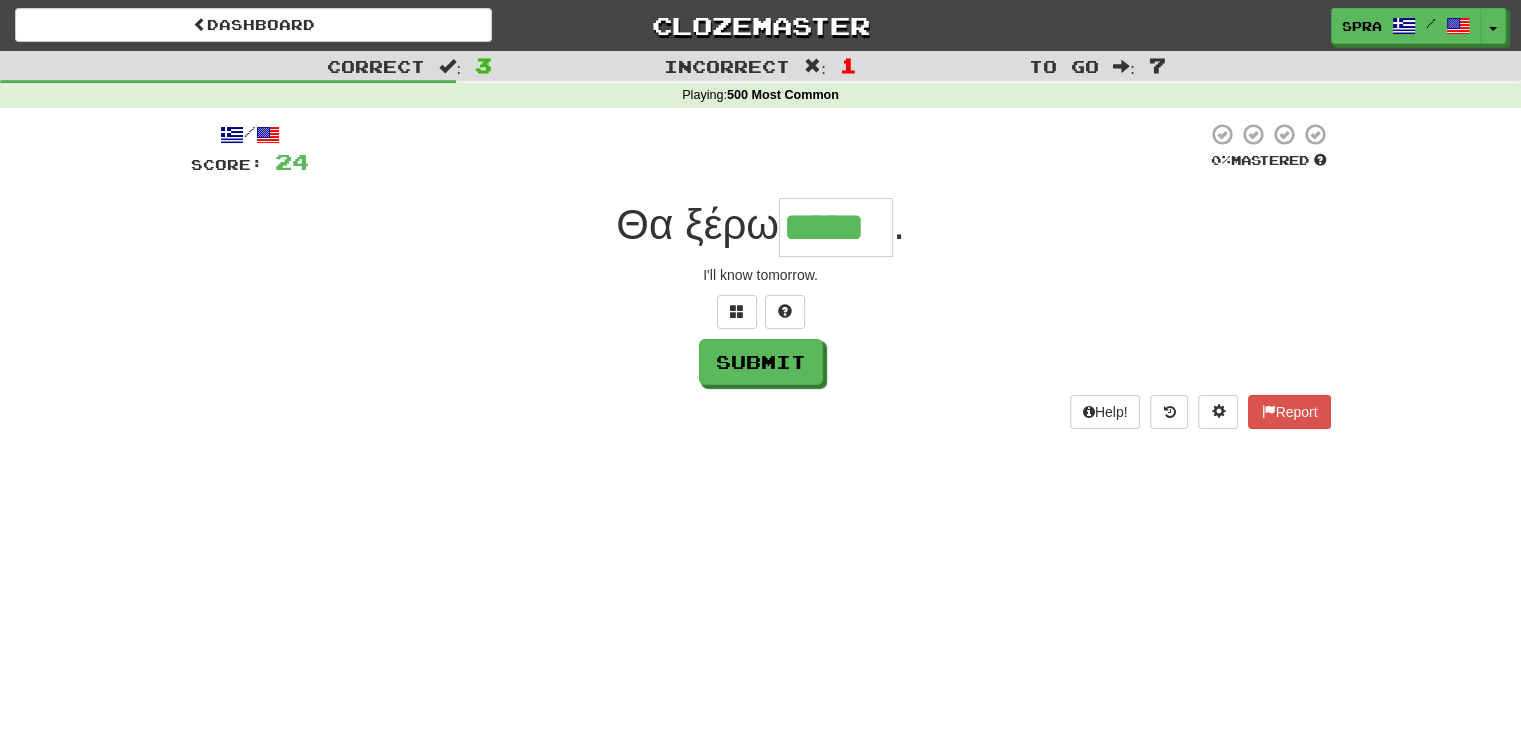 type on "*****" 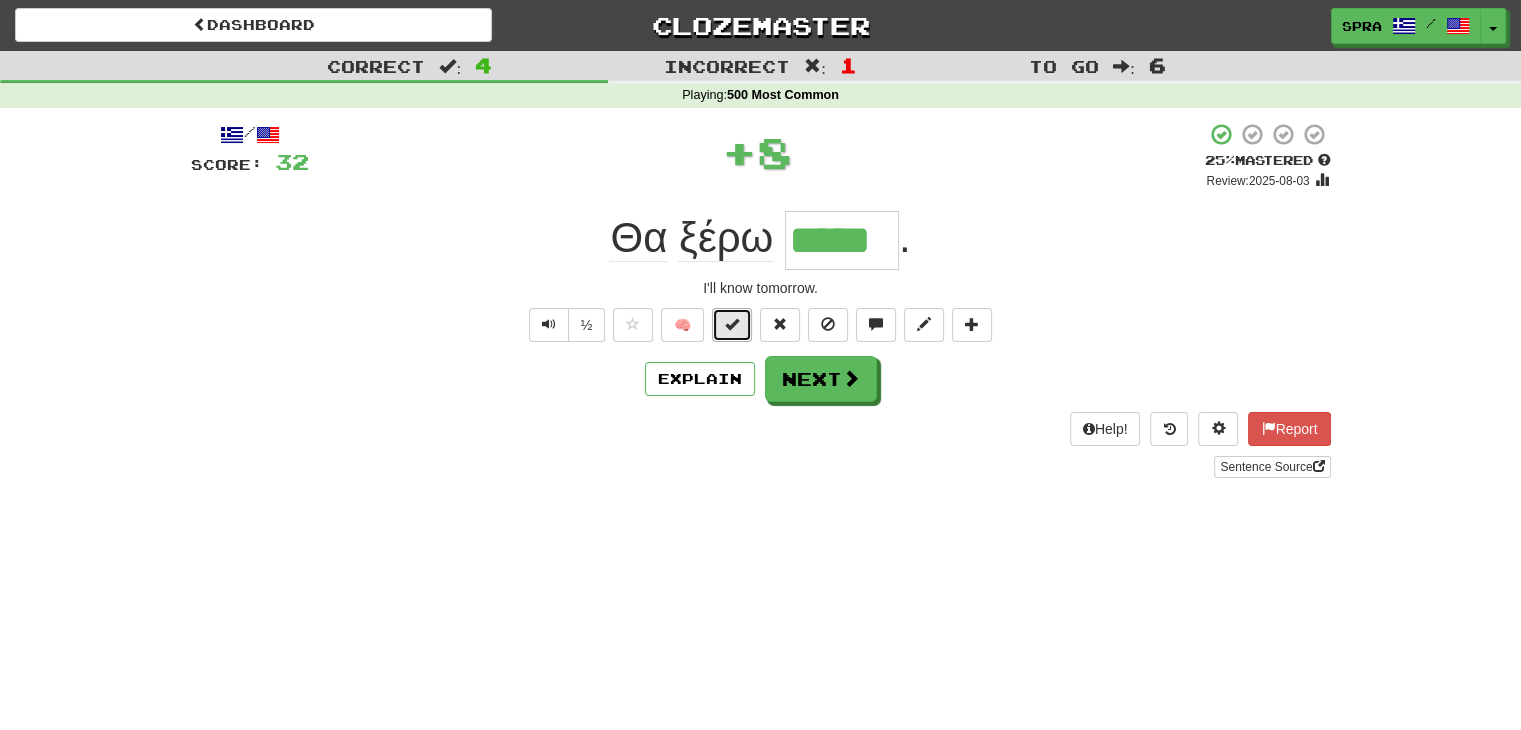 click at bounding box center [732, 324] 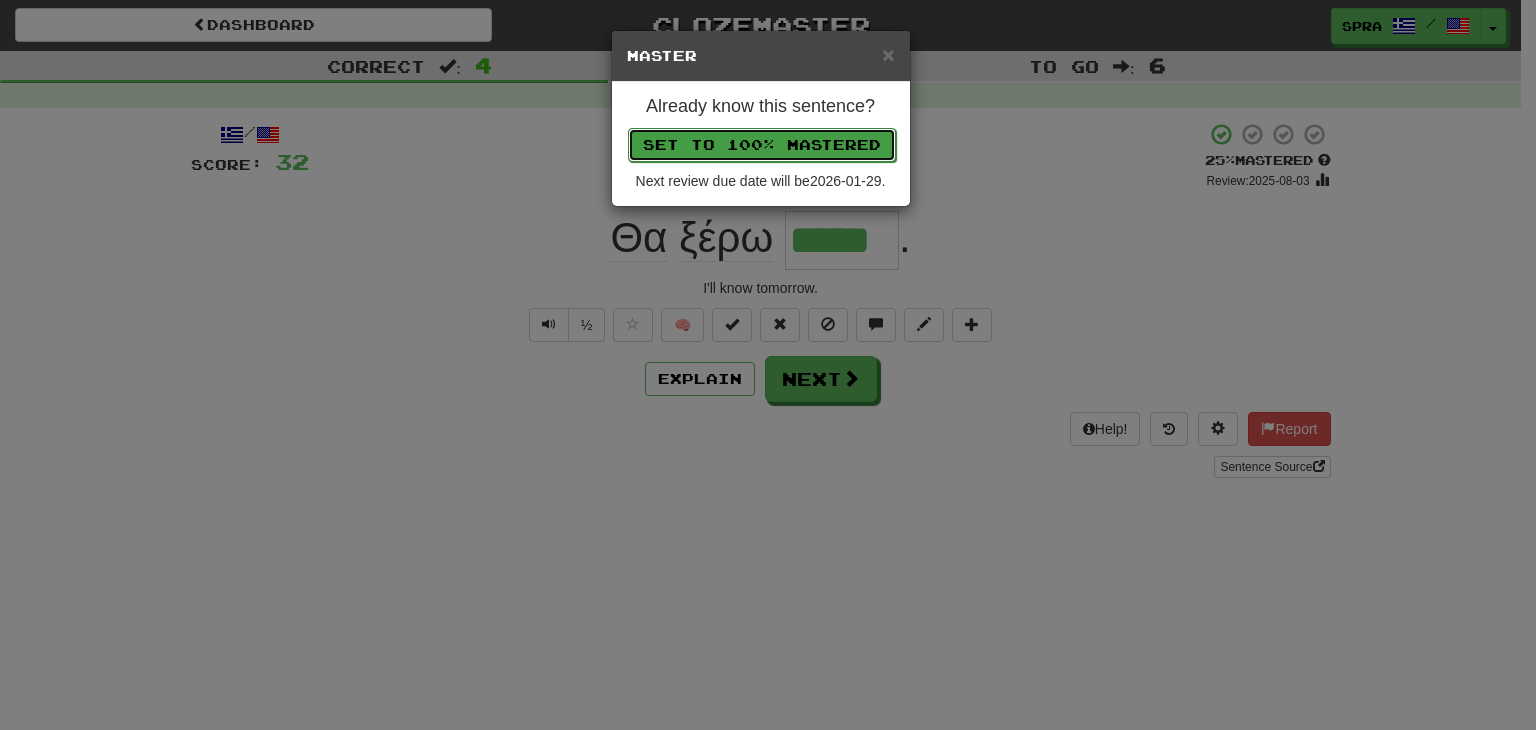 click on "Set to 100% Mastered" at bounding box center [762, 145] 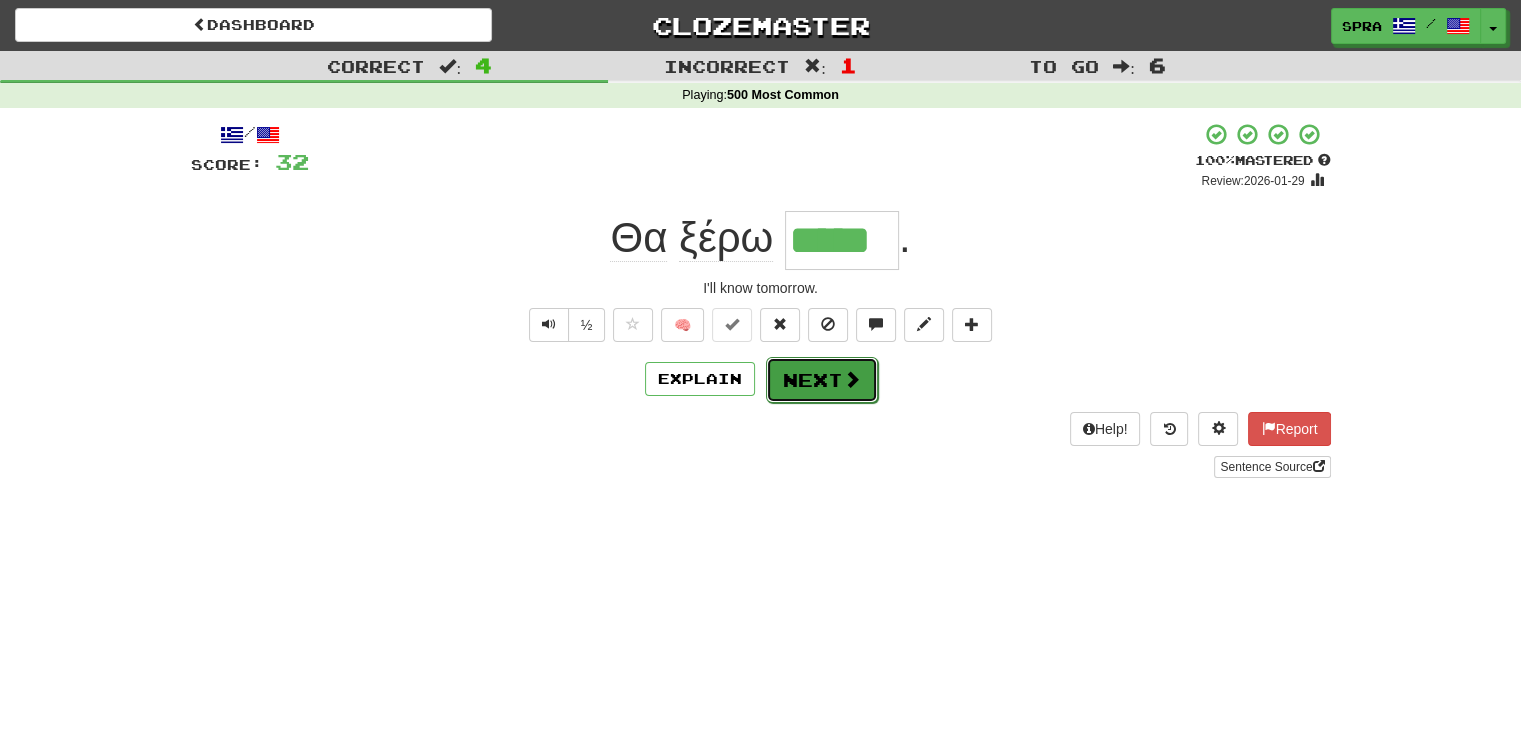 click on "Next" at bounding box center [822, 380] 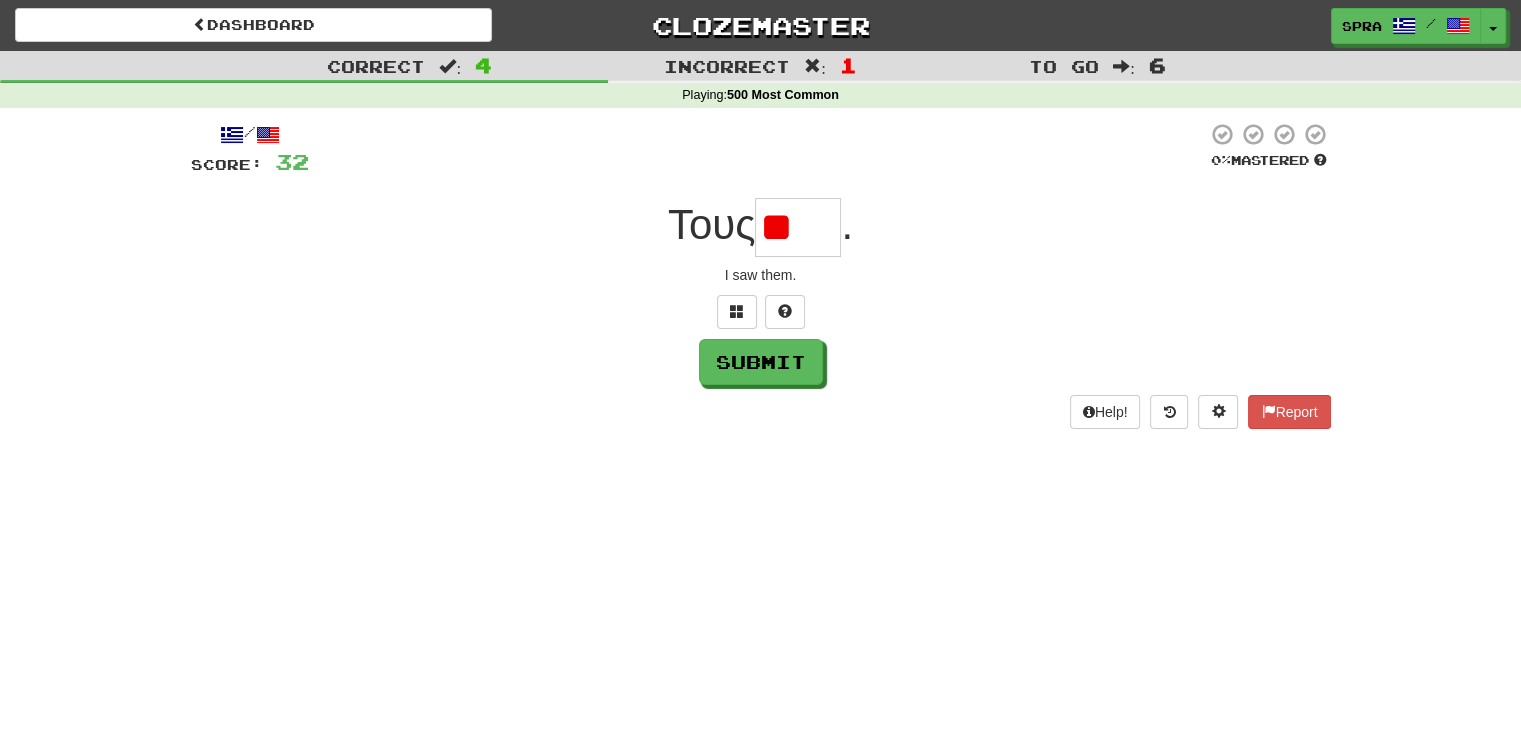 type on "*" 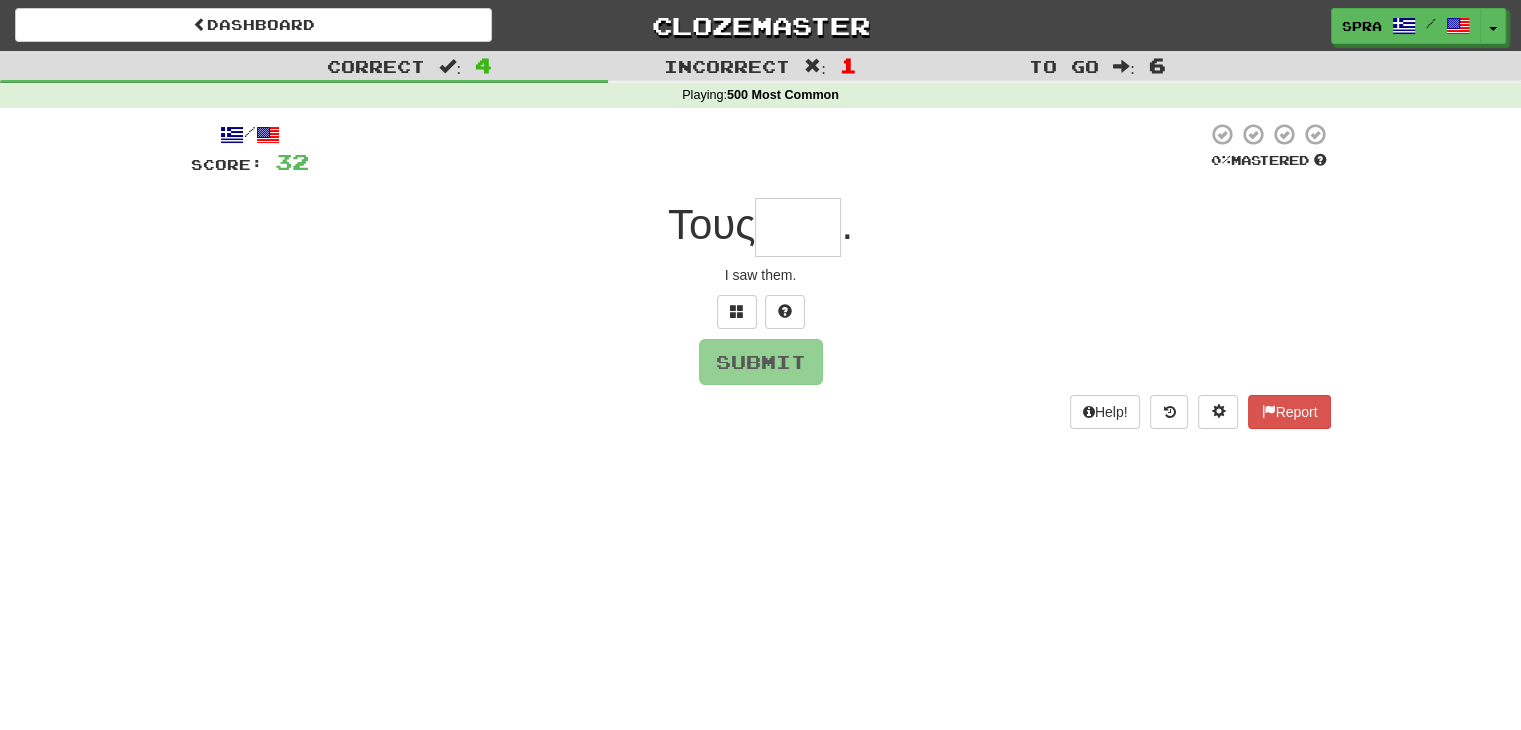 type on "*" 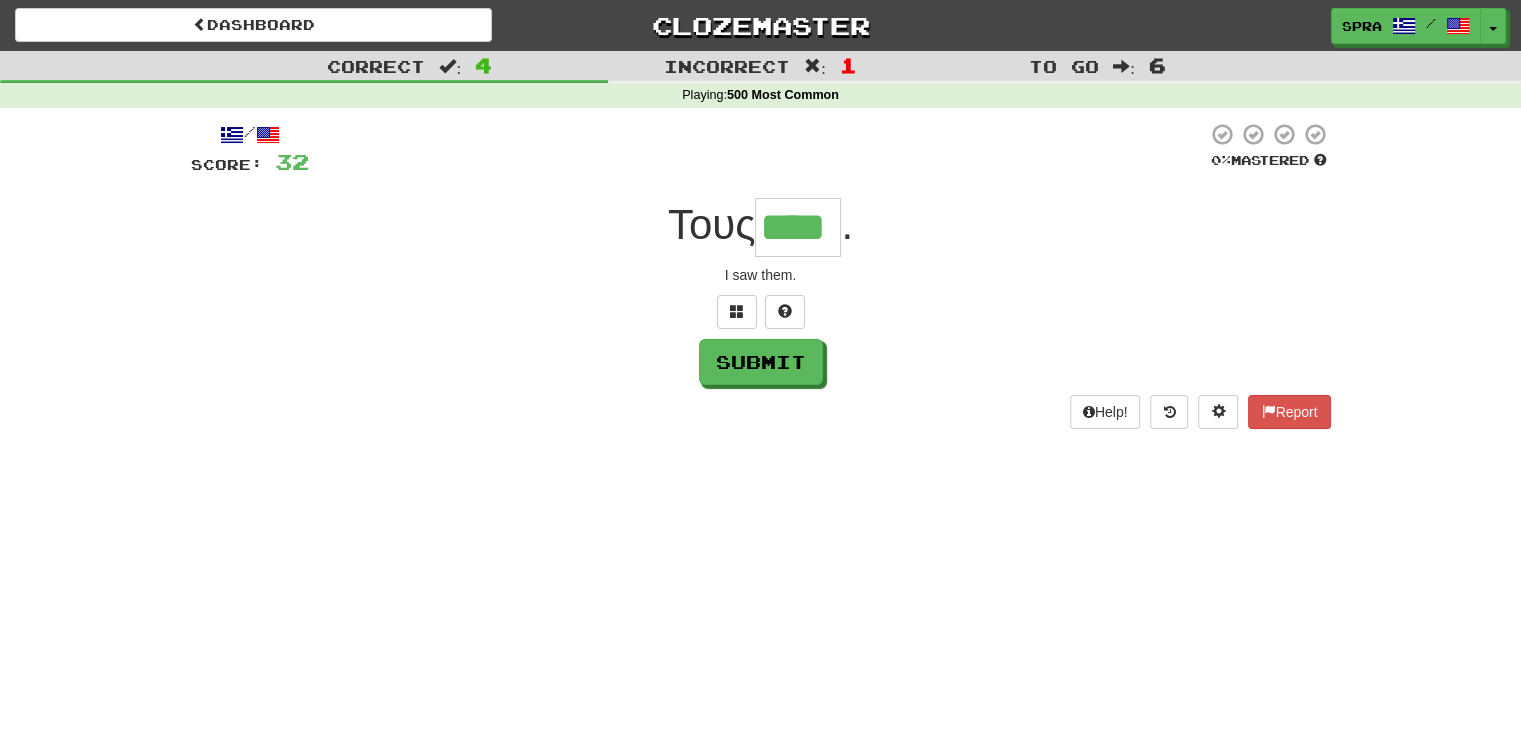 type on "****" 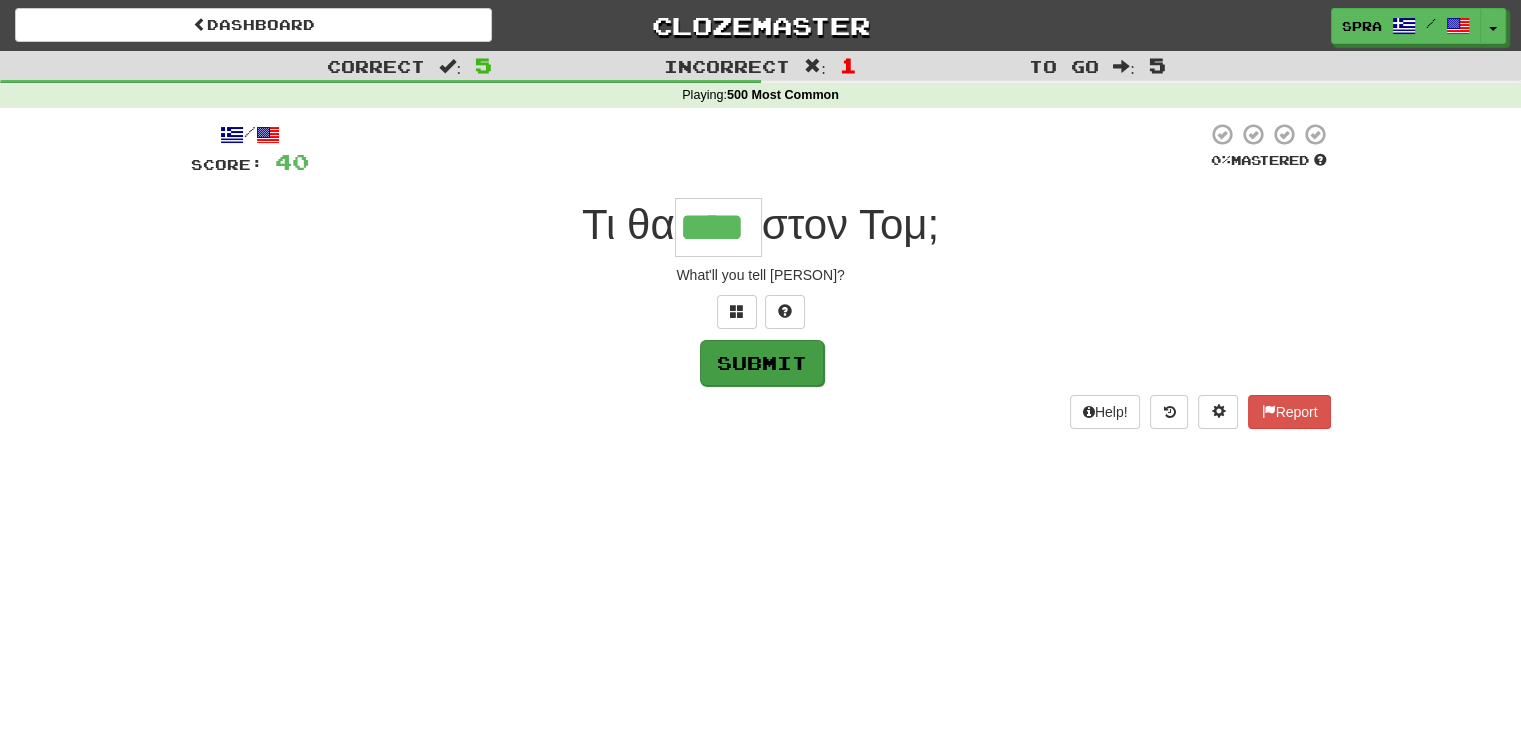 type on "****" 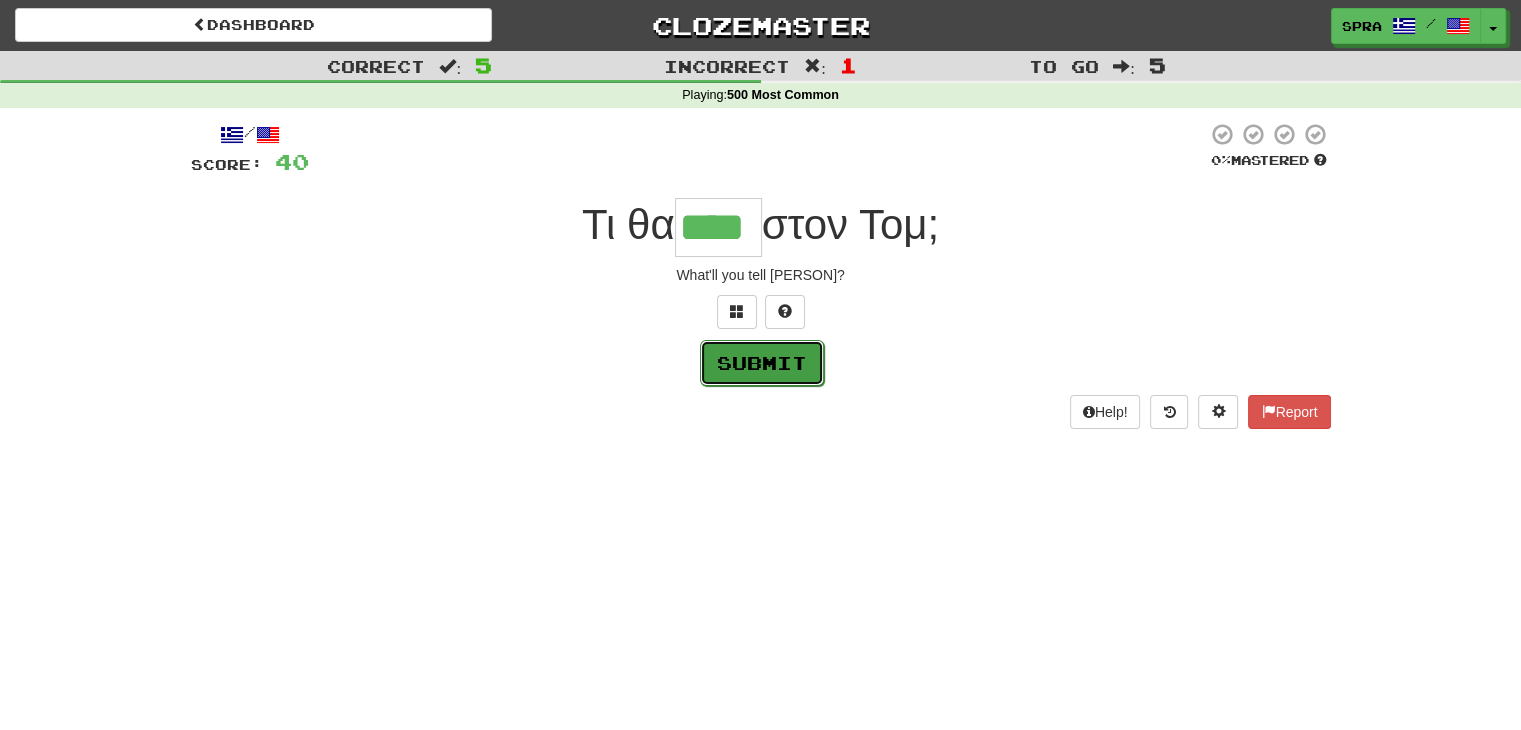 click on "Submit" at bounding box center (762, 363) 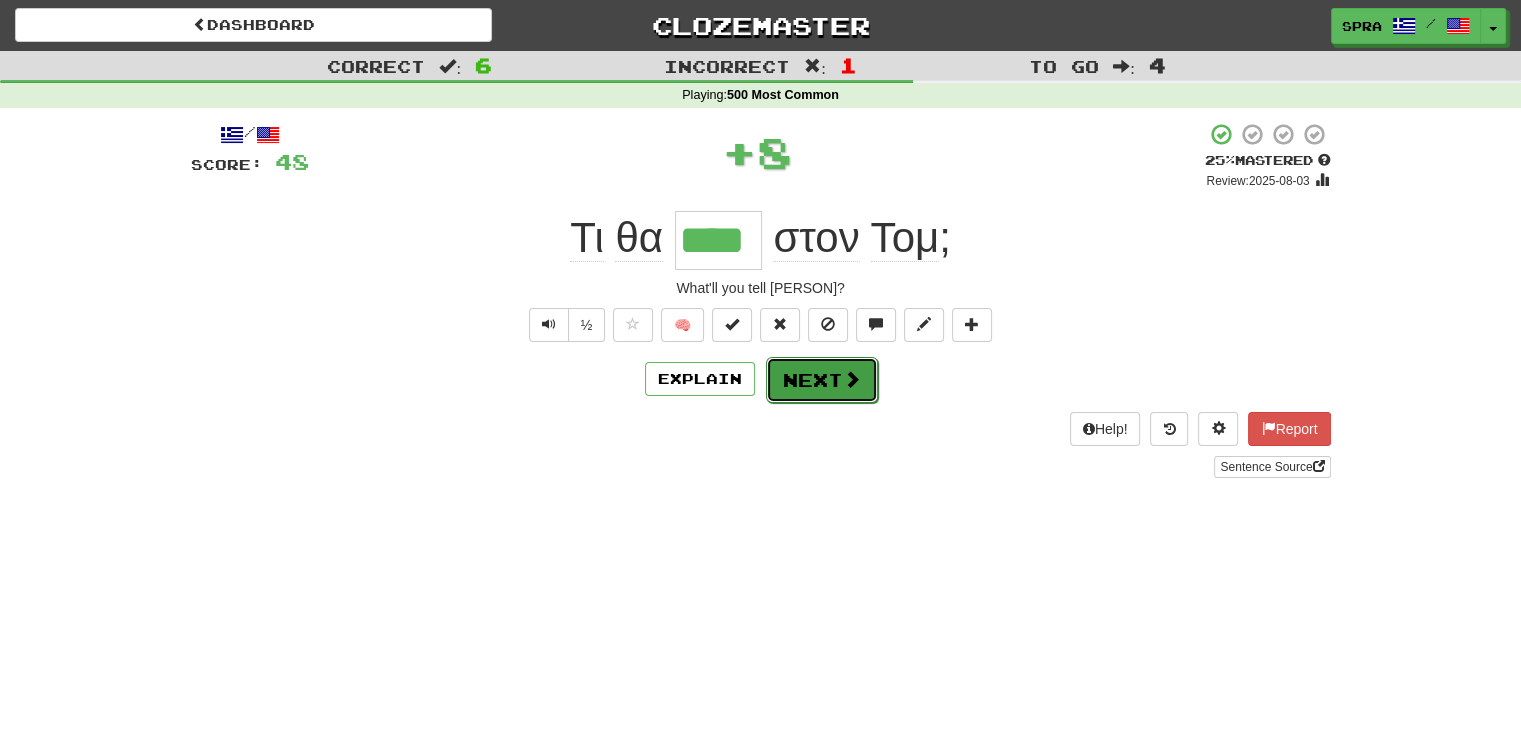 click on "Next" at bounding box center (822, 380) 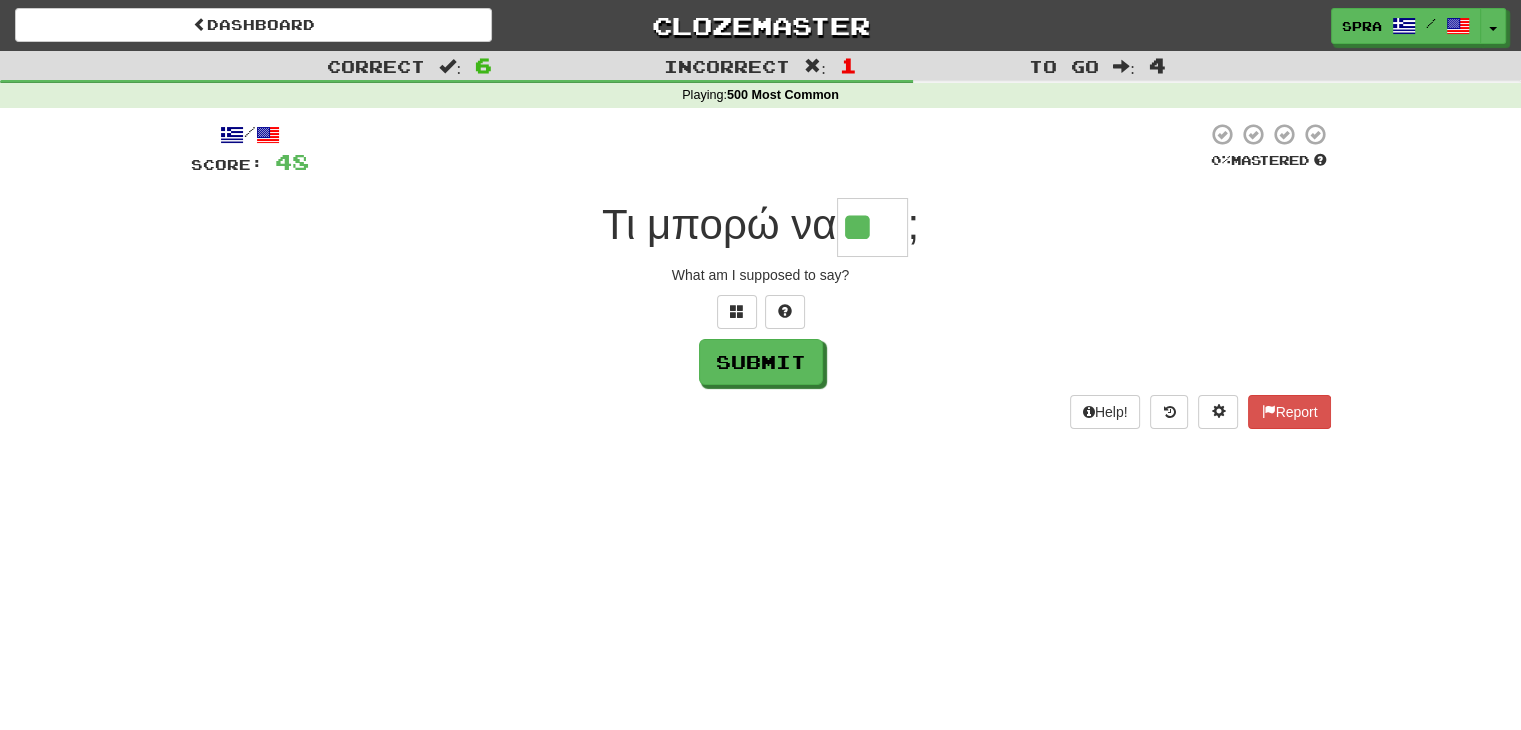 type on "**" 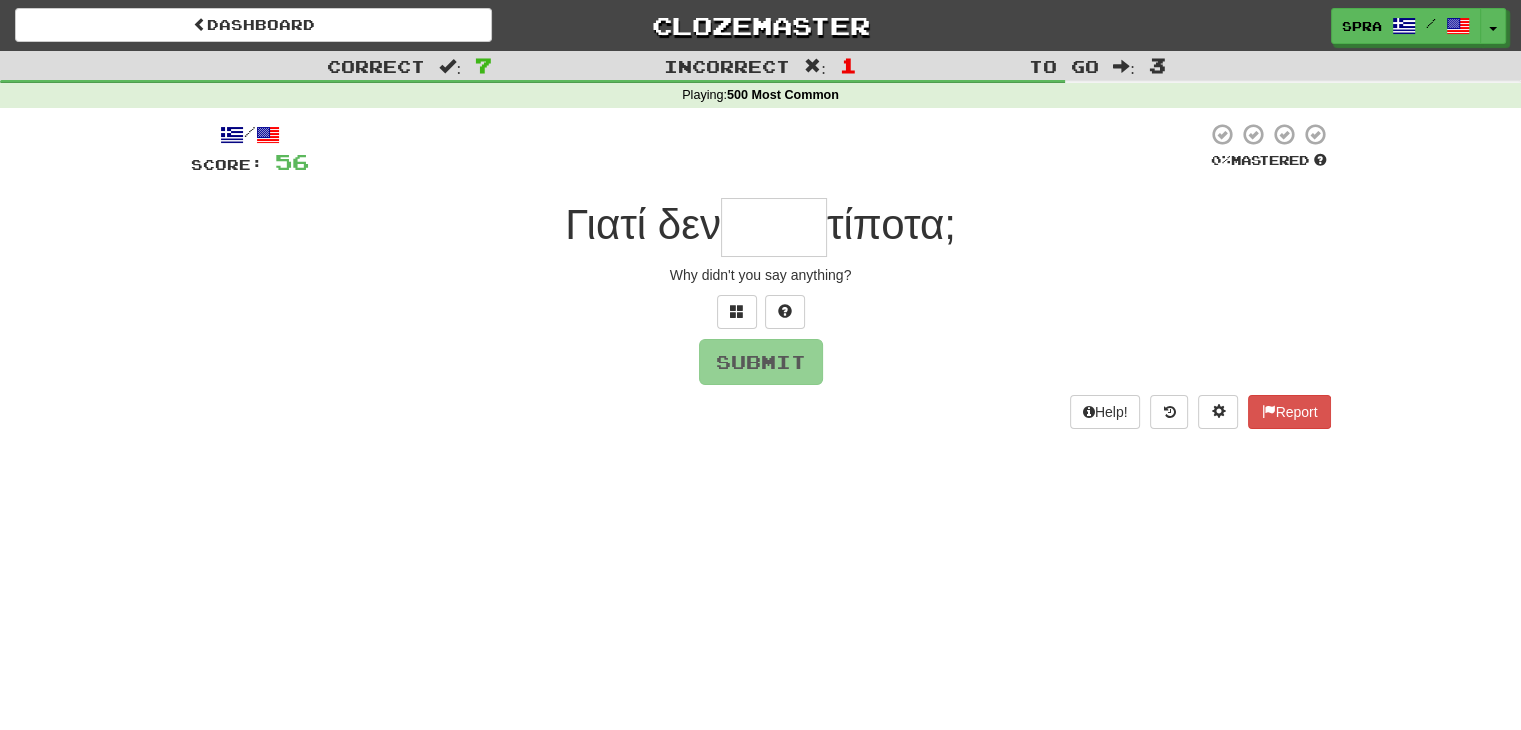 type on "*" 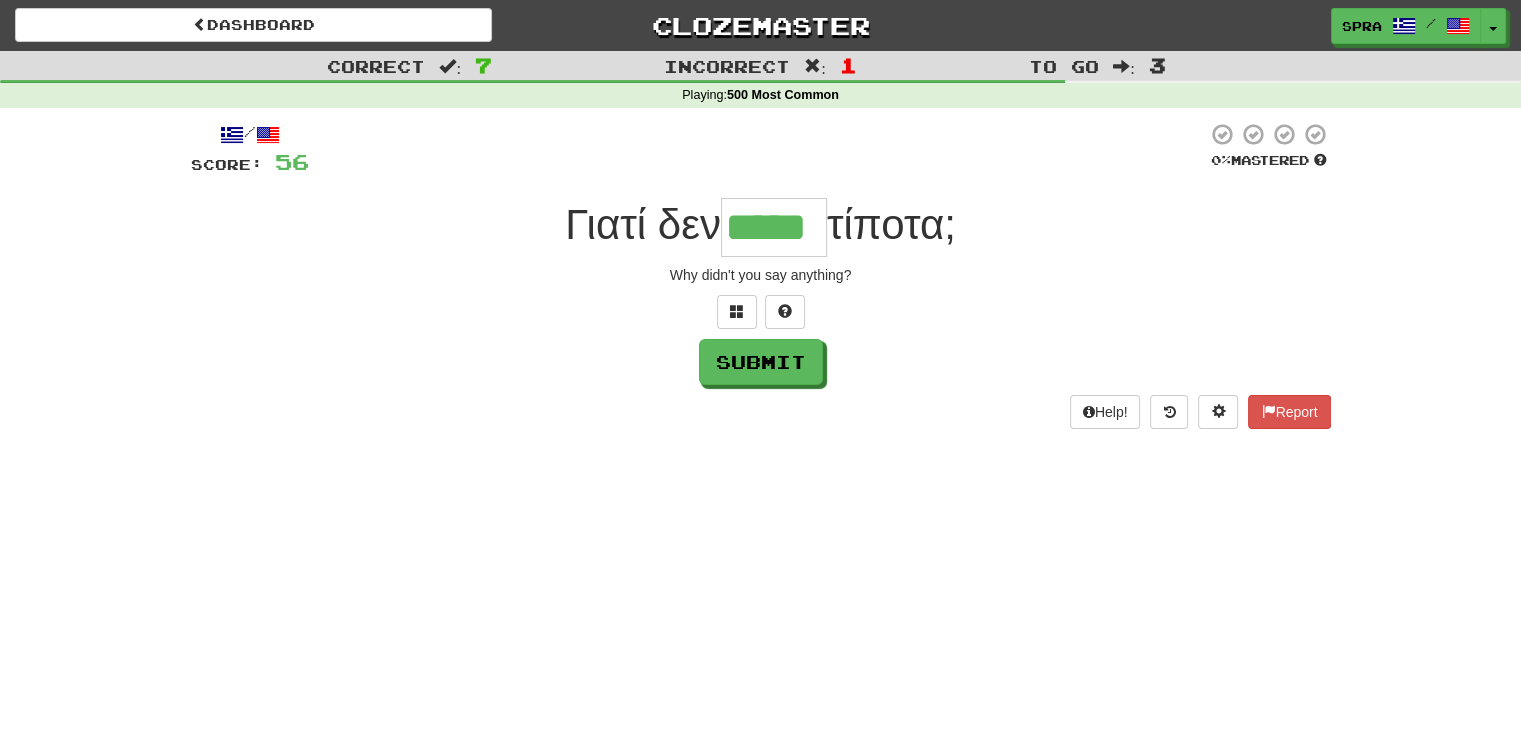 type on "*****" 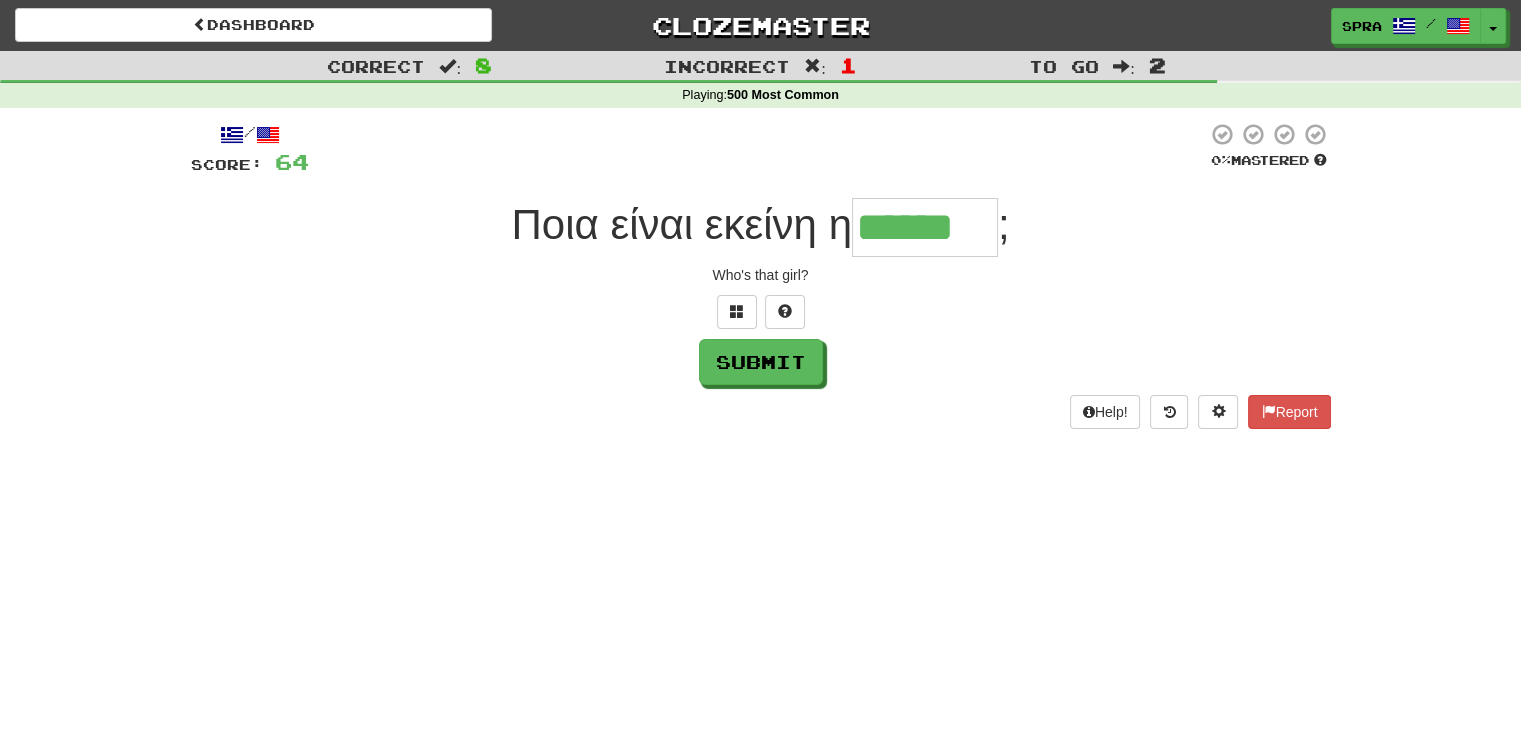 type on "******" 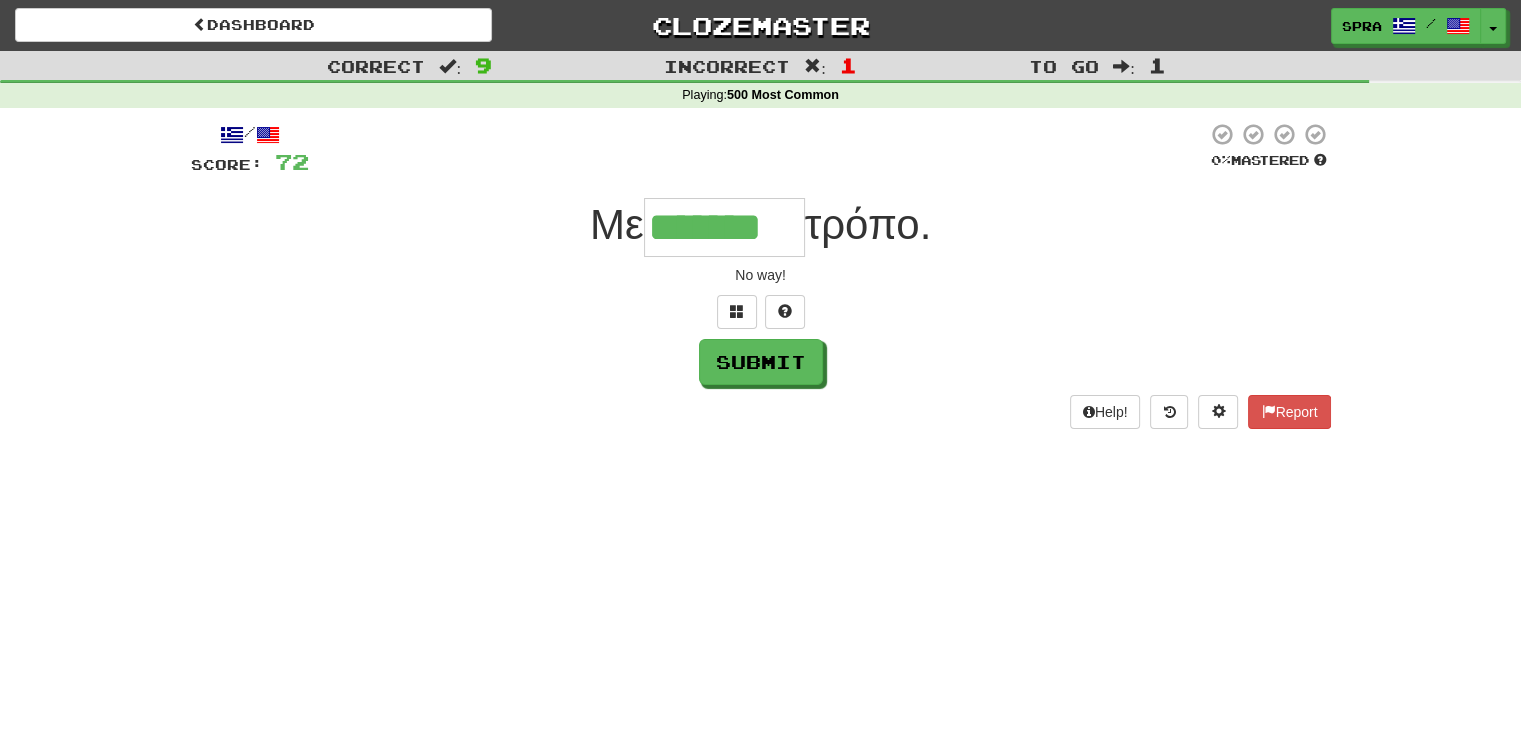 type on "*******" 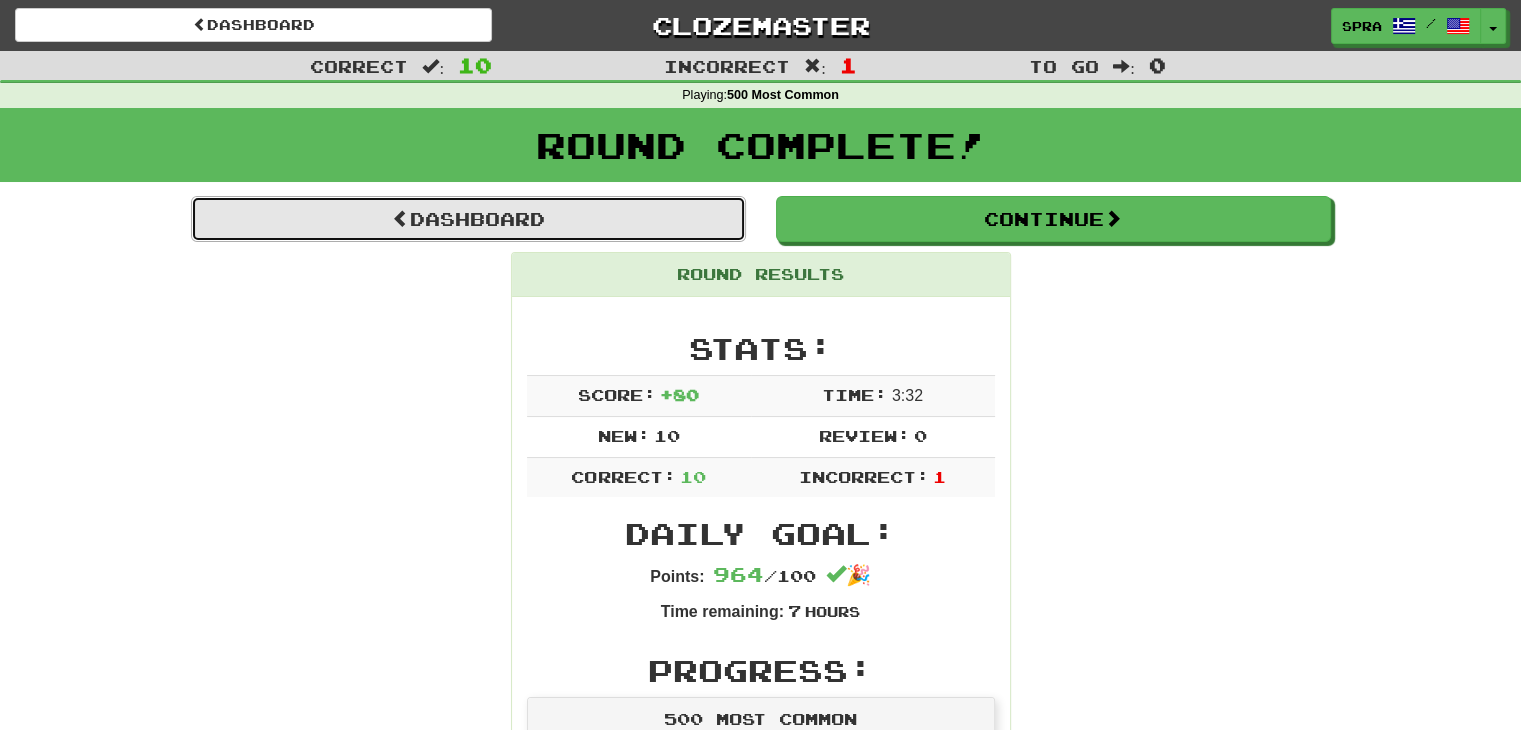 click on "Dashboard" at bounding box center [468, 219] 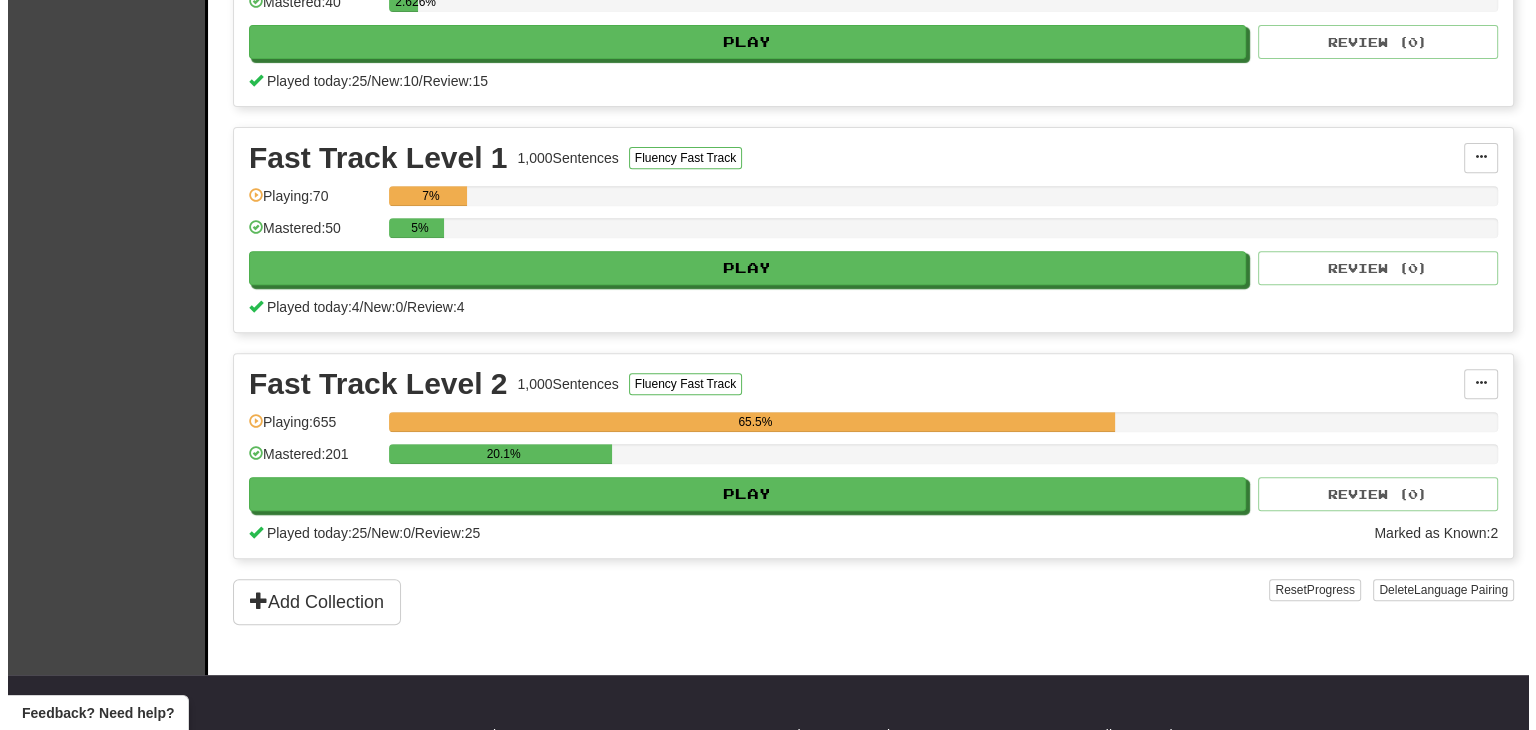 scroll, scrollTop: 800, scrollLeft: 0, axis: vertical 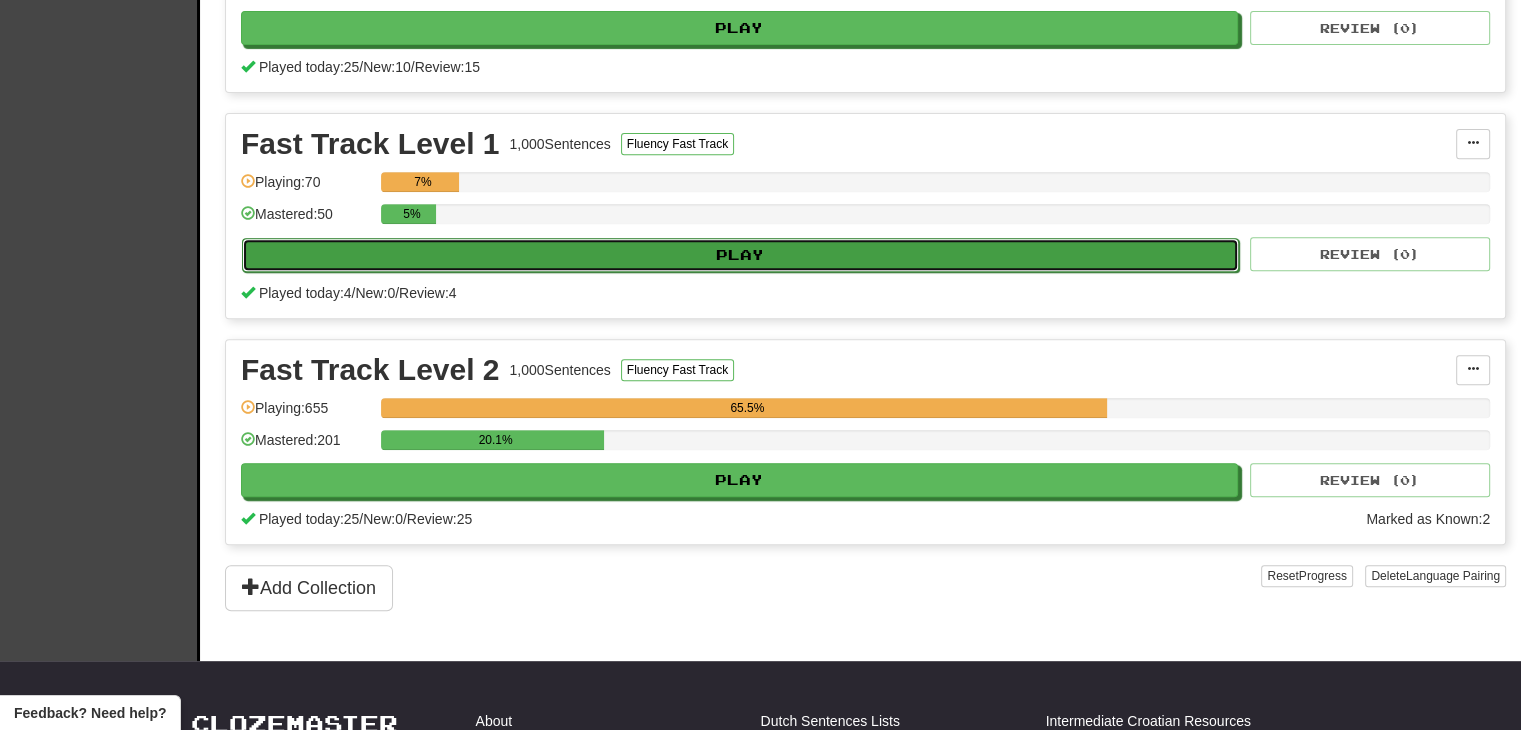 click on "Play" at bounding box center (740, 255) 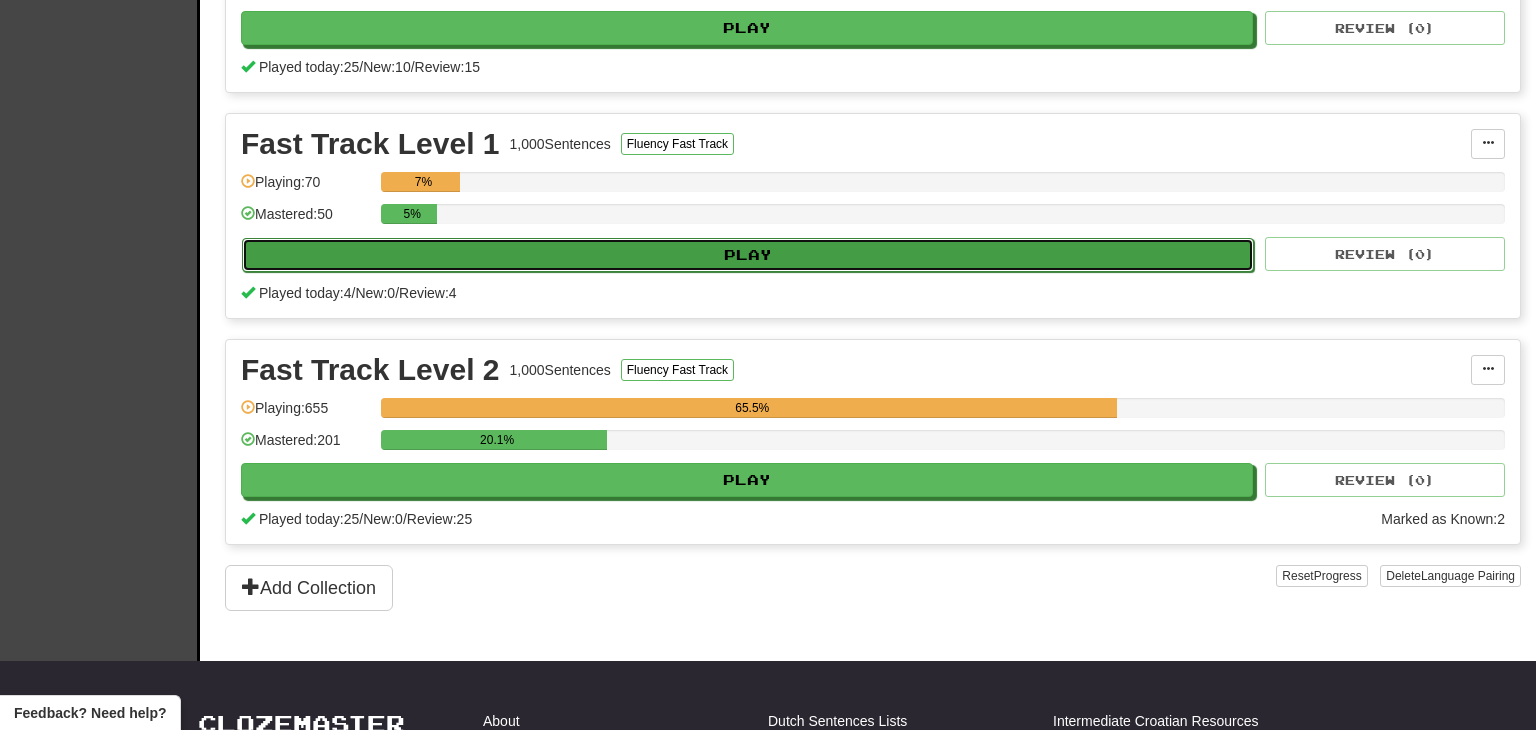 select on "**" 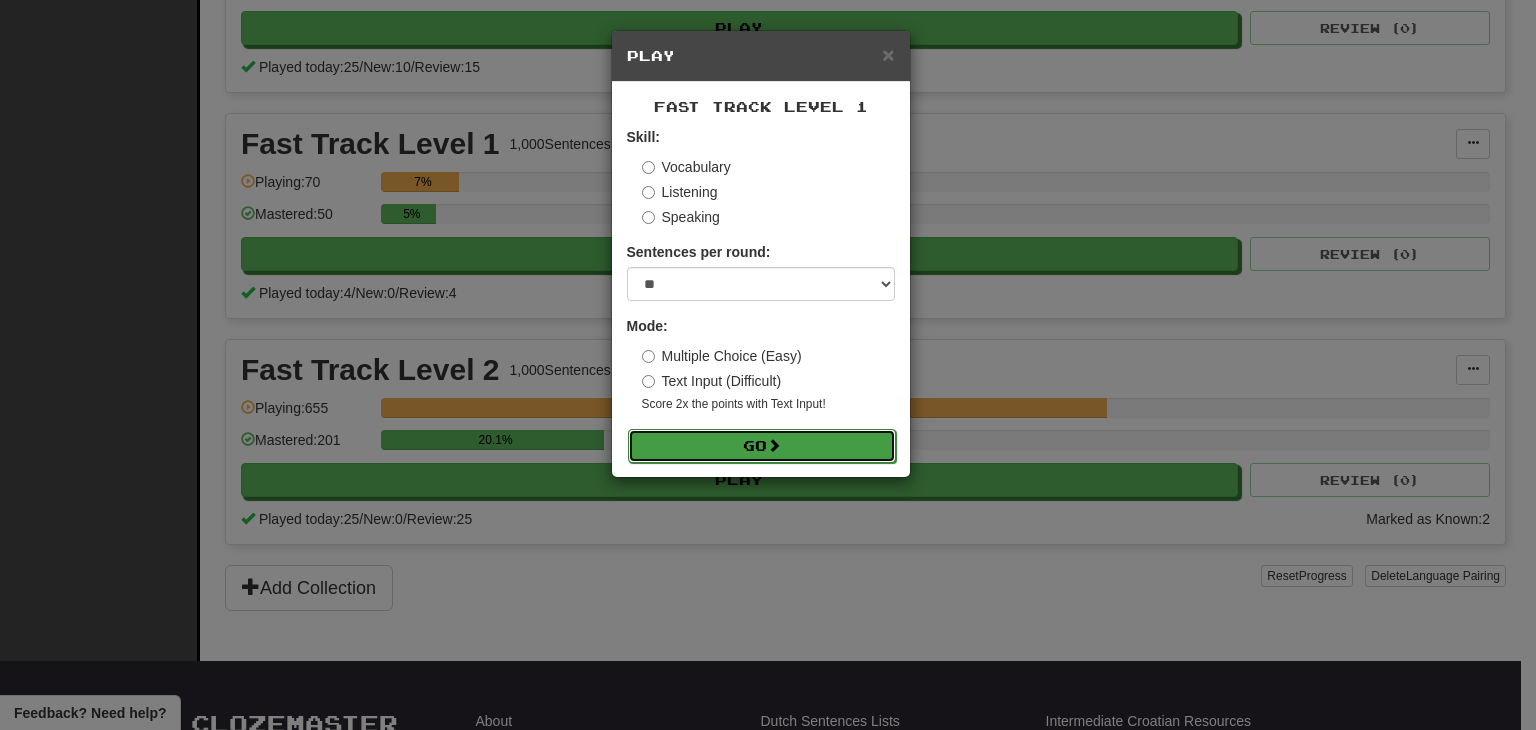 click on "Go" at bounding box center (762, 446) 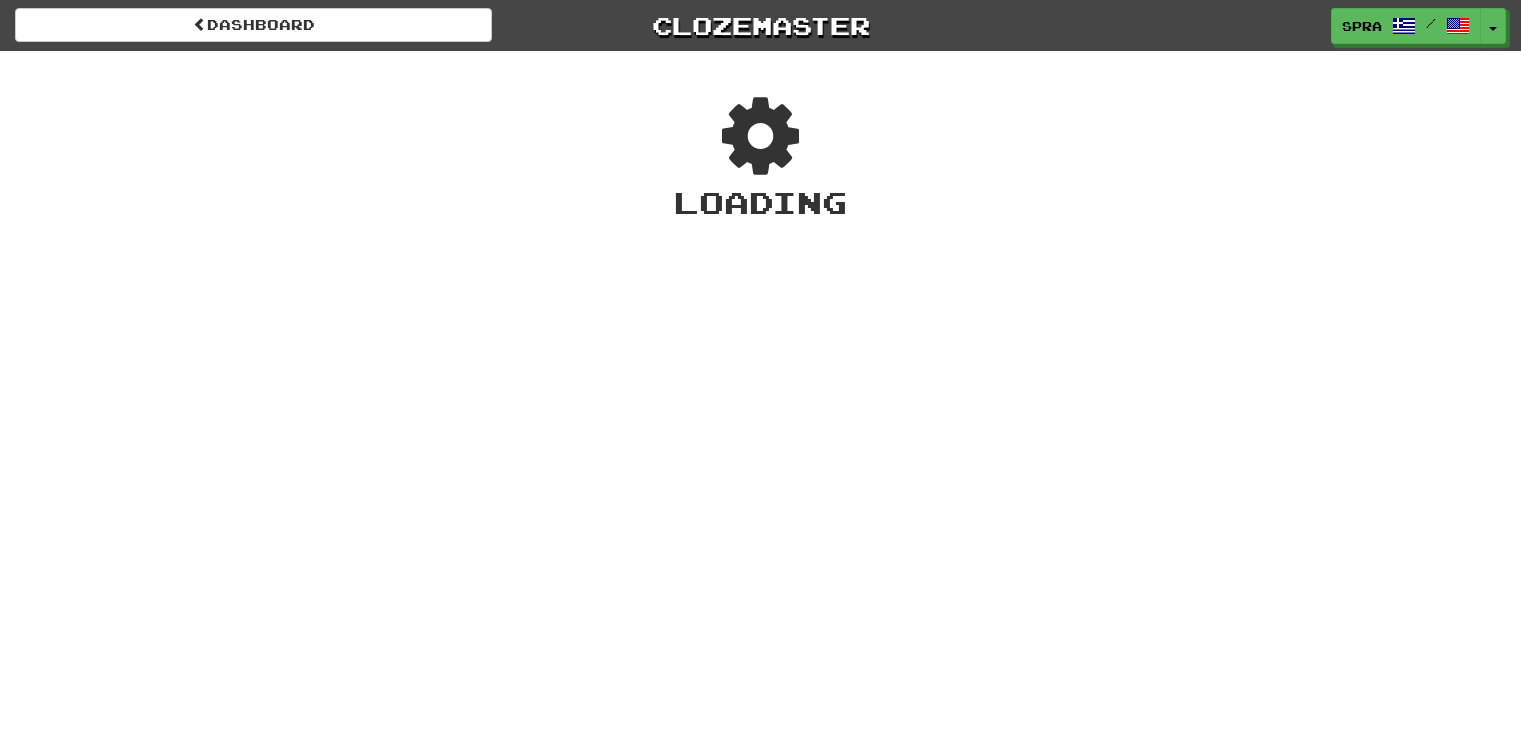 scroll, scrollTop: 0, scrollLeft: 0, axis: both 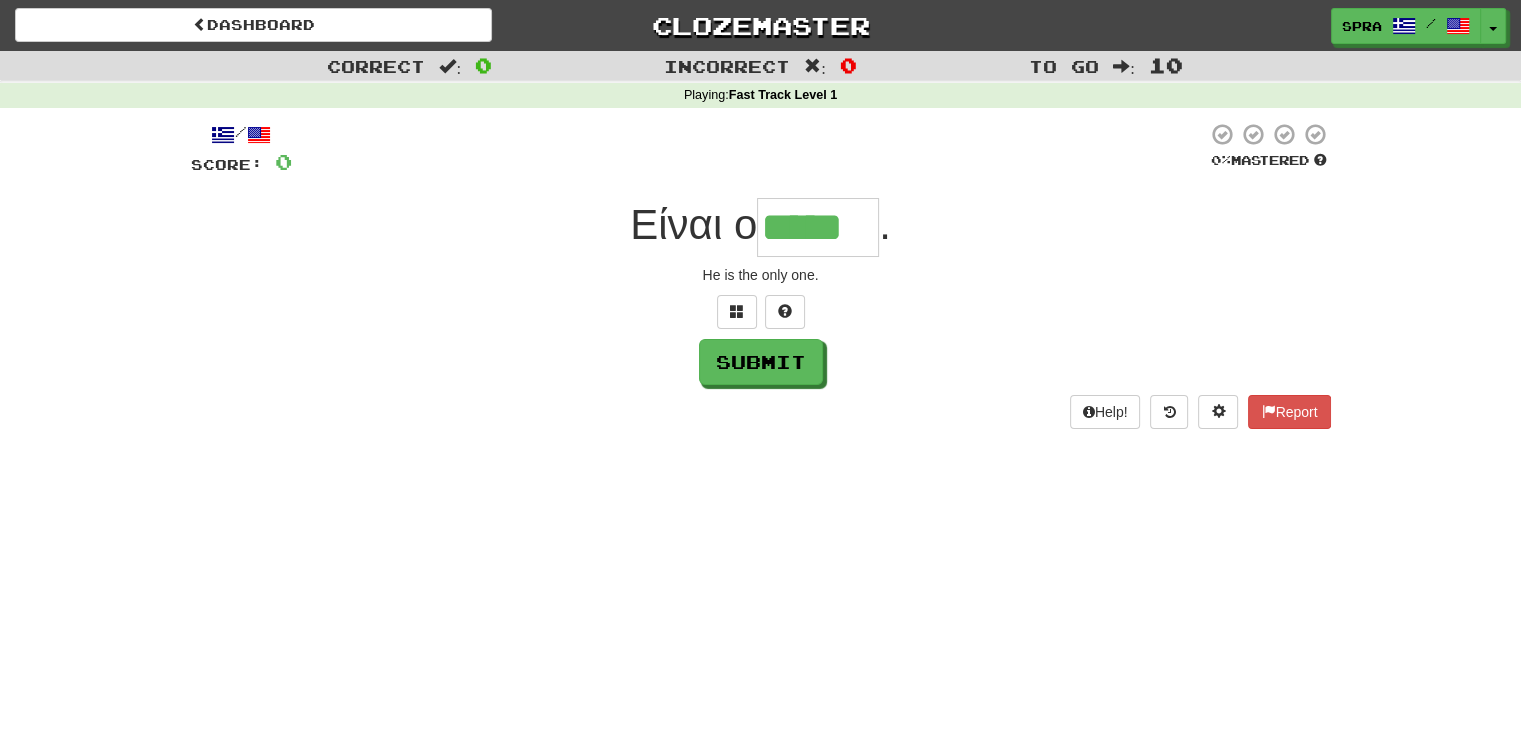 type on "*****" 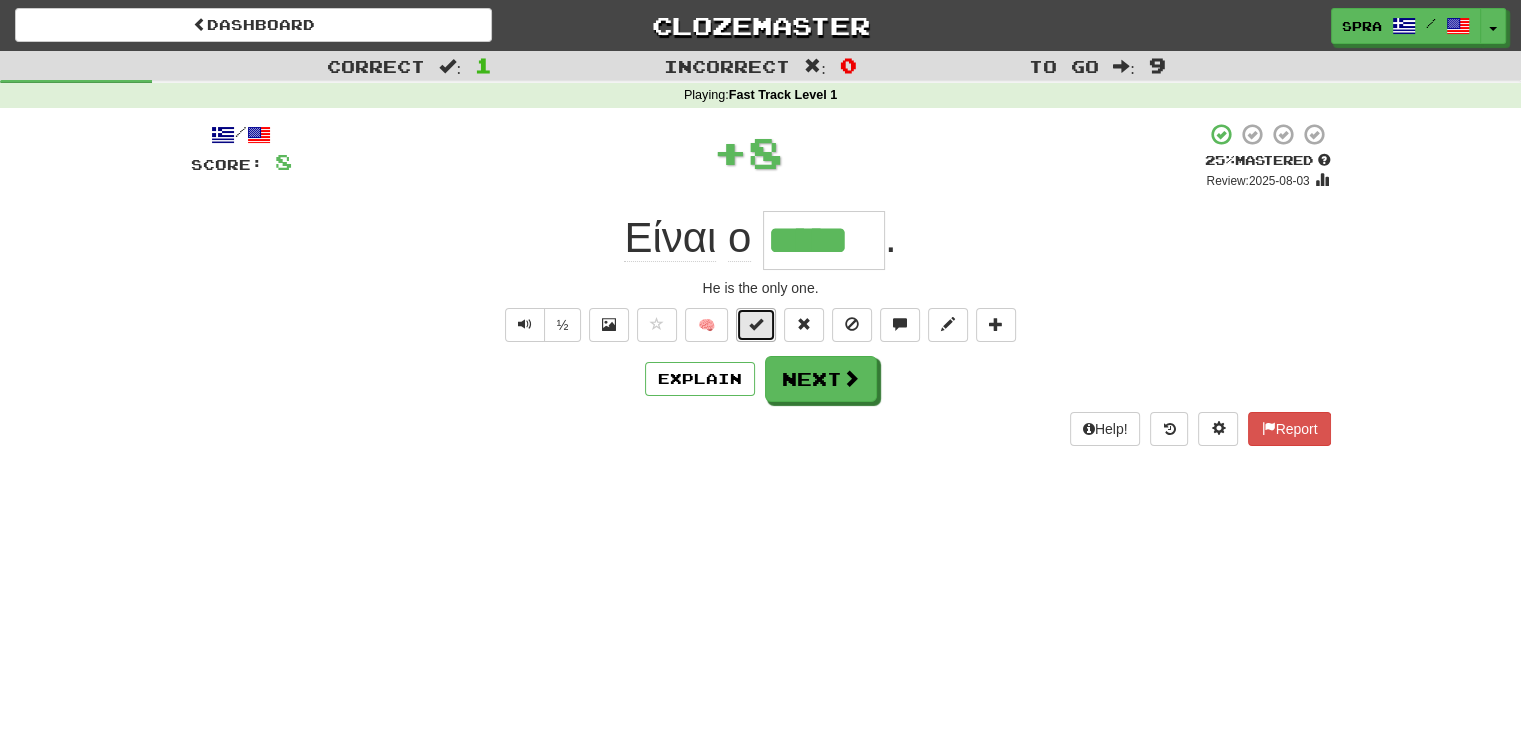 click at bounding box center (756, 325) 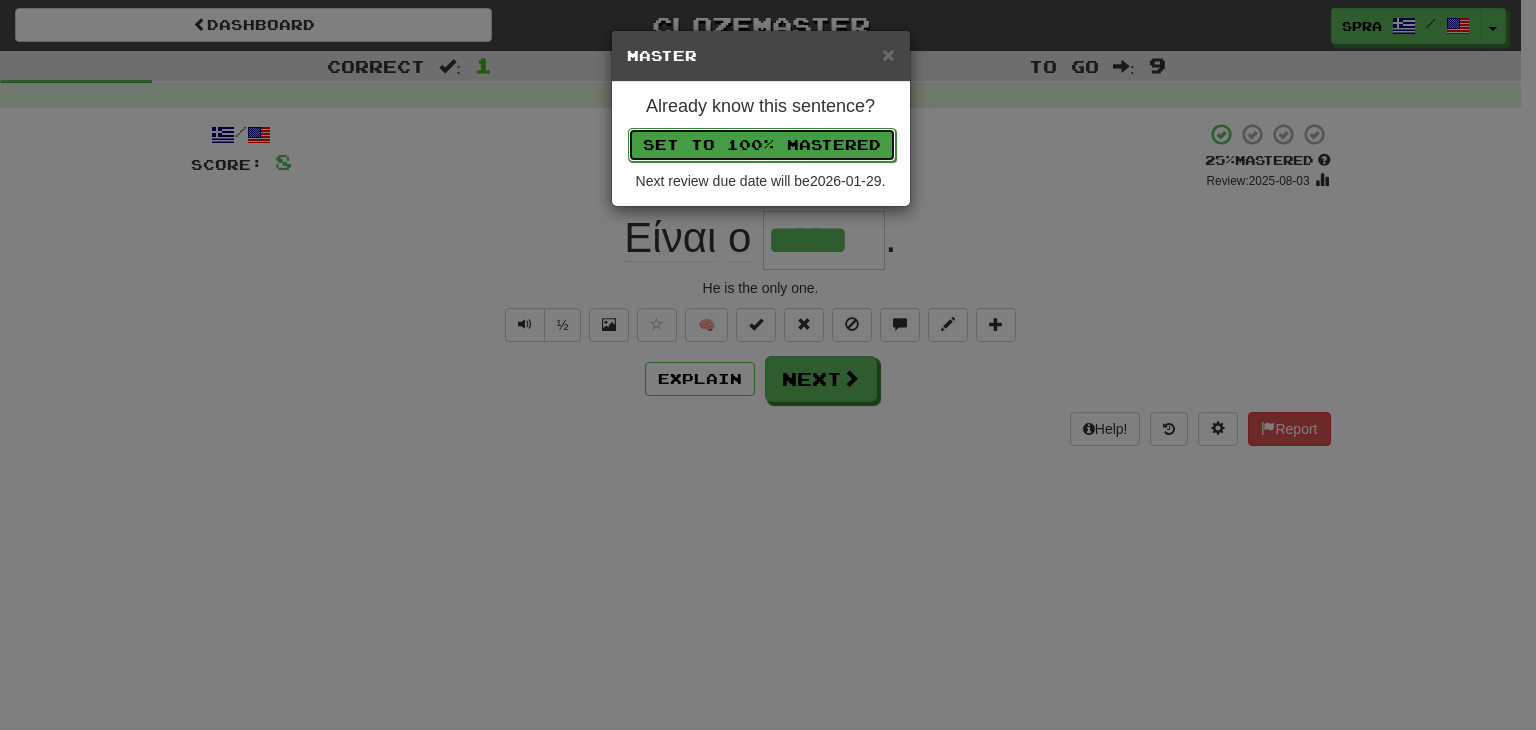 click on "Set to 100% Mastered" at bounding box center (762, 145) 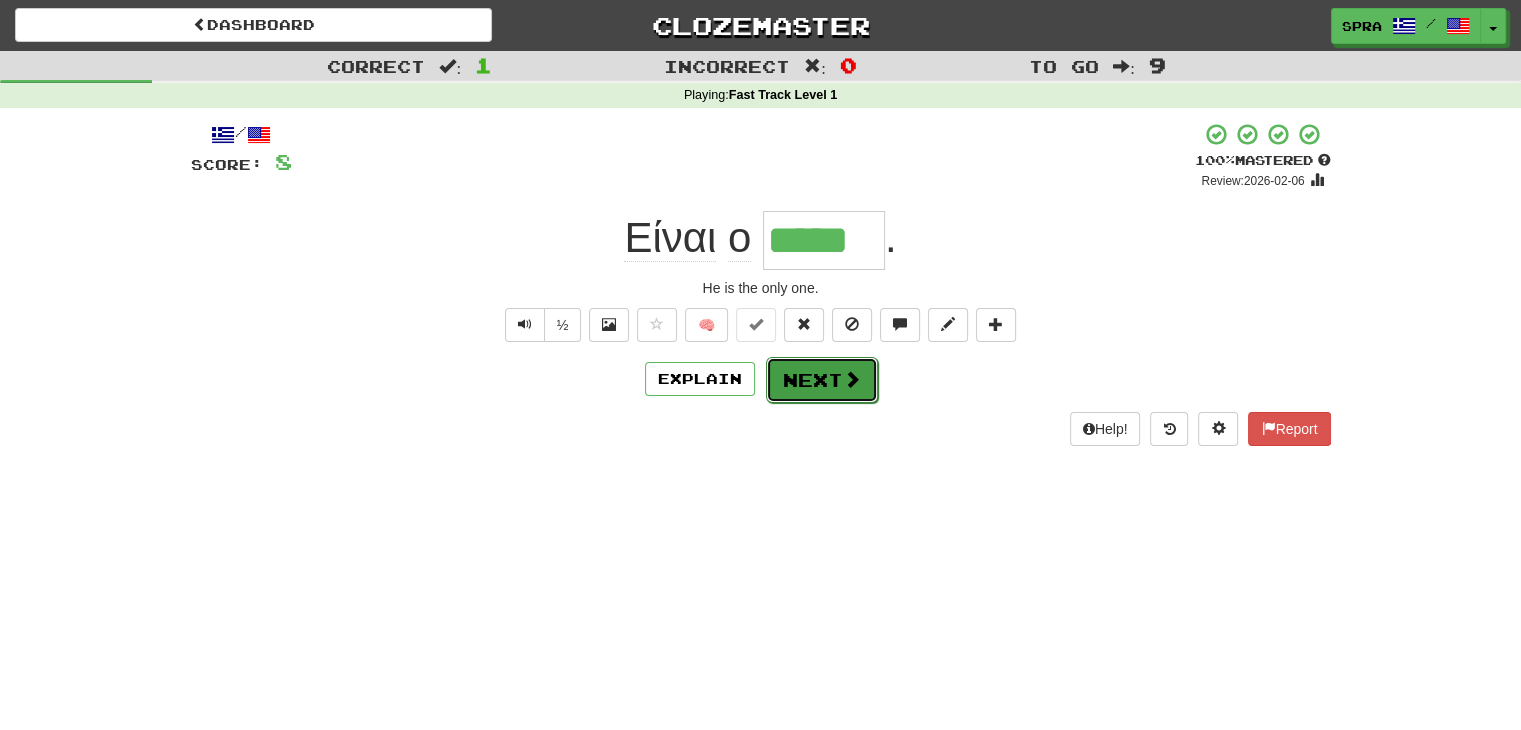 click on "Next" at bounding box center [822, 380] 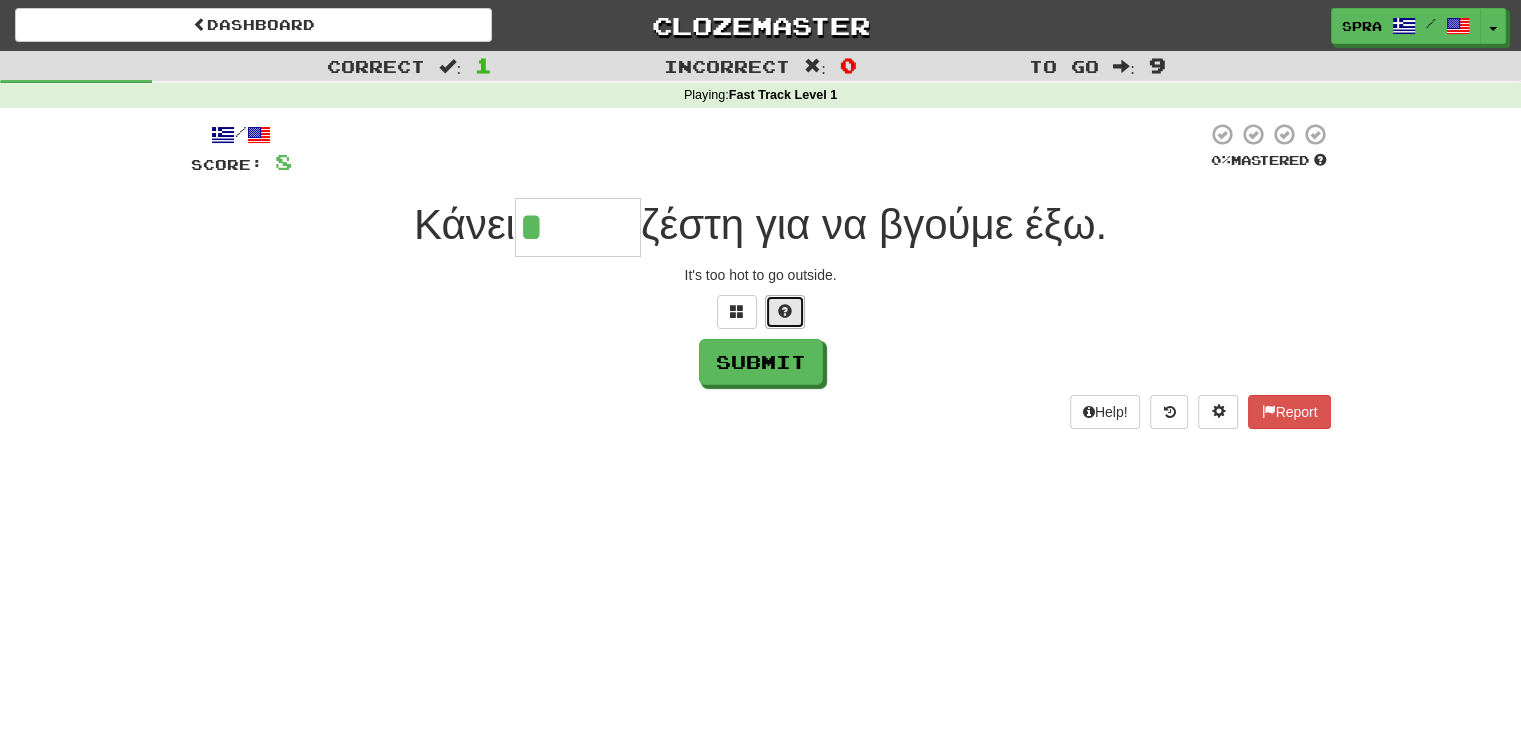 click at bounding box center [785, 311] 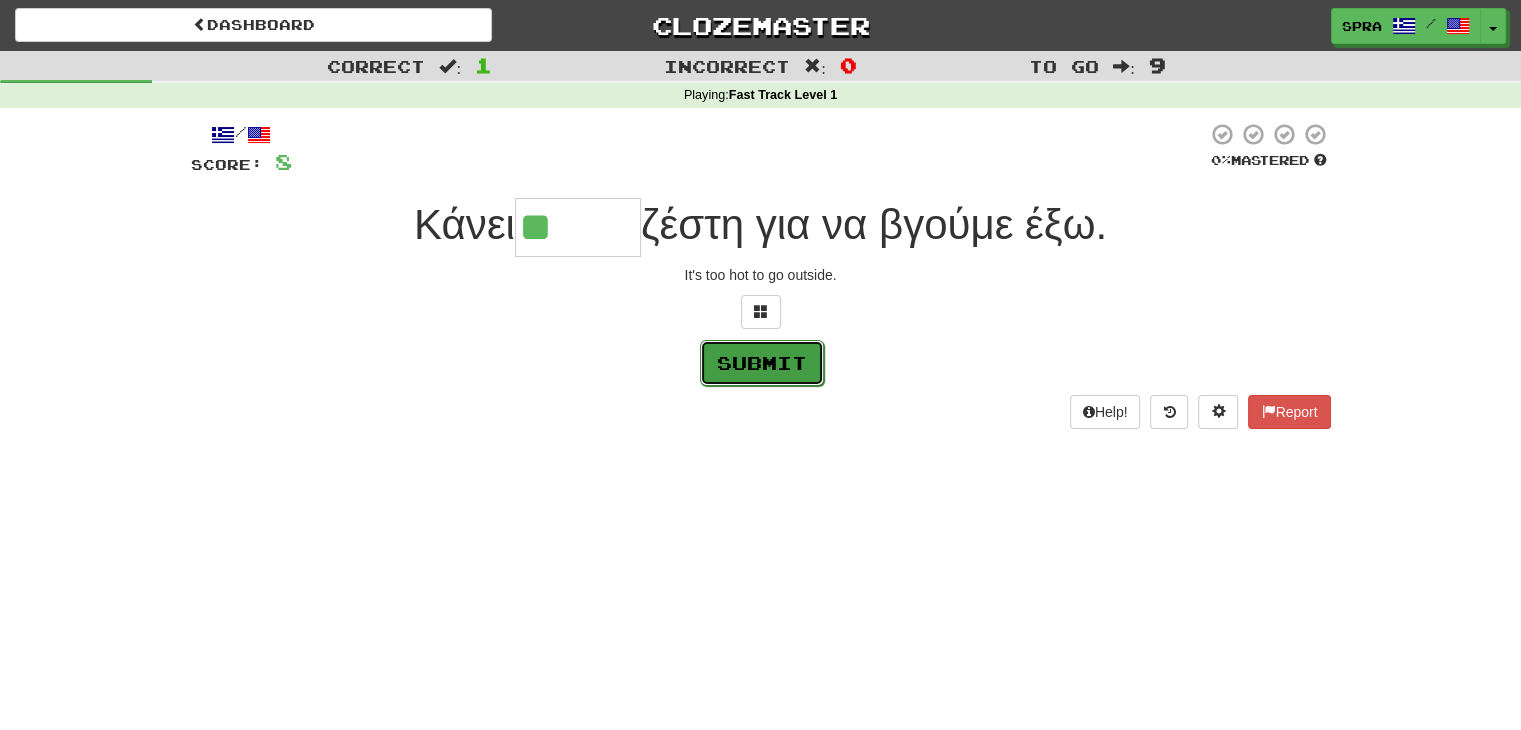 click on "Submit" at bounding box center (762, 363) 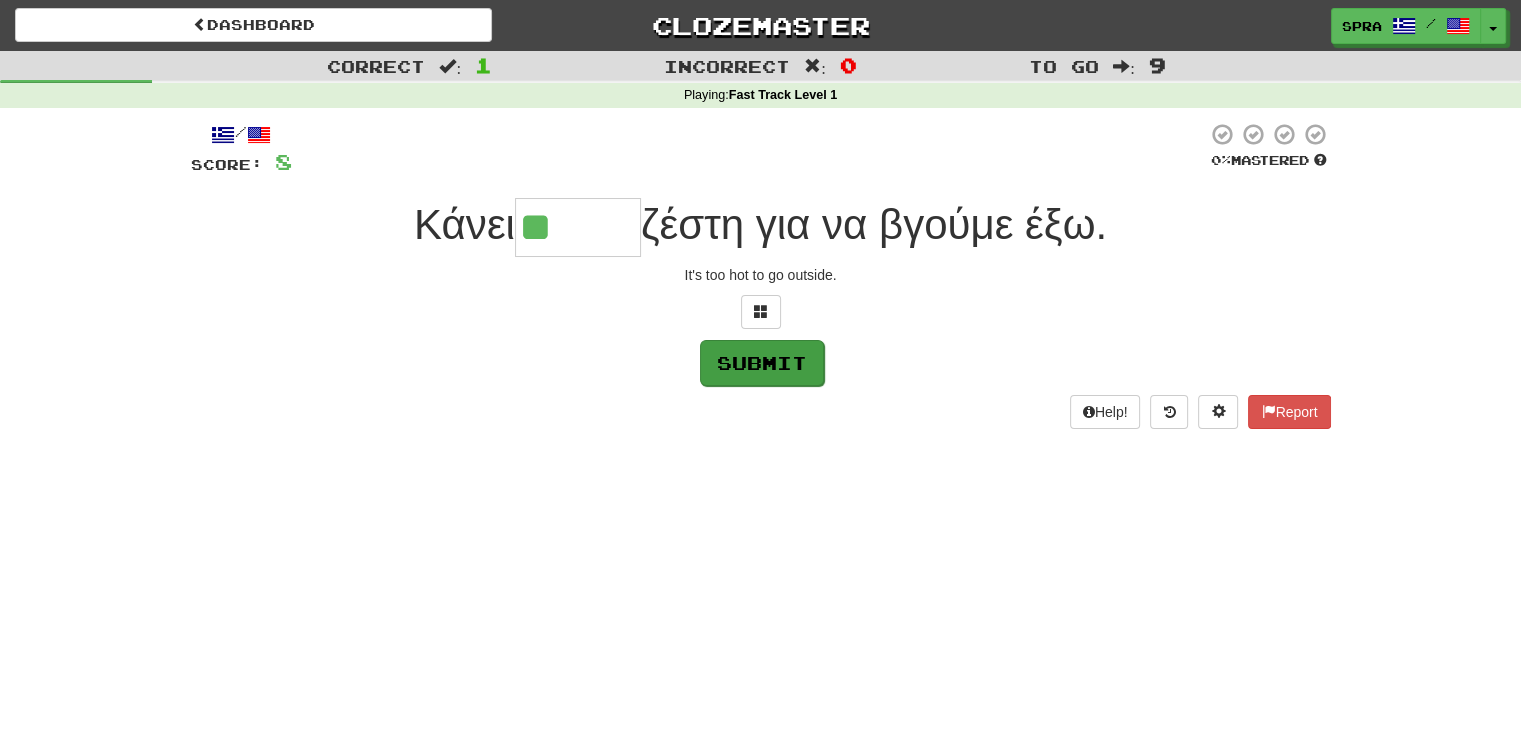 type on "*****" 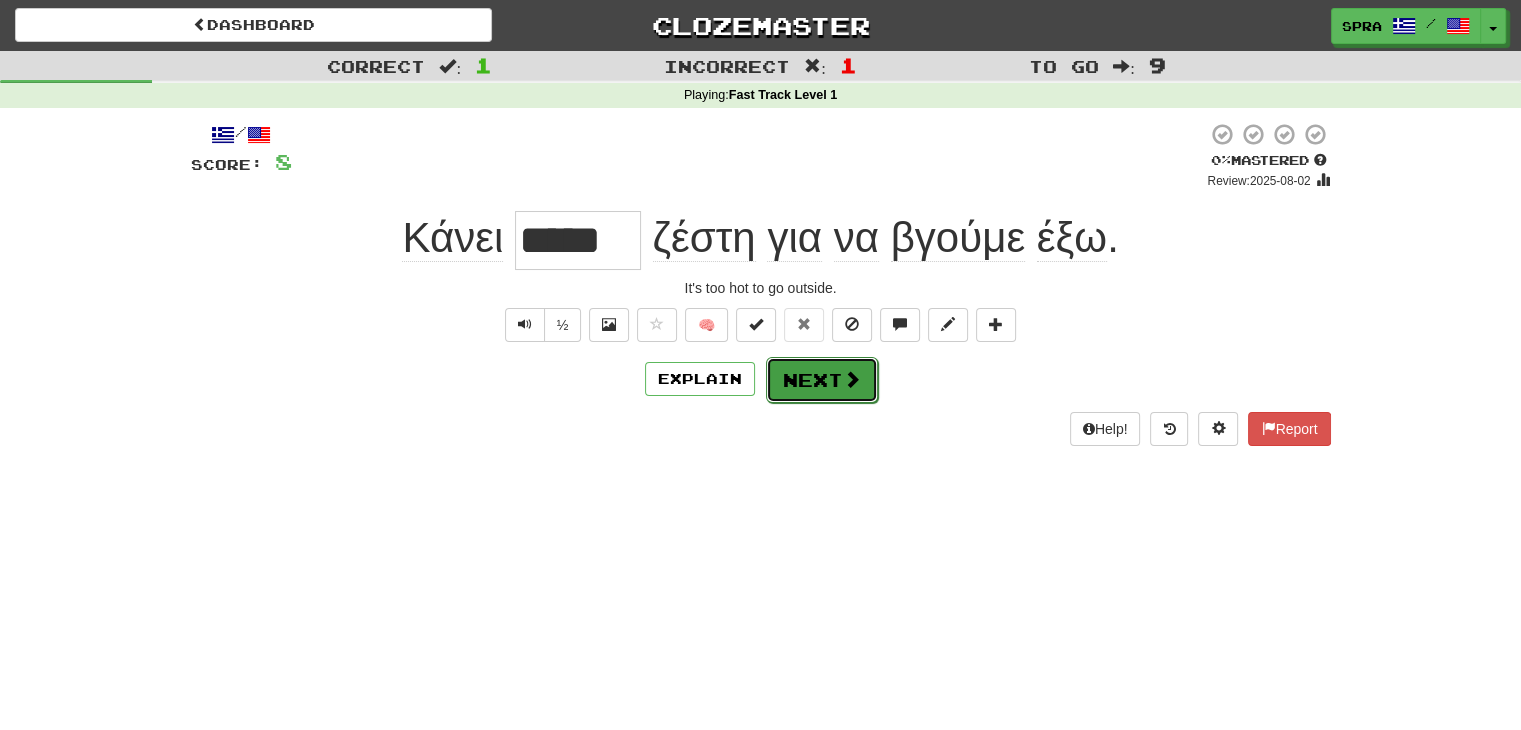 click on "Next" at bounding box center [822, 380] 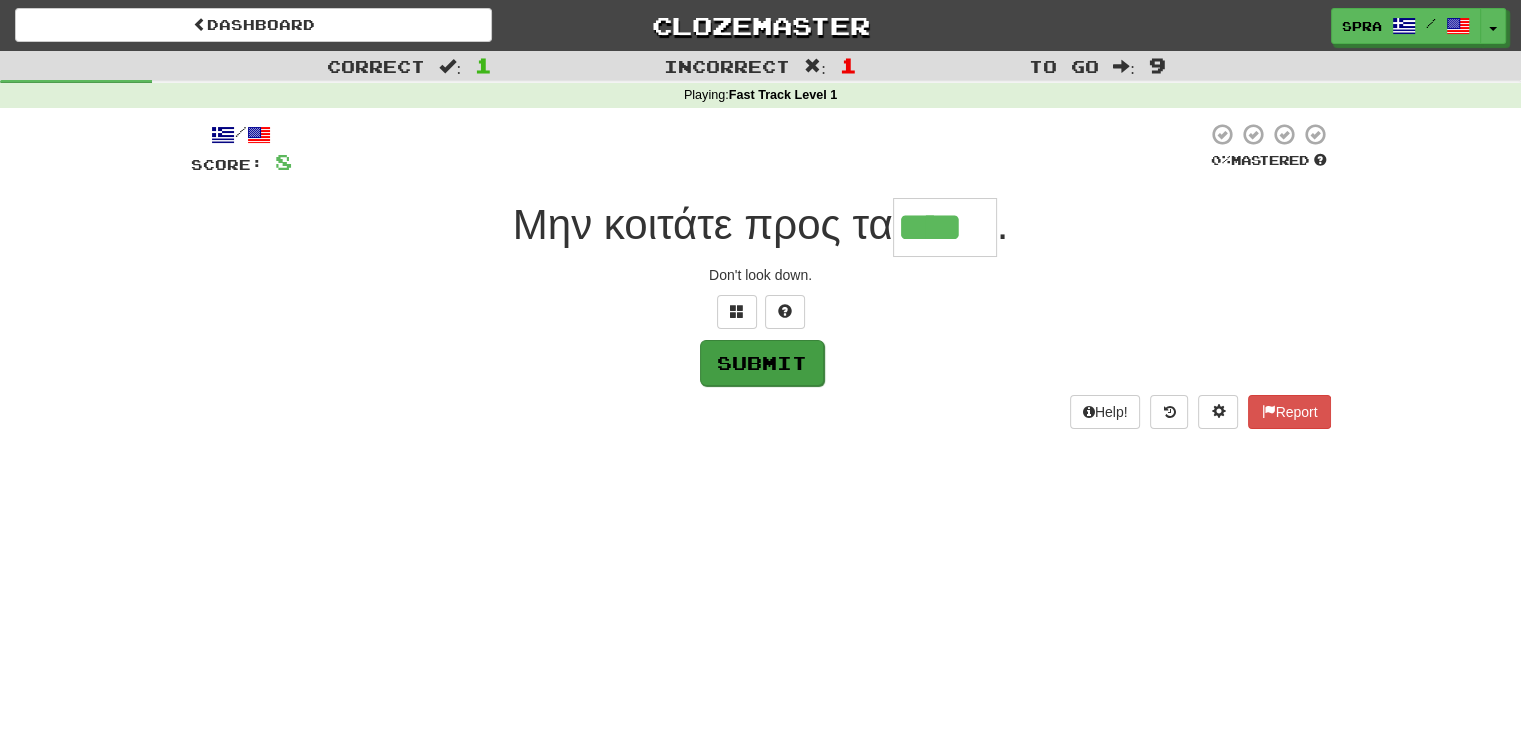 type on "****" 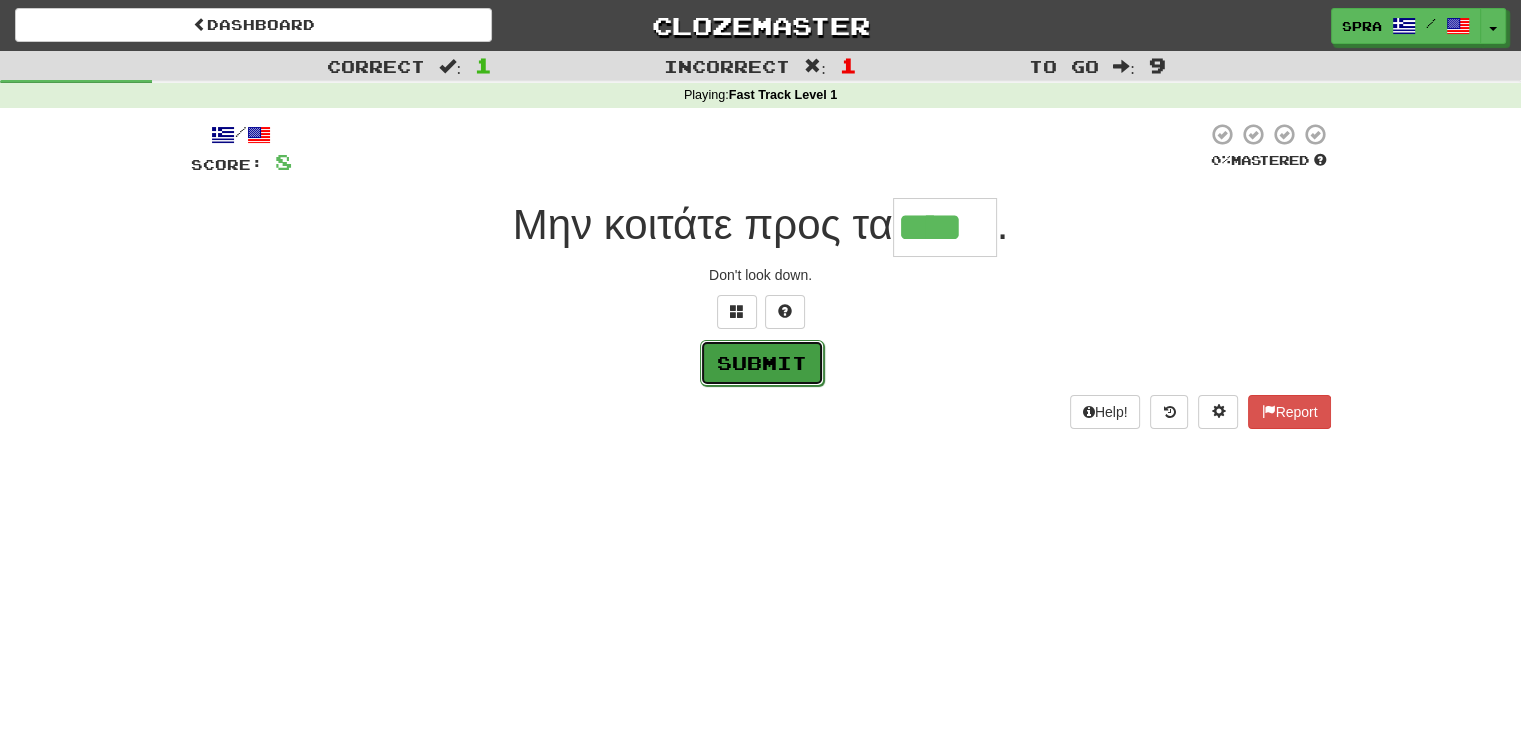 click on "Submit" at bounding box center (762, 363) 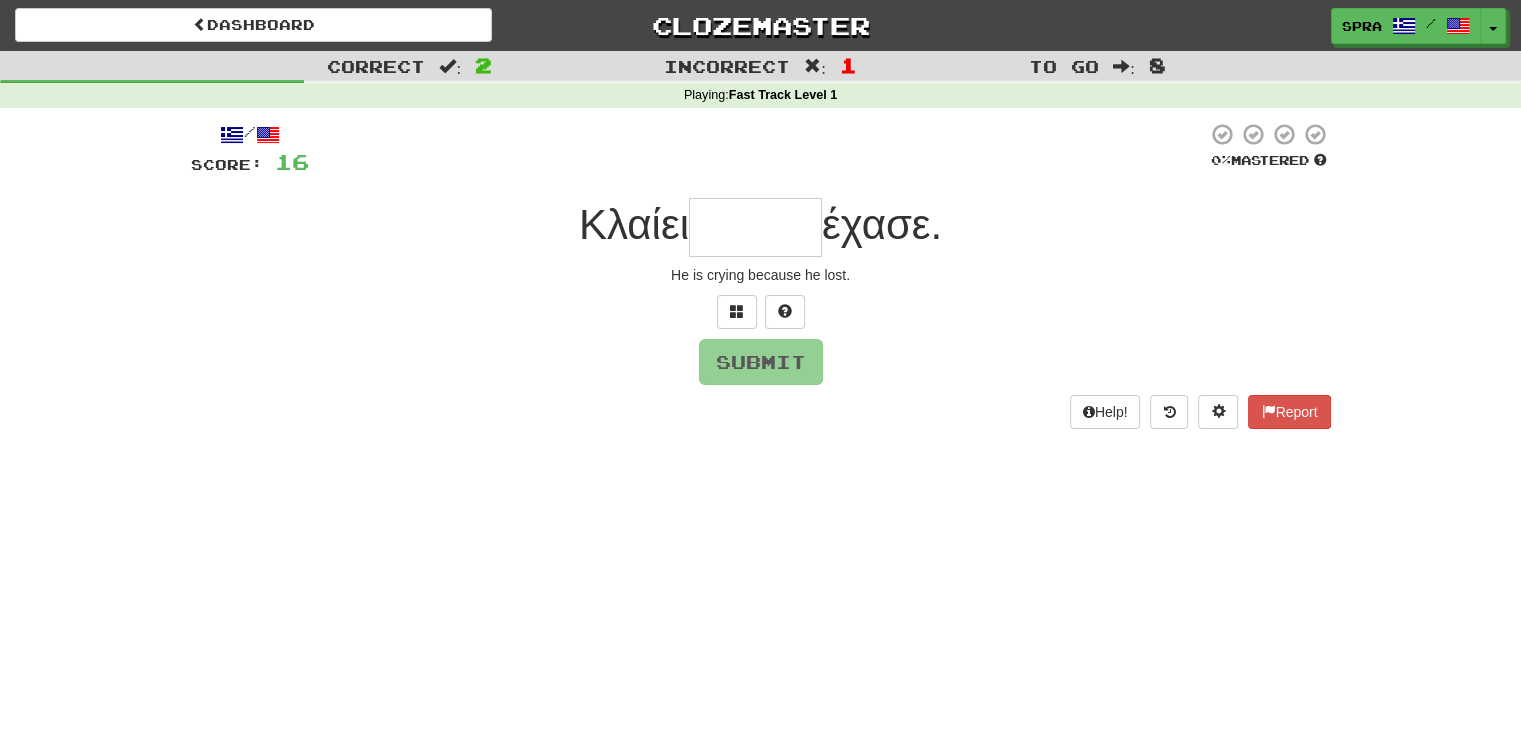 type on "*" 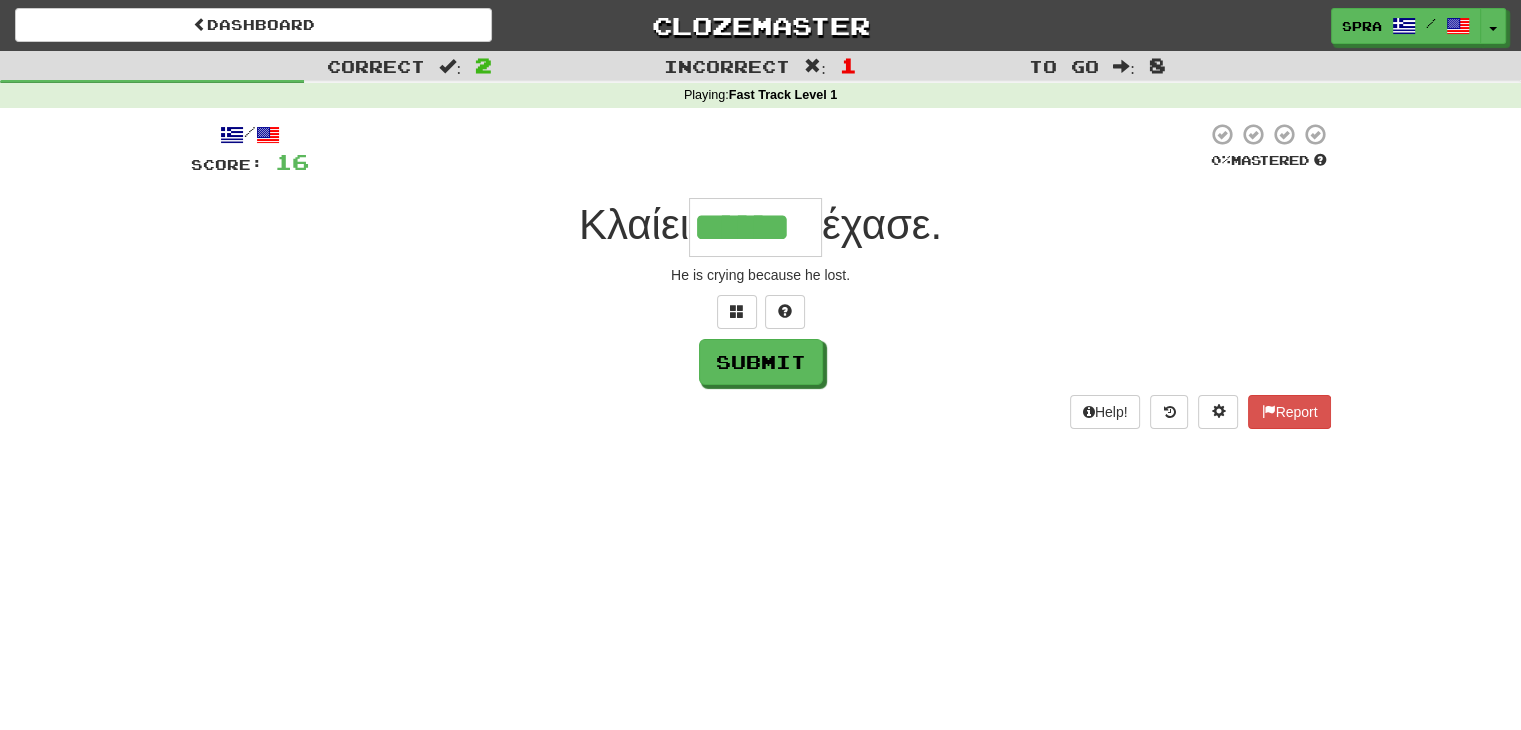 type on "******" 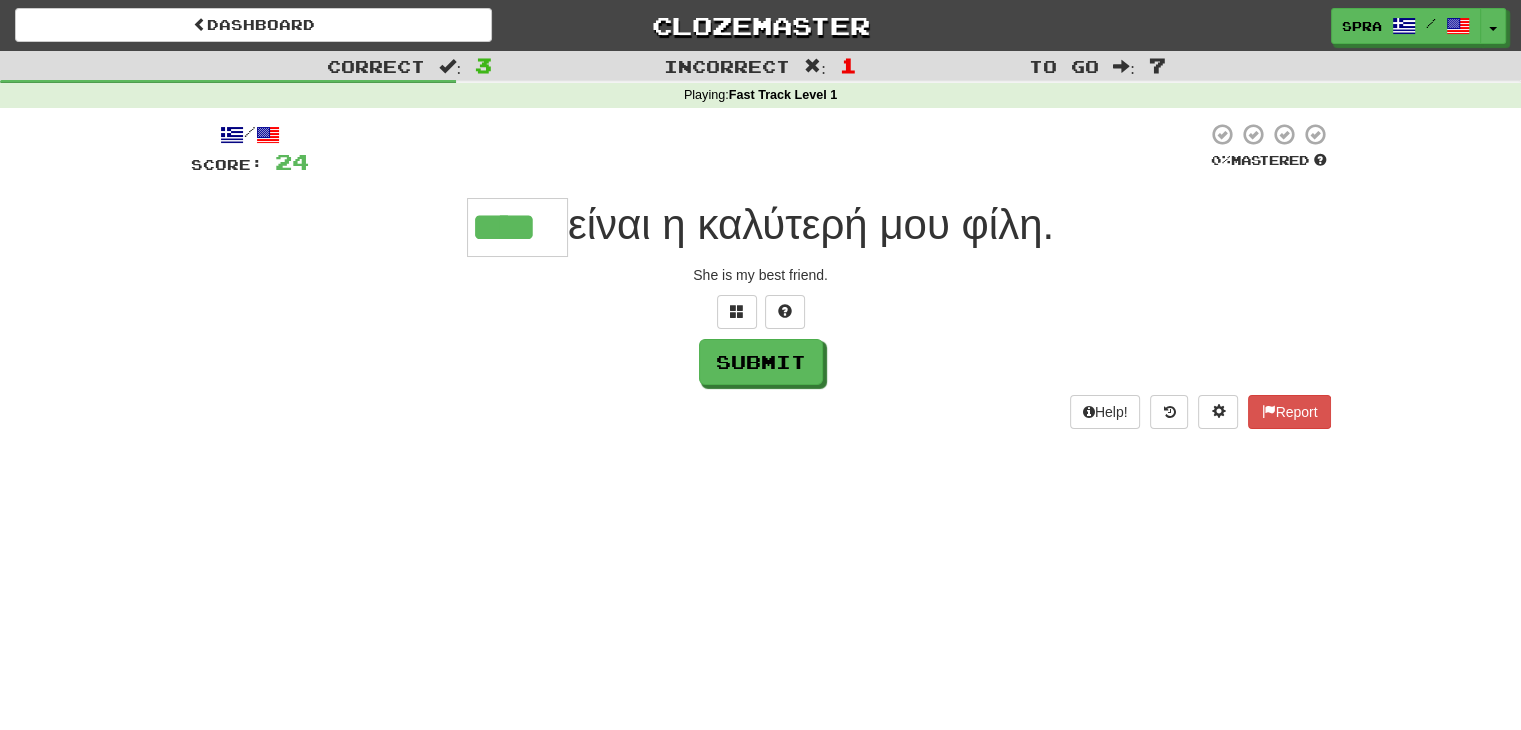 type on "****" 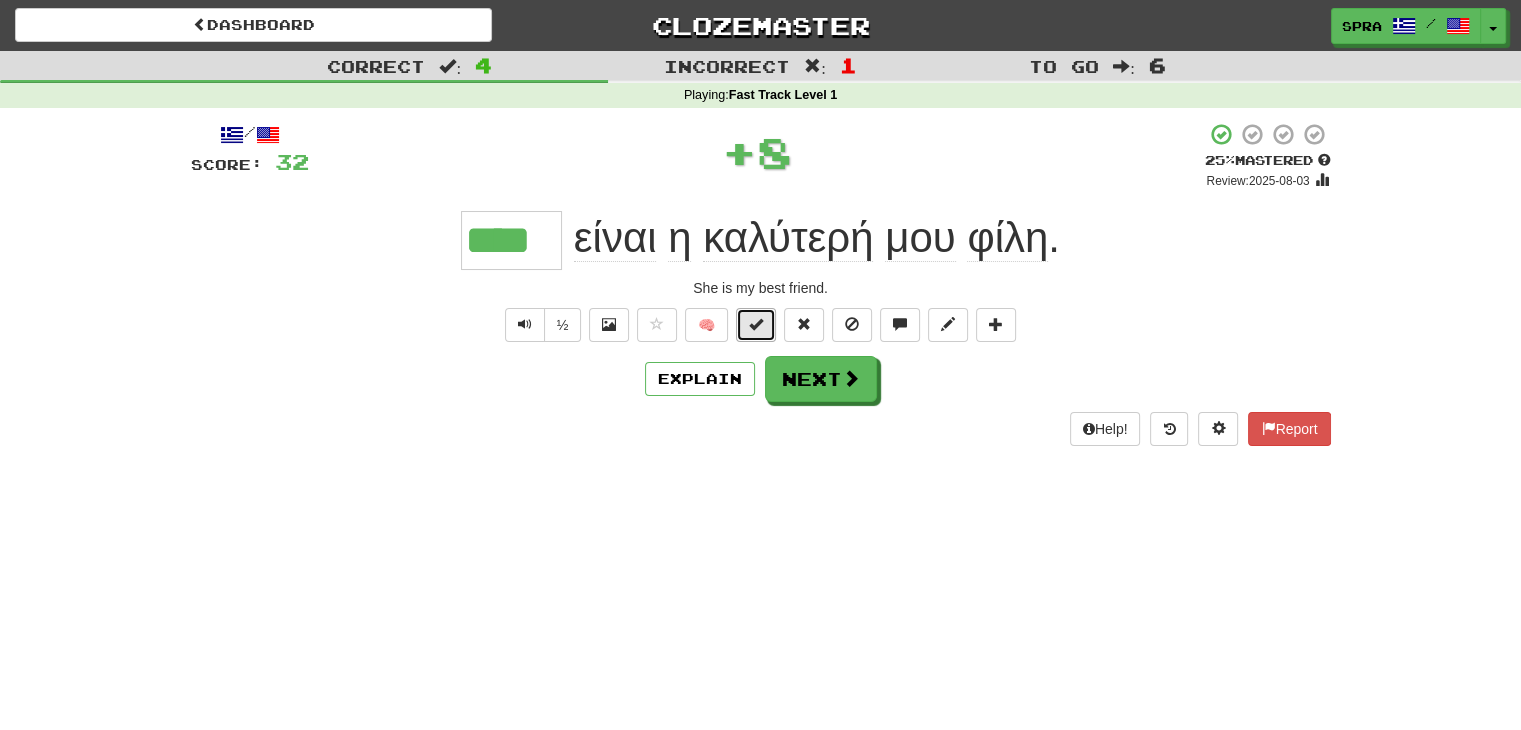 click at bounding box center (756, 324) 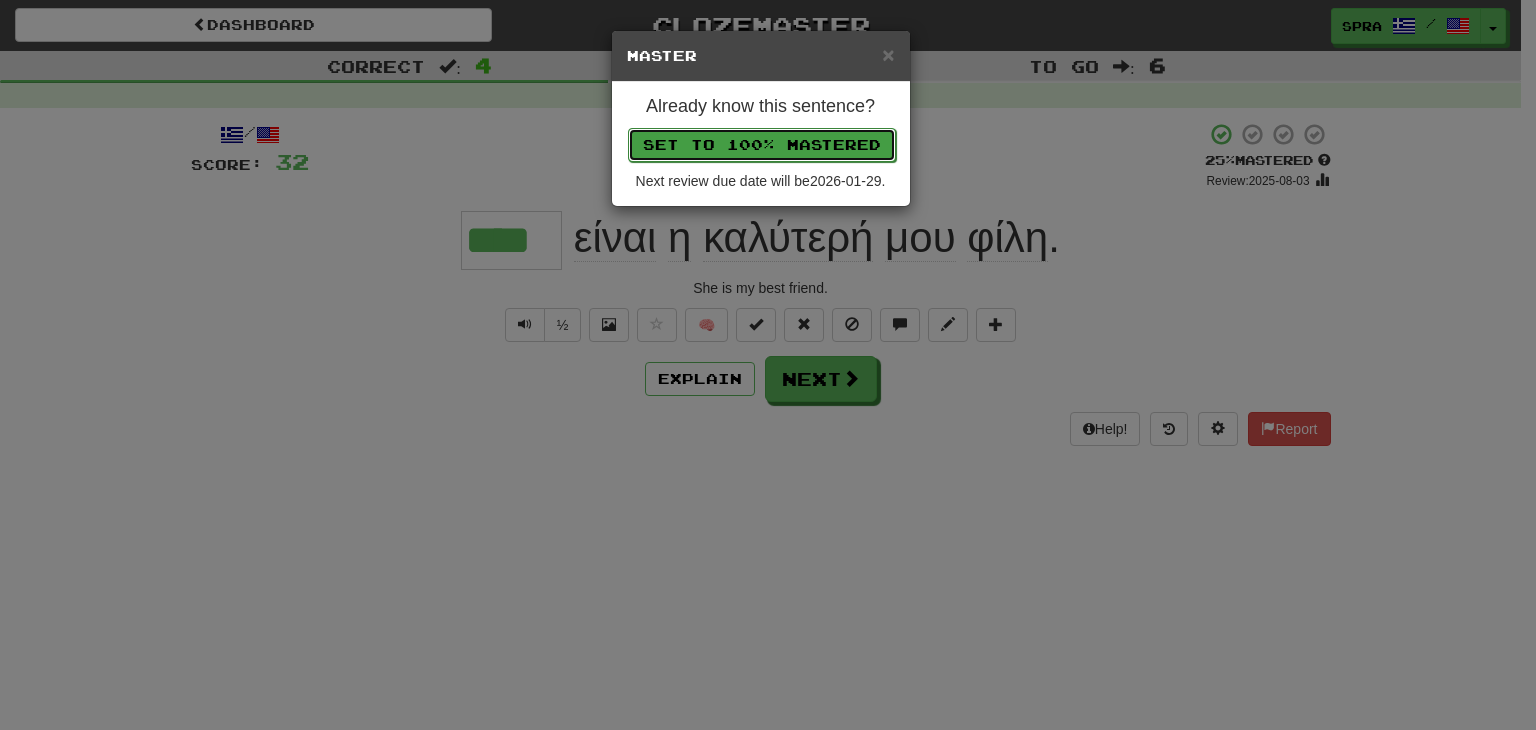 click on "Set to 100% Mastered" at bounding box center (762, 145) 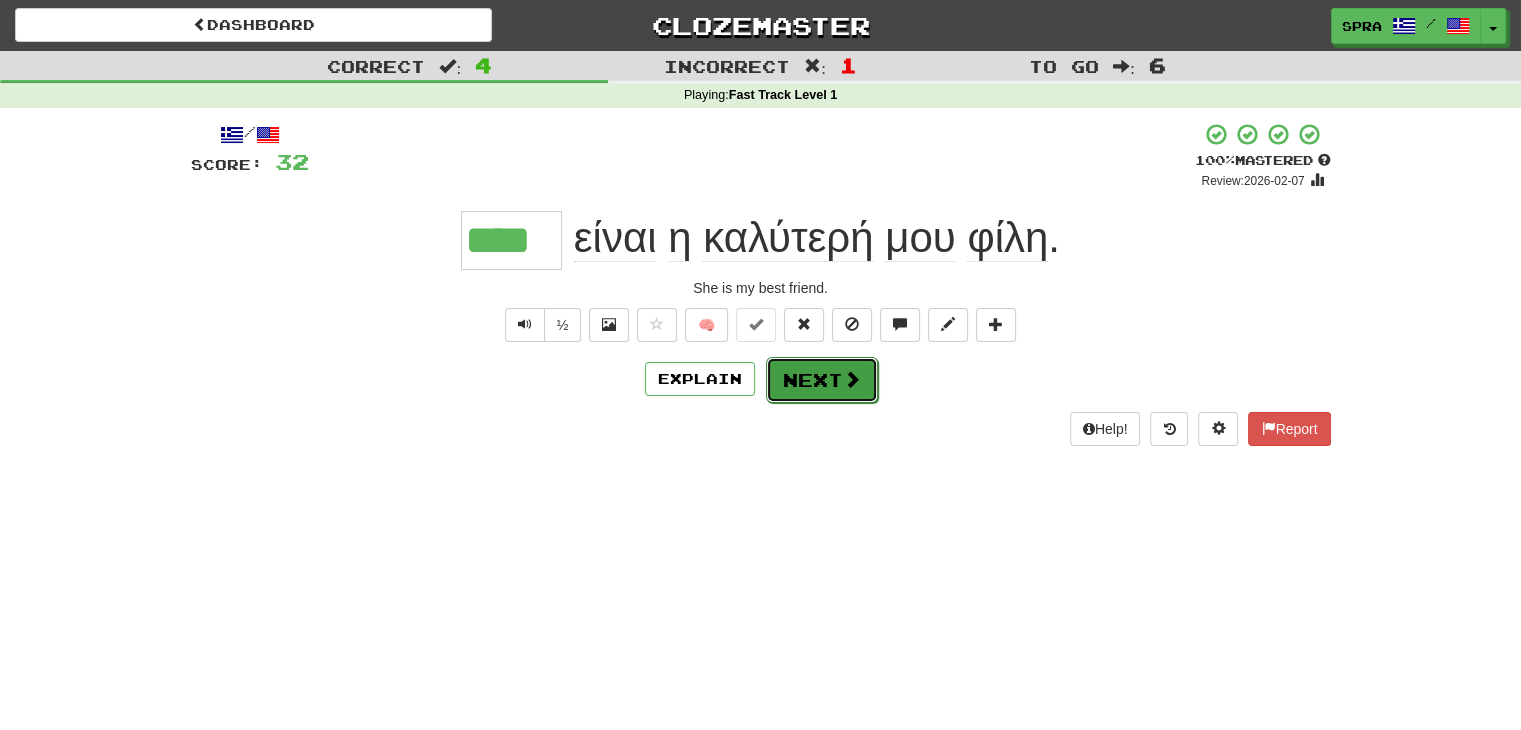click on "Next" at bounding box center (822, 380) 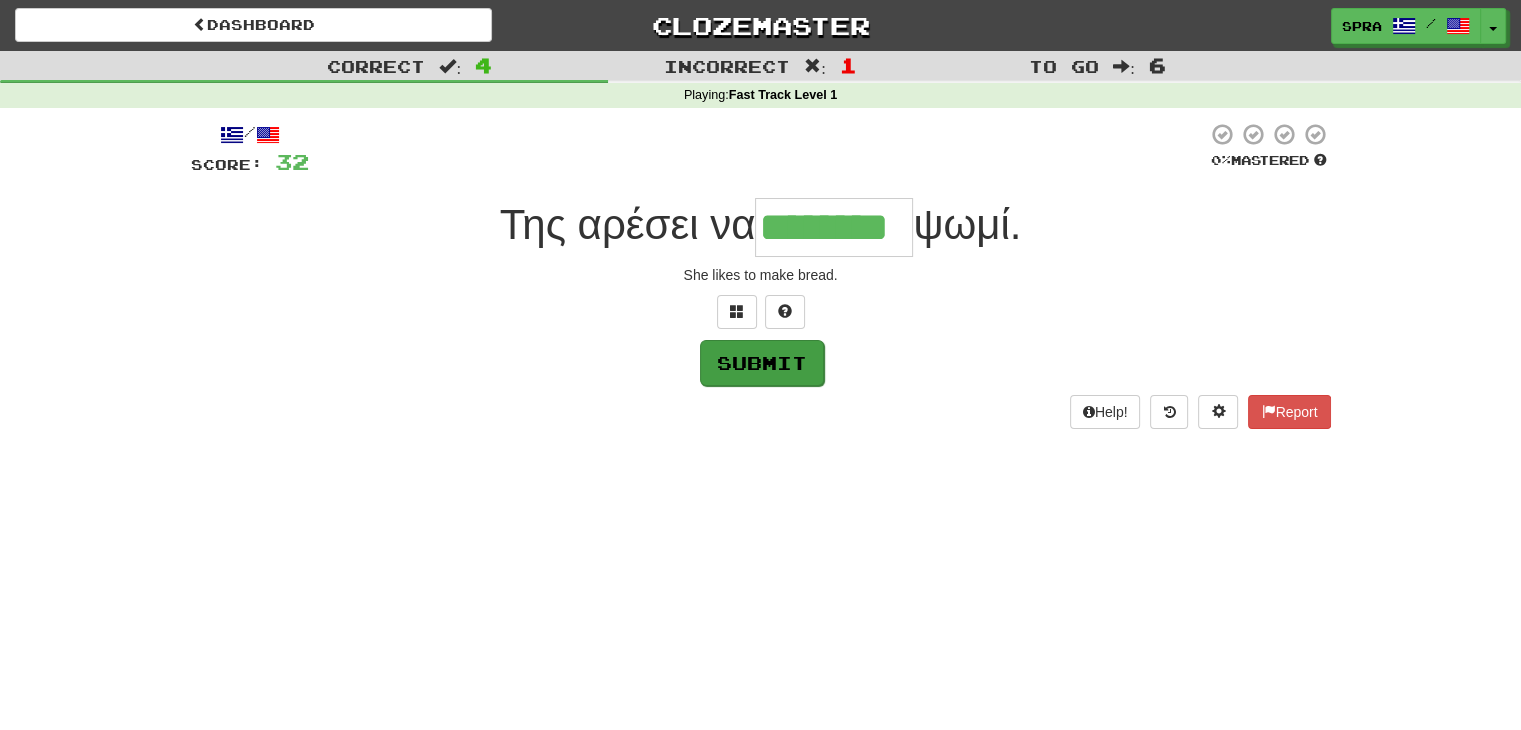 type on "********" 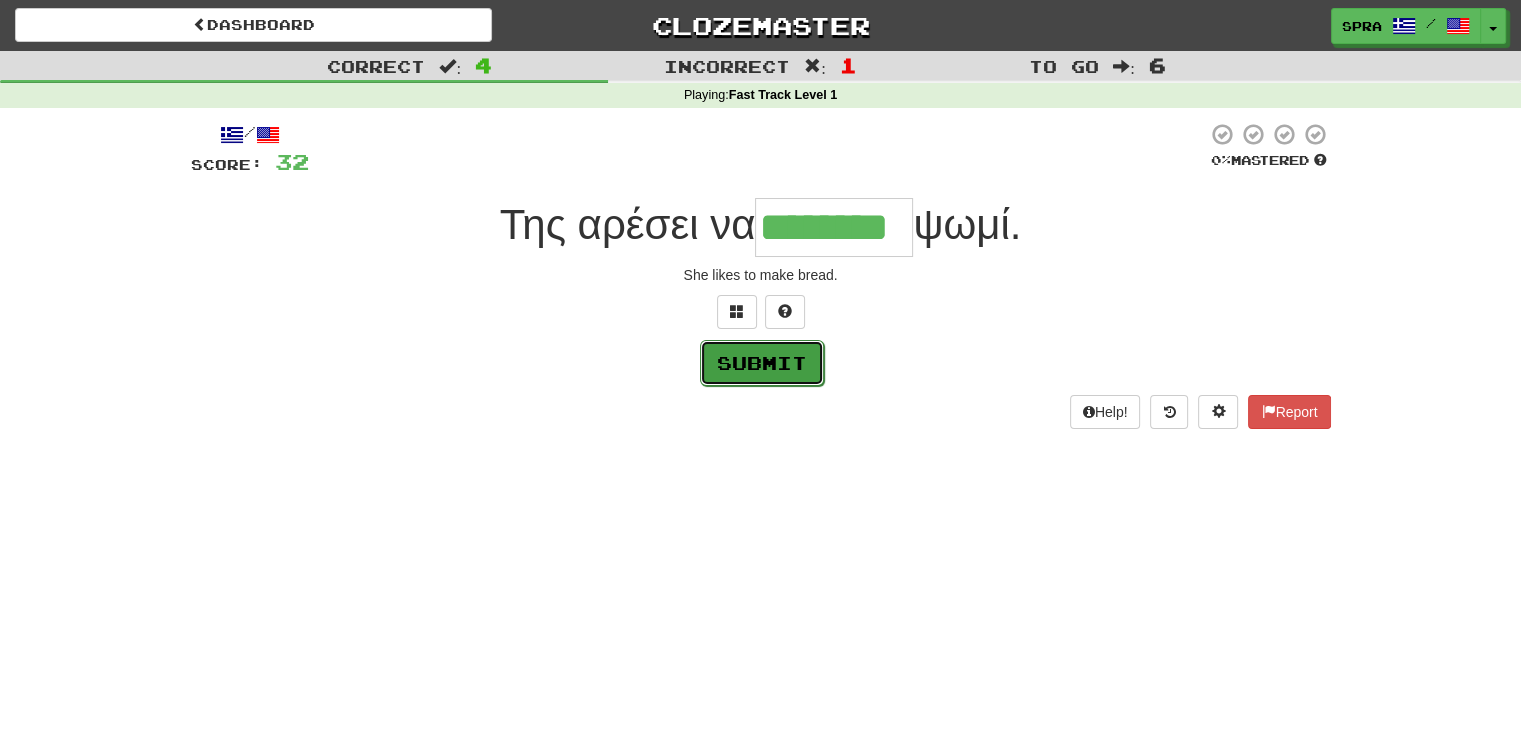 click on "Submit" at bounding box center [762, 363] 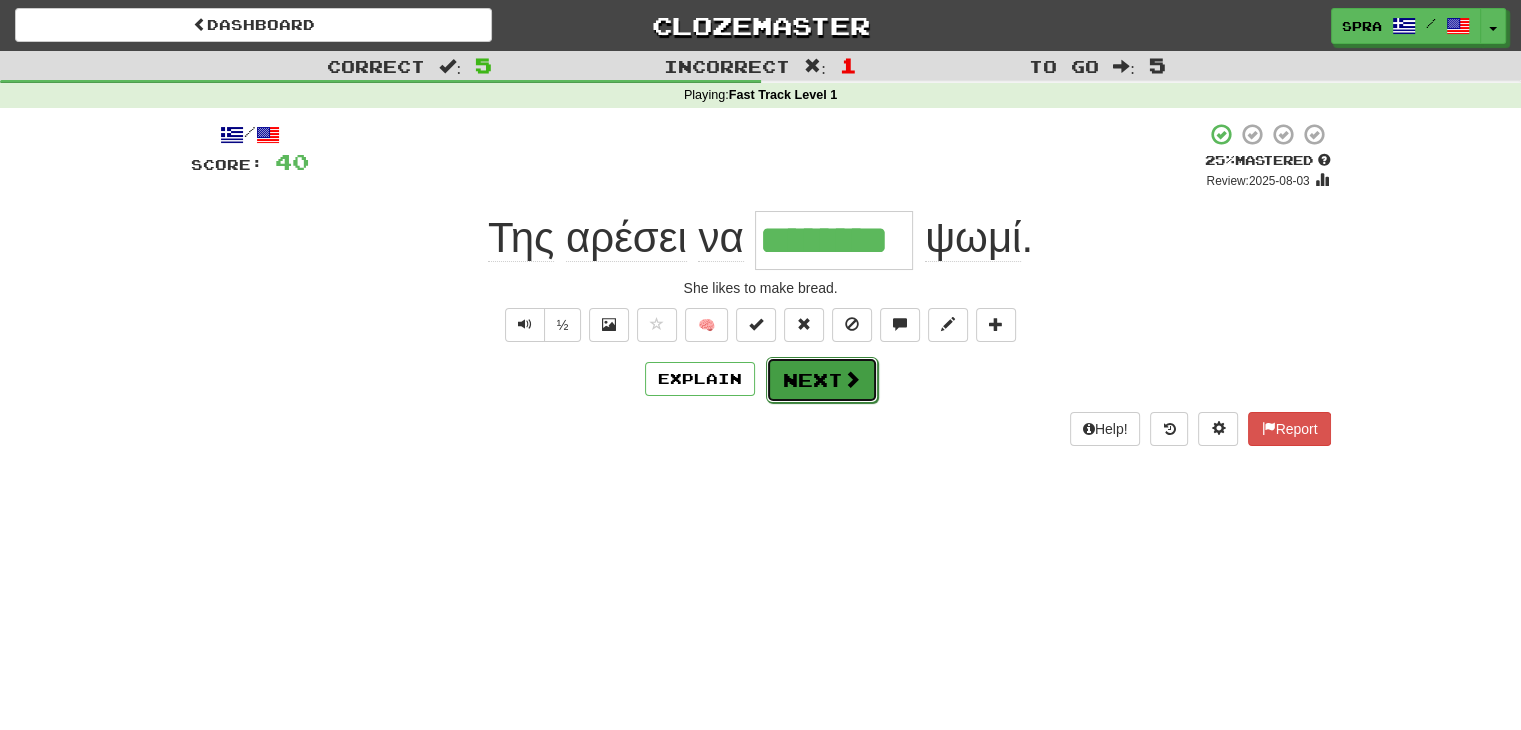 click at bounding box center [852, 379] 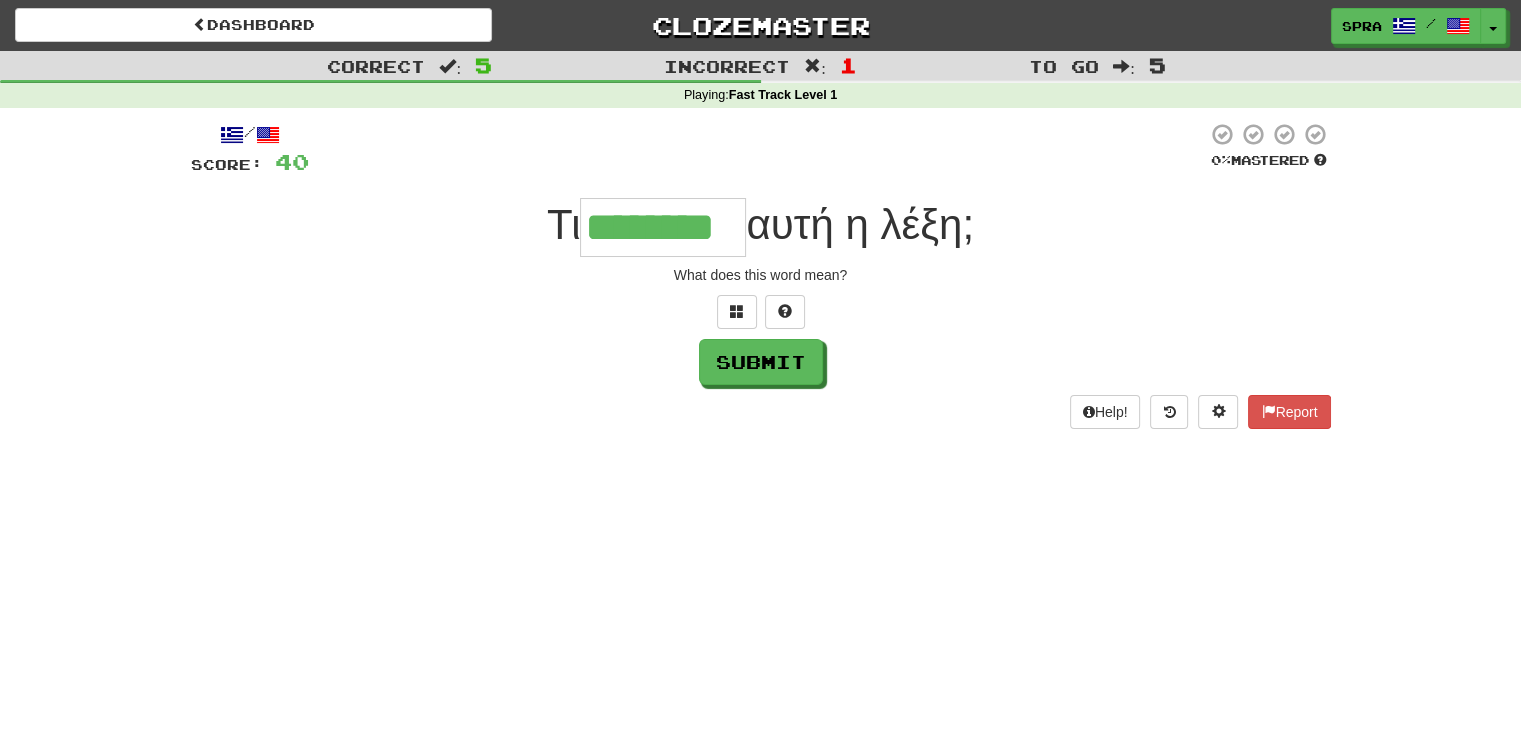 type on "********" 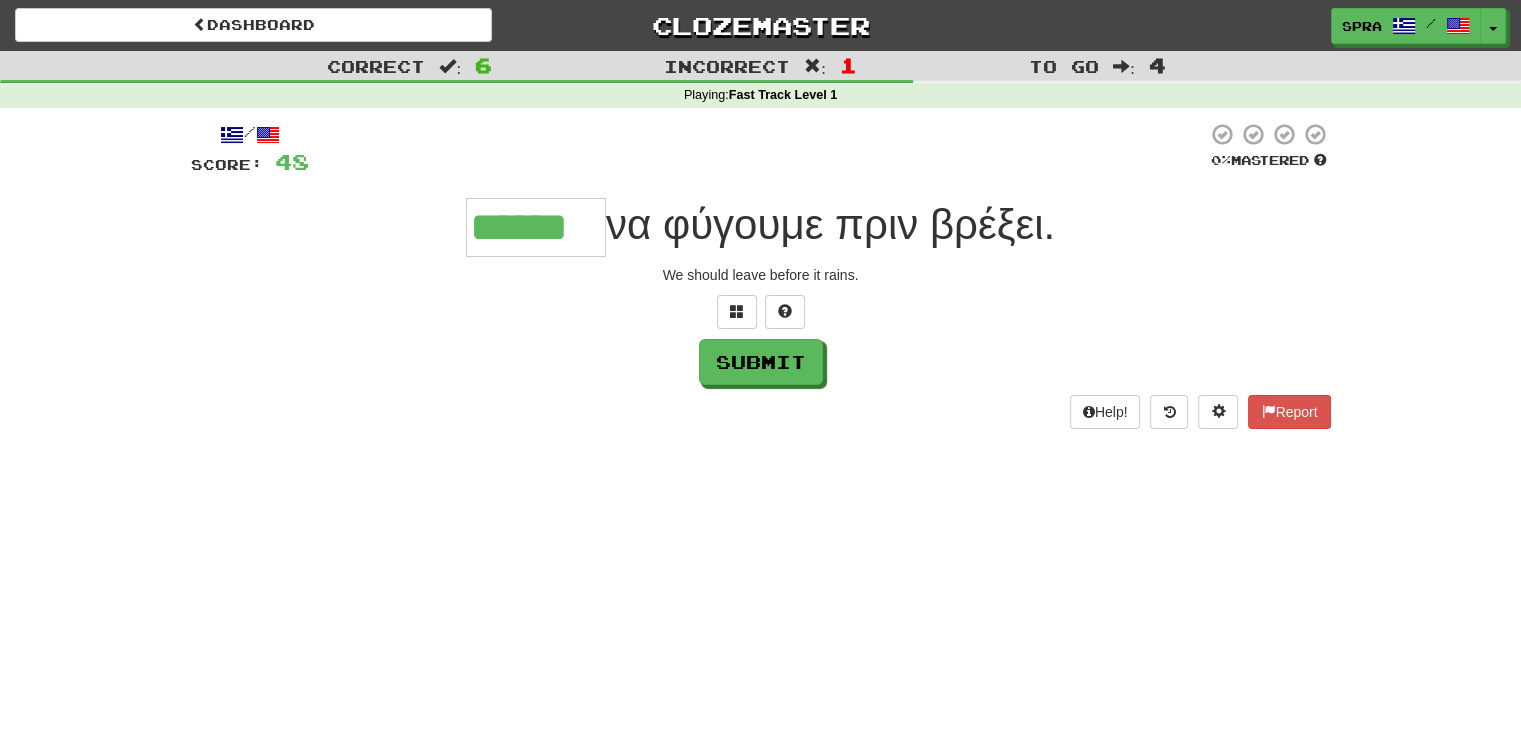 type on "******" 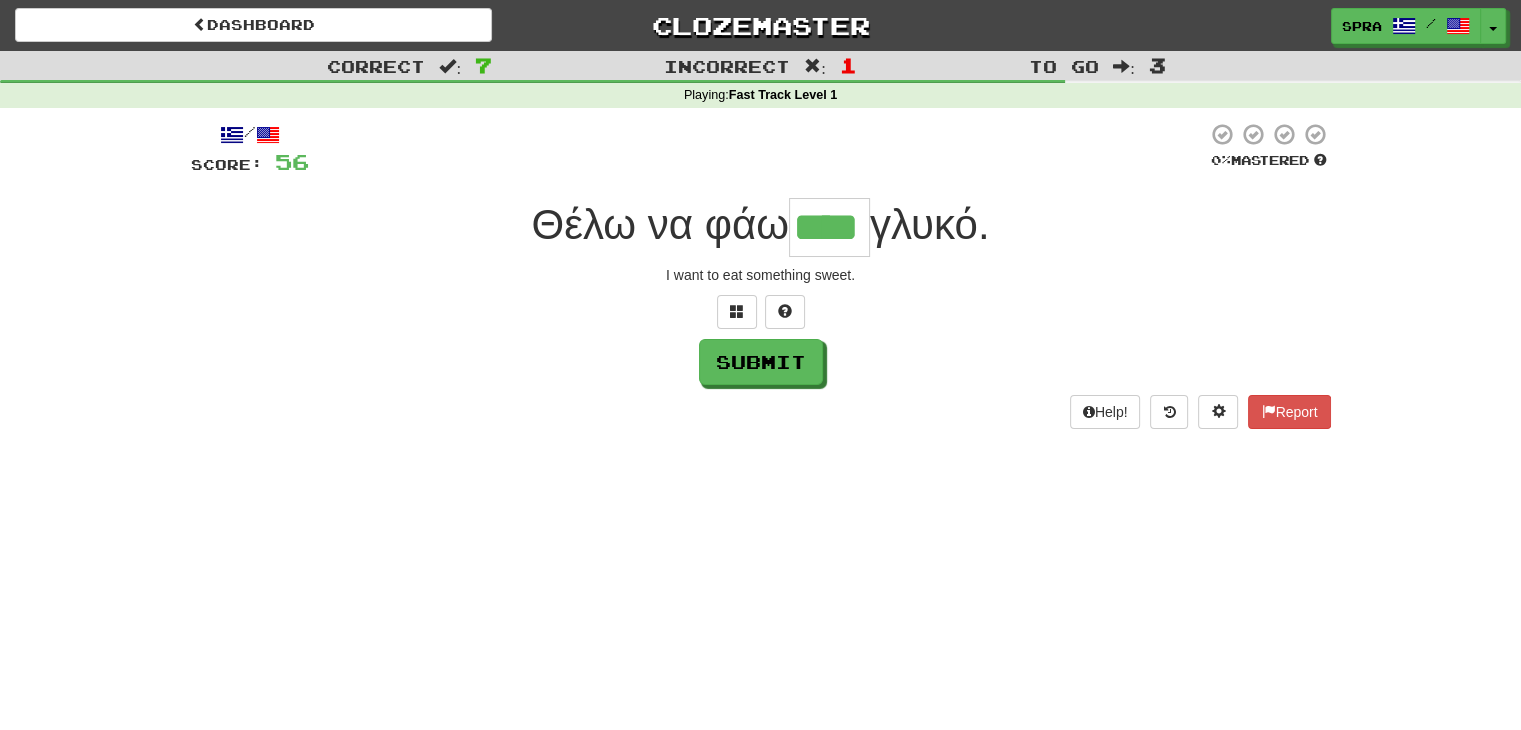 type on "****" 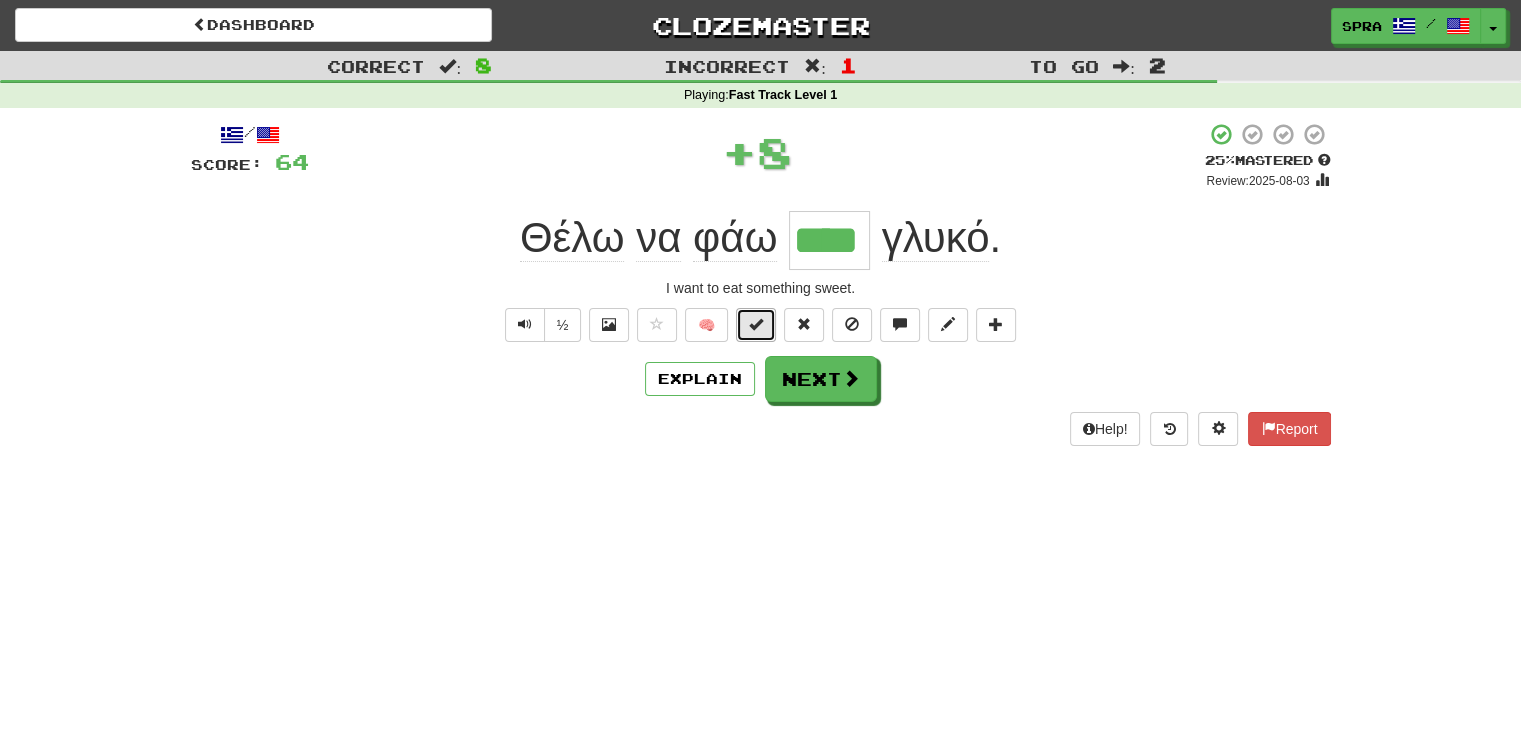 click at bounding box center [756, 324] 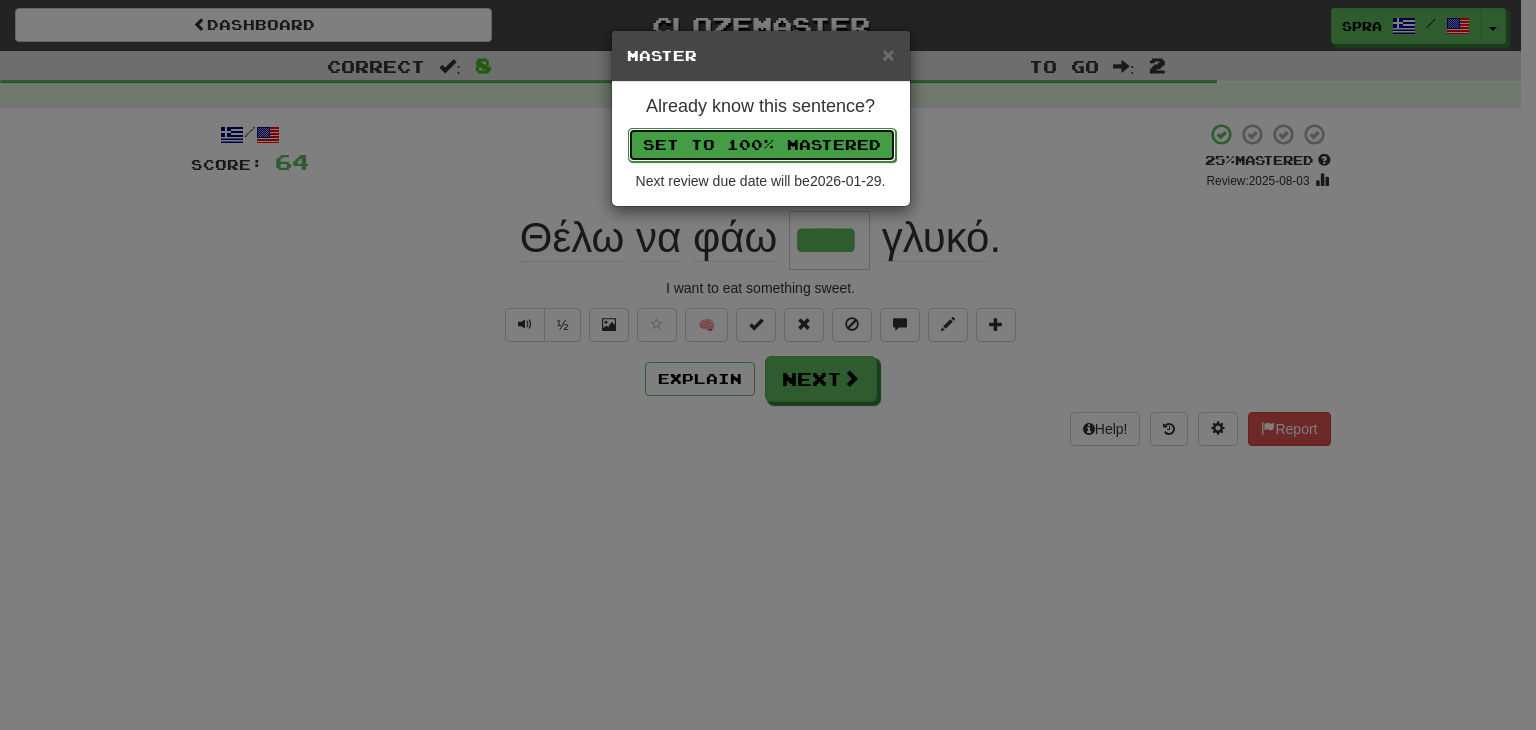 click on "Set to 100% Mastered" at bounding box center (762, 145) 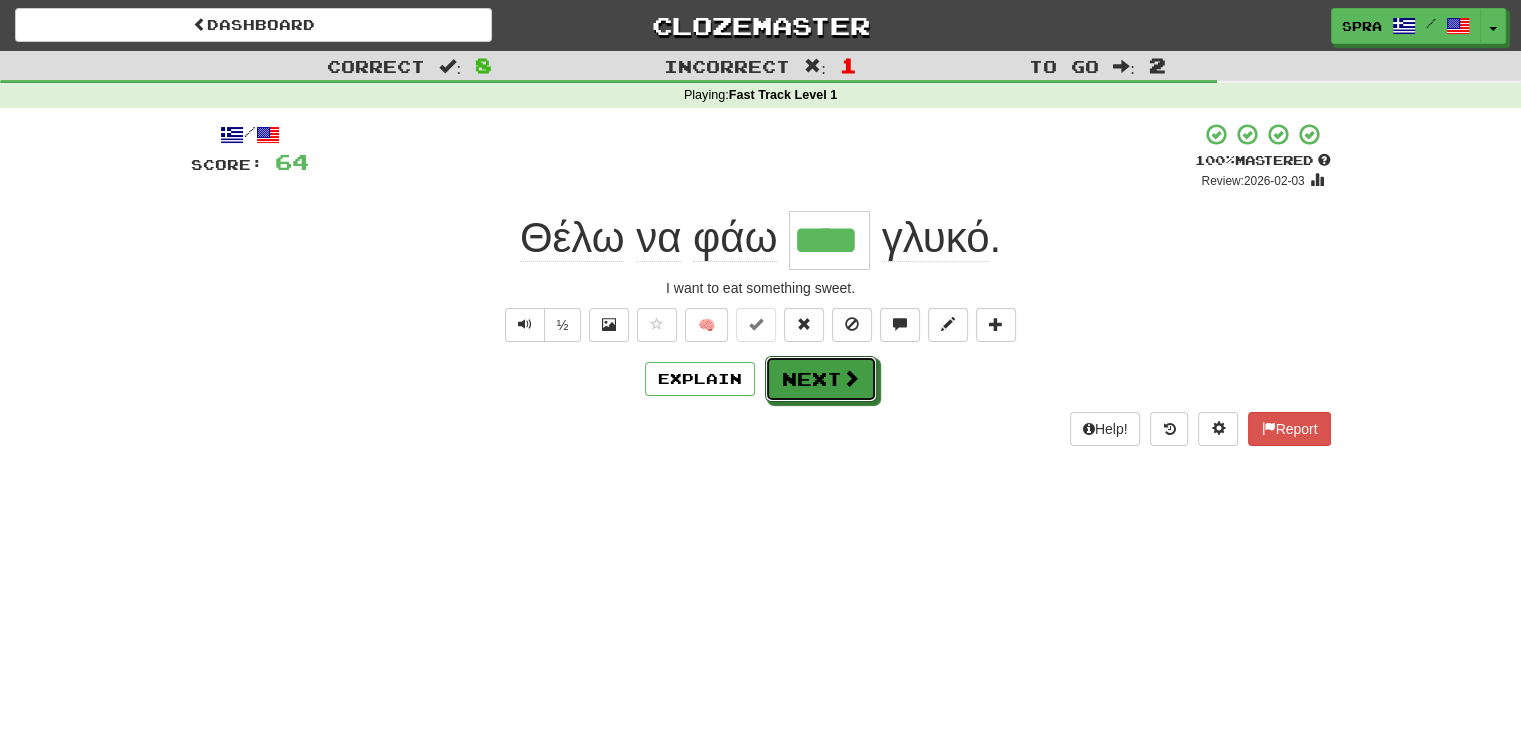 click on "Next" at bounding box center [821, 379] 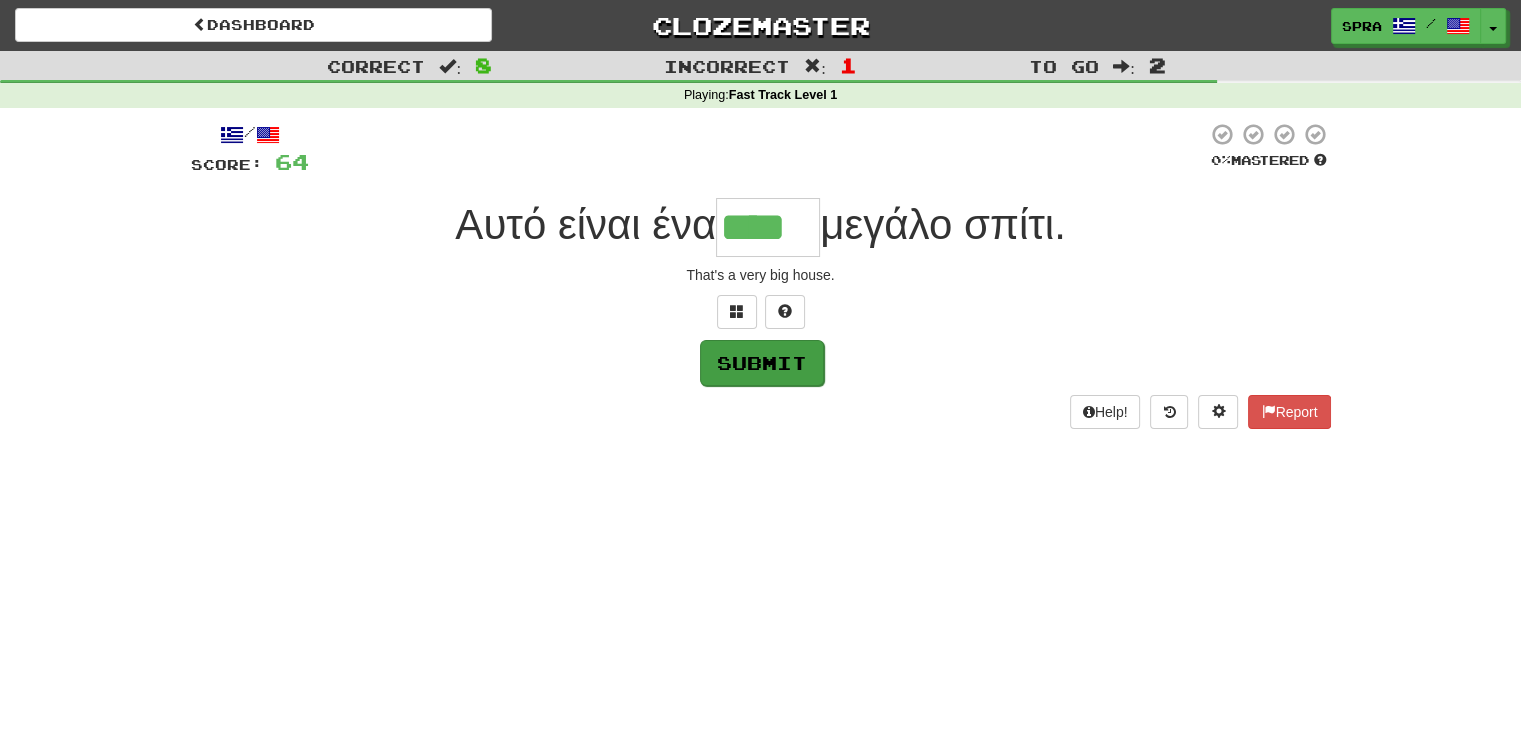type on "****" 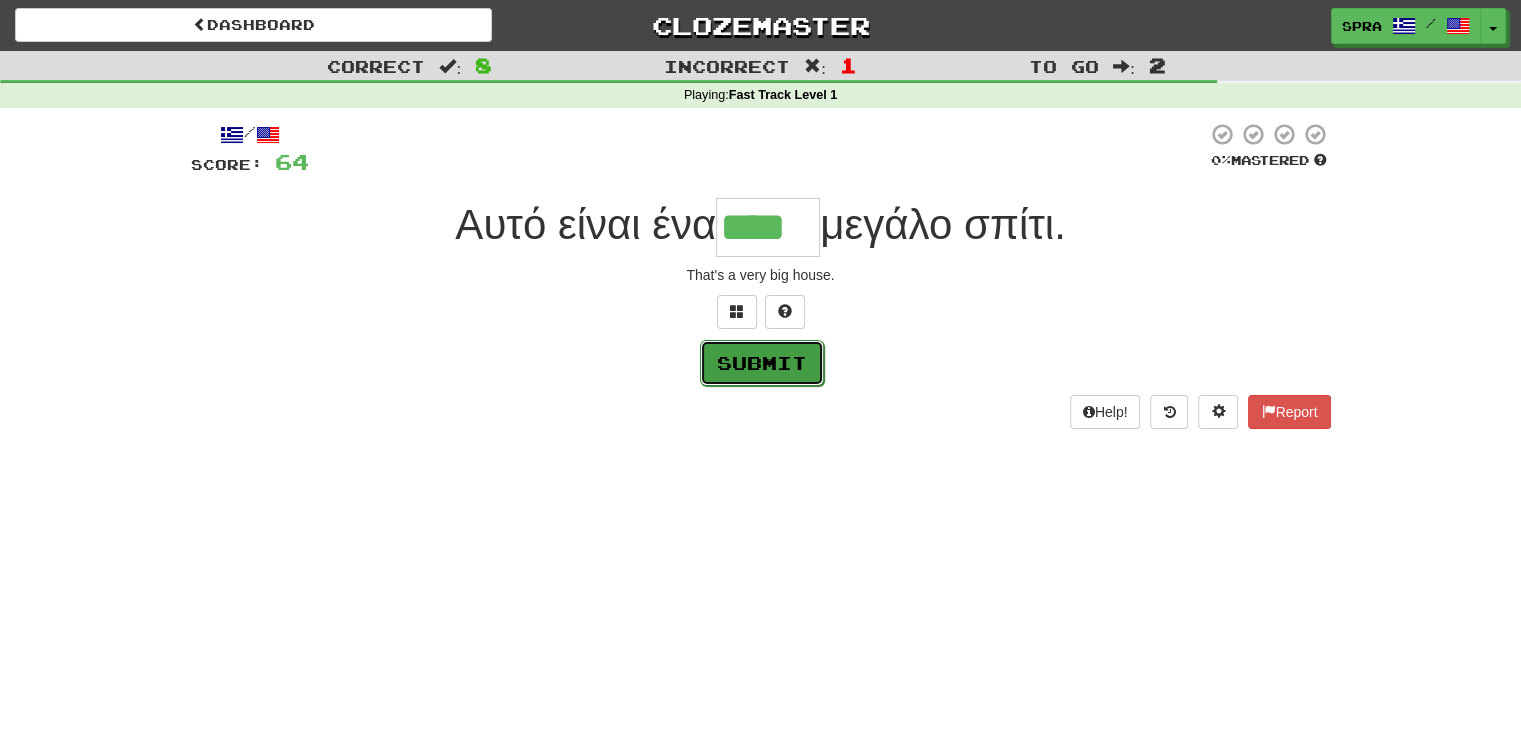 click on "Submit" at bounding box center (762, 363) 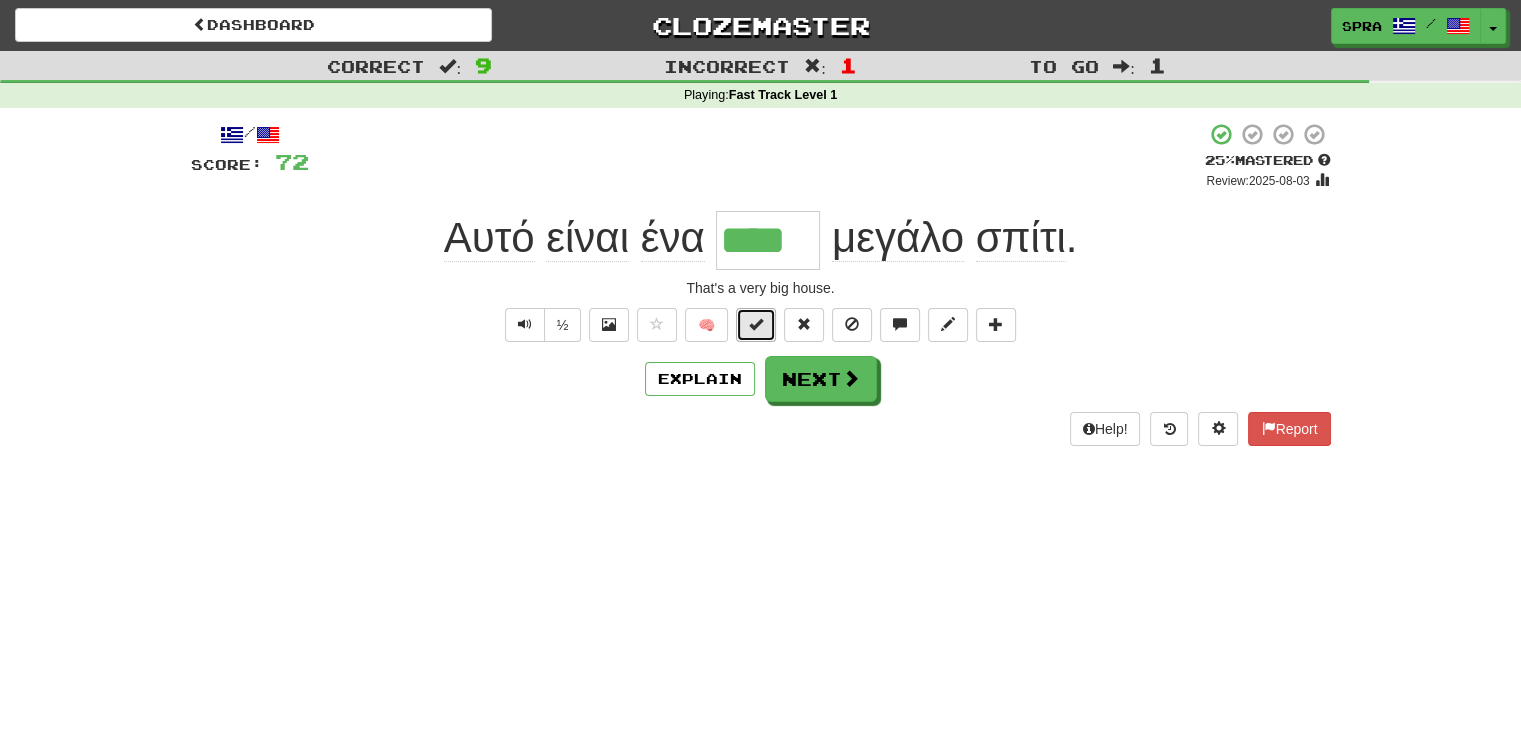 click at bounding box center (756, 325) 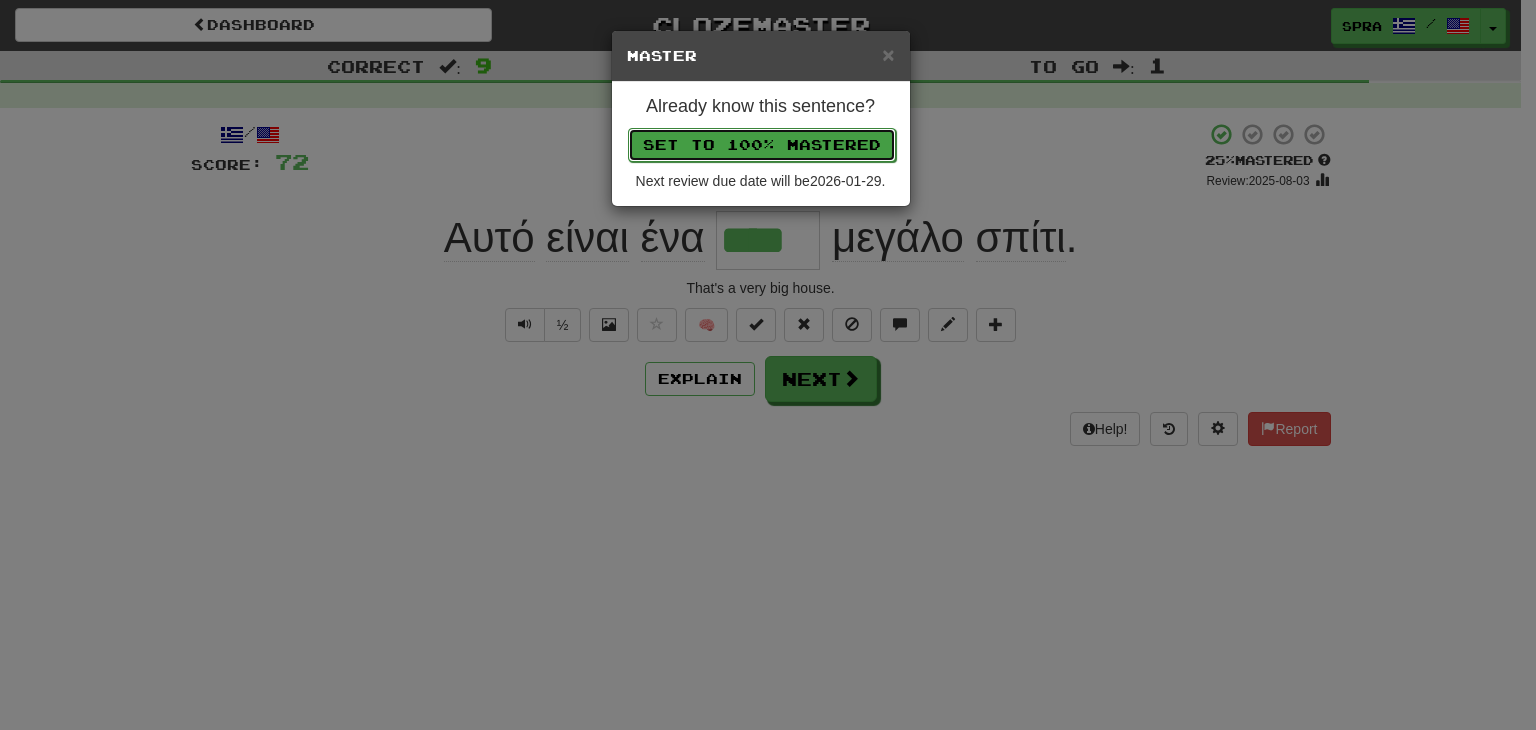 click on "Set to 100% Mastered" at bounding box center [762, 145] 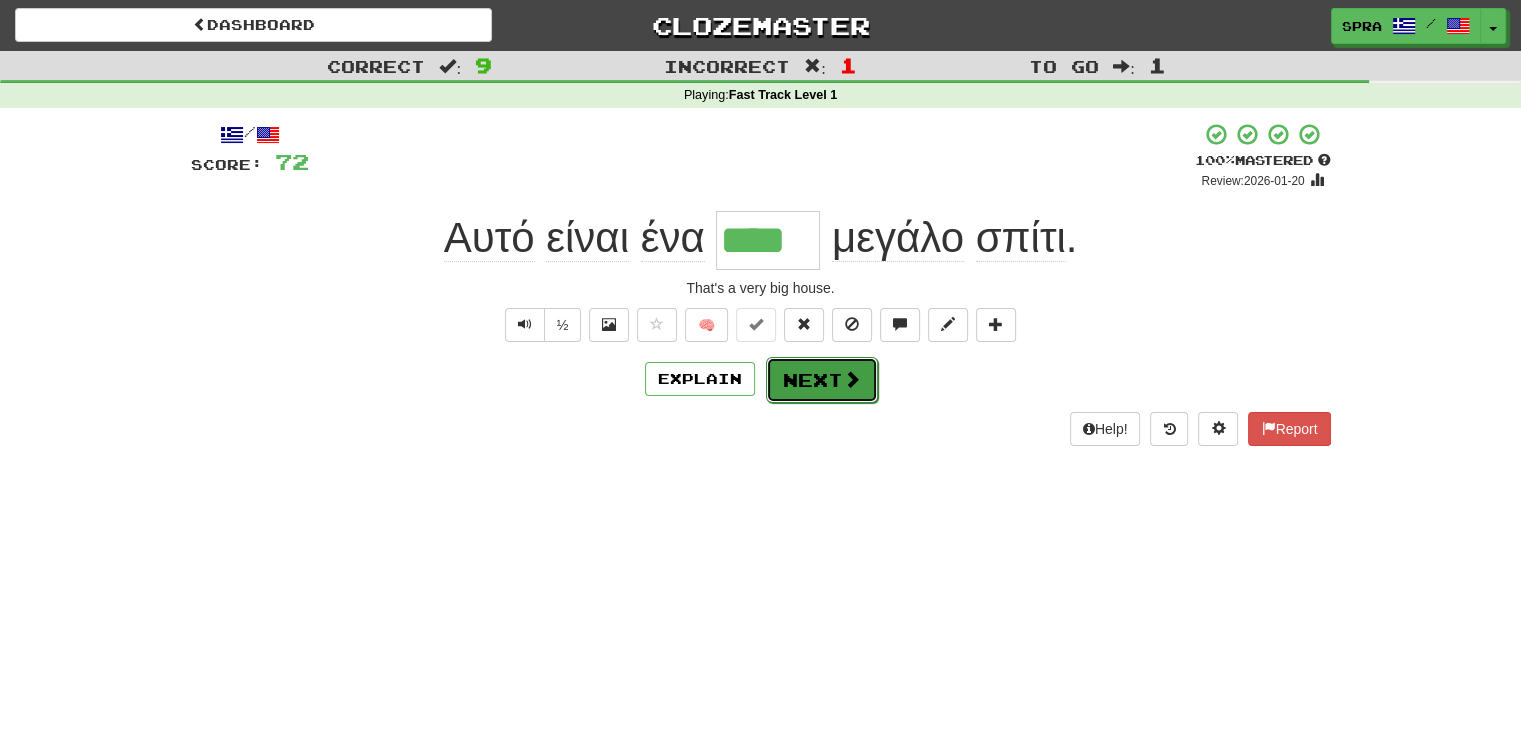 click on "Next" at bounding box center [822, 380] 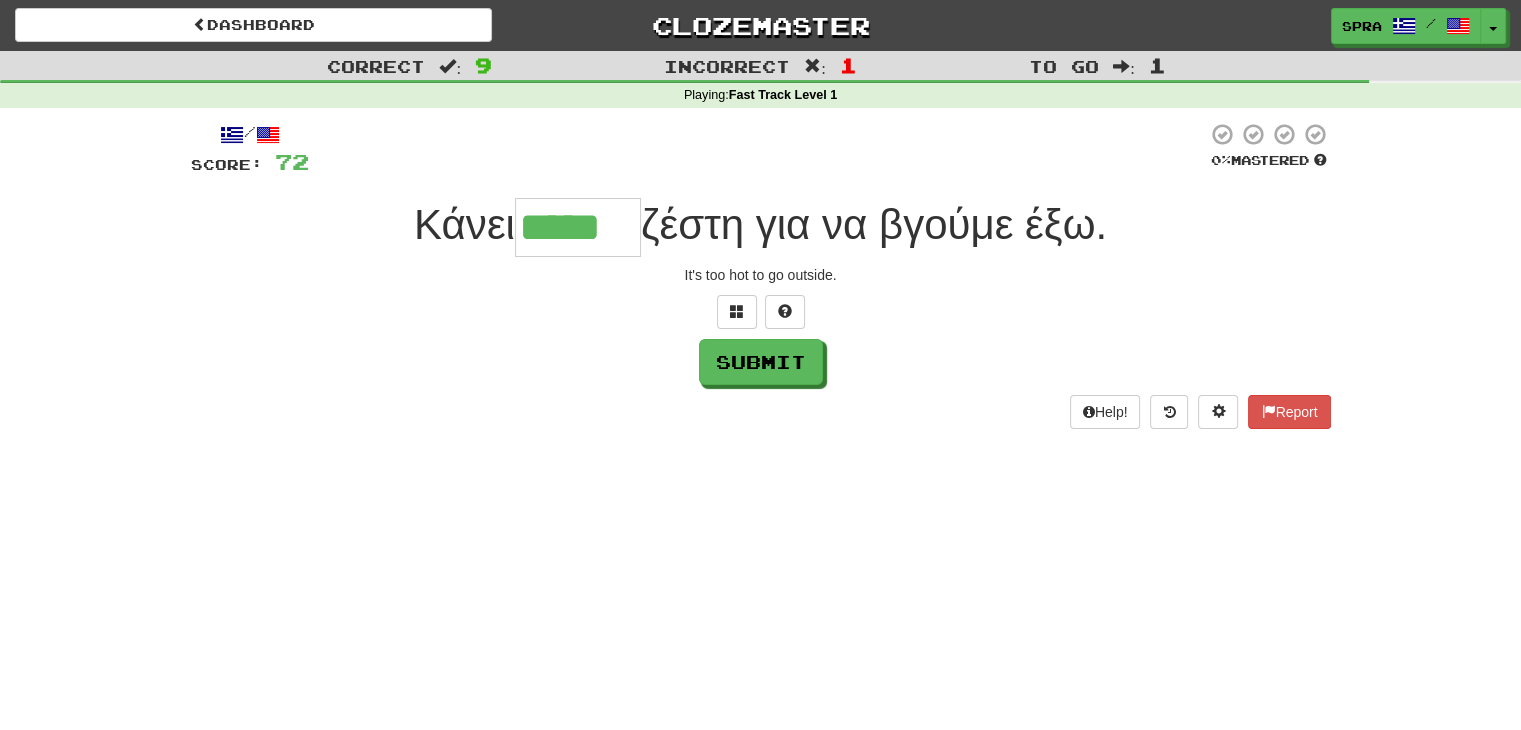 drag, startPoint x: 518, startPoint y: 226, endPoint x: 624, endPoint y: 235, distance: 106.381386 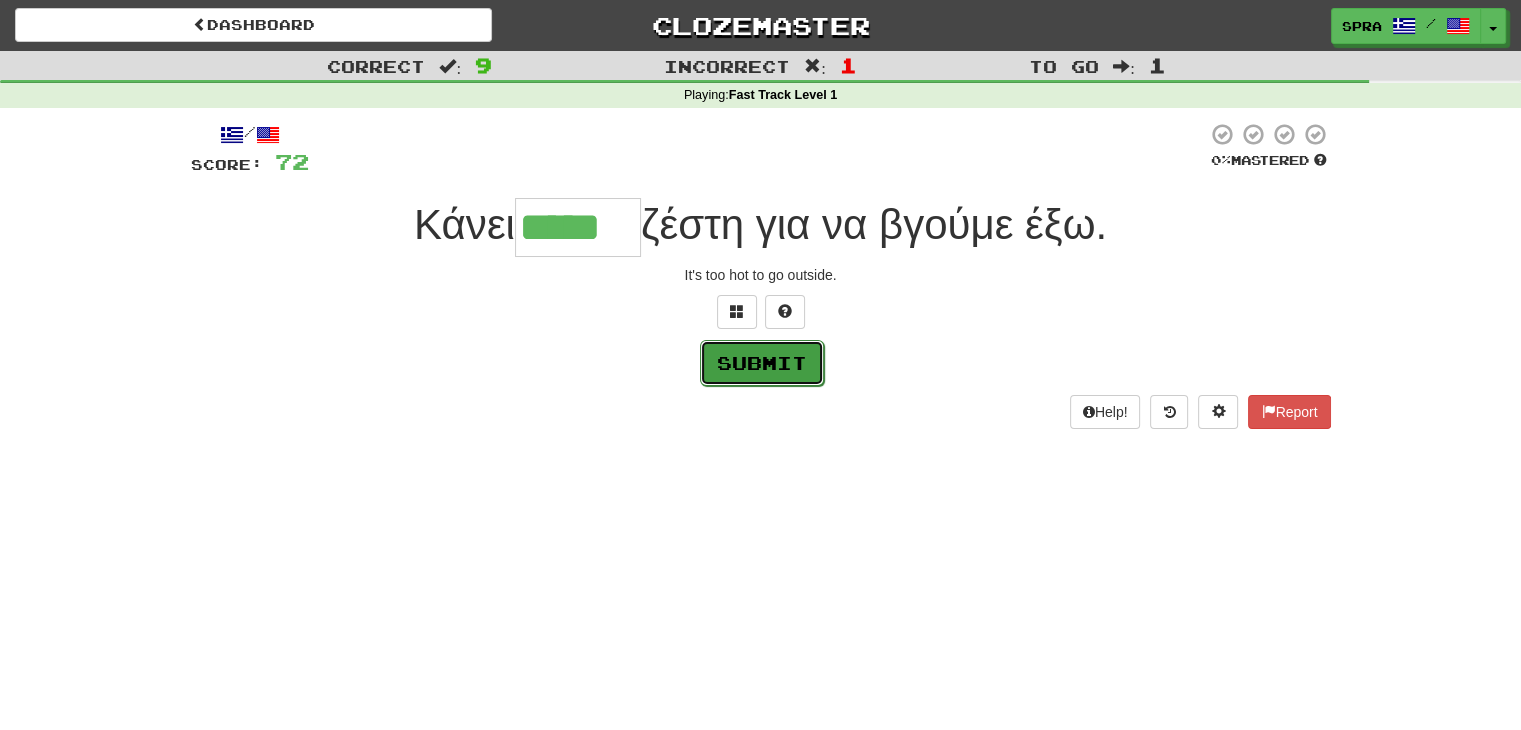 click on "Submit" at bounding box center (762, 363) 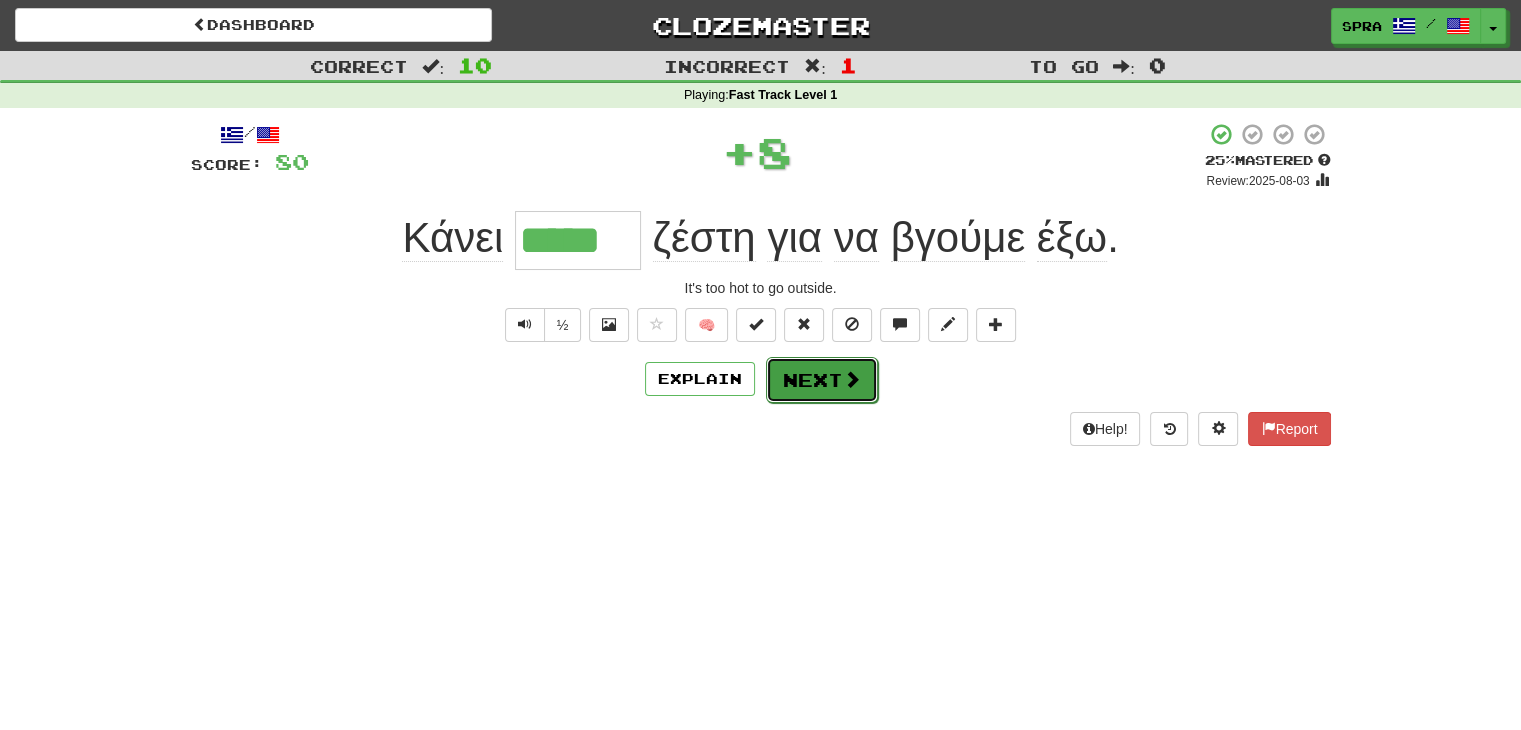 click on "Next" at bounding box center (822, 380) 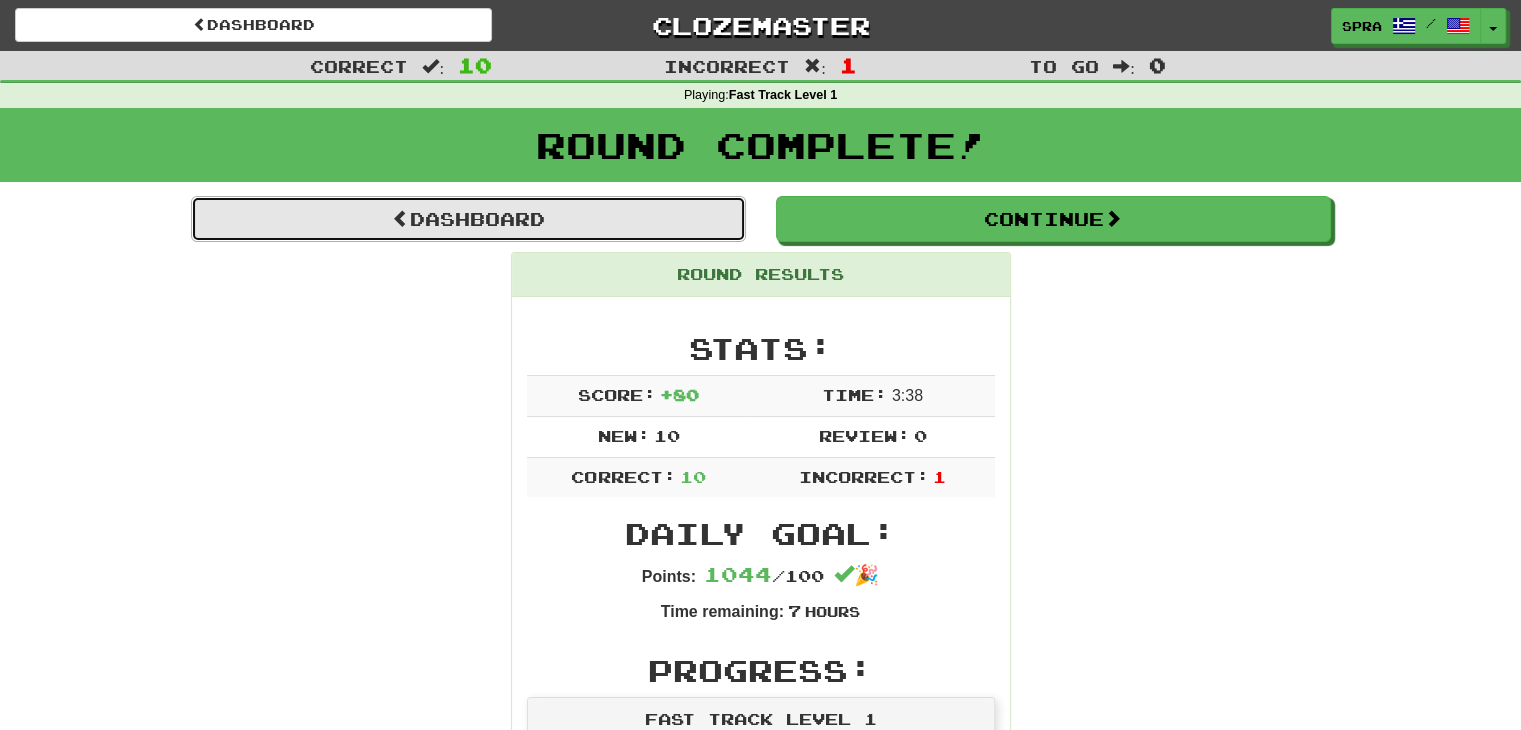 click on "Dashboard" at bounding box center [468, 219] 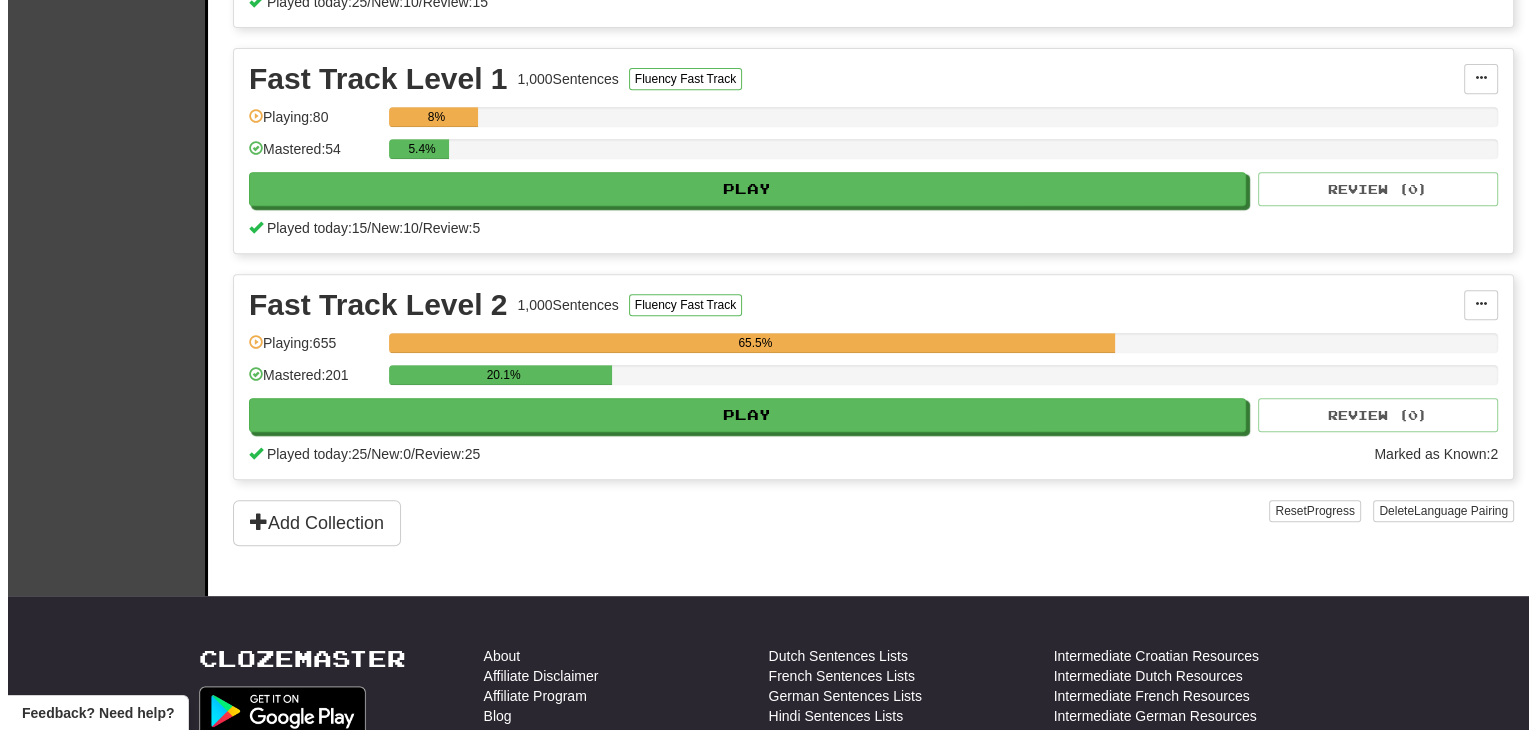 scroll, scrollTop: 900, scrollLeft: 0, axis: vertical 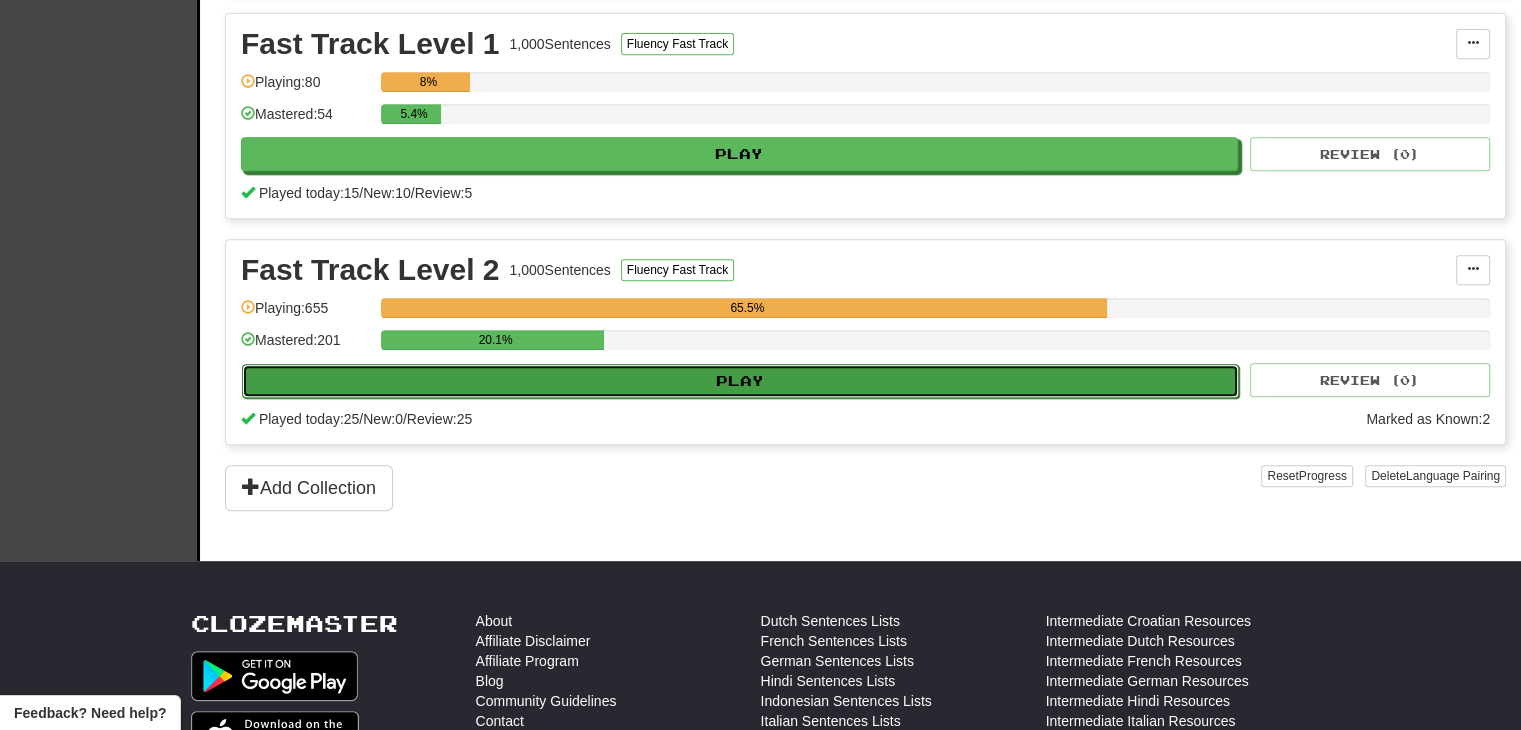 click on "Play" at bounding box center (740, 381) 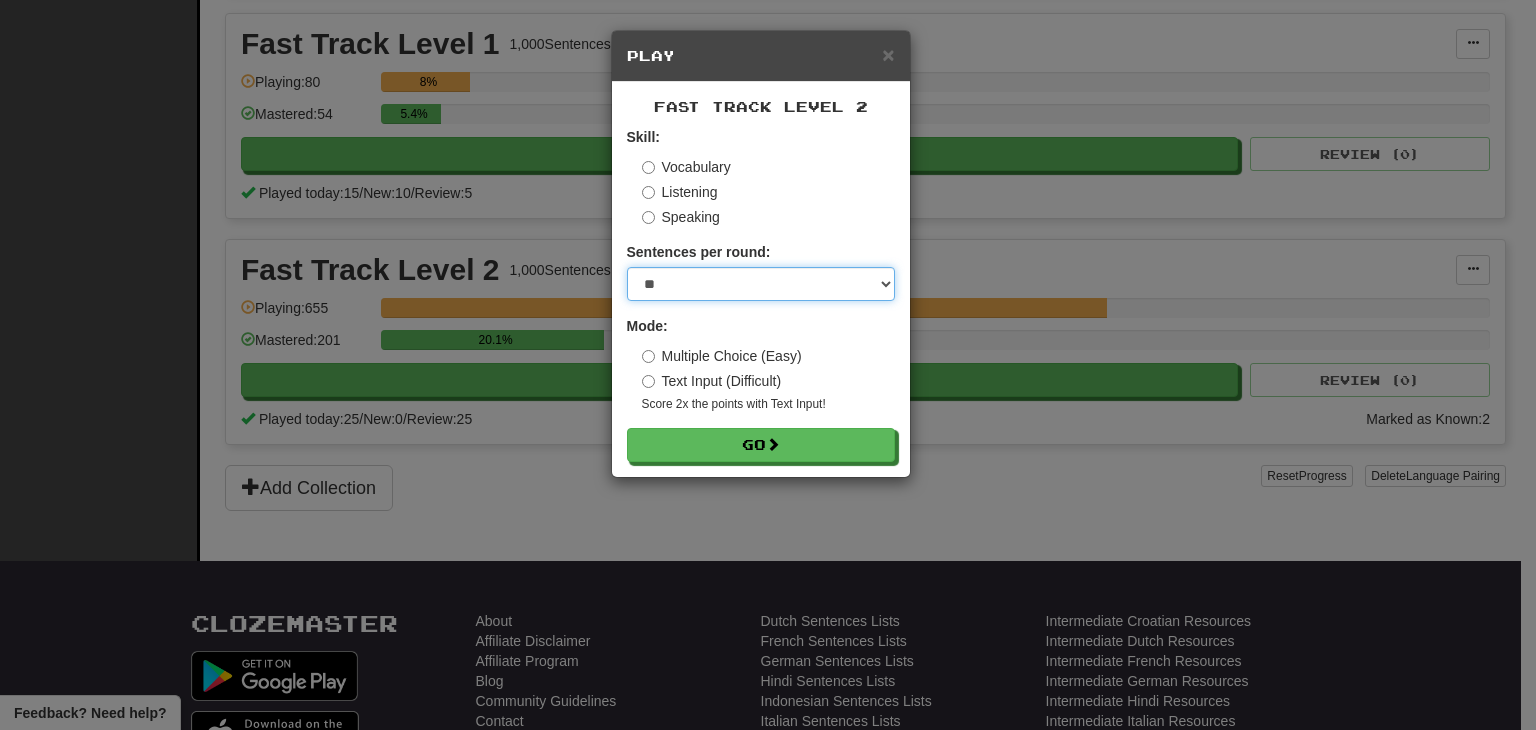 click on "* ** ** ** ** ** *** ********" at bounding box center (761, 284) 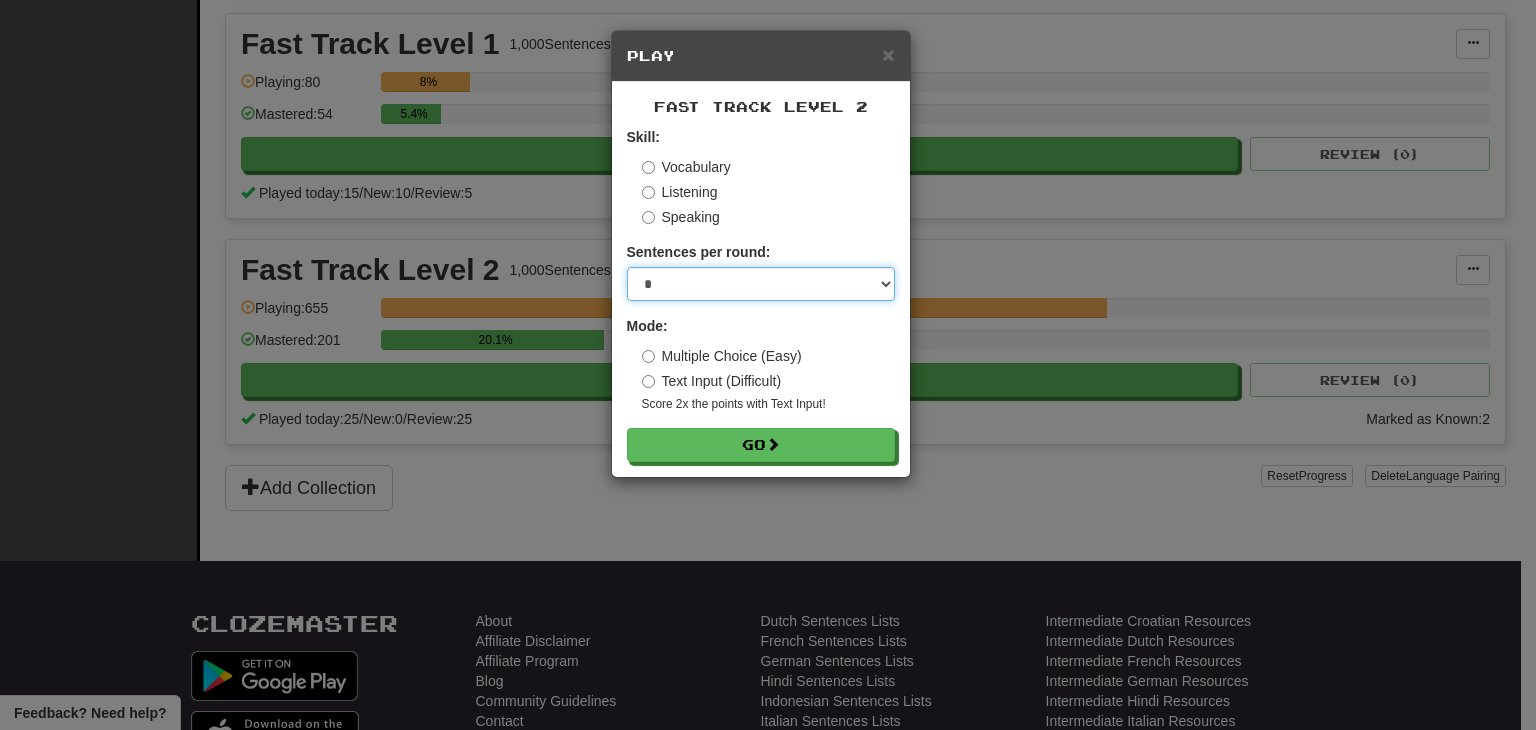 click on "* ** ** ** ** ** *** ********" at bounding box center (761, 284) 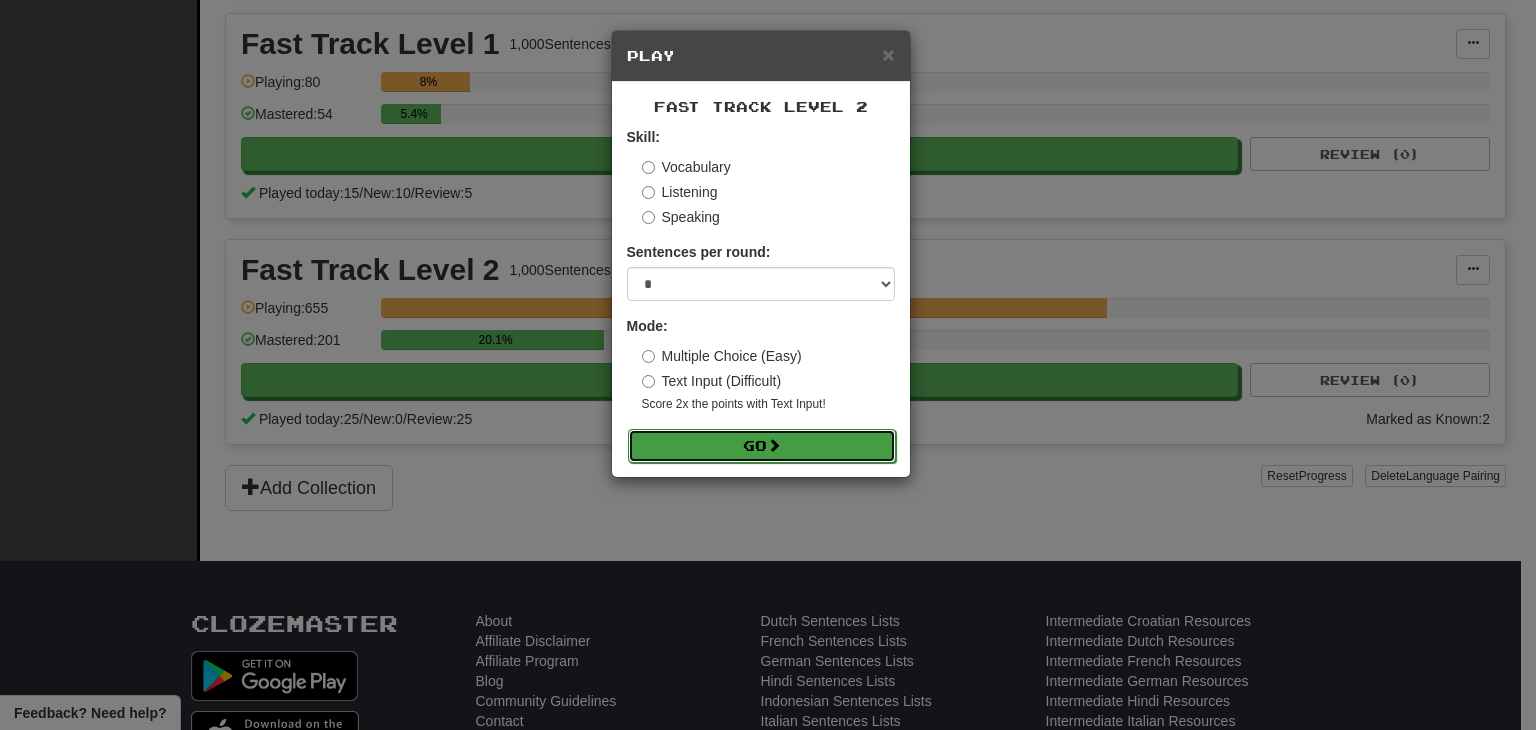 click on "Go" at bounding box center (762, 446) 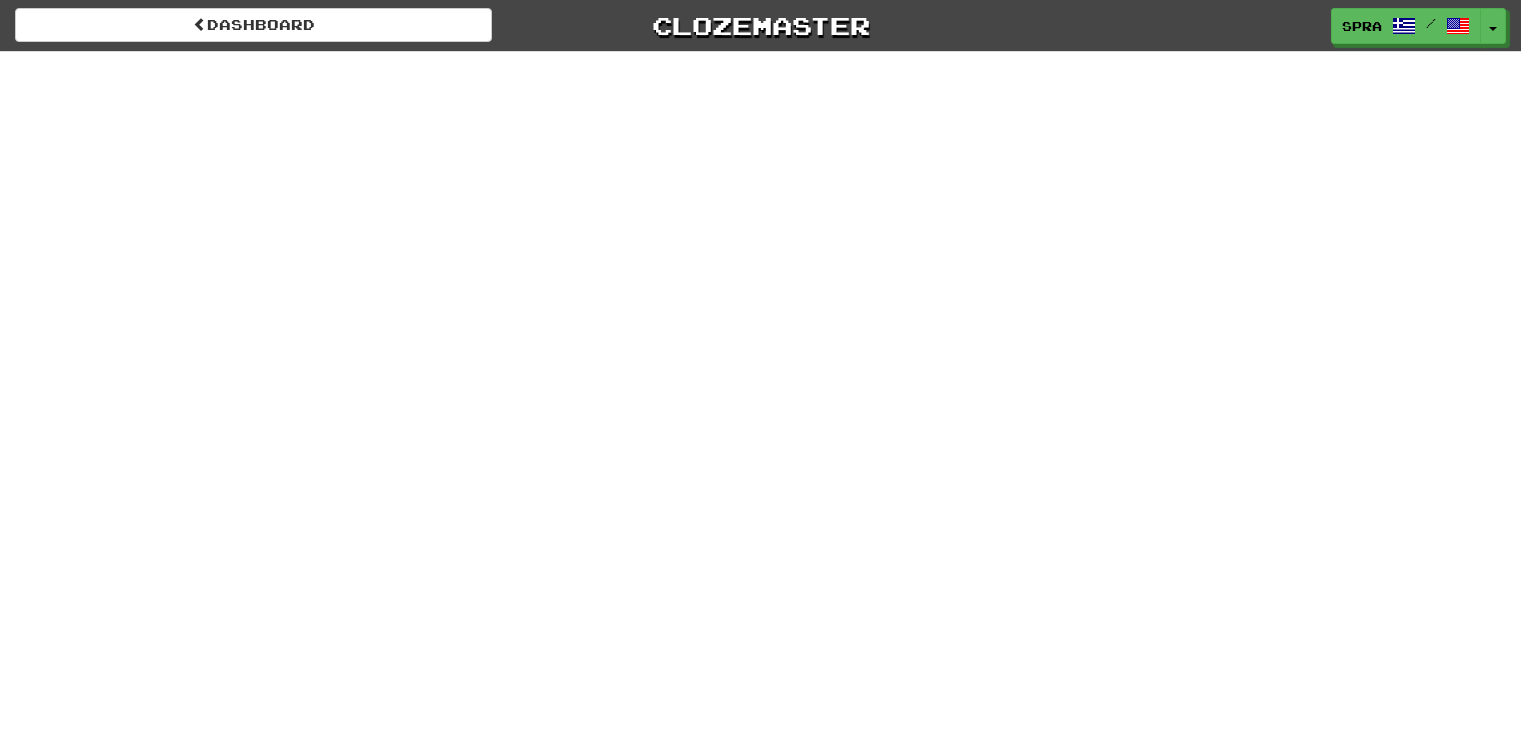 scroll, scrollTop: 0, scrollLeft: 0, axis: both 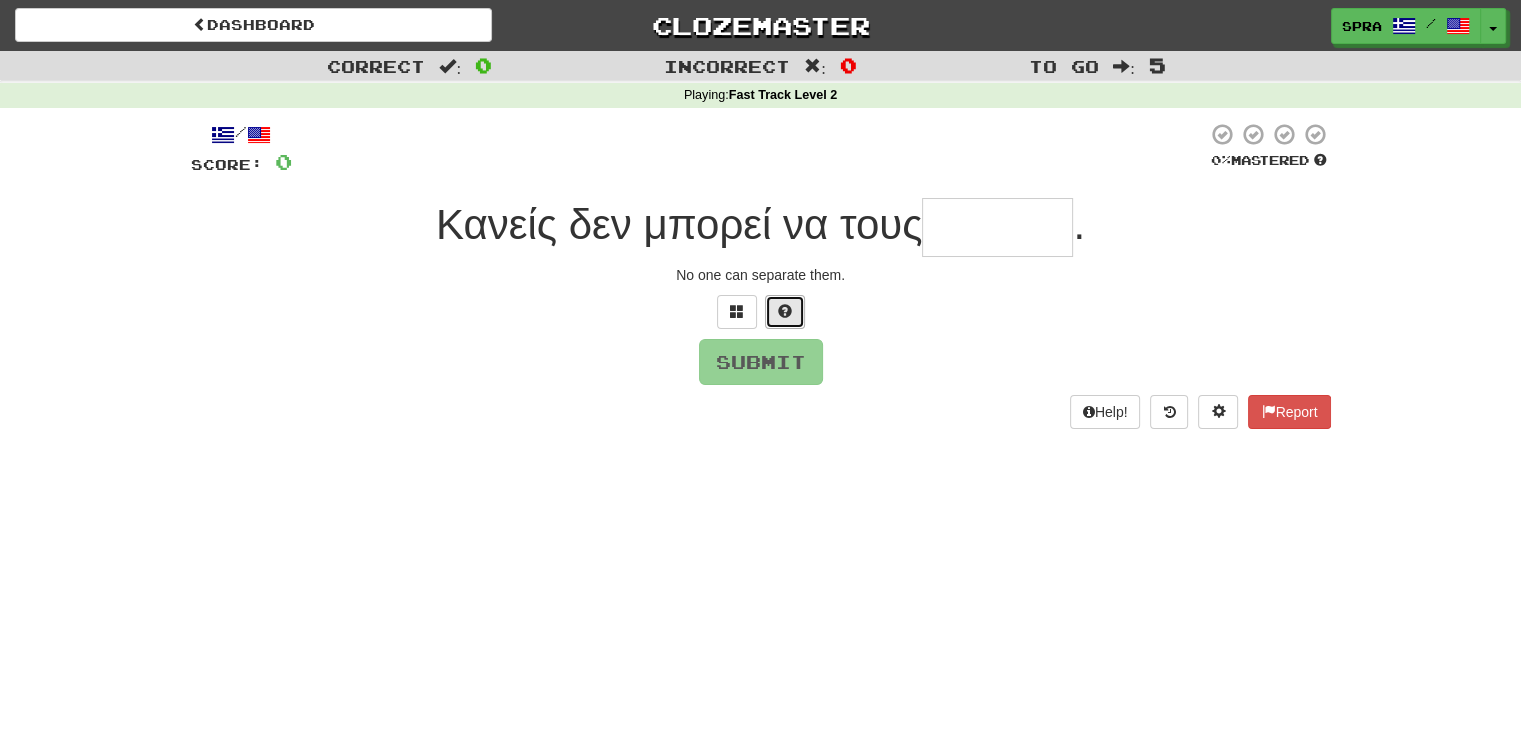 click at bounding box center [785, 311] 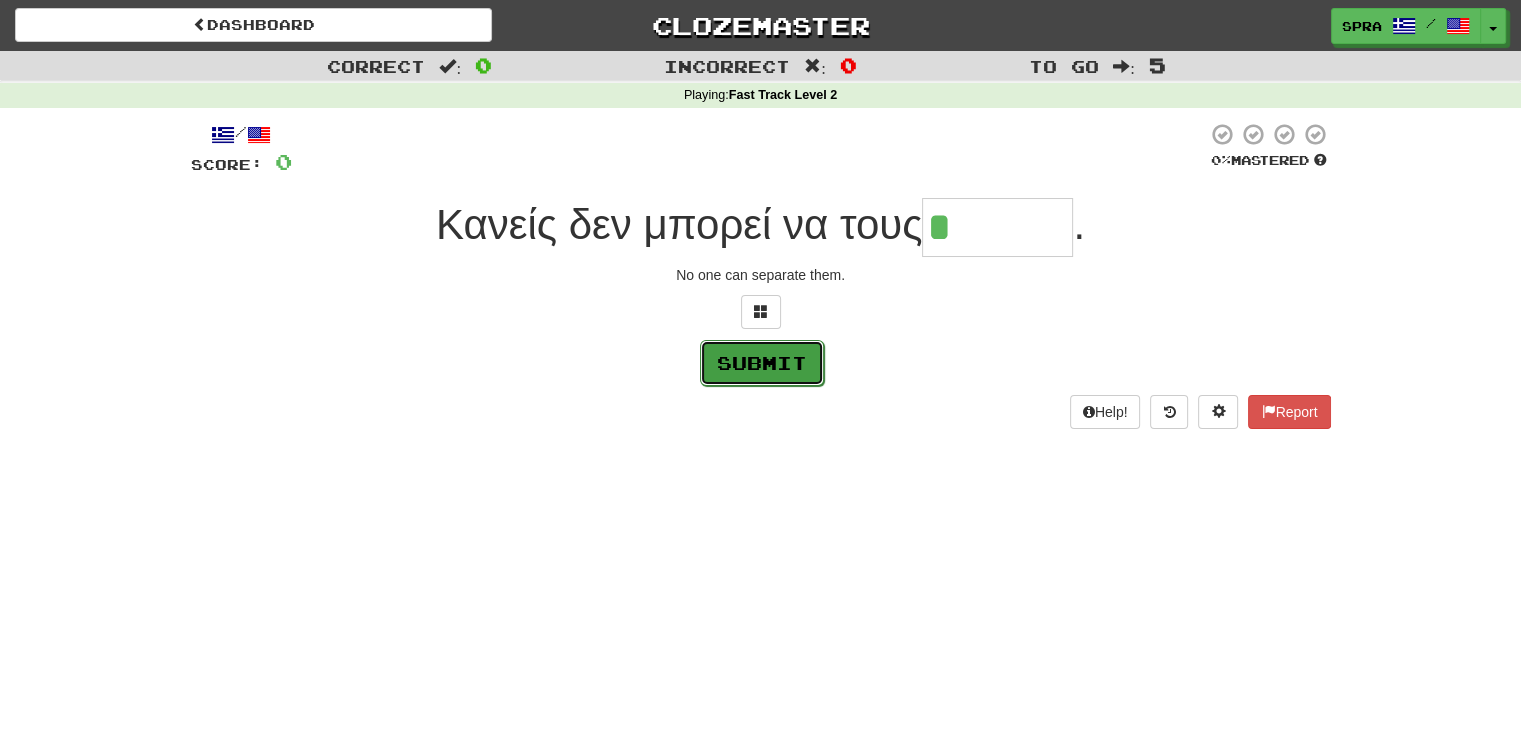 click on "Submit" at bounding box center (762, 363) 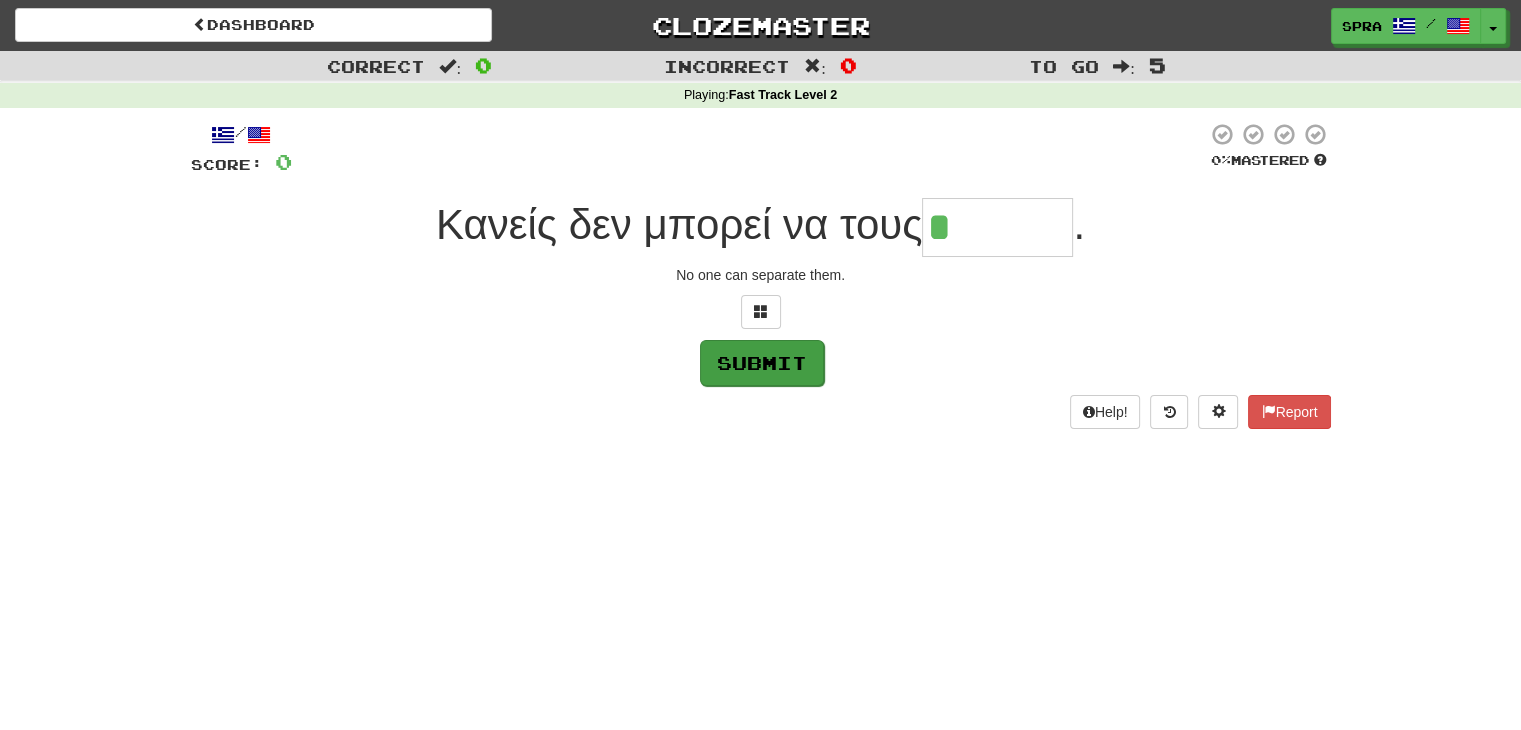 type on "*******" 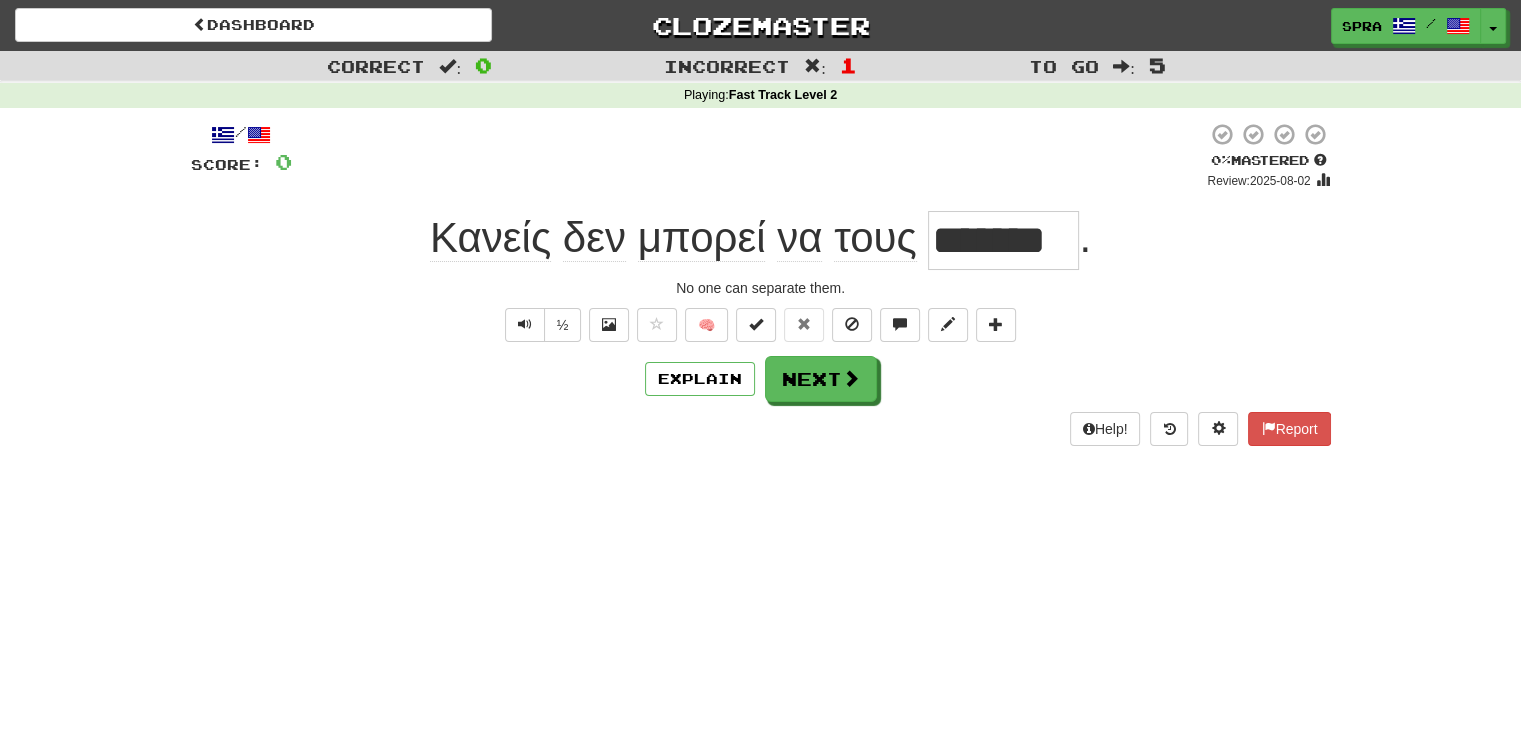 drag, startPoint x: 935, startPoint y: 242, endPoint x: 1071, endPoint y: 236, distance: 136.1323 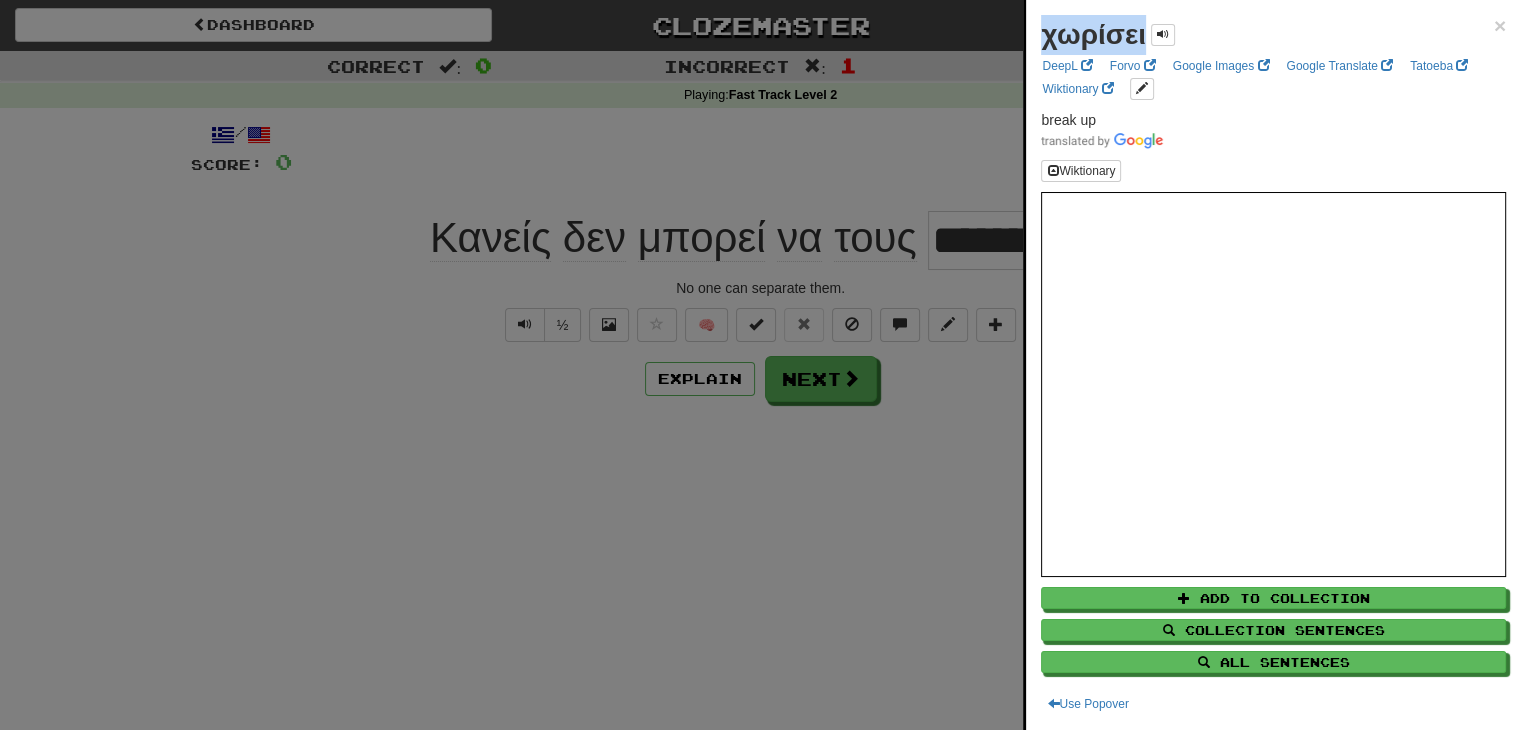 drag, startPoint x: 1046, startPoint y: 34, endPoint x: 1142, endPoint y: 40, distance: 96.18732 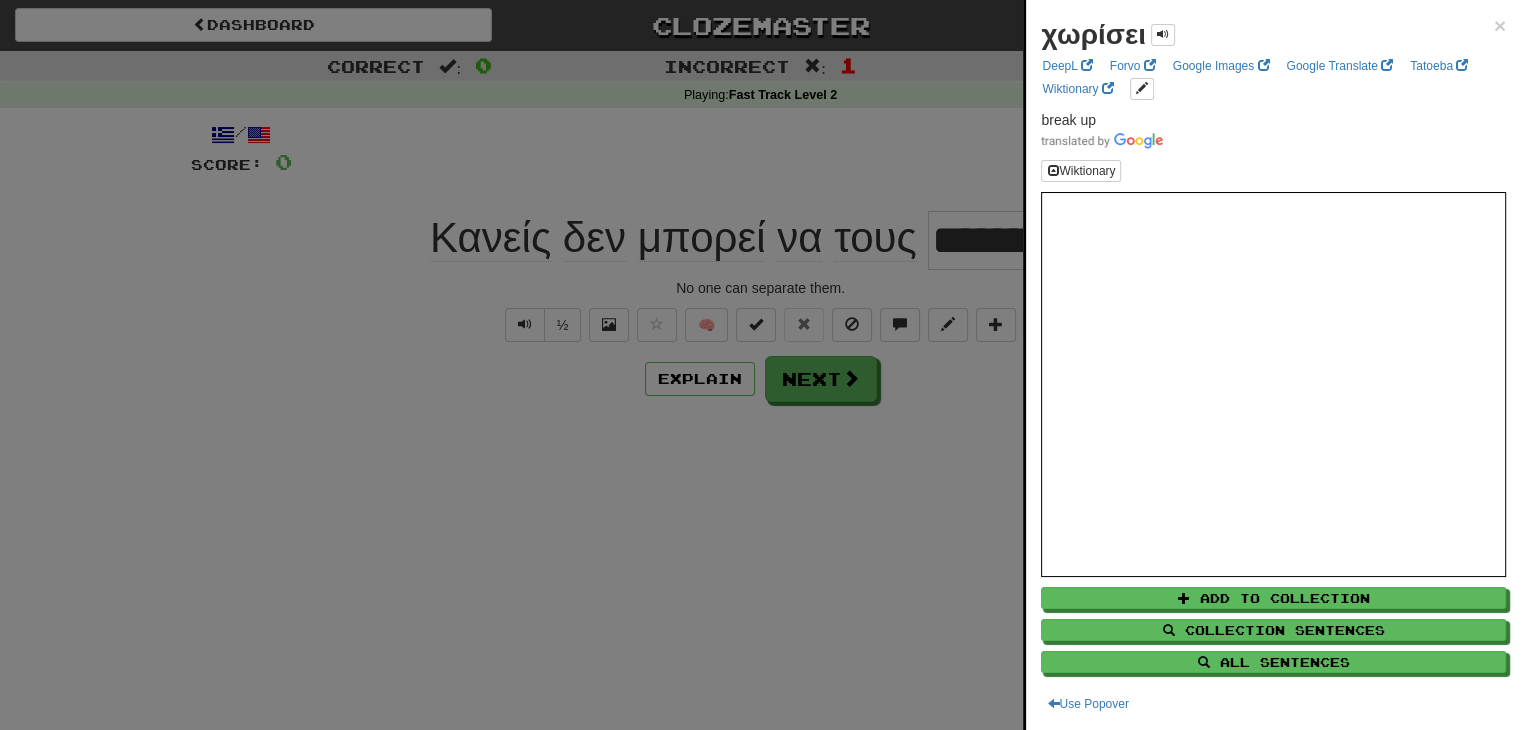click at bounding box center [760, 365] 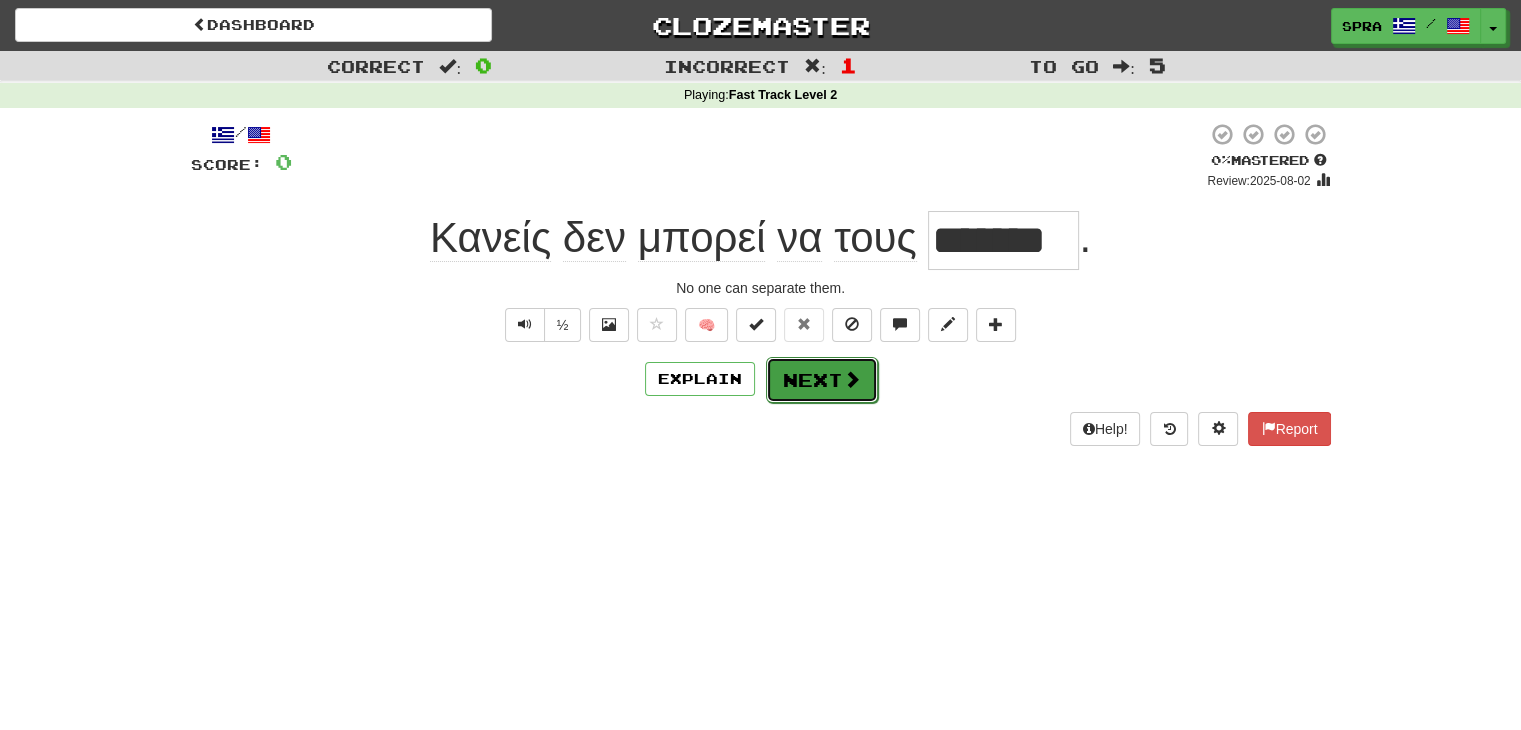 click on "Next" at bounding box center (822, 380) 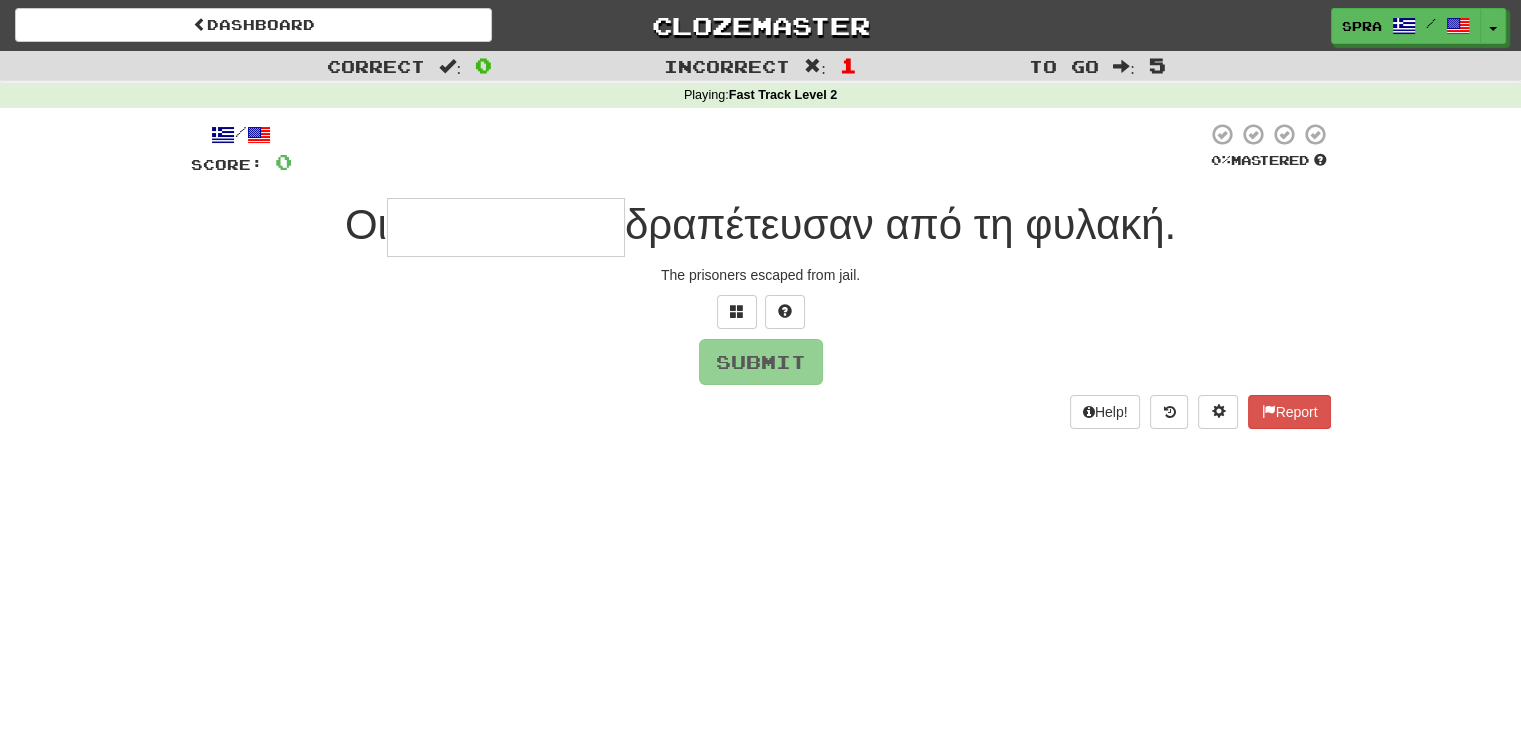 type on "*" 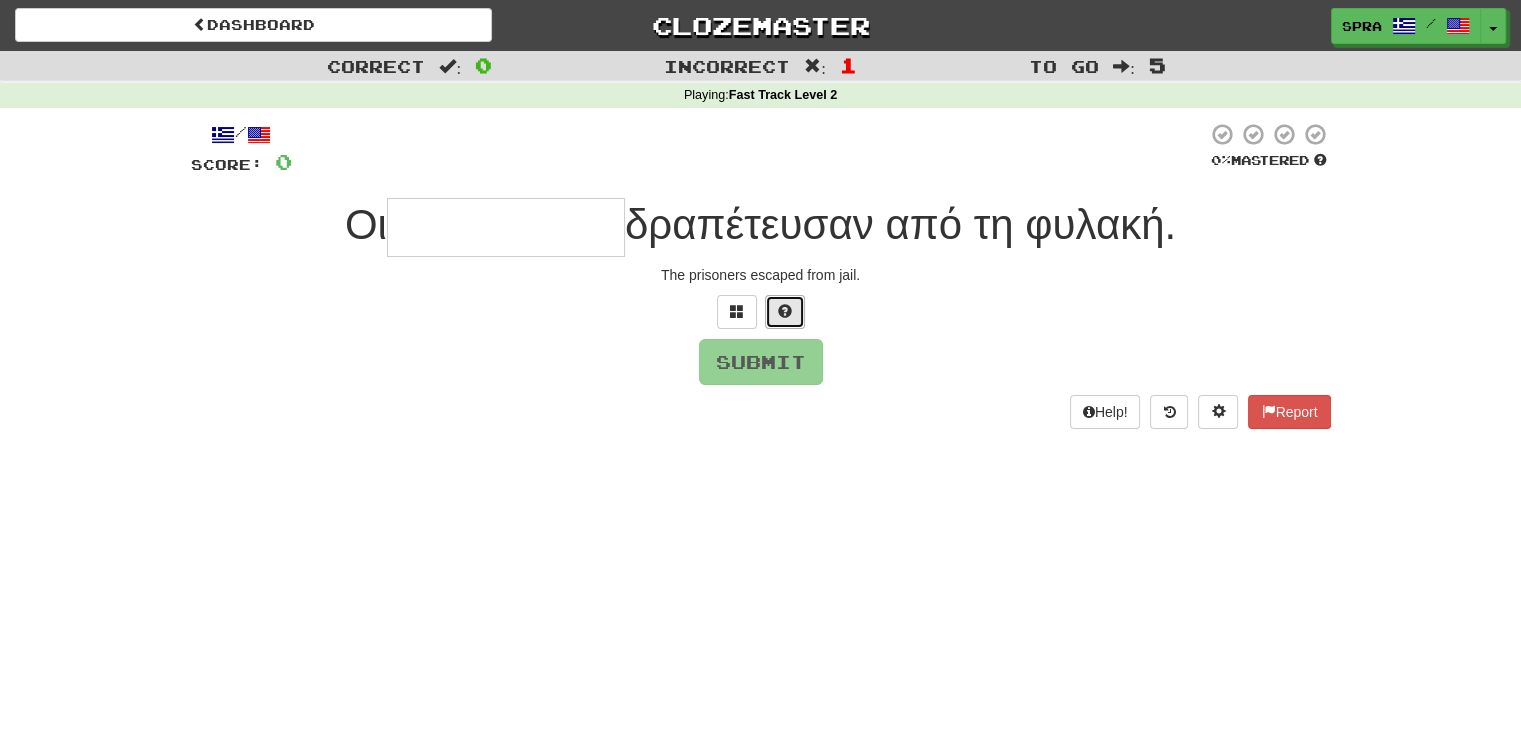 click at bounding box center [785, 311] 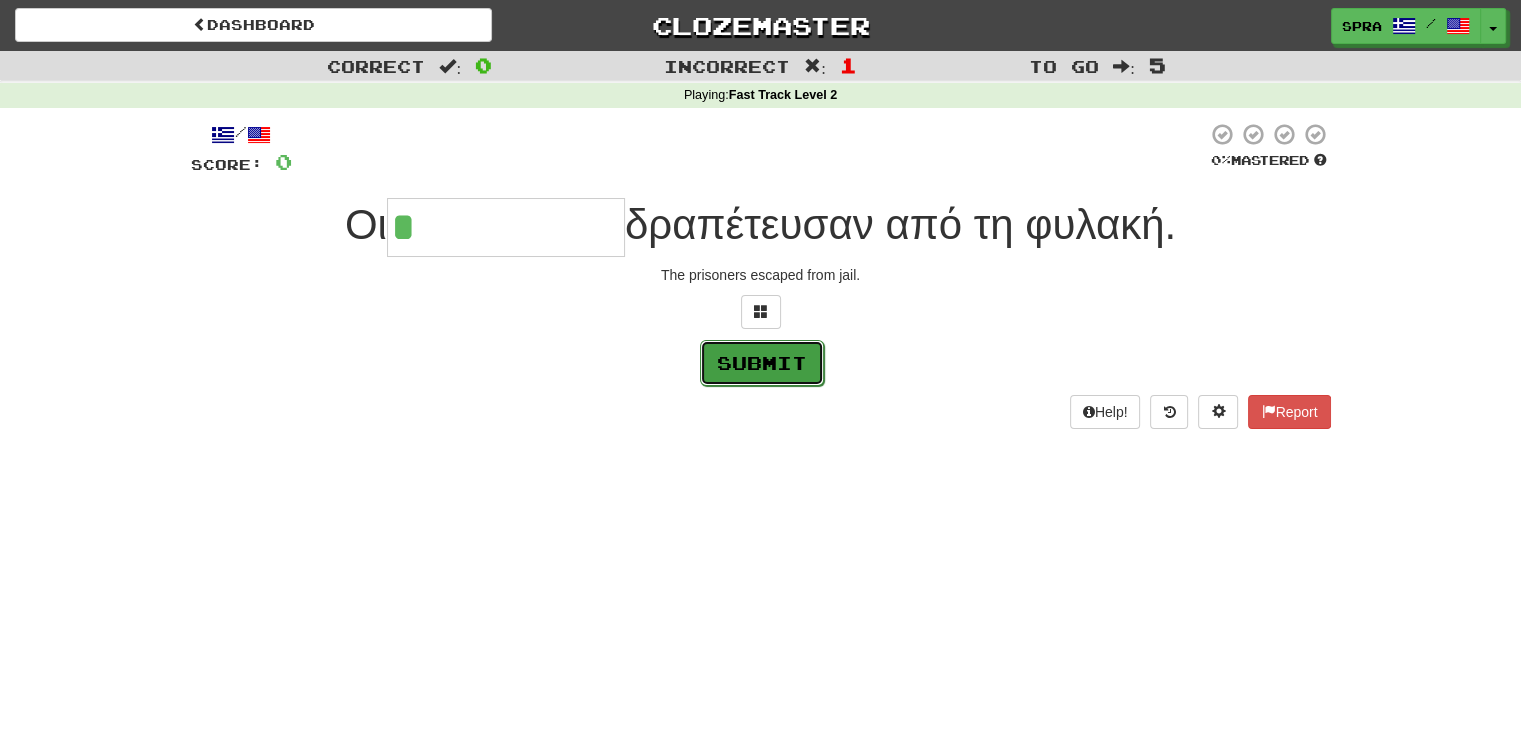 click on "Submit" at bounding box center [762, 363] 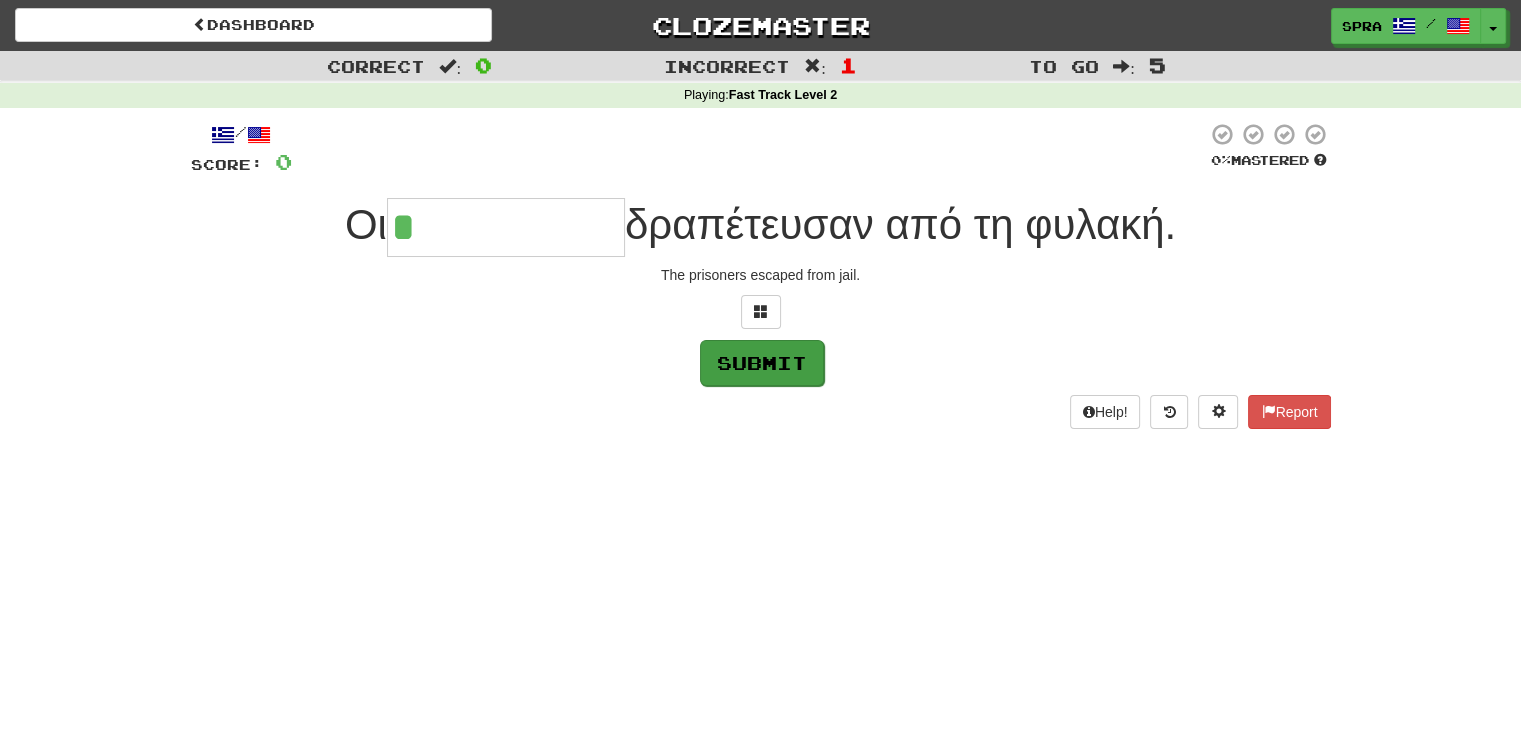 type on "**********" 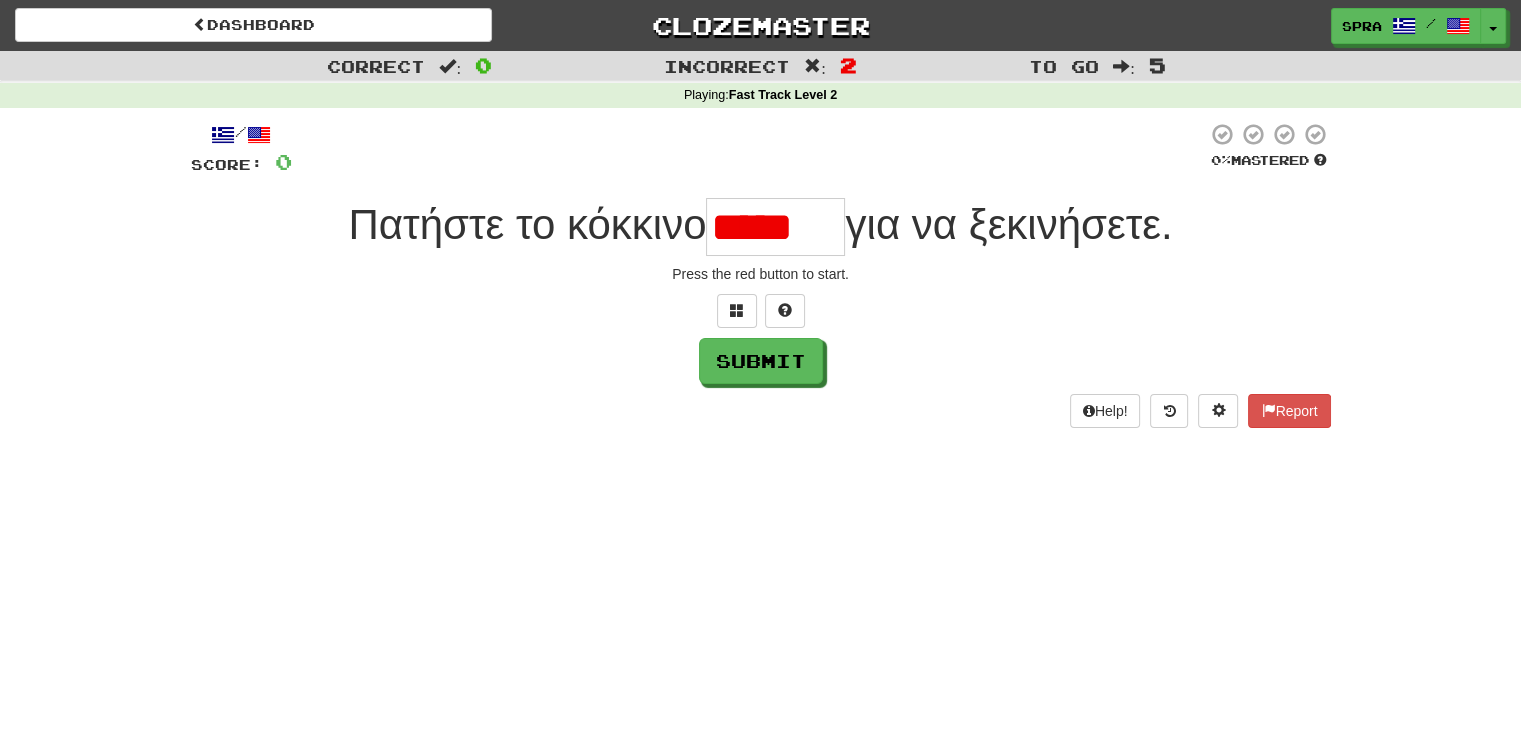 scroll, scrollTop: 0, scrollLeft: 0, axis: both 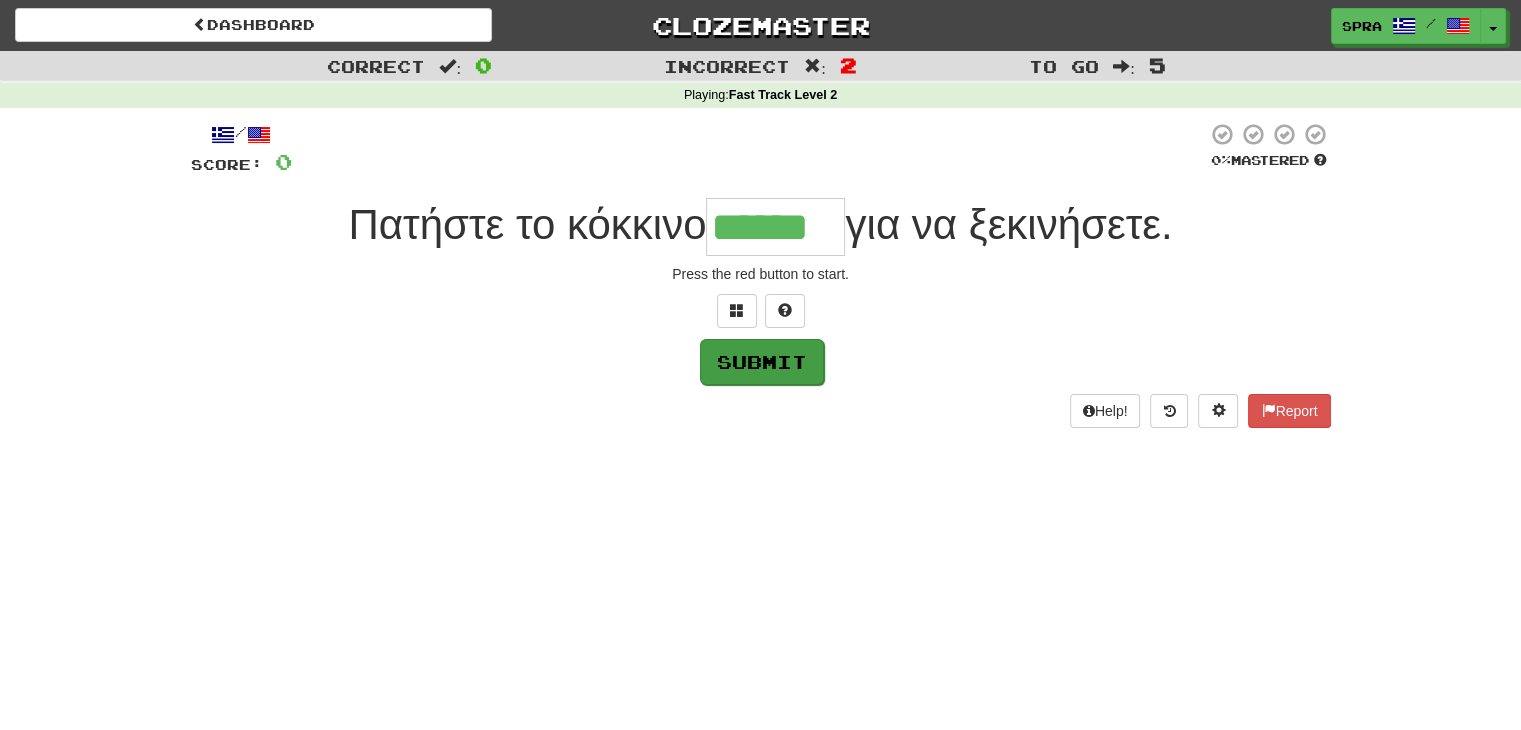 type on "******" 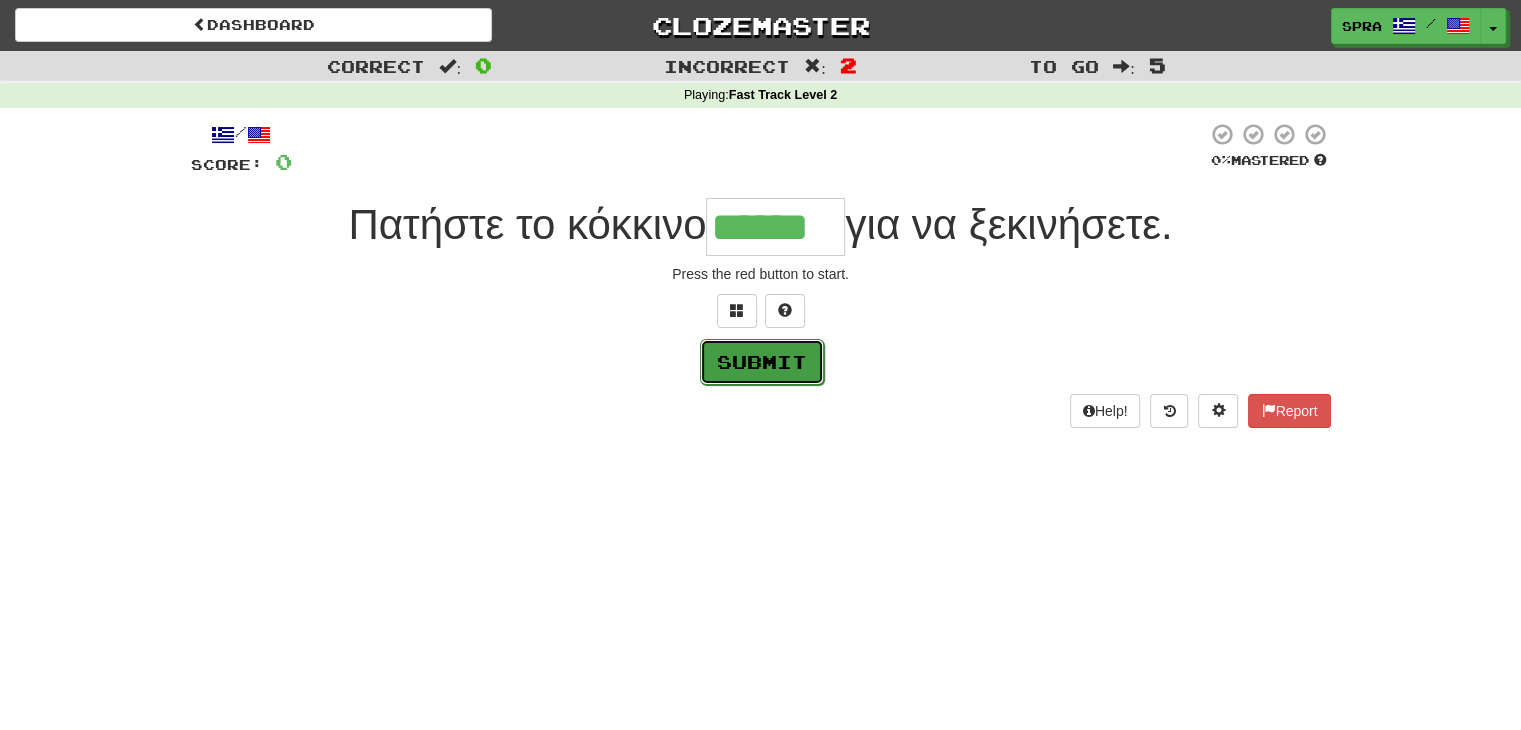 click on "Submit" at bounding box center [762, 362] 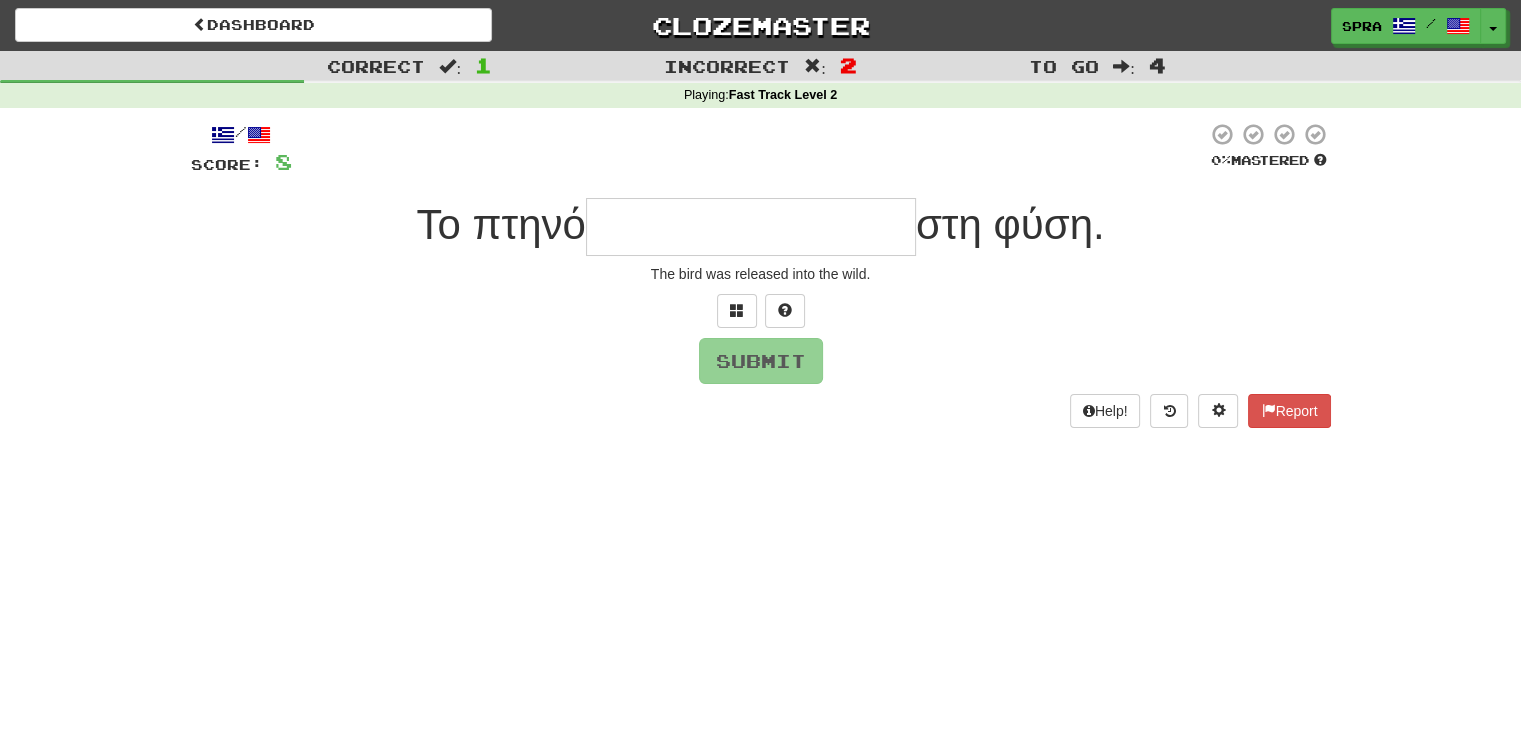 type on "*" 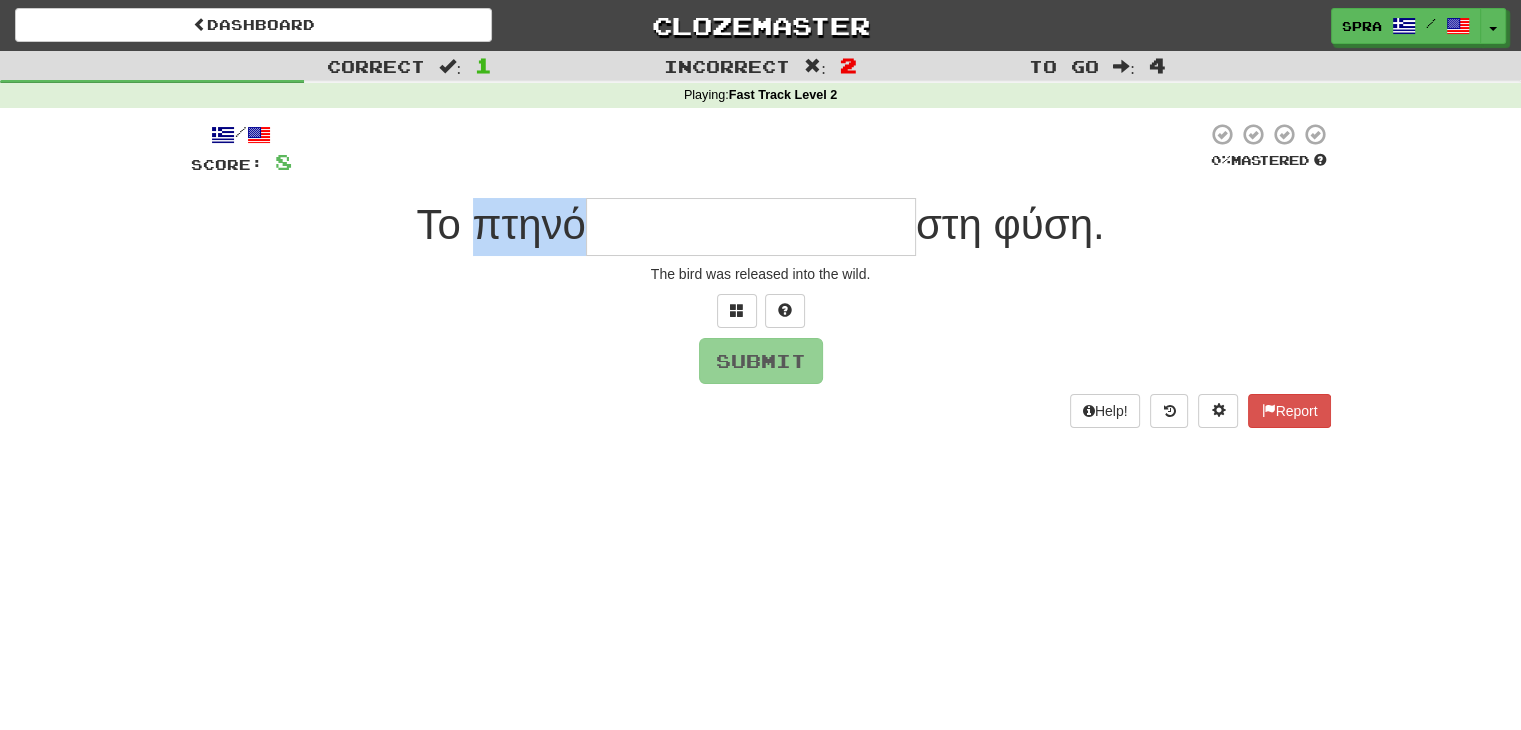 drag, startPoint x: 469, startPoint y: 231, endPoint x: 568, endPoint y: 231, distance: 99 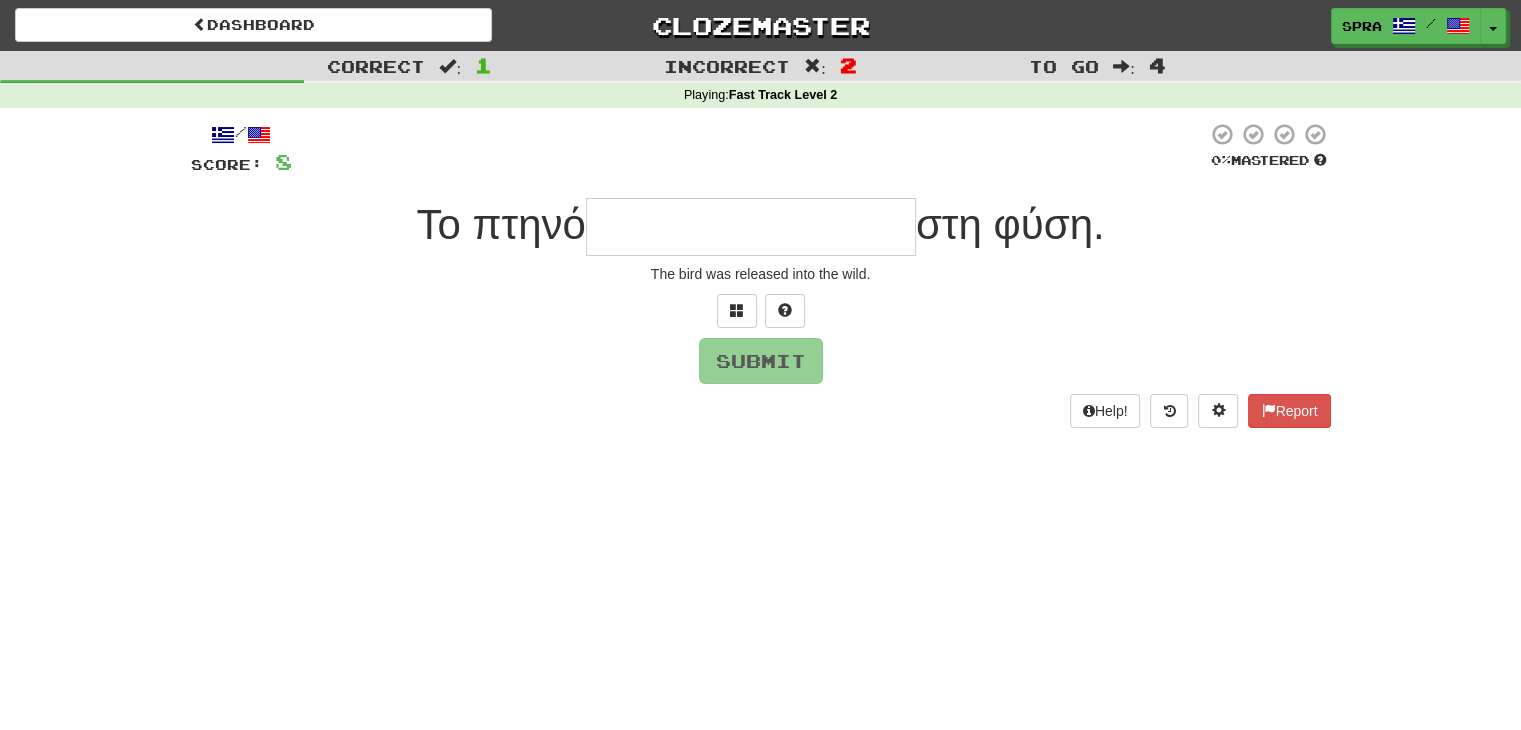 click on "Submit" at bounding box center [761, 361] 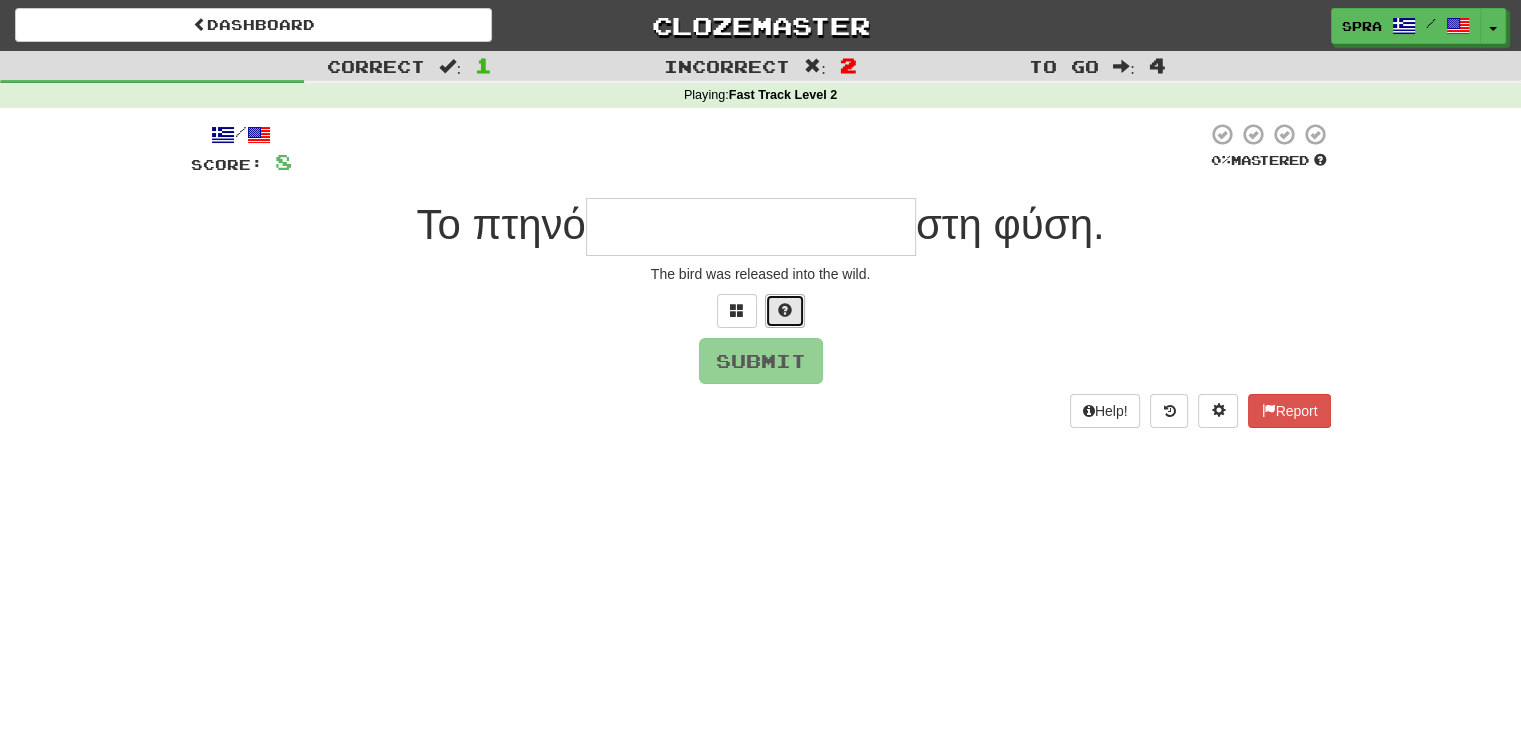 click at bounding box center (785, 310) 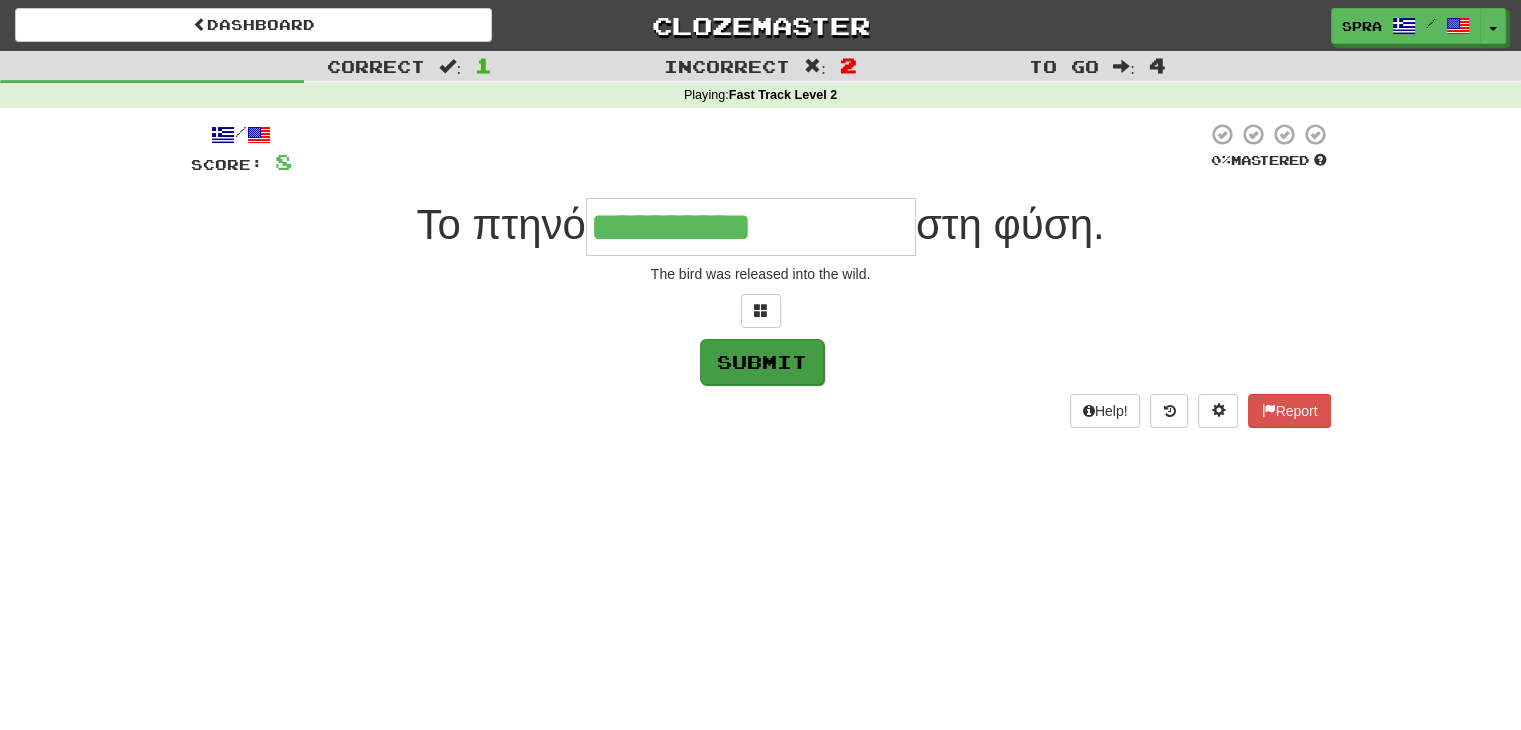 click on "Submit" at bounding box center [761, 361] 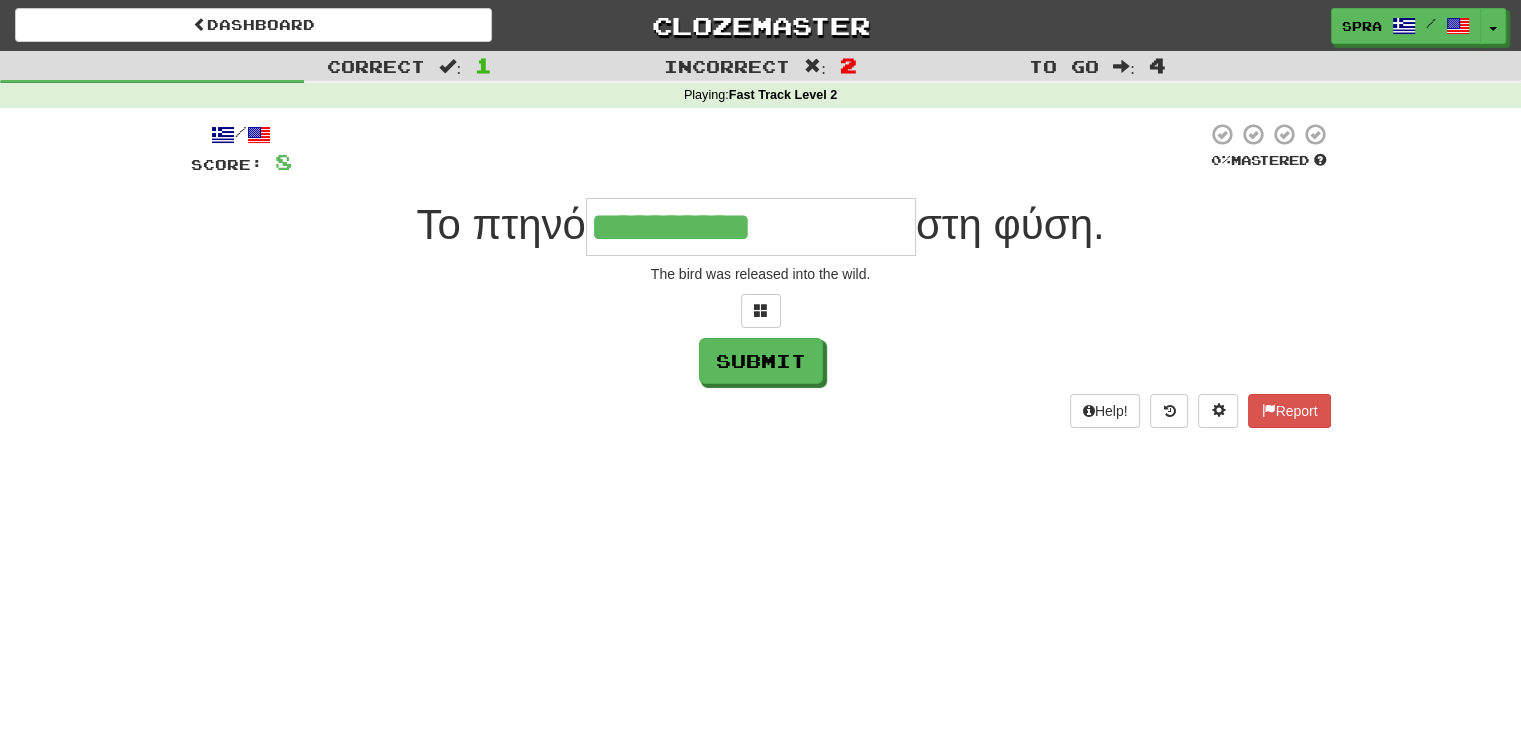 click on "**********" at bounding box center [751, 227] 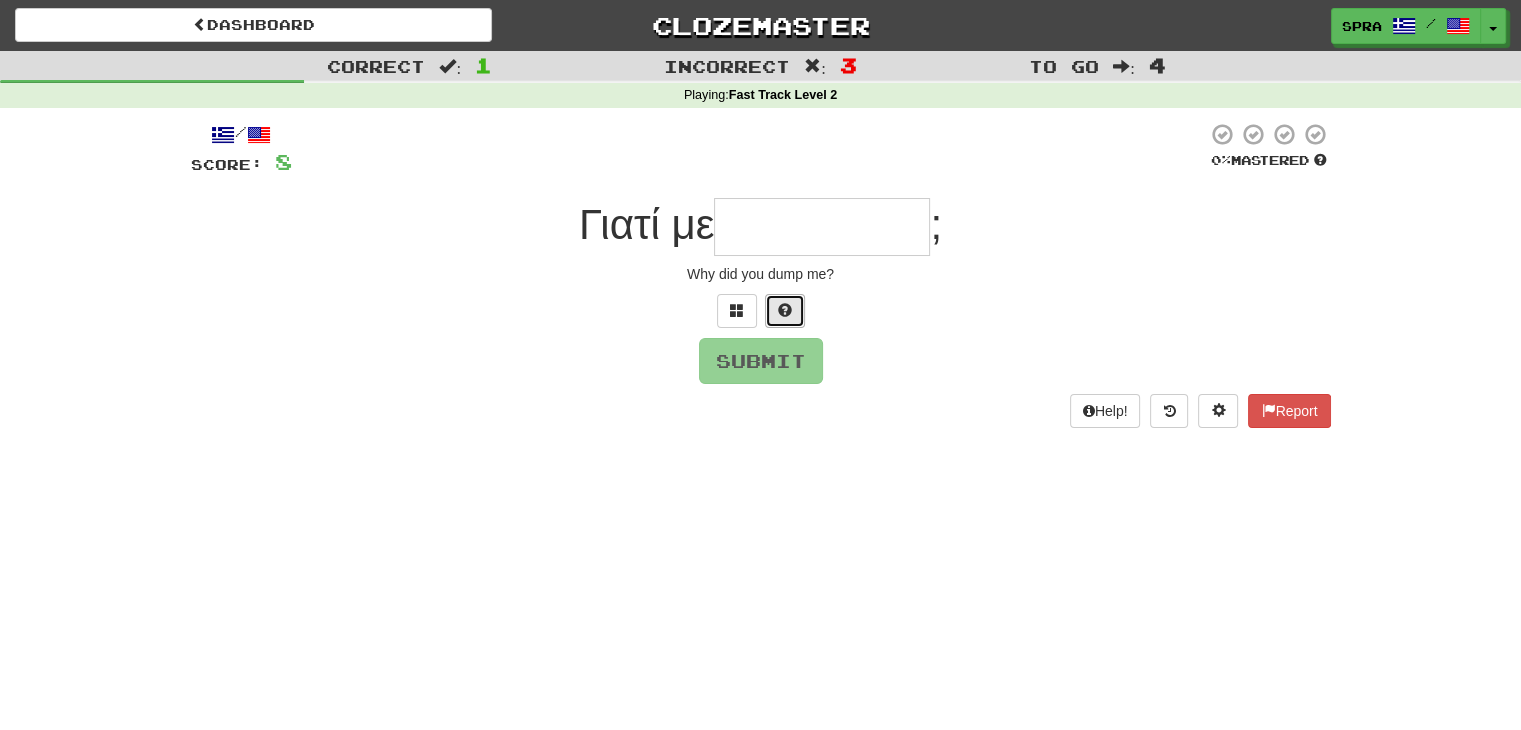 click at bounding box center (785, 310) 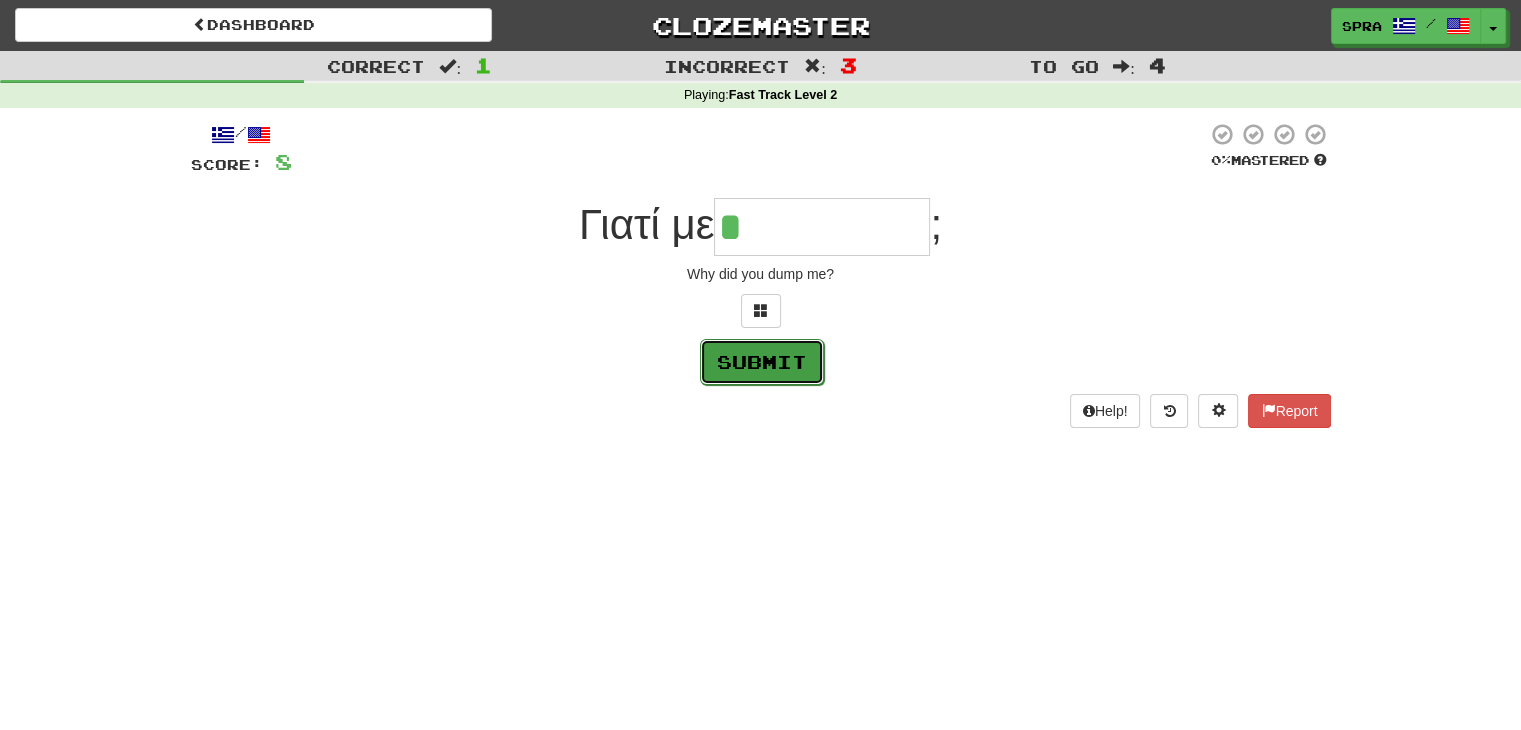 click on "Submit" at bounding box center (762, 362) 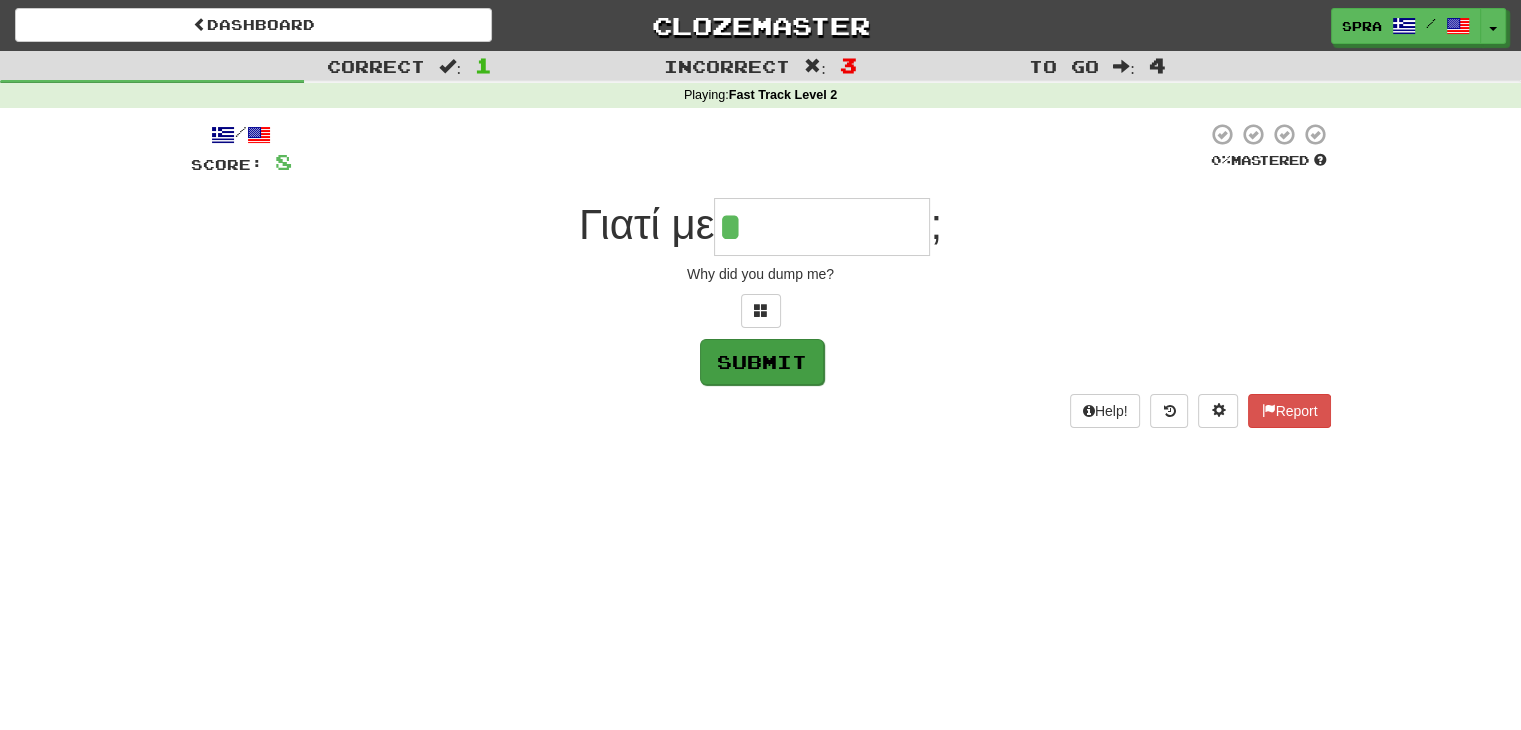 type on "*********" 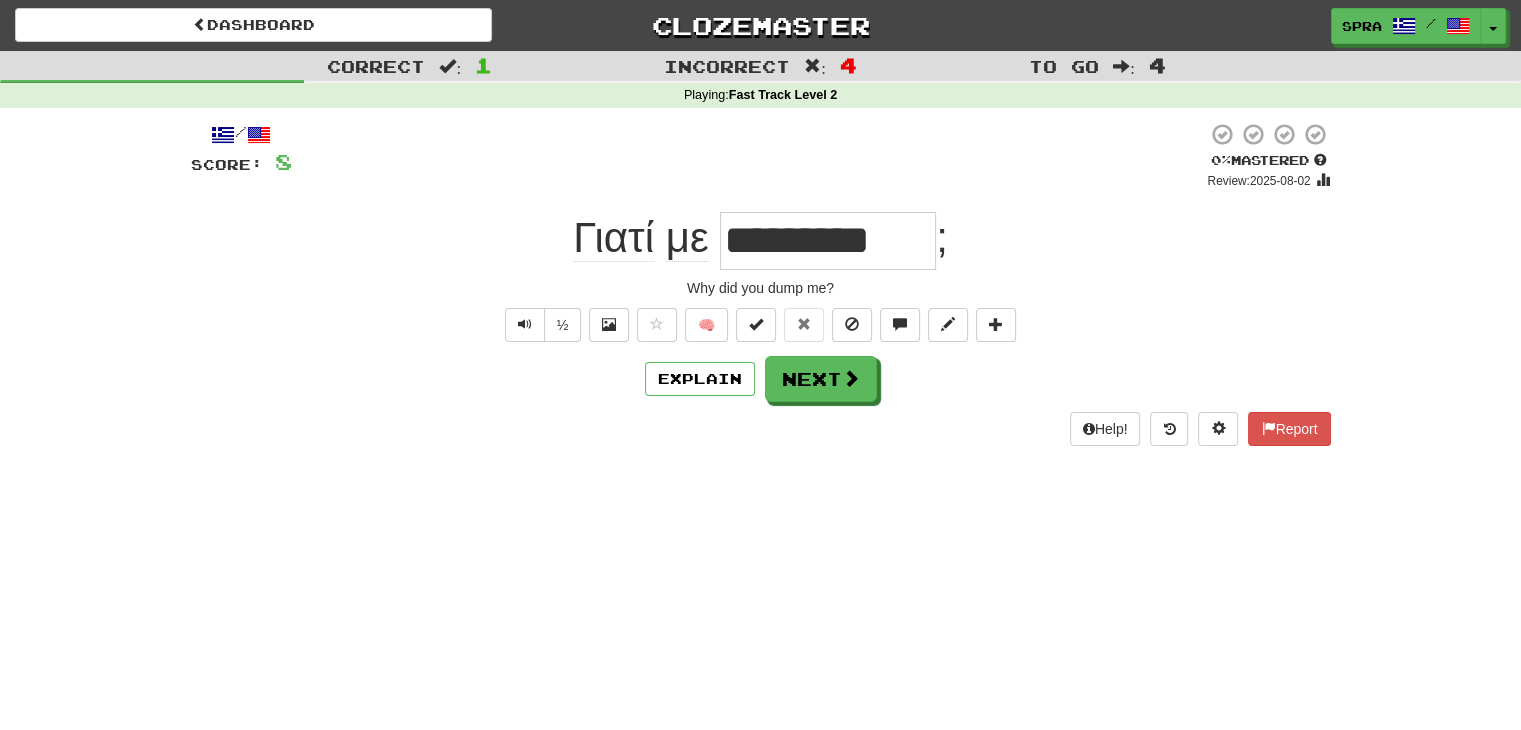 drag, startPoint x: 730, startPoint y: 249, endPoint x: 932, endPoint y: 250, distance: 202.00247 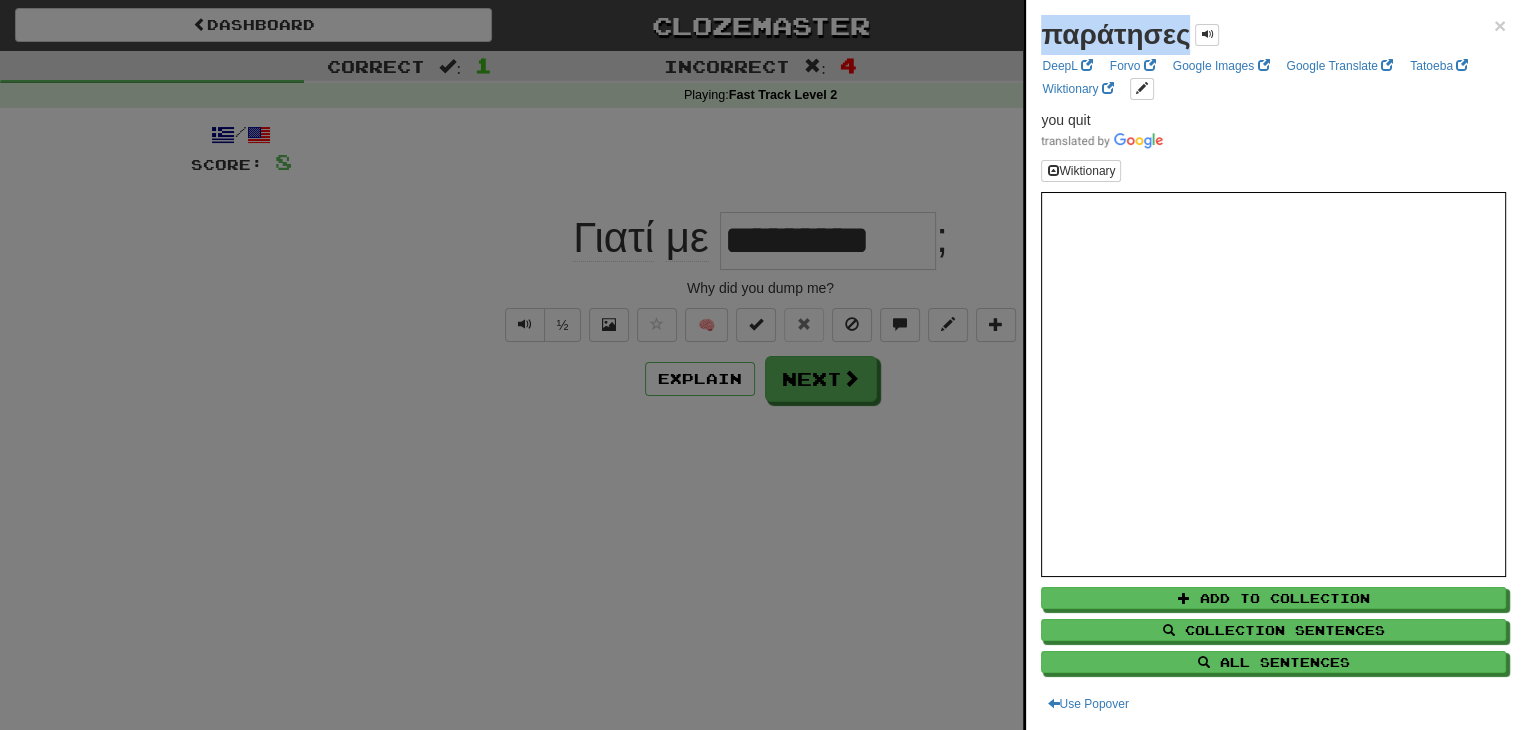 drag, startPoint x: 1045, startPoint y: 34, endPoint x: 1186, endPoint y: 33, distance: 141.00354 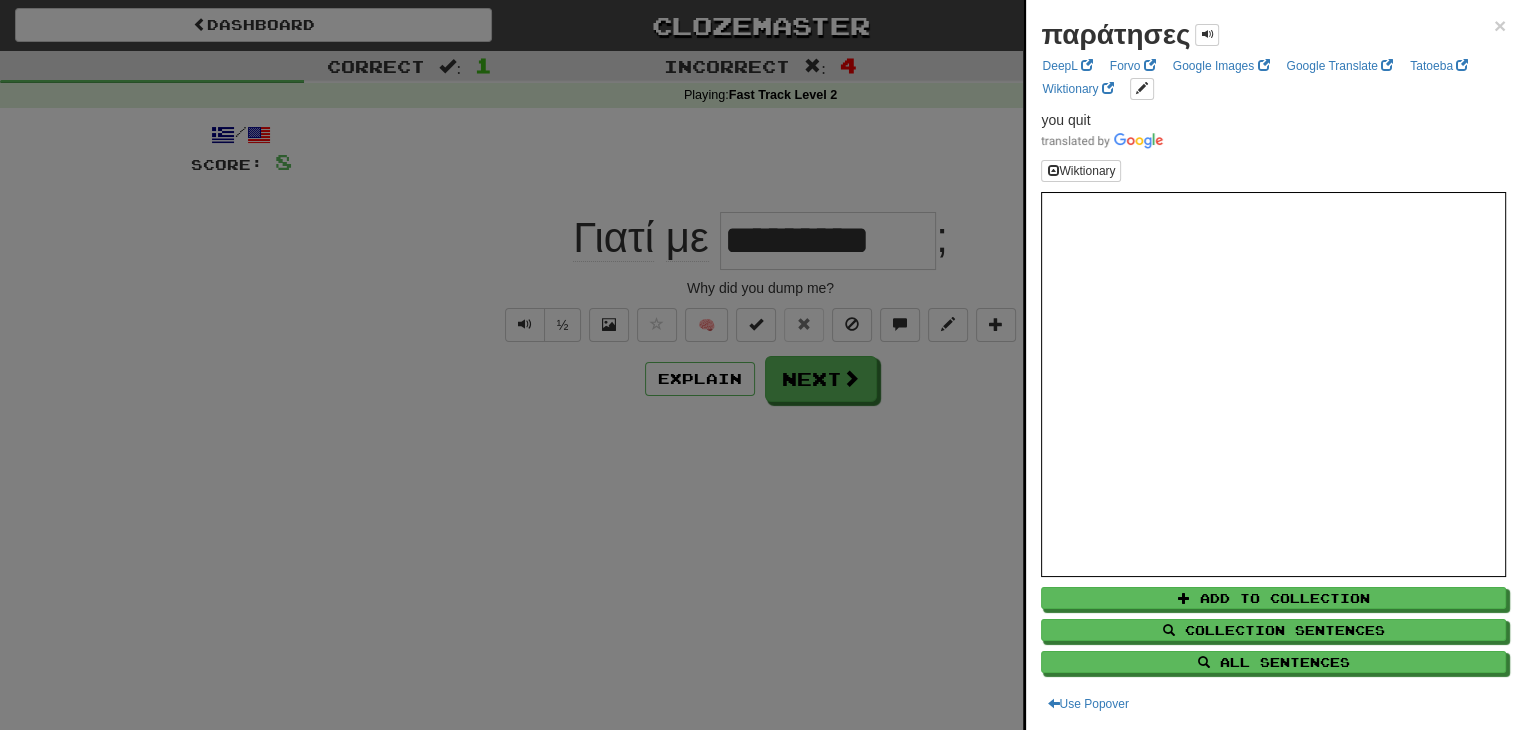 click at bounding box center (760, 365) 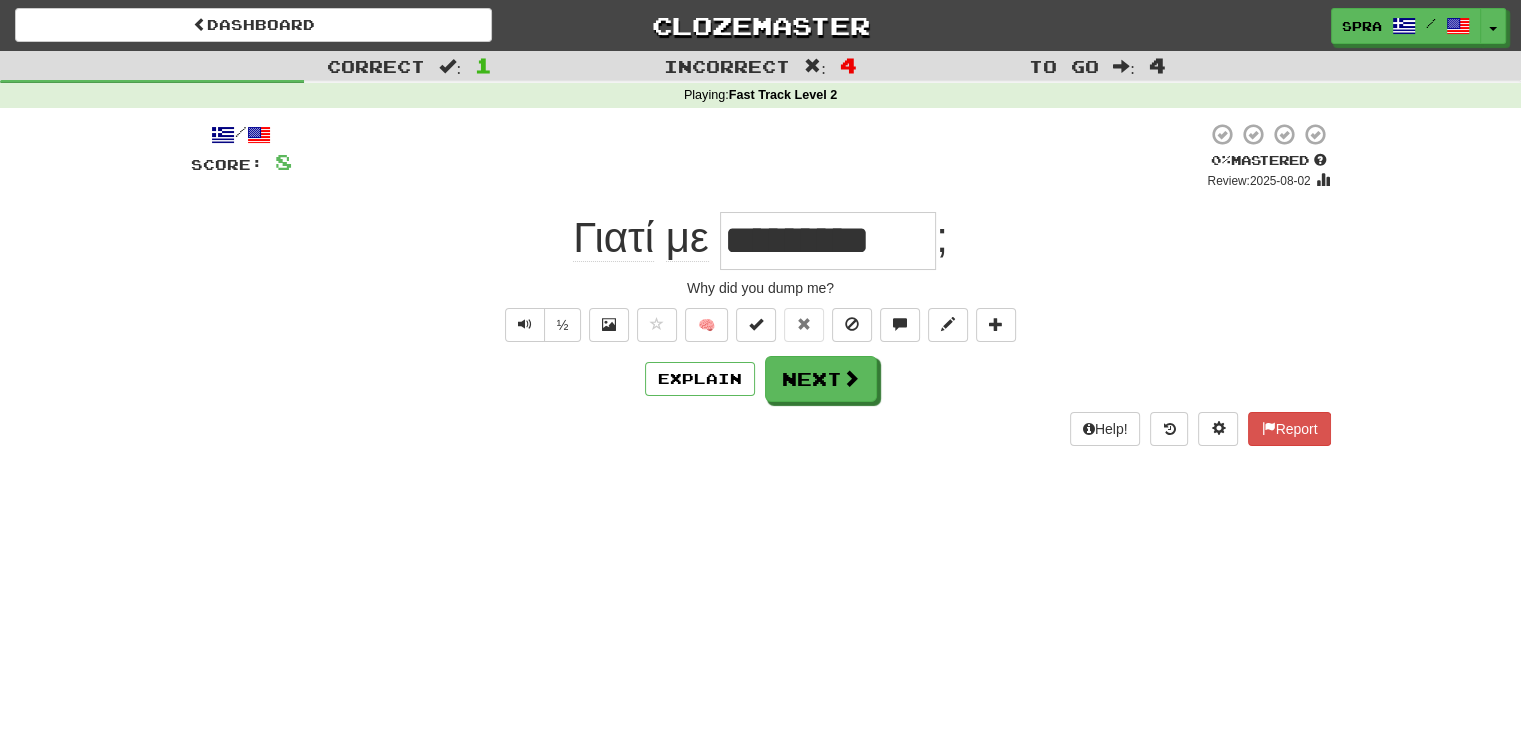 drag, startPoint x: 734, startPoint y: 243, endPoint x: 921, endPoint y: 245, distance: 187.0107 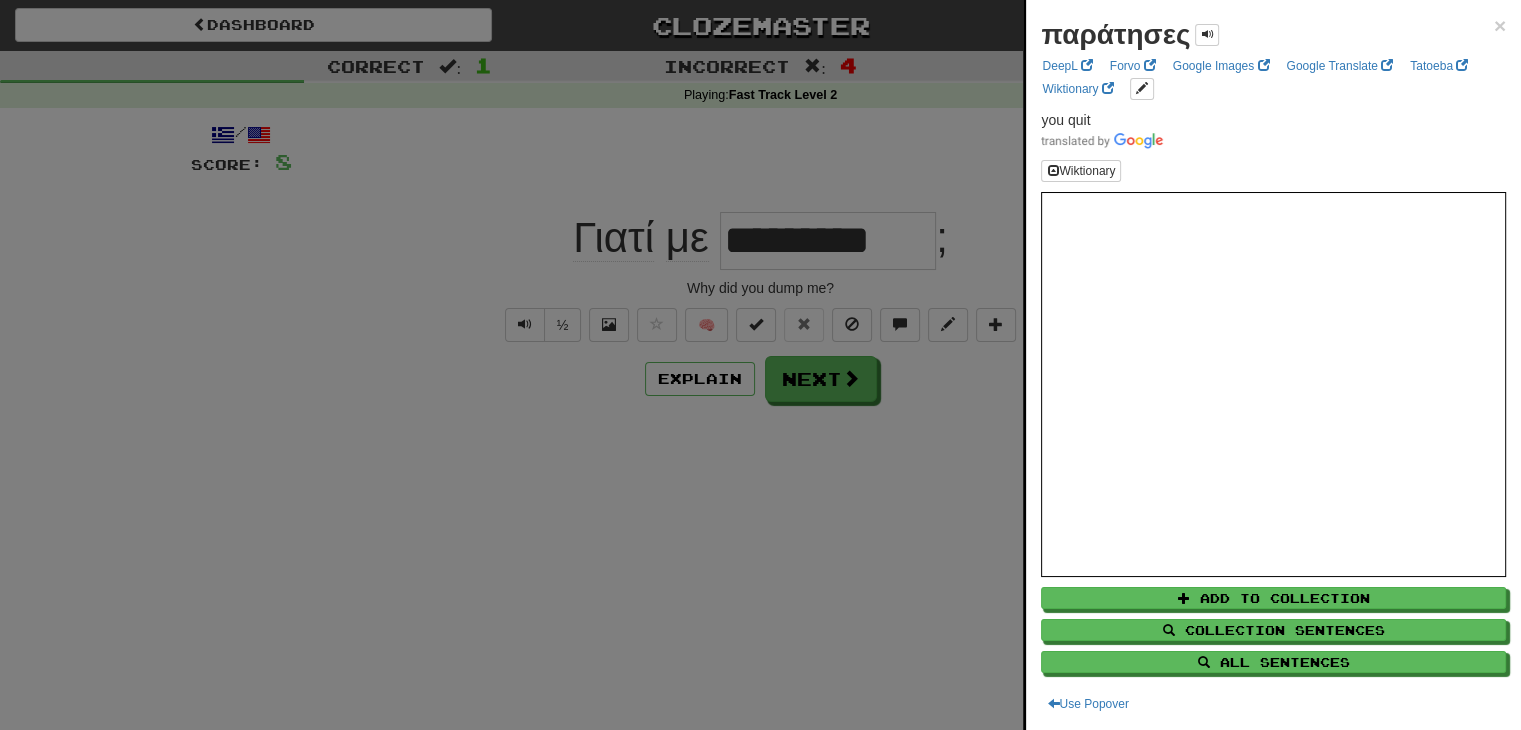 click at bounding box center [760, 365] 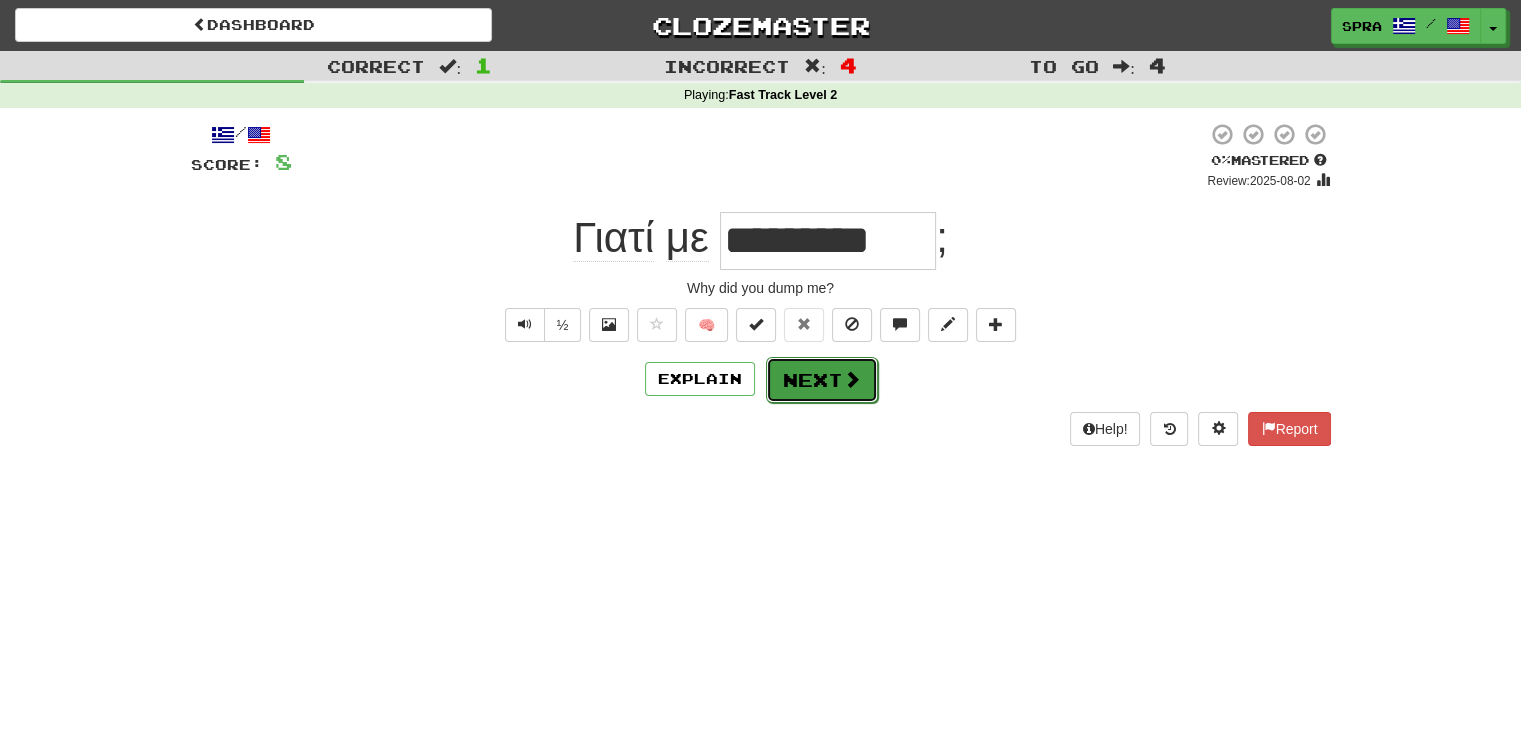 click on "Next" at bounding box center [822, 380] 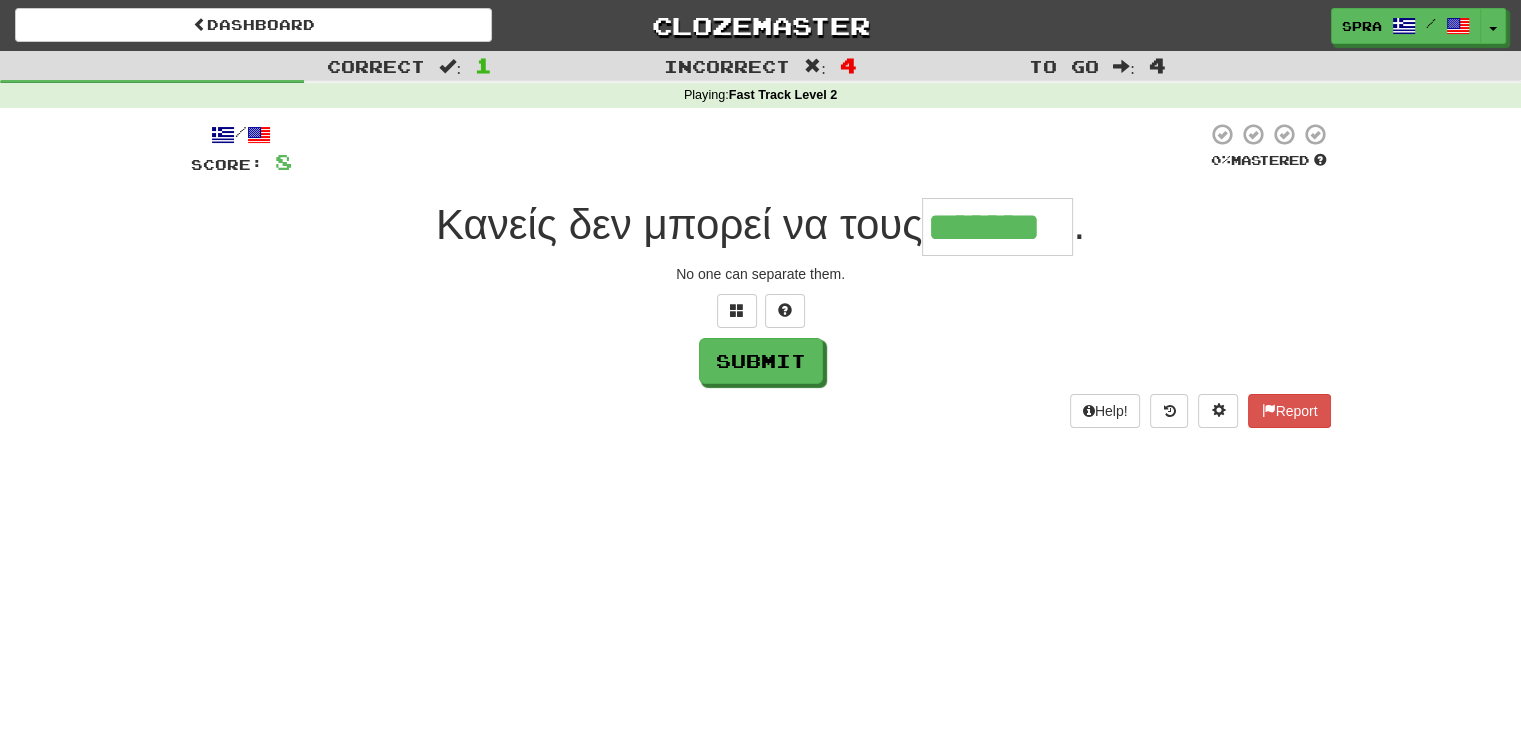 type on "*******" 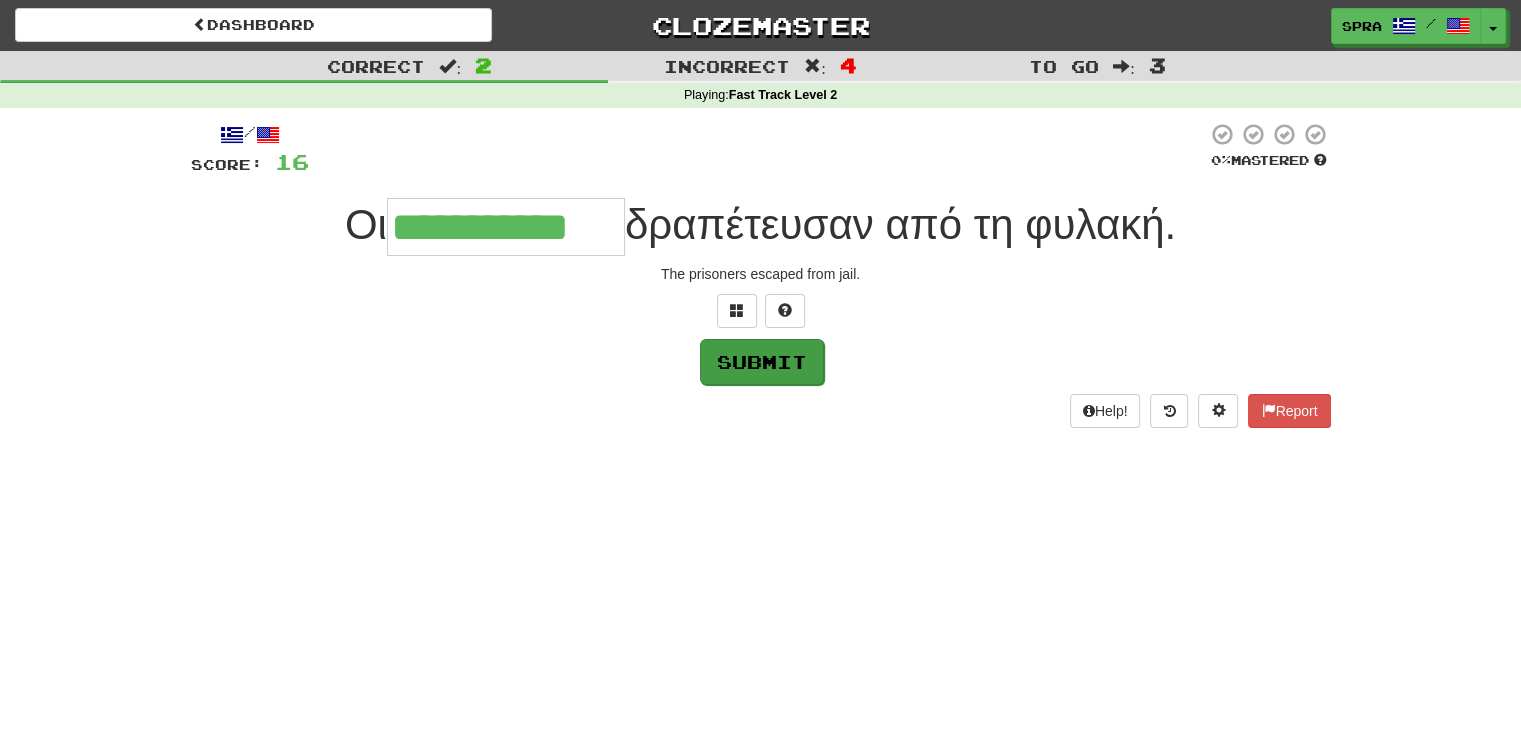 type on "**********" 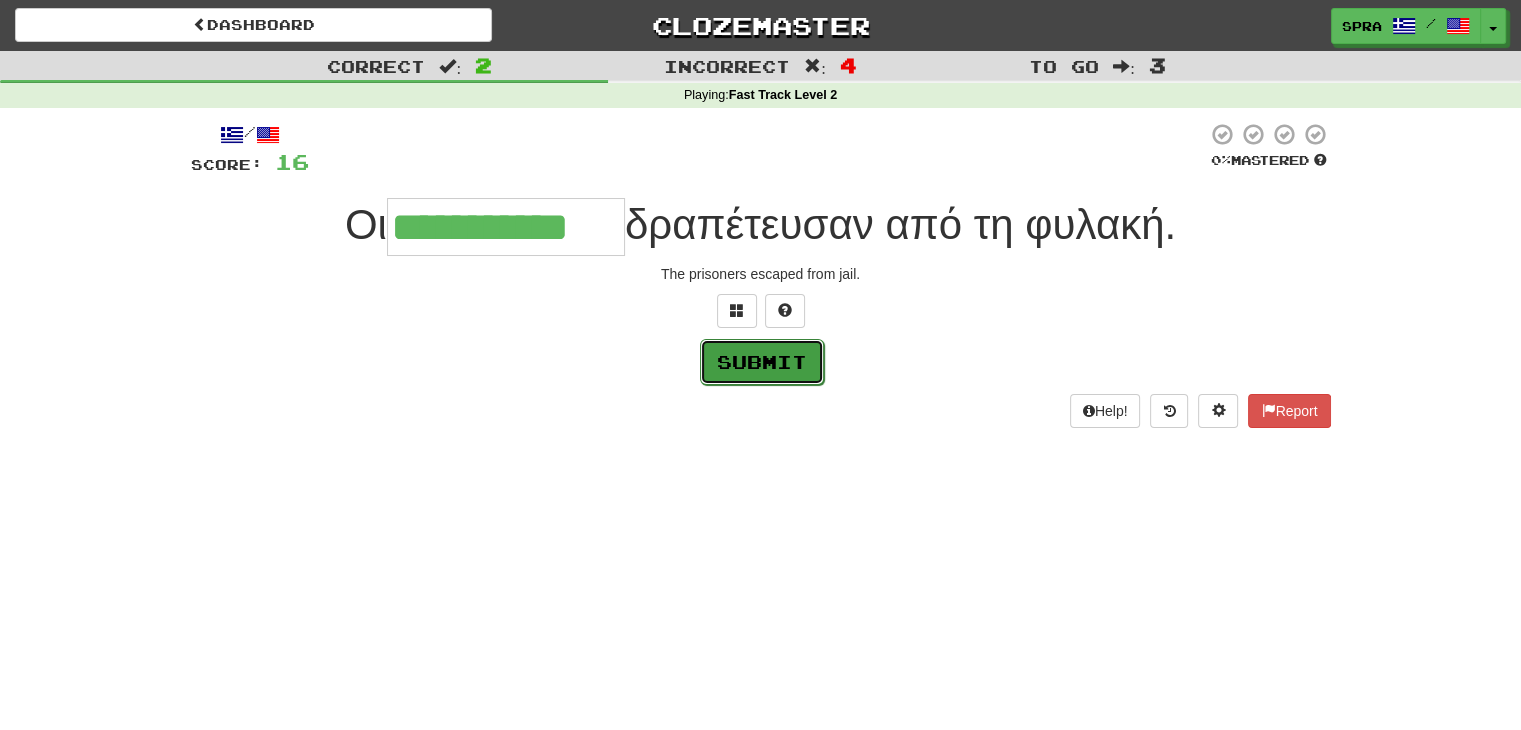 click on "Submit" at bounding box center [762, 362] 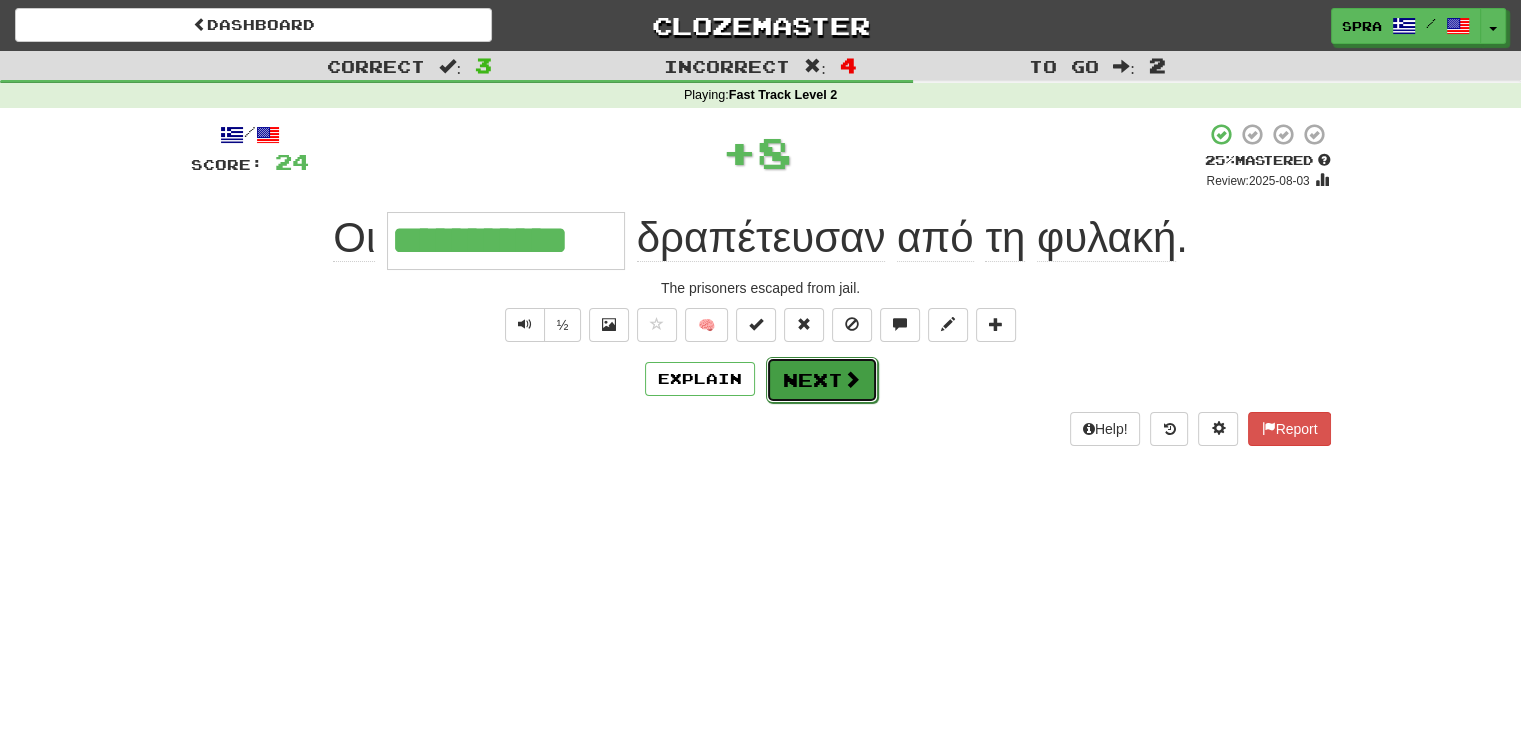 click on "Next" at bounding box center (822, 380) 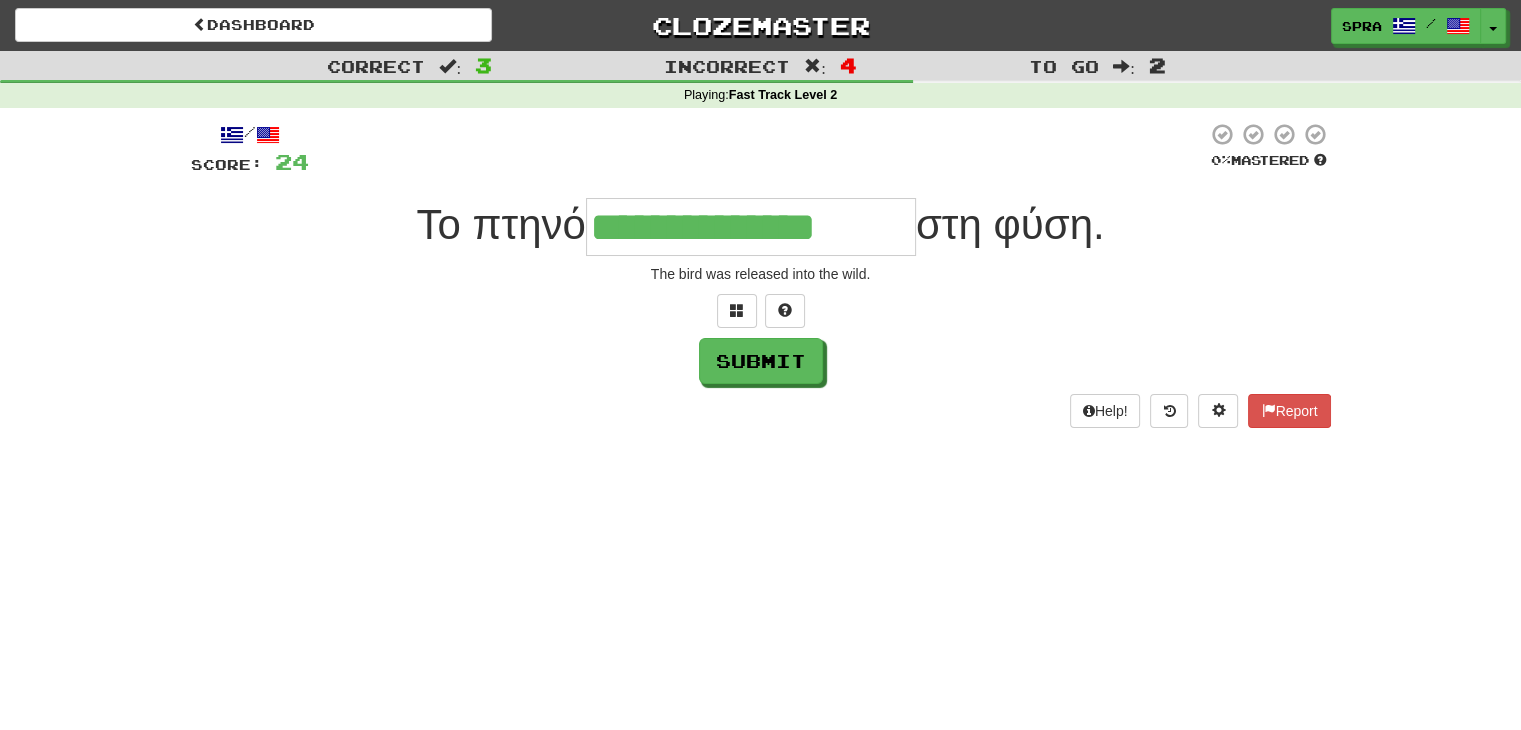 type on "**********" 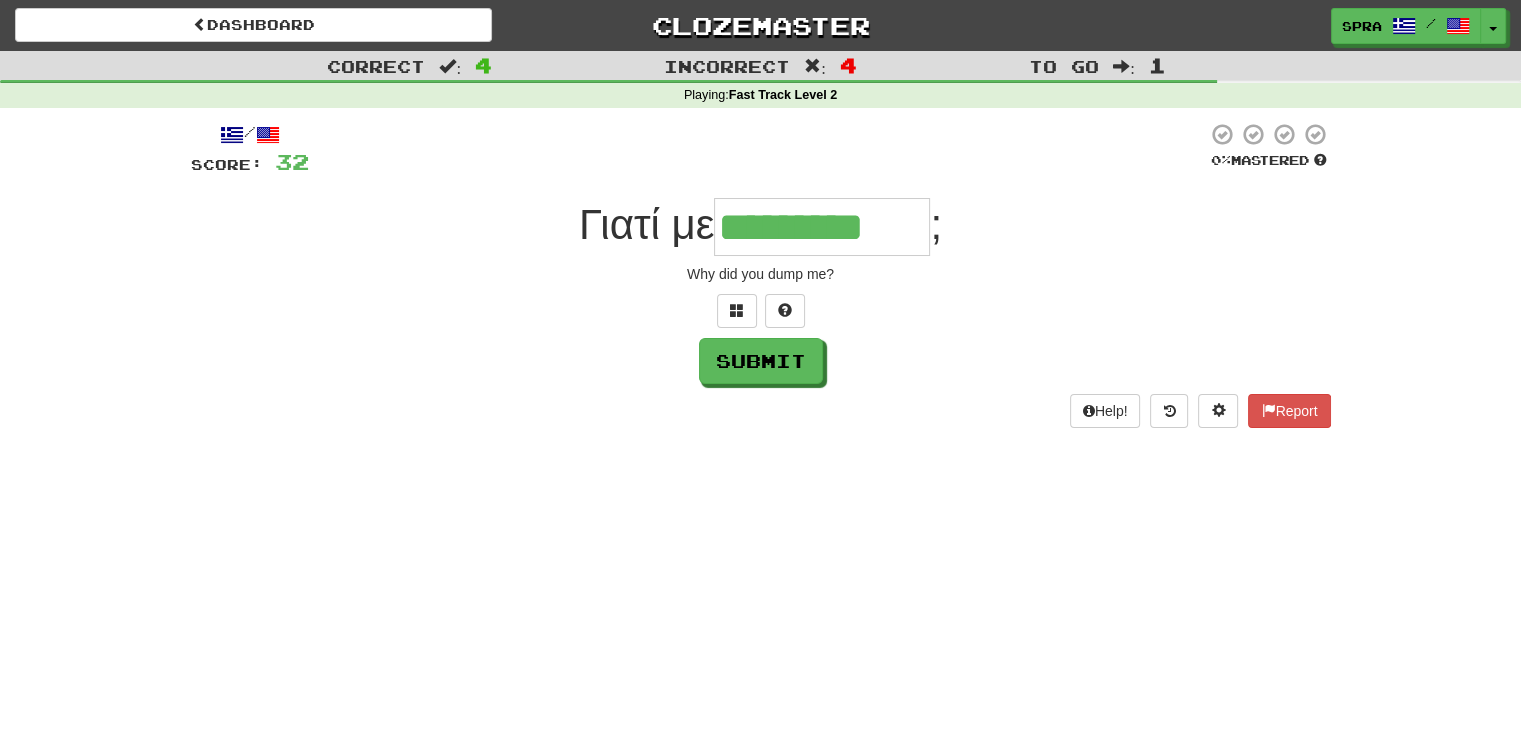 type on "*********" 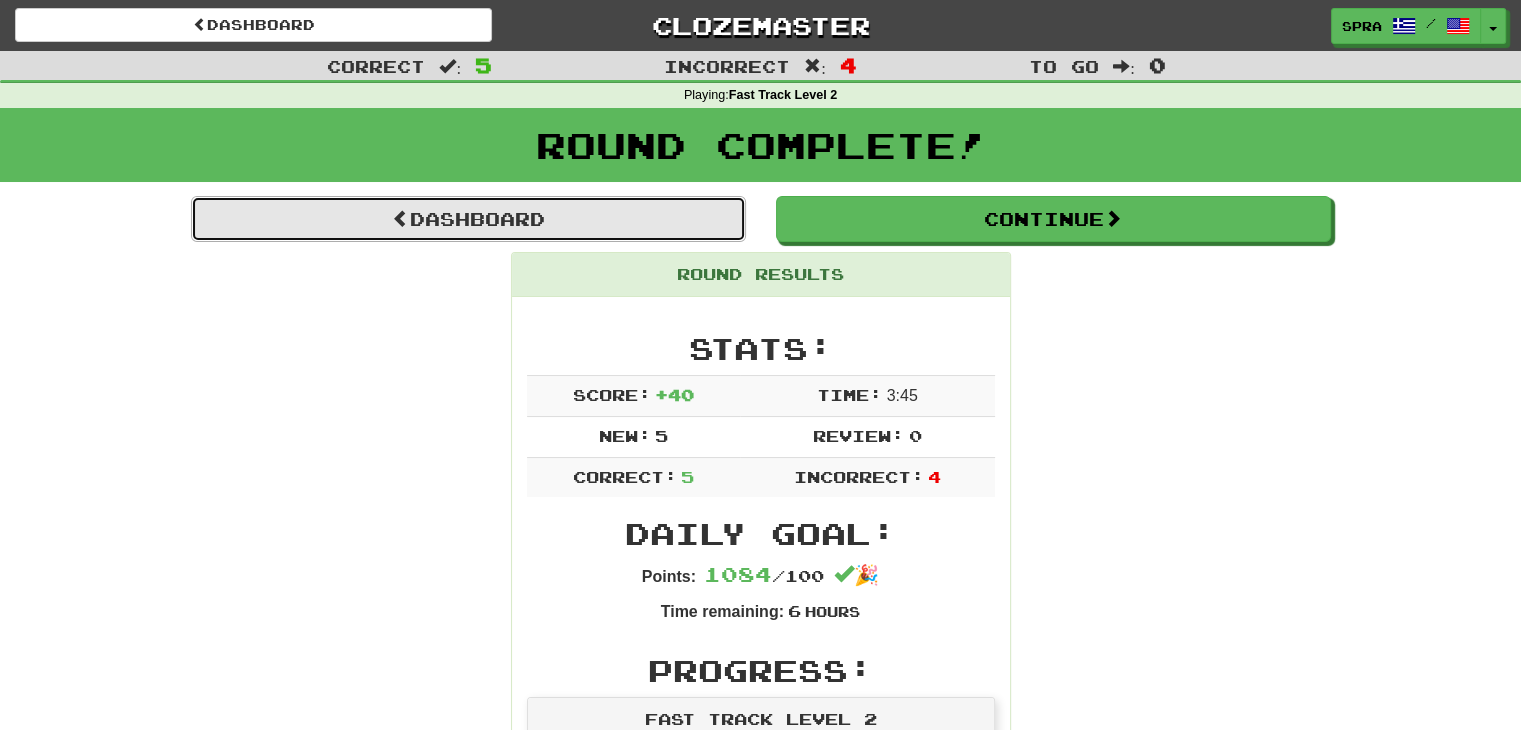 click on "Dashboard" at bounding box center [468, 219] 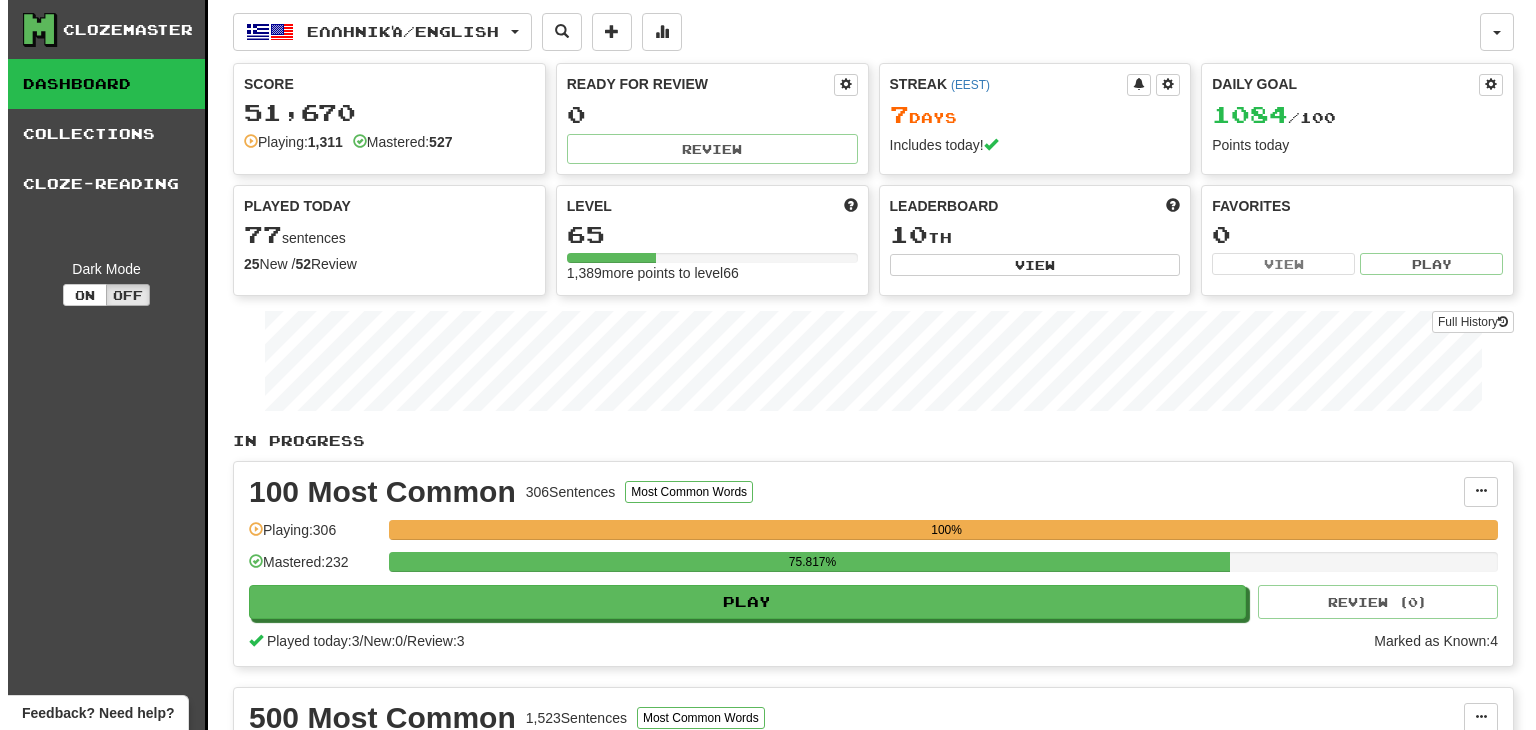 scroll, scrollTop: 0, scrollLeft: 0, axis: both 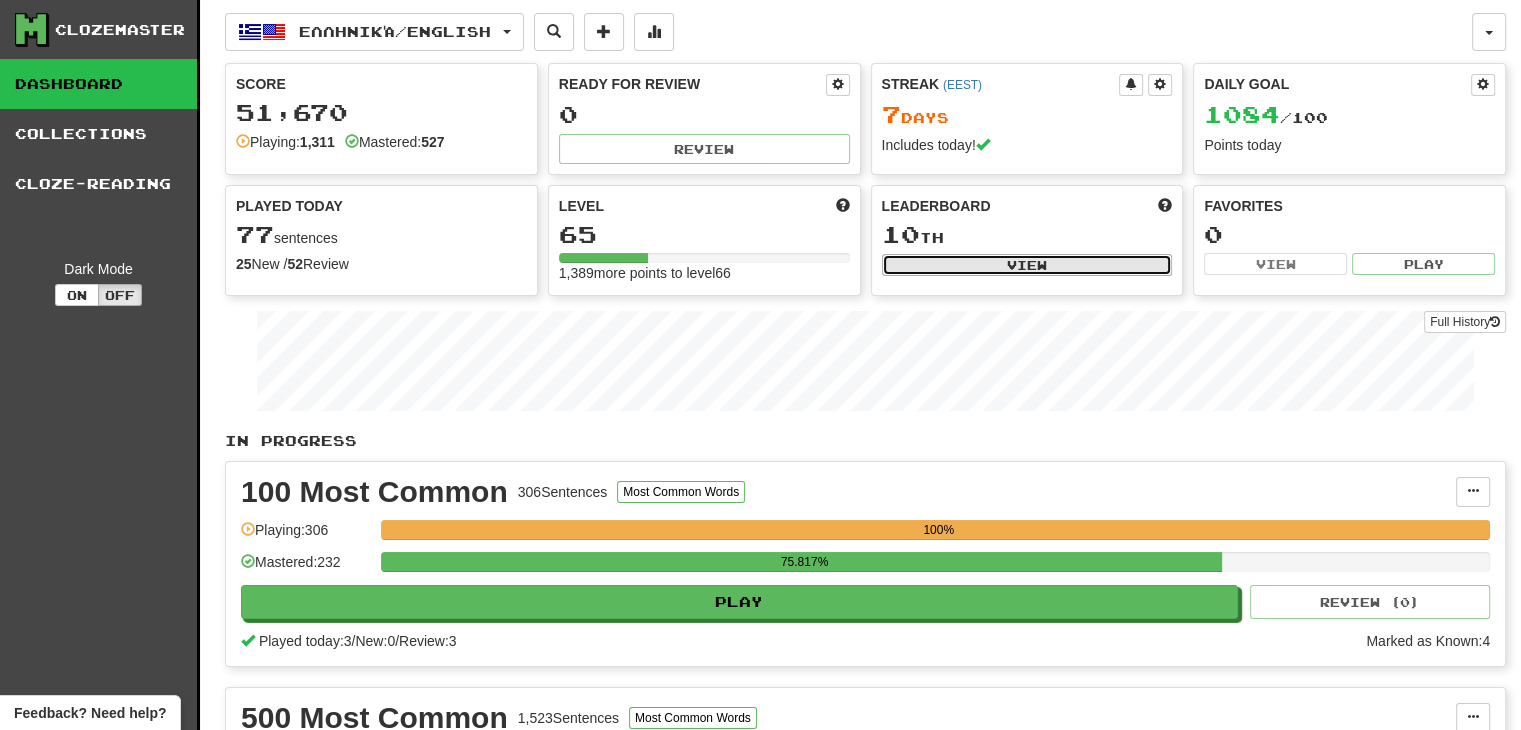 click on "View" at bounding box center [1027, 265] 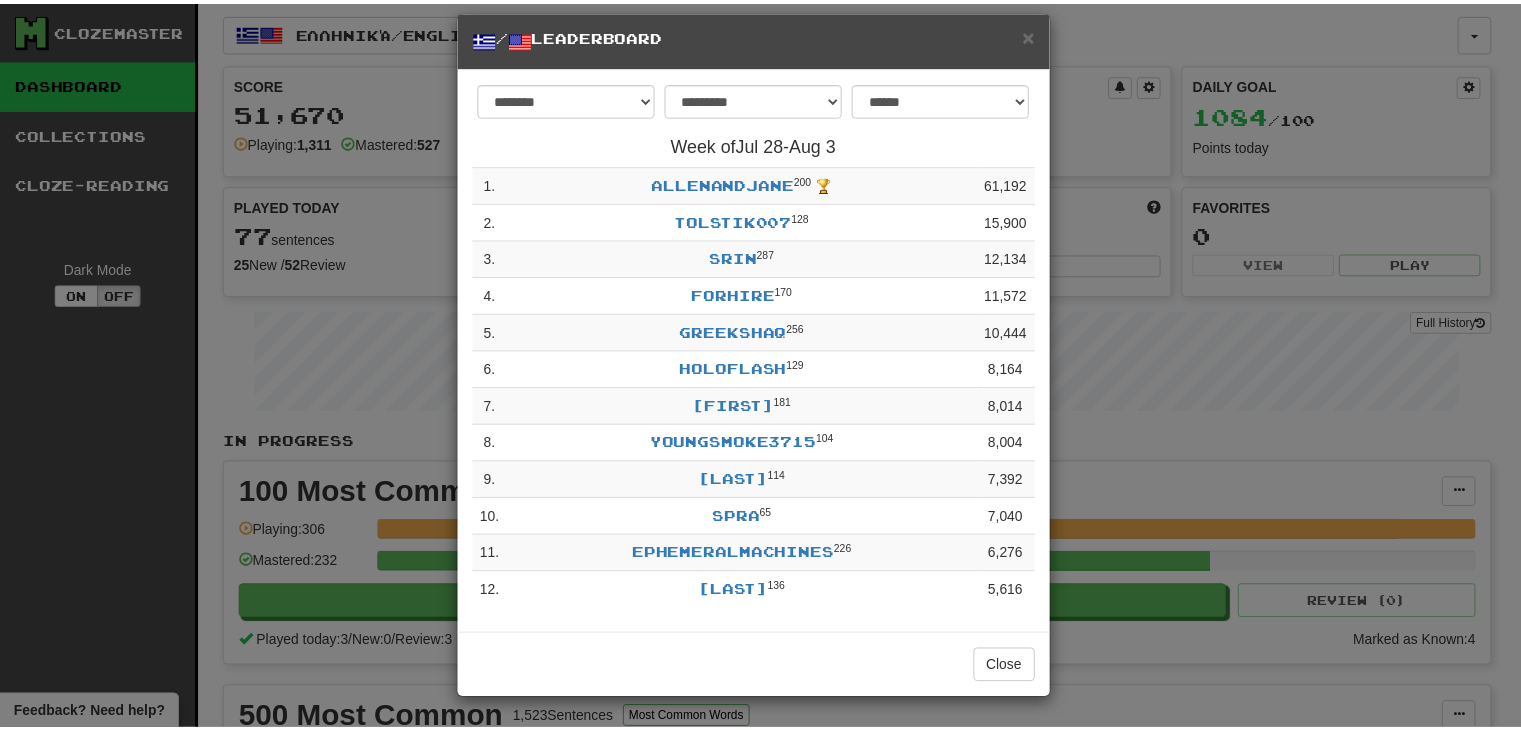 scroll, scrollTop: 27, scrollLeft: 0, axis: vertical 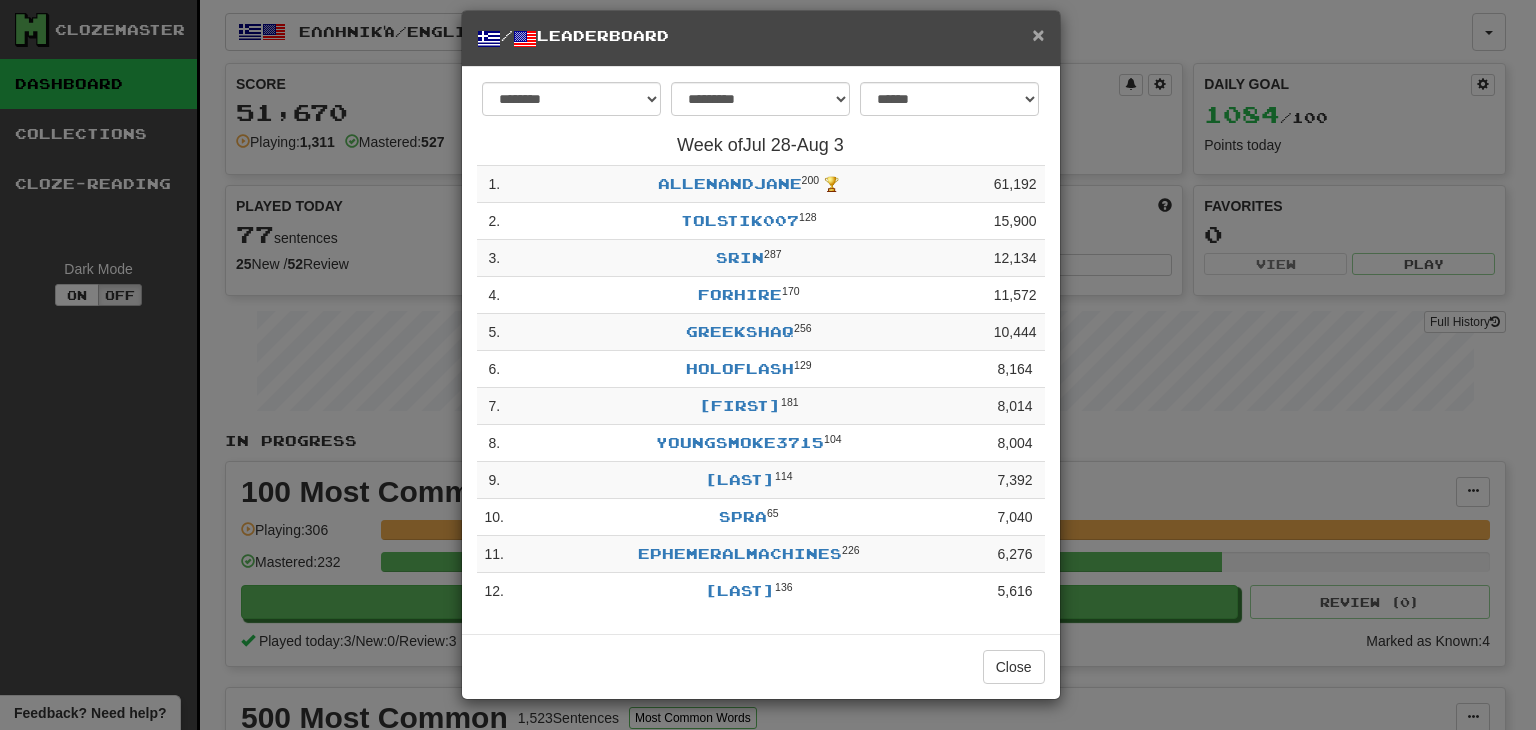 click on "×" at bounding box center (1038, 34) 